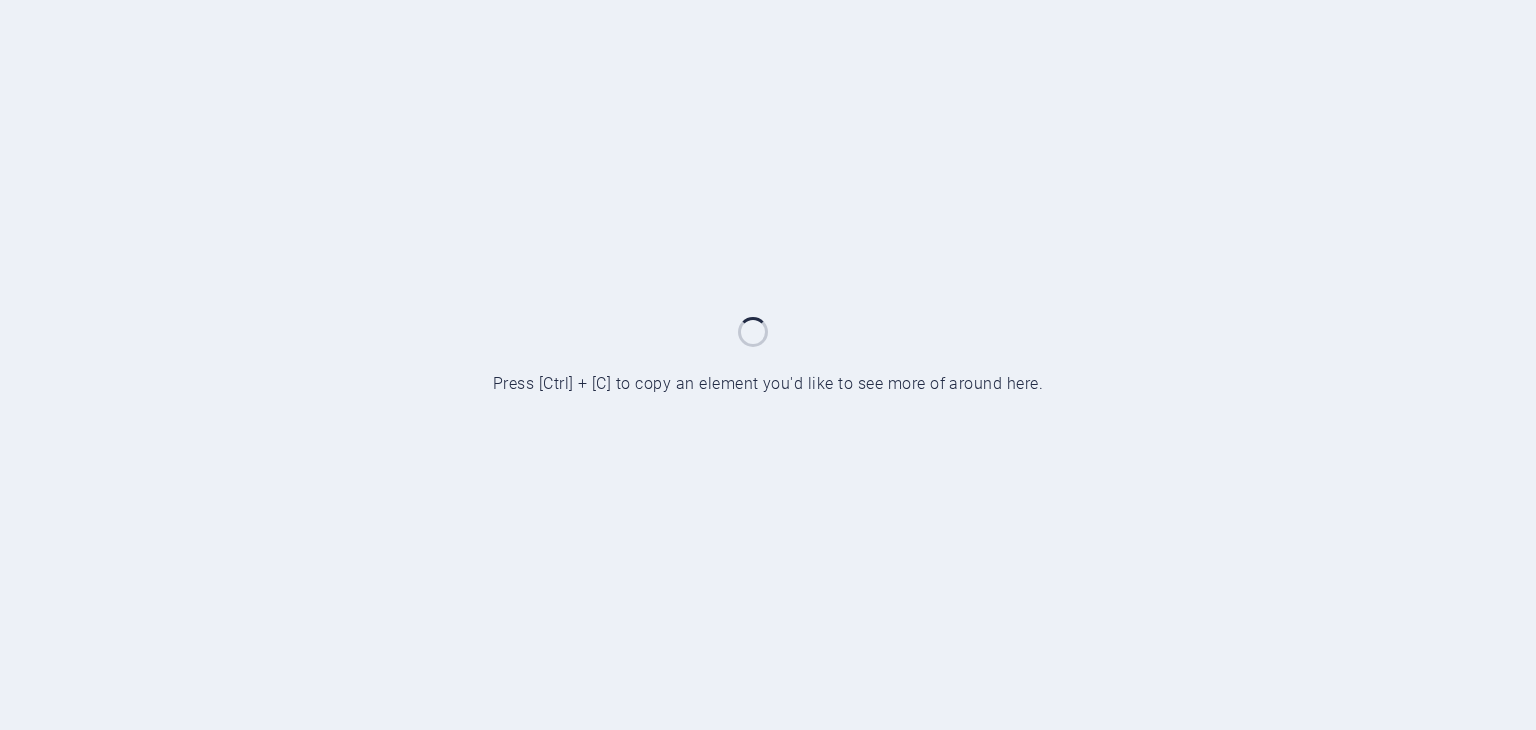 scroll, scrollTop: 0, scrollLeft: 0, axis: both 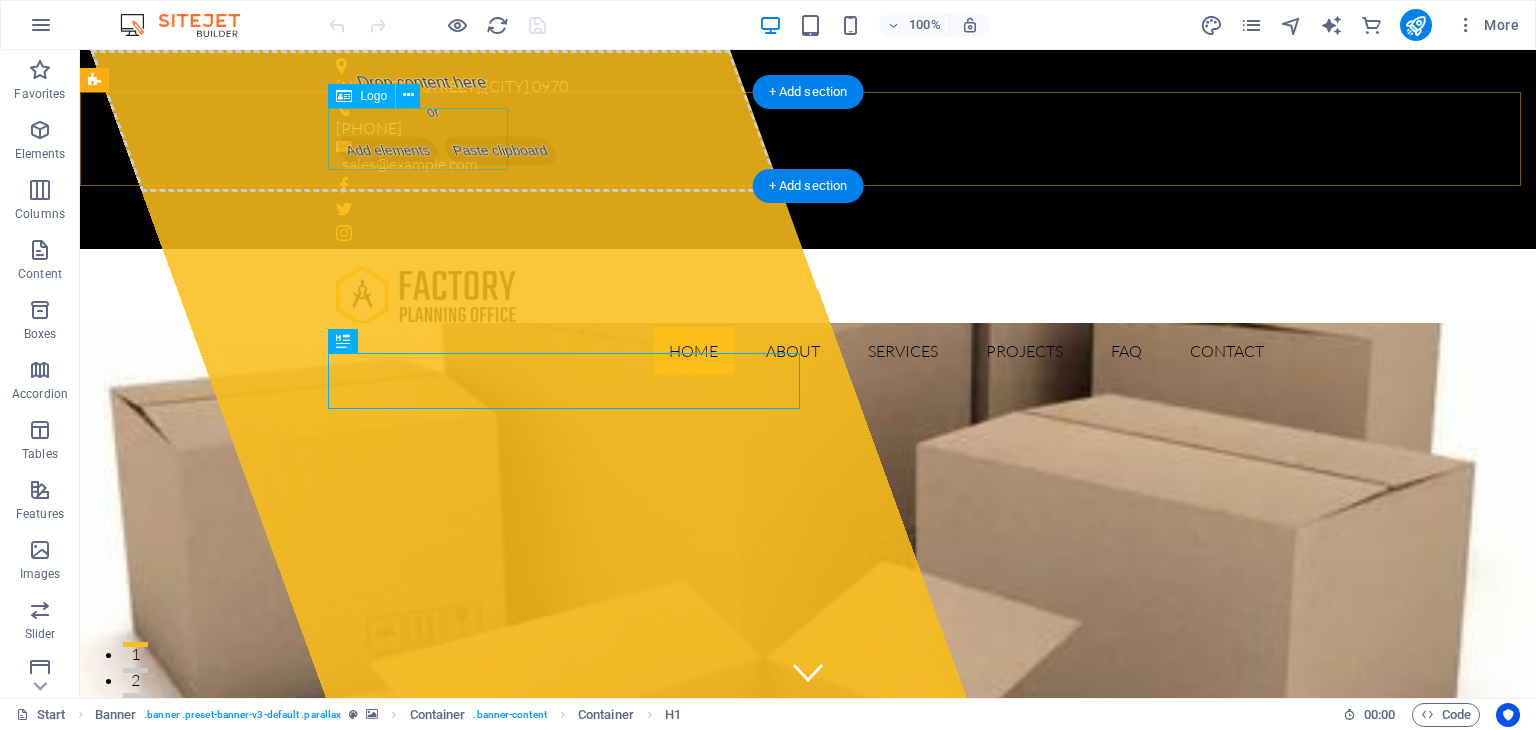click at bounding box center (808, 296) 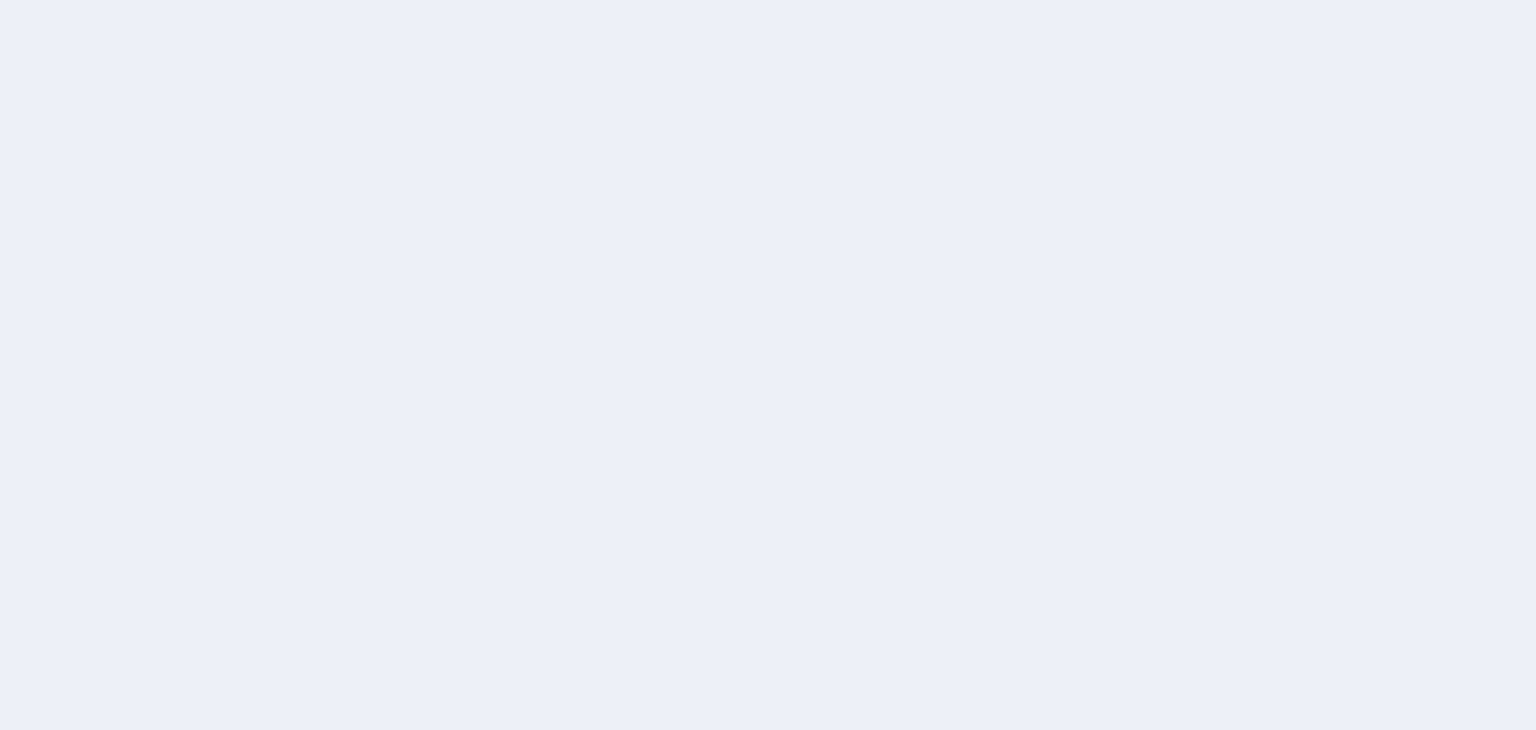 scroll, scrollTop: 0, scrollLeft: 0, axis: both 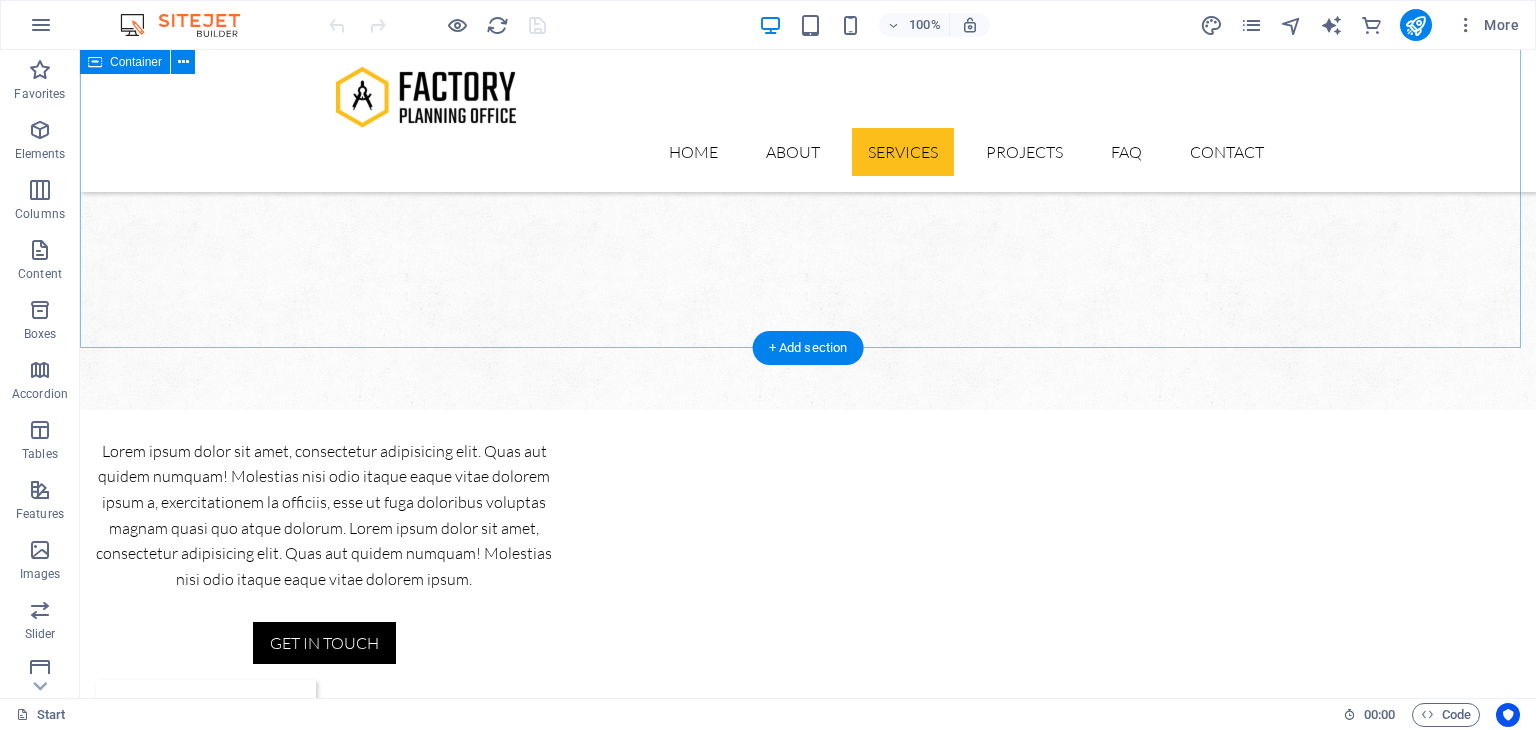click on "Our Services Solution for Industries Construction Lorem ipsum dolor sit amet, consectetur adipisicing elit. Veritatis, dolorem! Manufacturing Lorem ipsum dolor sit amet, consectetur adipisicing elit. Veritatis, dolorem! Engineering Lorem ipsum dolor sit amet, consectetur adipisicing elit. Veritatis, dolorem! Oil Industry Lorem ipsum dolor sit amet, consectetur adipisicing elit. Veritatis, dolorem! Car Industry Lorem ipsum dolor sit amet, consectetur adipisicing elit. Veritatis, dolorem! House Building Lorem ipsum dolor sit amet, consectetur adipisicing elit. Veritatis, dolorem!" at bounding box center [808, 2234] 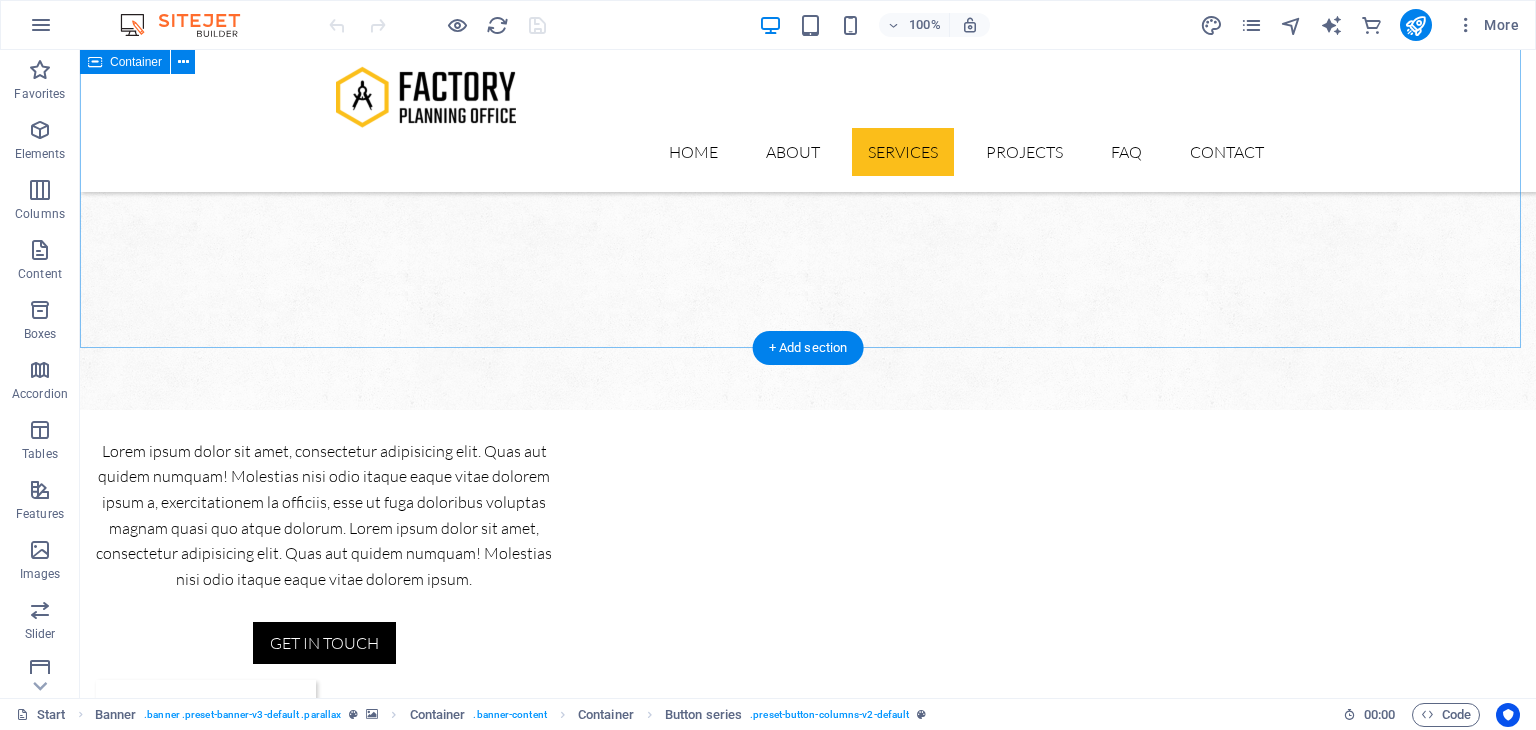 click on "Our Services Solution for Industries Construction Lorem ipsum dolor sit amet, consectetur adipisicing elit. Veritatis, dolorem! Manufacturing Lorem ipsum dolor sit amet, consectetur adipisicing elit. Veritatis, dolorem! Engineering Lorem ipsum dolor sit amet, consectetur adipisicing elit. Veritatis, dolorem! Oil Industry Lorem ipsum dolor sit amet, consectetur adipisicing elit. Veritatis, dolorem! Car Industry Lorem ipsum dolor sit amet, consectetur adipisicing elit. Veritatis, dolorem! House Building Lorem ipsum dolor sit amet, consectetur adipisicing elit. Veritatis, dolorem!" at bounding box center (808, 2234) 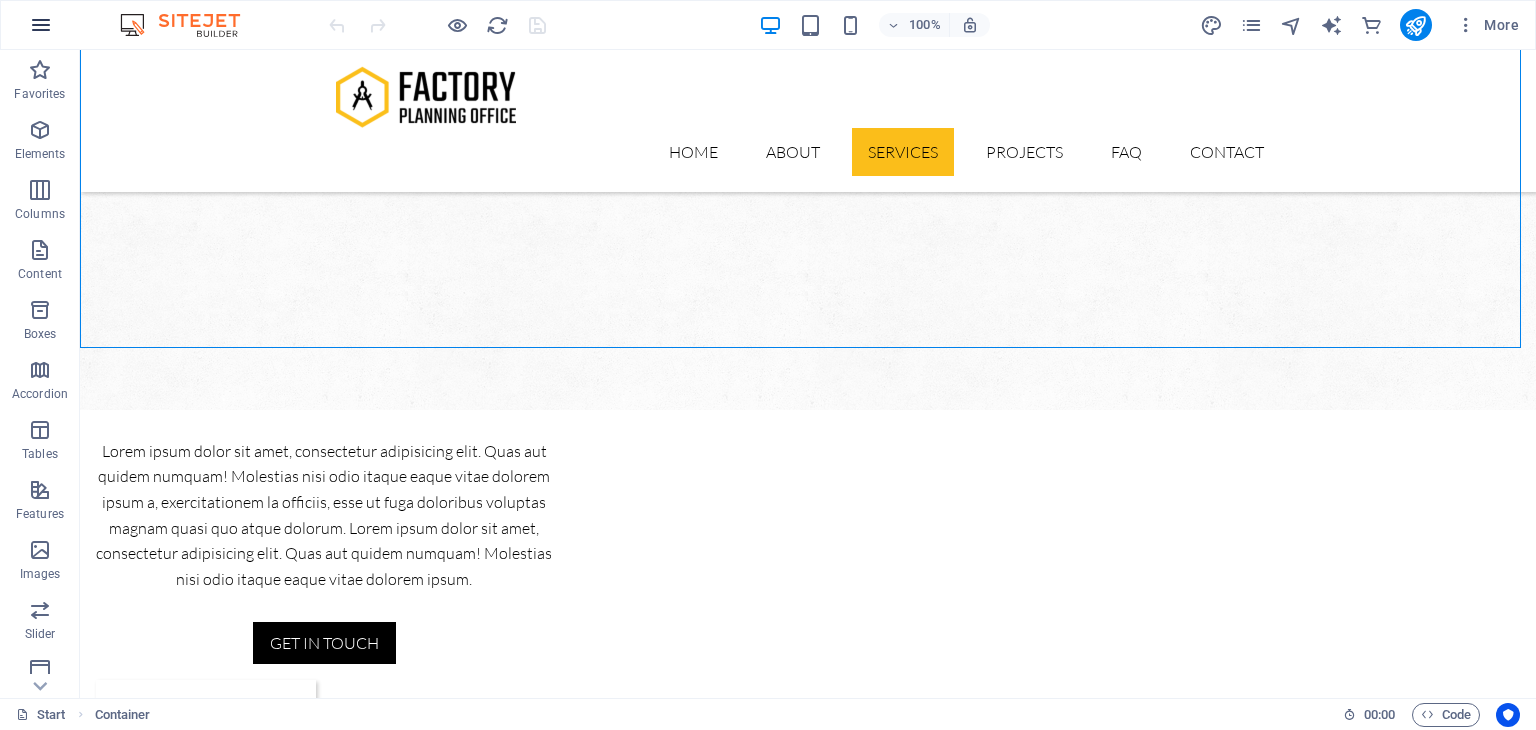 click at bounding box center [41, 25] 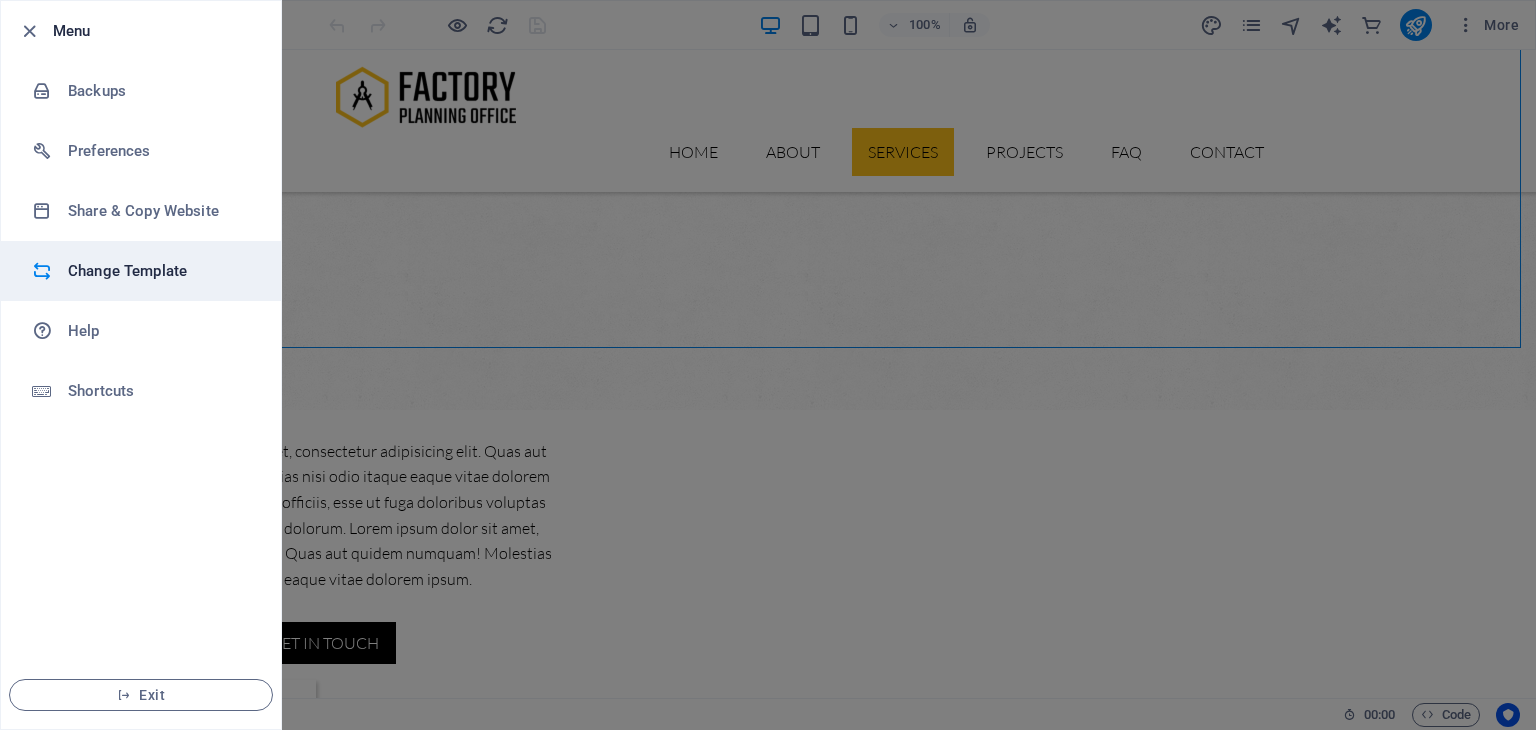 click on "Change Template" at bounding box center (160, 271) 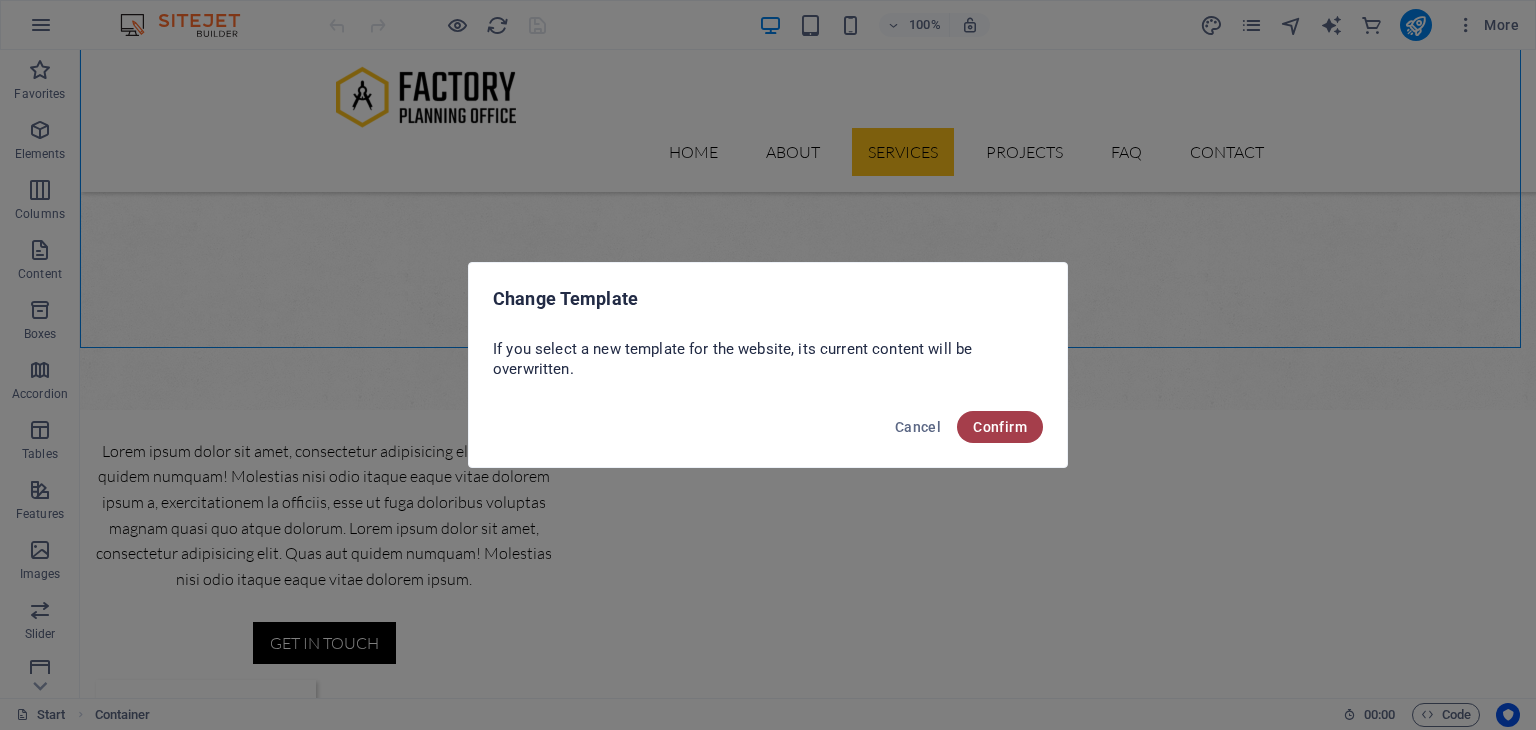 click on "Confirm" at bounding box center (1000, 427) 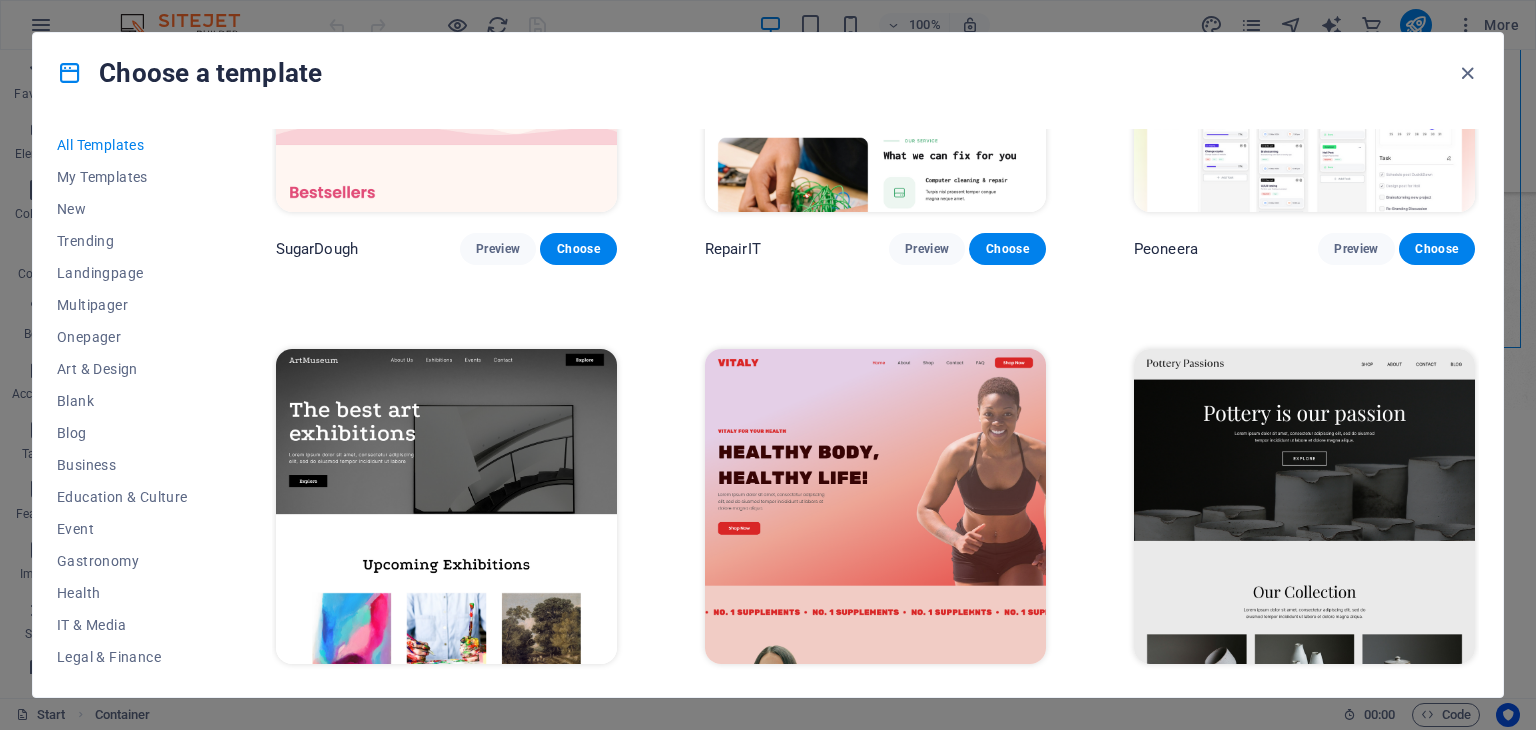 scroll, scrollTop: 0, scrollLeft: 0, axis: both 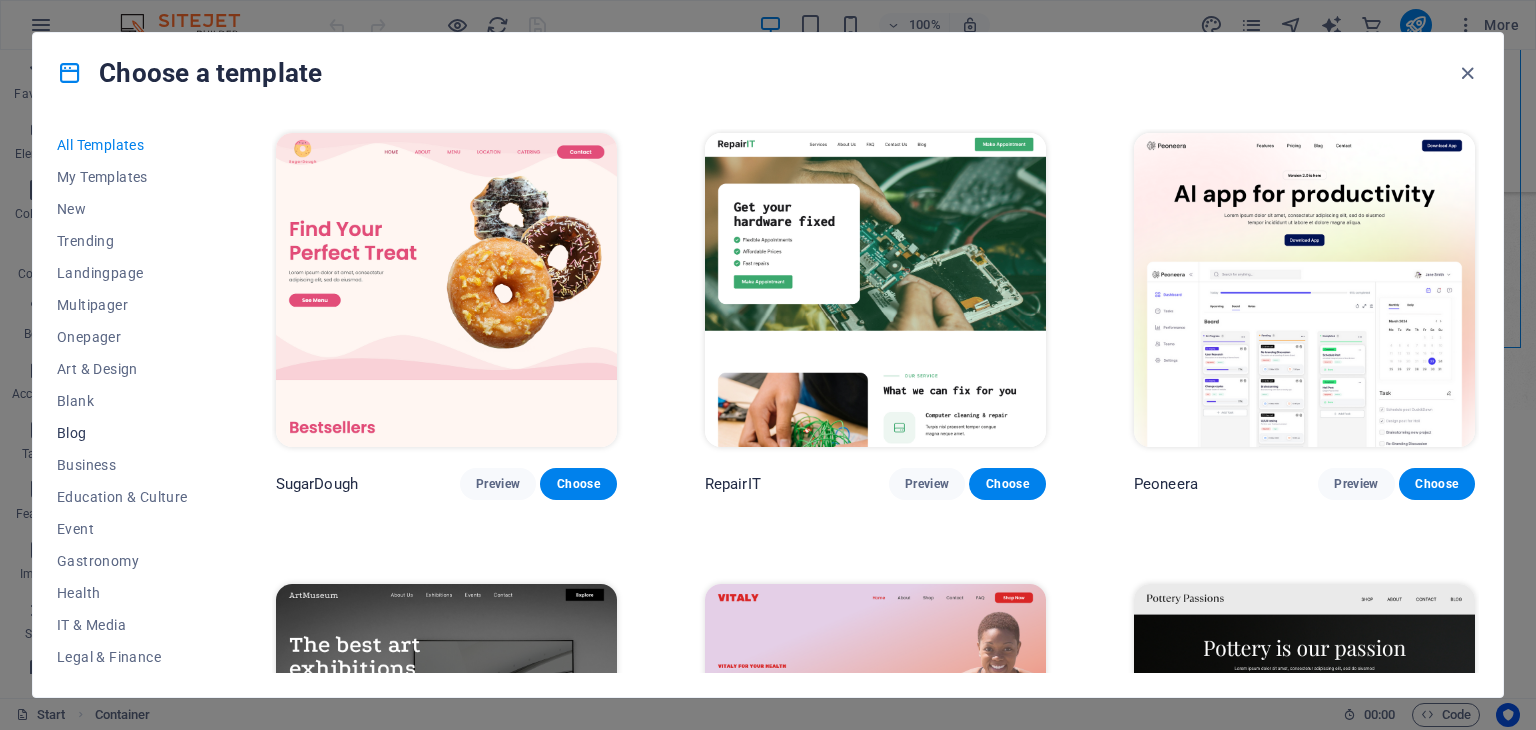 click on "Blog" at bounding box center (122, 433) 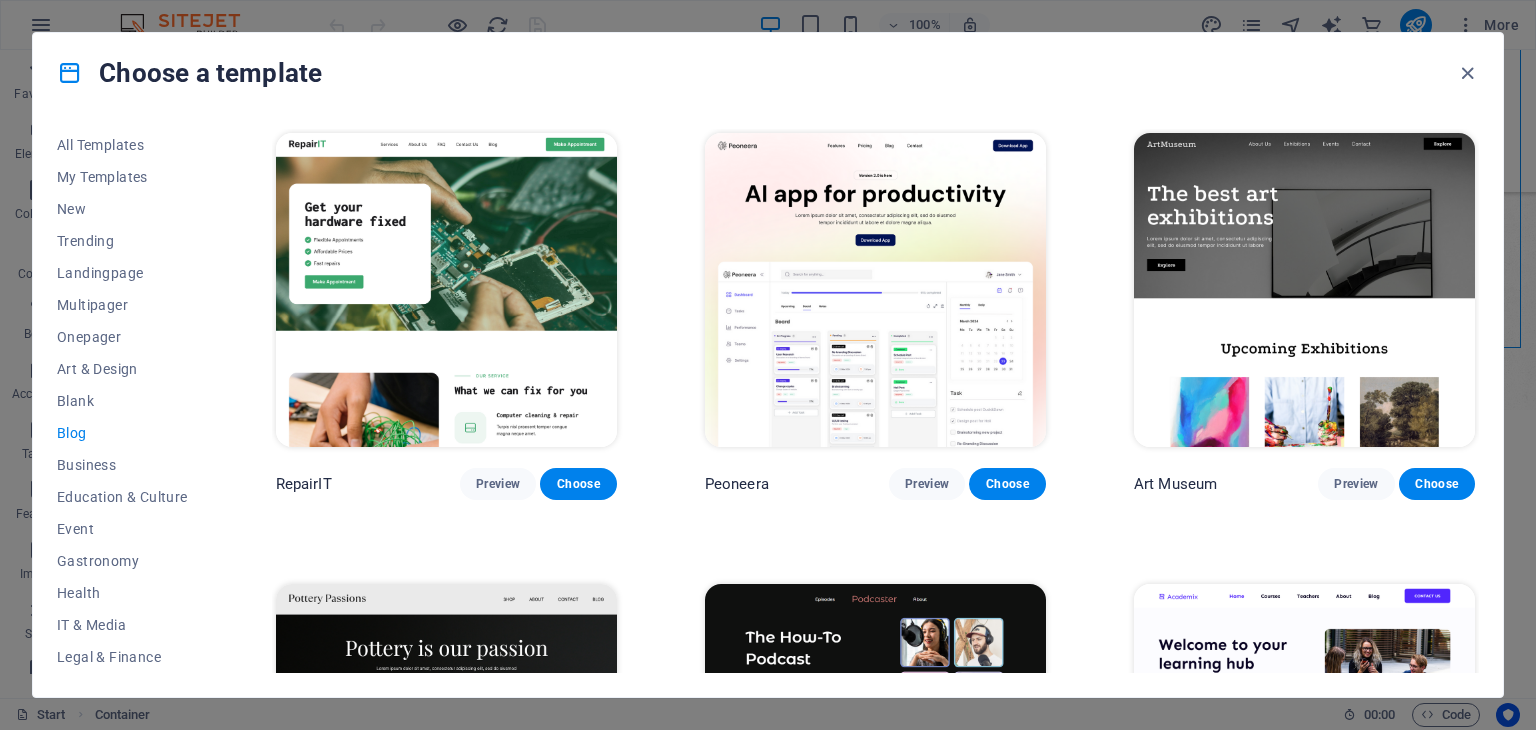 type 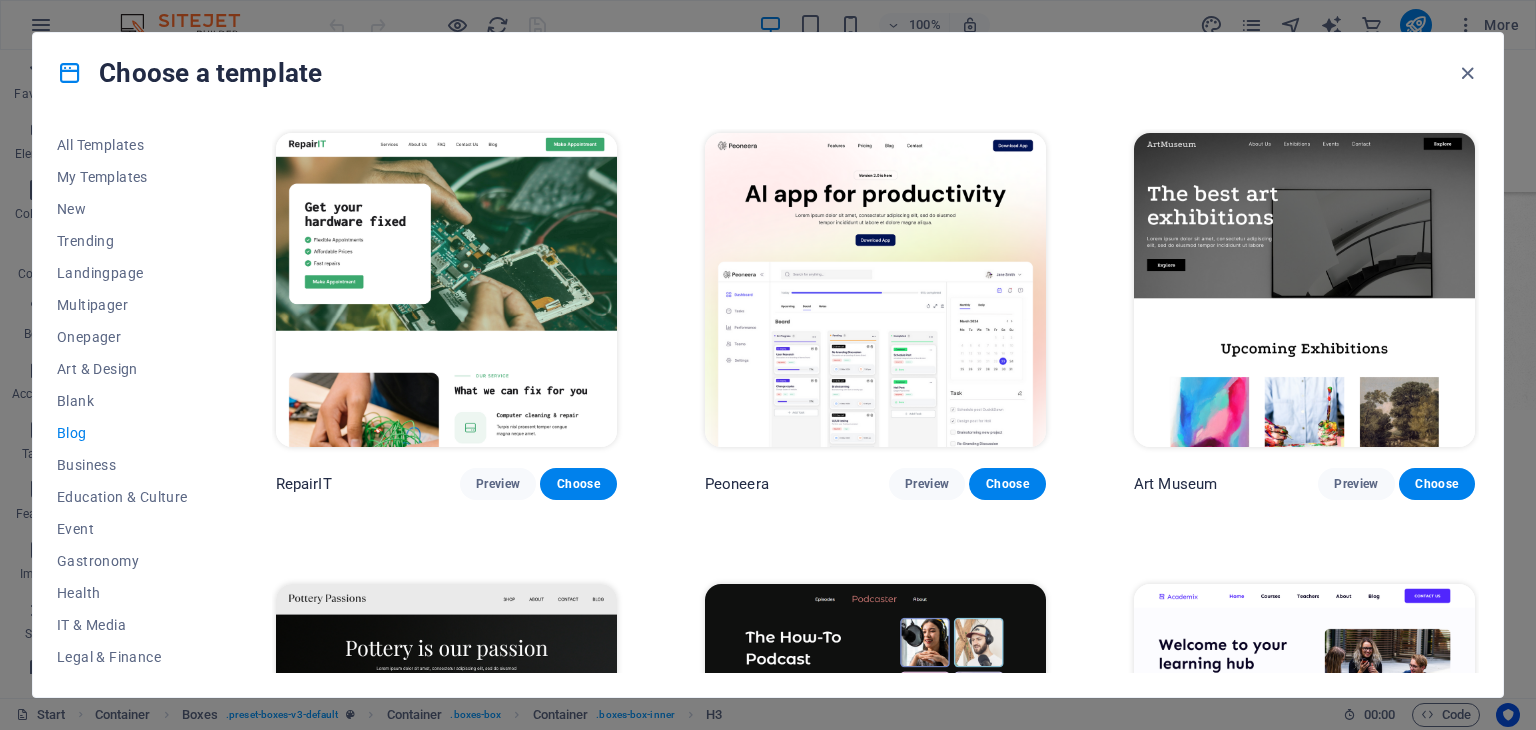 click on "All Templates My Templates New Trending Landingpage Multipager Onepager Art & Design Blank Blog Business Education & Culture Event Gastronomy Health IT & Media Legal & Finance Non-Profit Performance Portfolio Services Shop Sports & Beauty Trades Travel Wireframe RepairIT Preview Choose Peoneera Preview Choose Art Museum Preview Choose Pottery Passions Preview Choose Podcaster Preview Choose Academix Preview Choose Health & Food Preview Choose UrbanNest Interiors Preview Choose SafeSpace Preview Choose Estator Preview Choose Wanderlust Preview Choose WeSpa Preview Choose CoachLife Preview Choose Blogger Preview Choose TechUp Preview Choose Nolan-Bahler Preview Choose Fashion Preview Choose Yoga Preview Choose Création Preview Choose Pesk Preview Choose Priodas Preview Choose Evergreen Preview Choose Ashop Preview Choose Opus Preview Choose Jane Preview Choose" at bounding box center [768, 405] 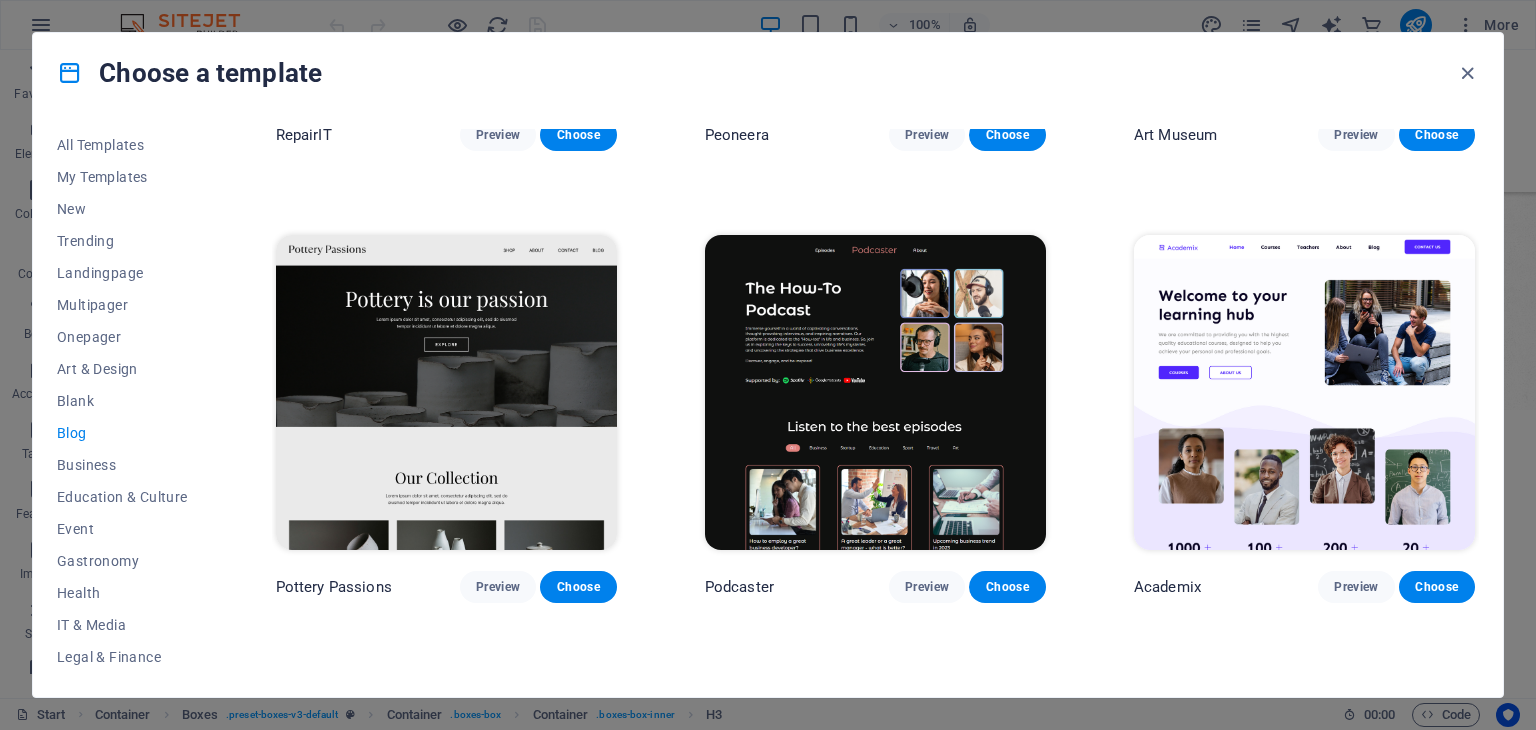 scroll, scrollTop: 337, scrollLeft: 0, axis: vertical 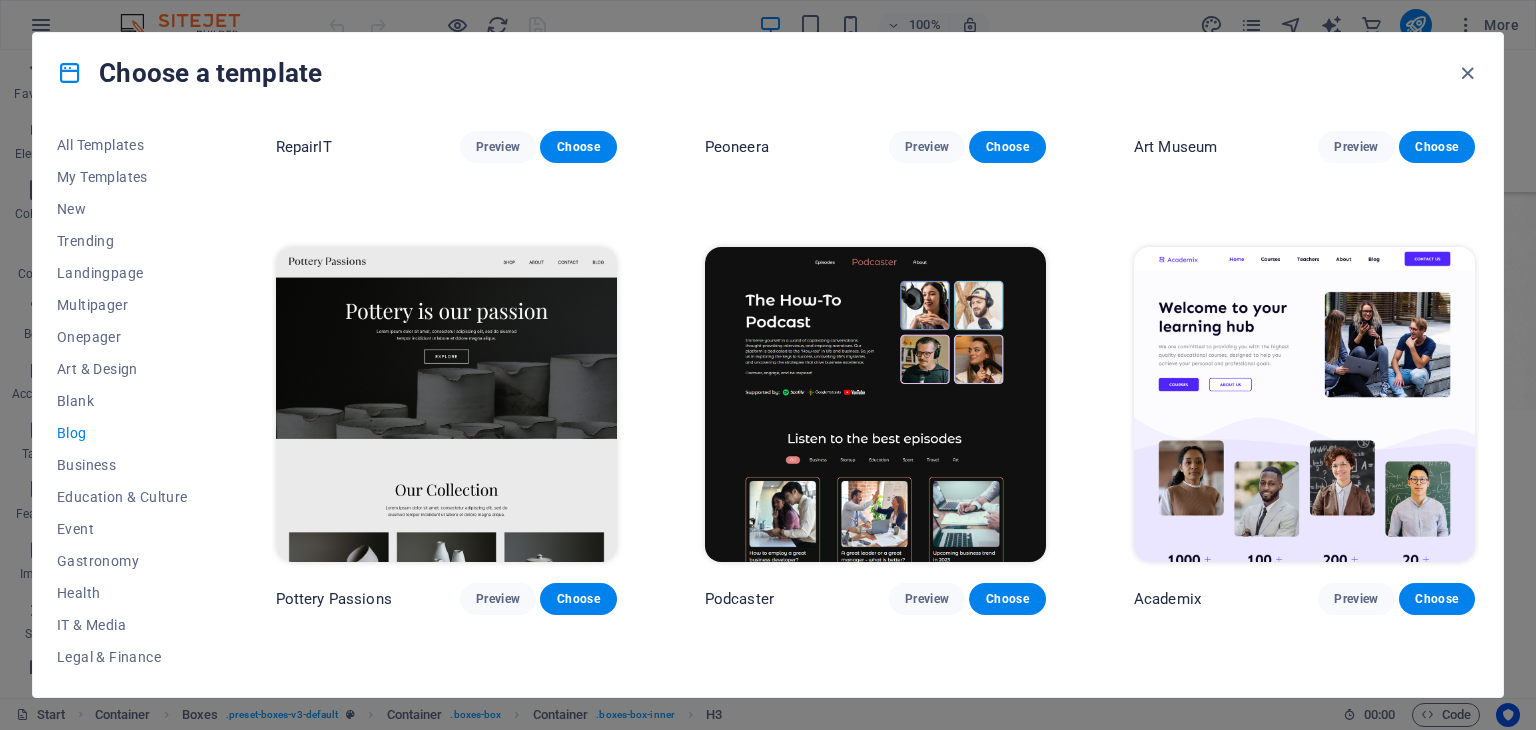 click at bounding box center [446, 404] 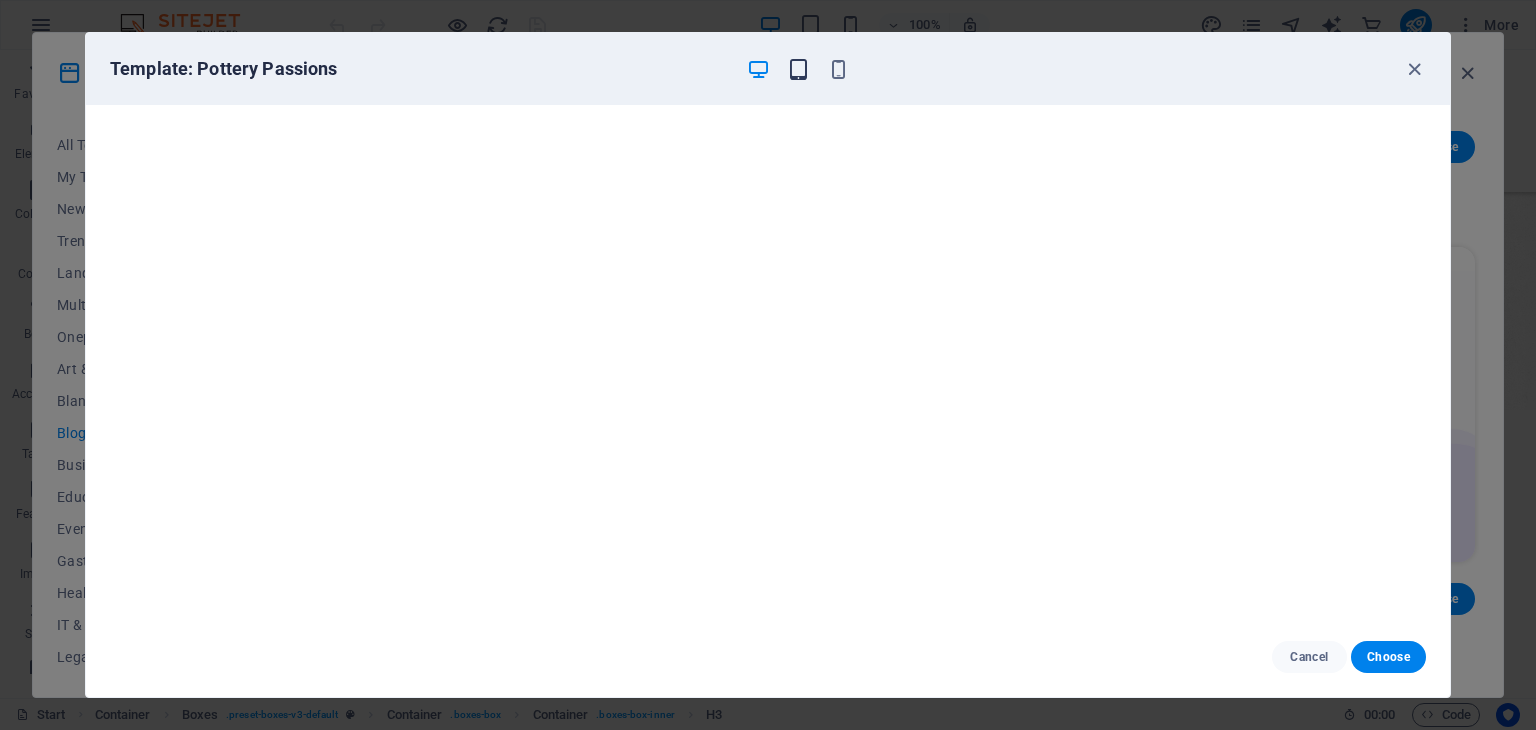 click at bounding box center (798, 69) 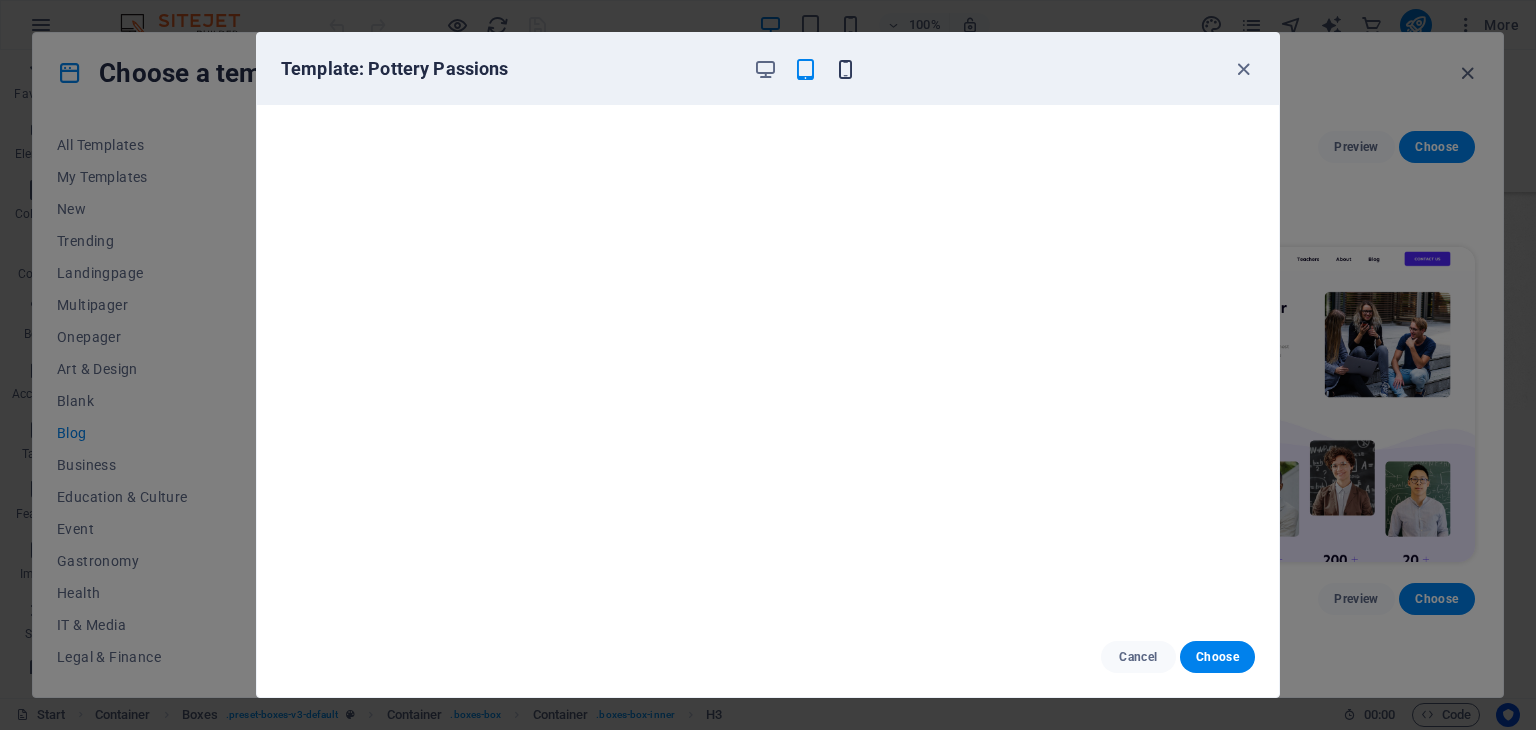 click at bounding box center [845, 69] 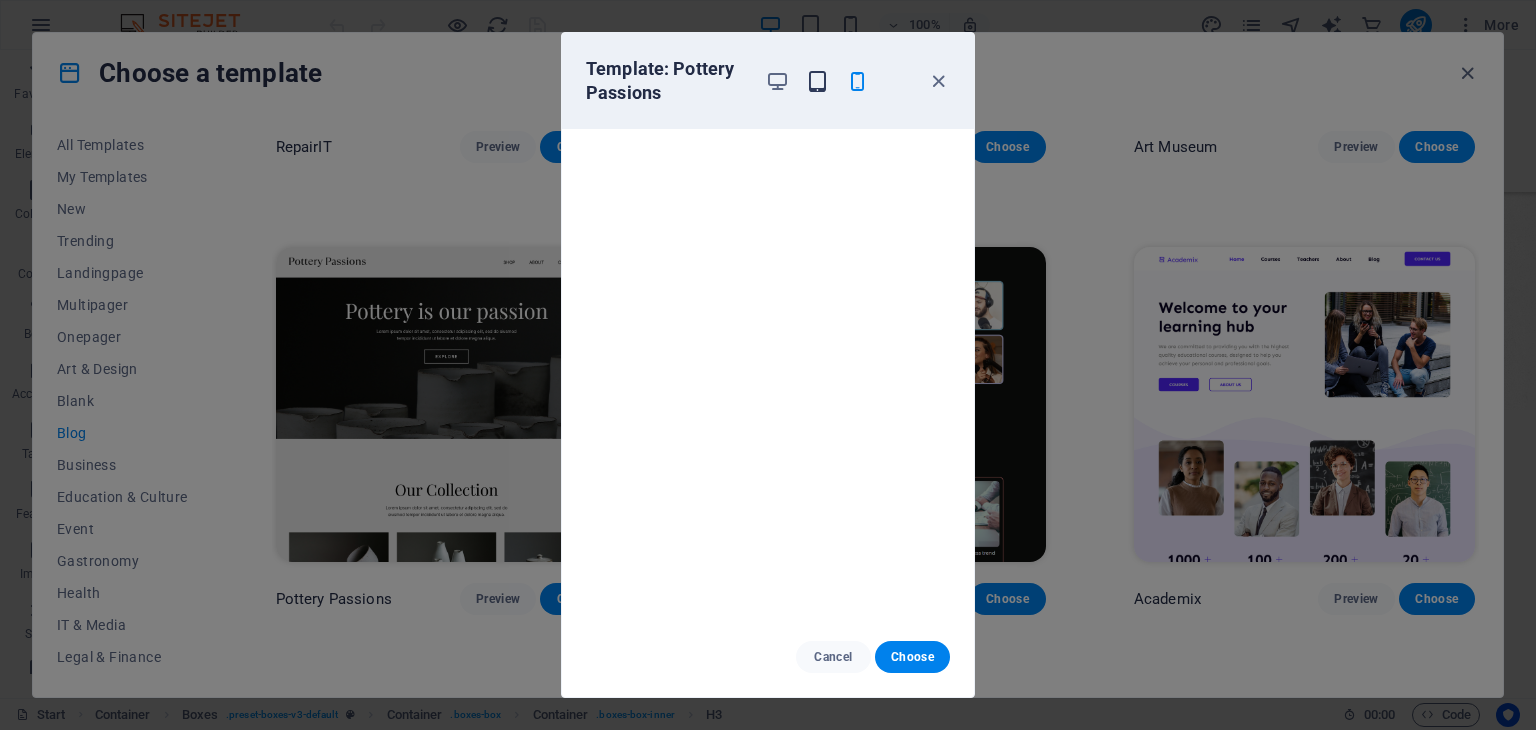 click at bounding box center [817, 81] 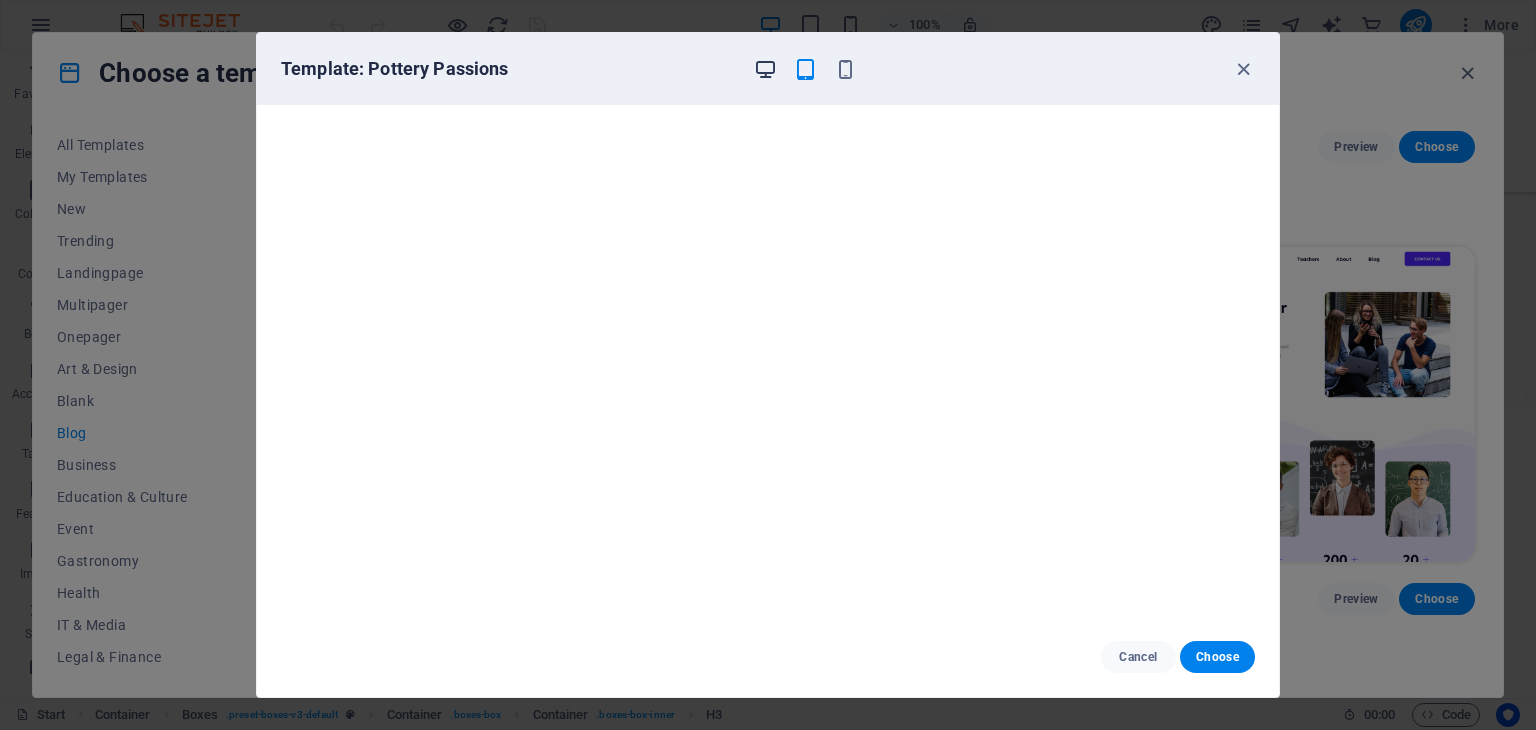 click at bounding box center (765, 69) 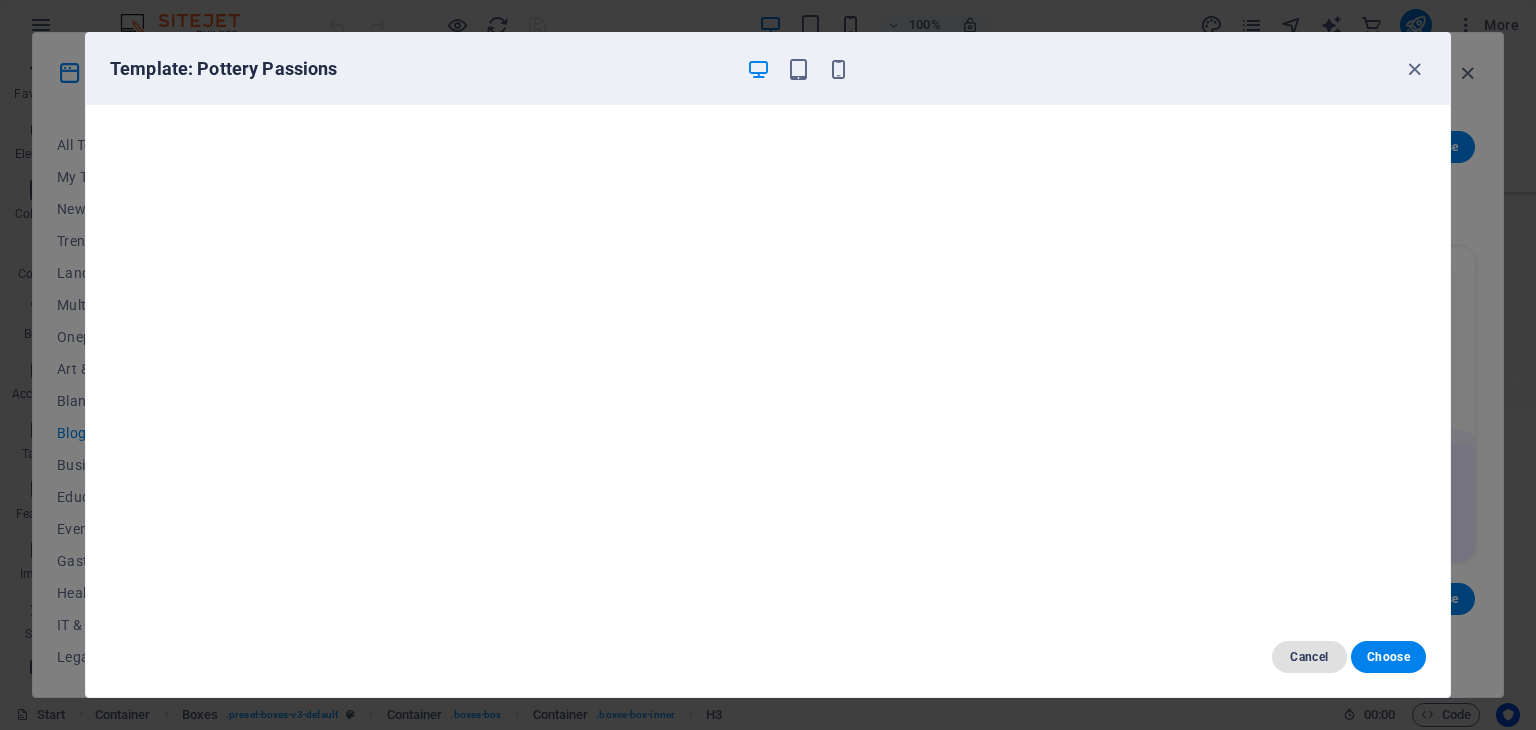 click on "Cancel" at bounding box center [1309, 657] 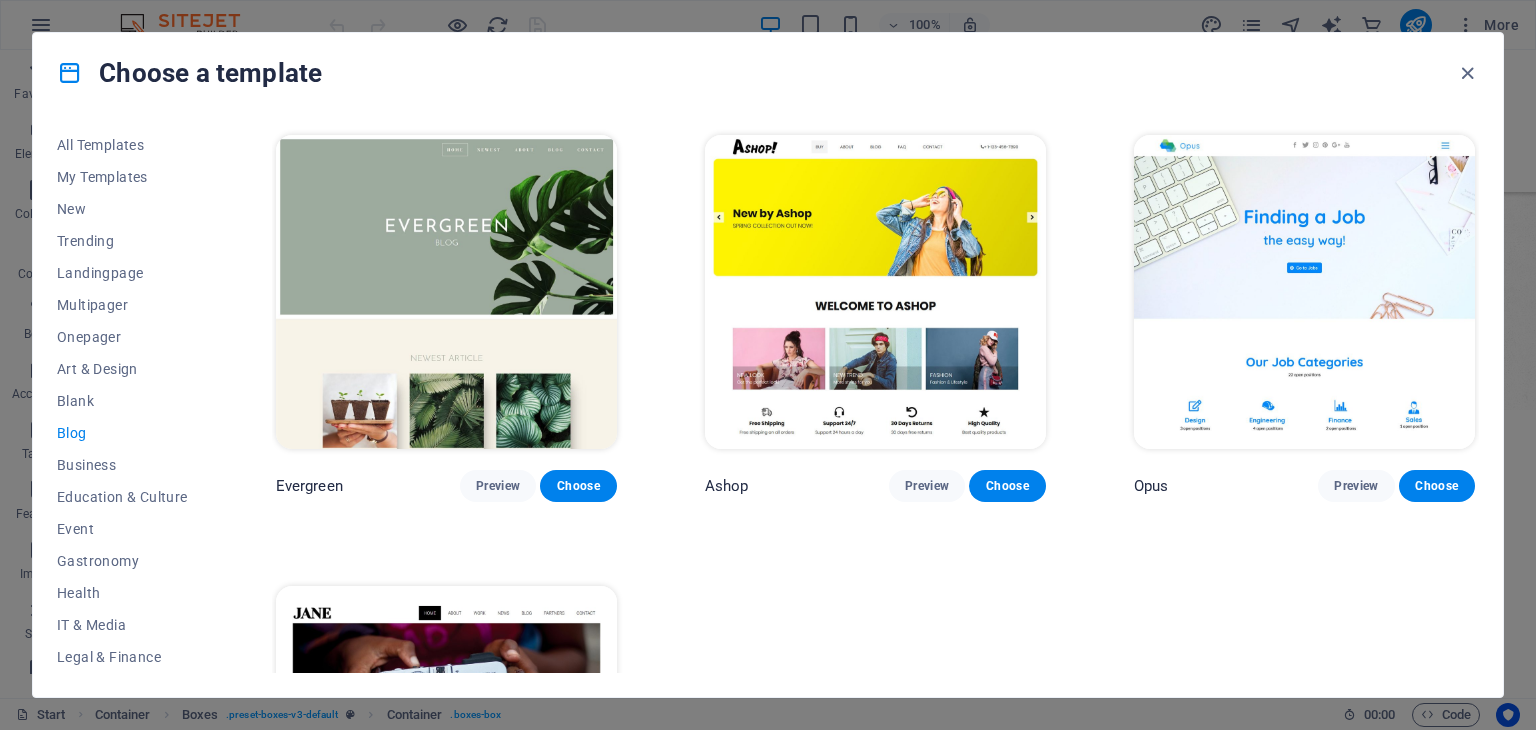 scroll, scrollTop: 3140, scrollLeft: 0, axis: vertical 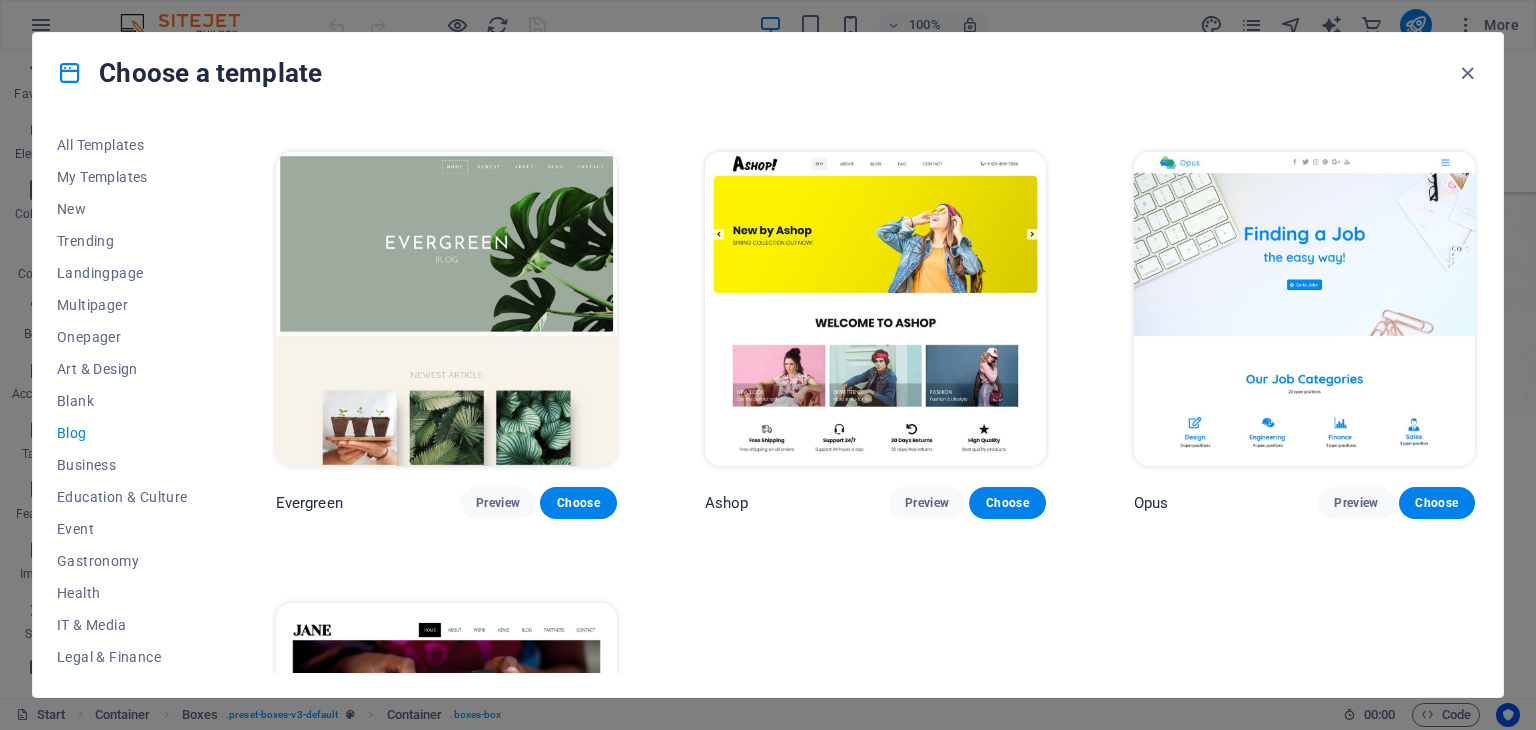 click at bounding box center (875, 309) 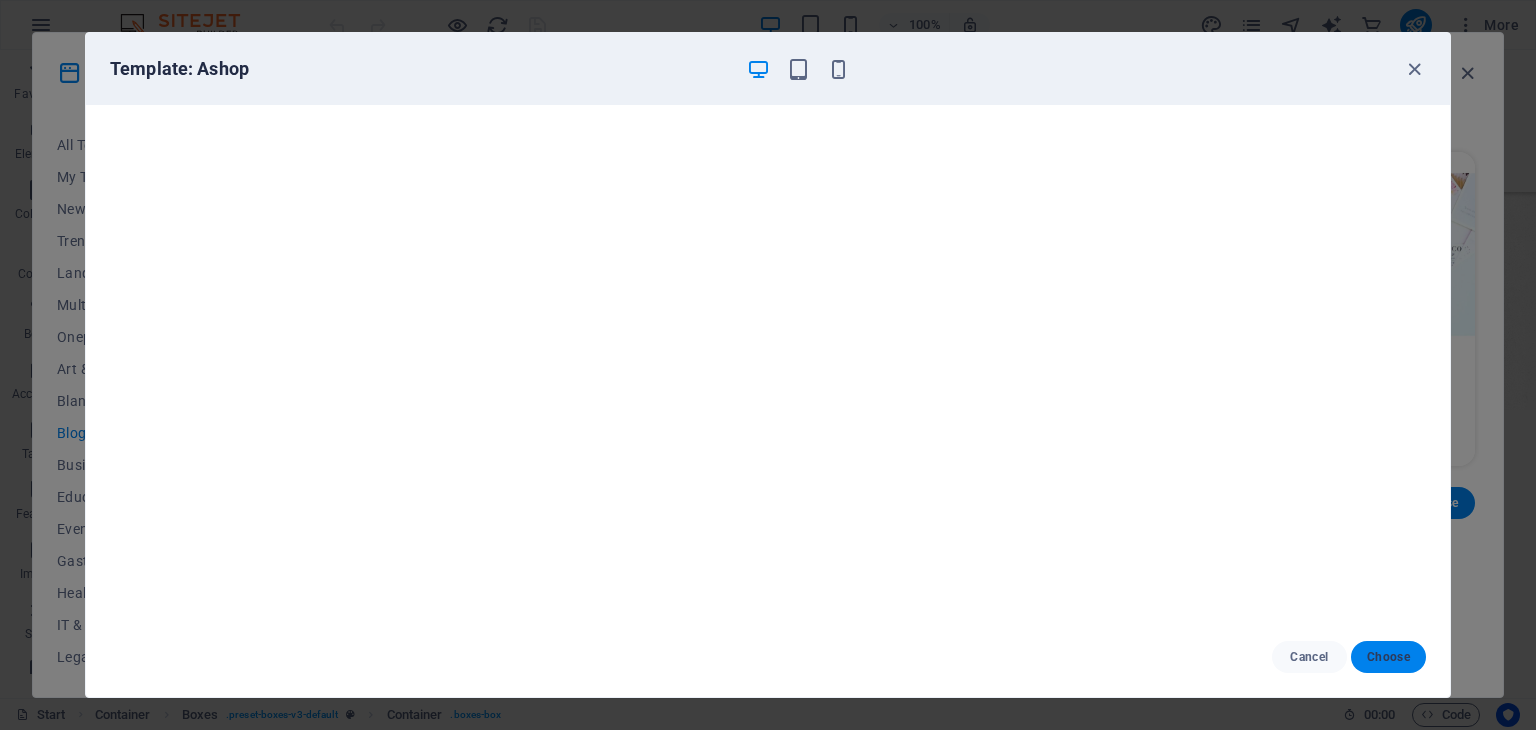click on "Choose" at bounding box center [1388, 657] 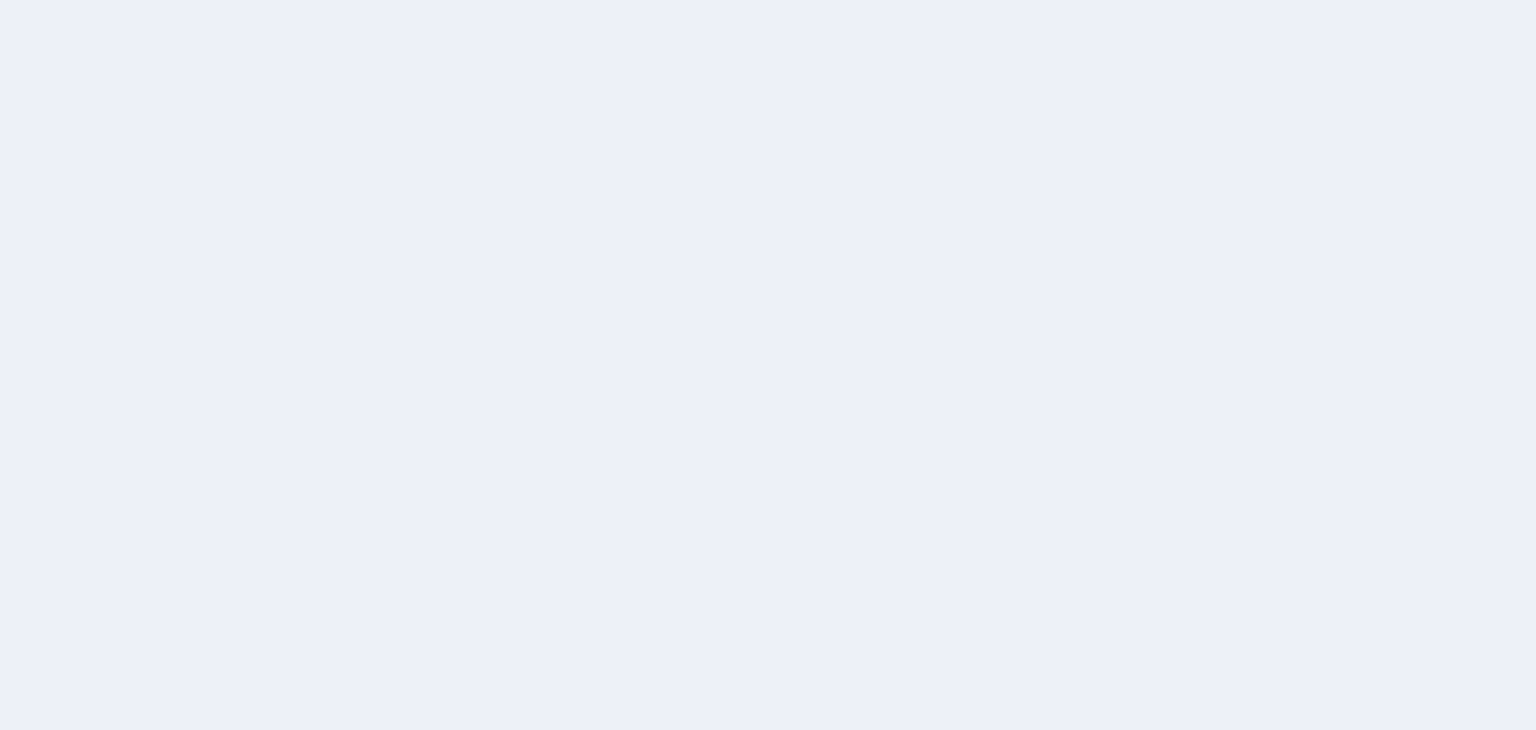 scroll, scrollTop: 0, scrollLeft: 0, axis: both 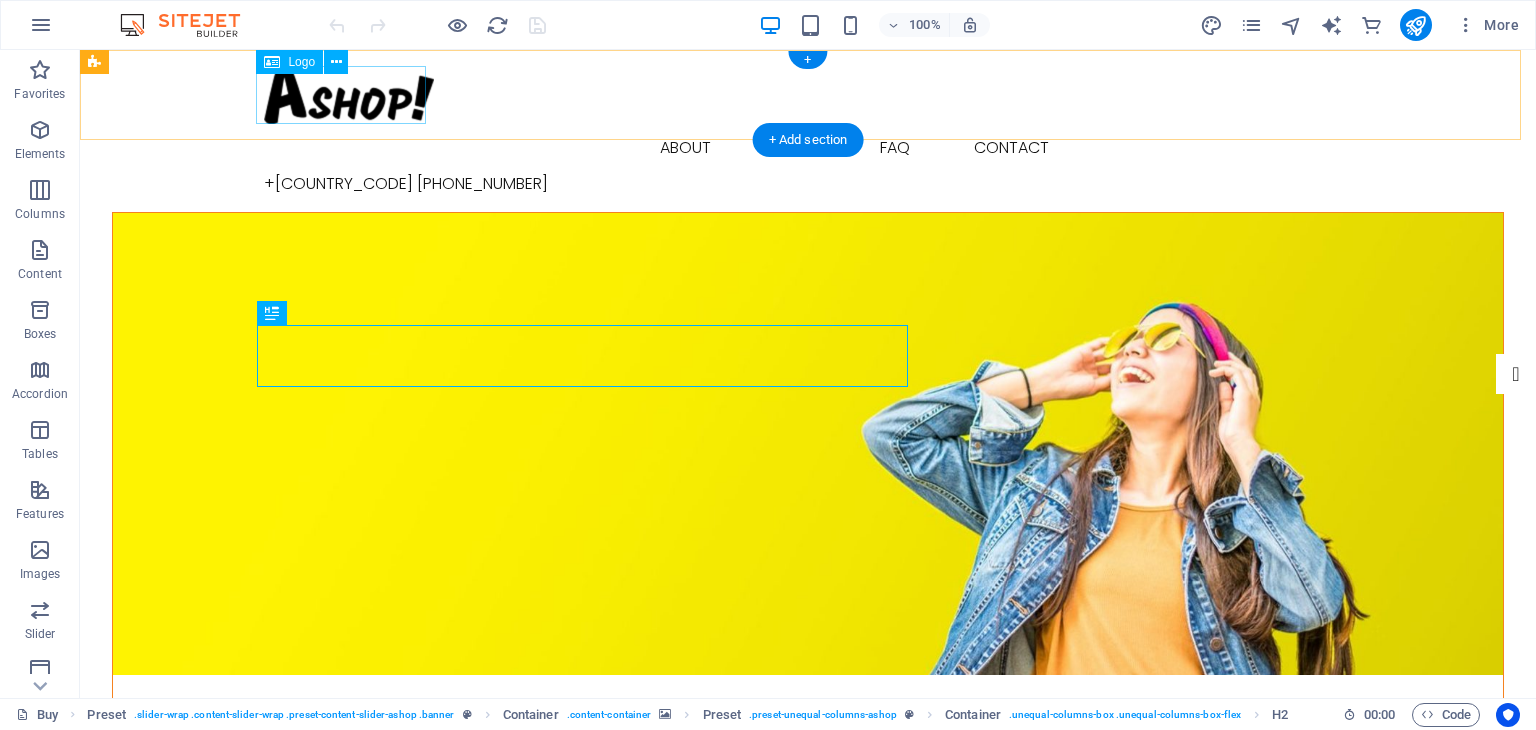 click at bounding box center [808, 95] 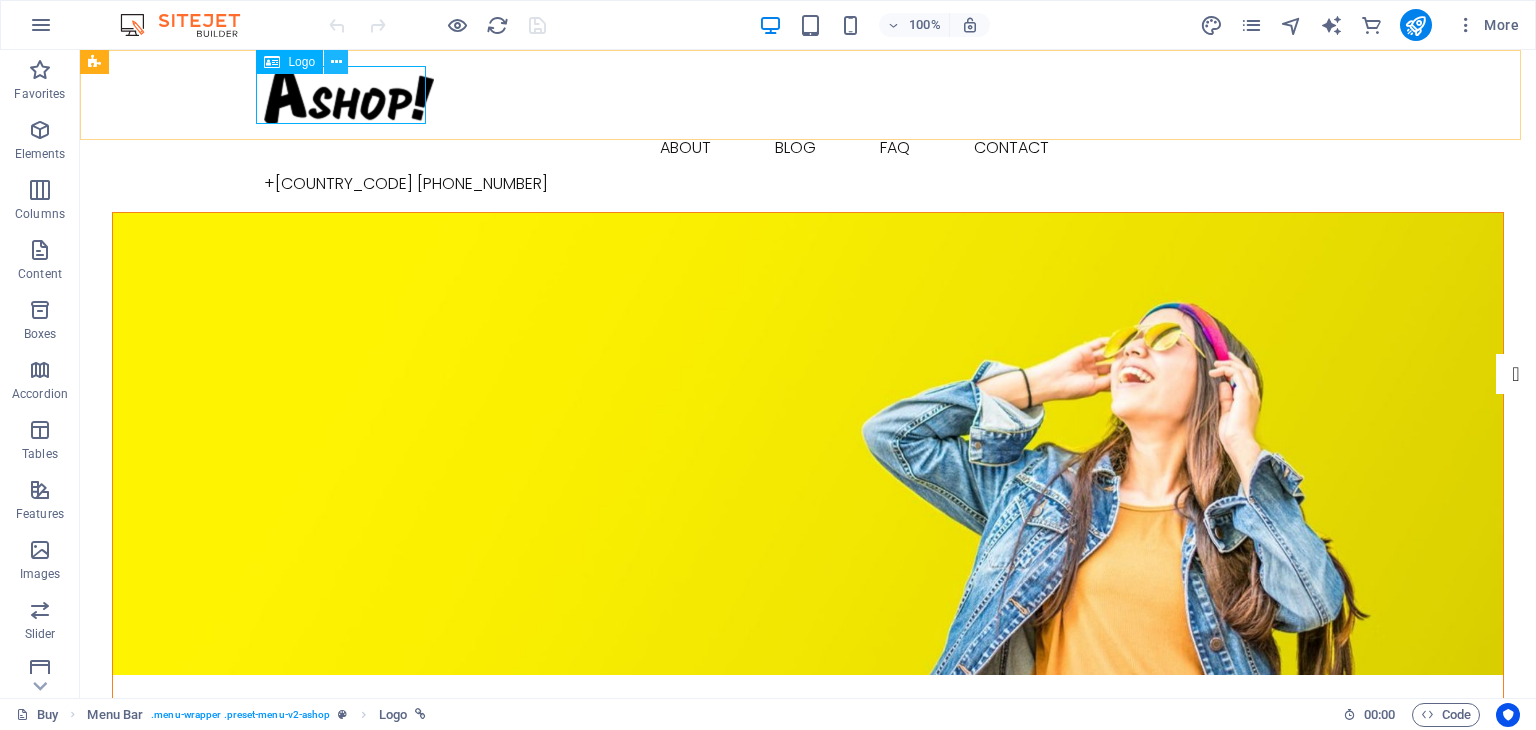 click at bounding box center [336, 62] 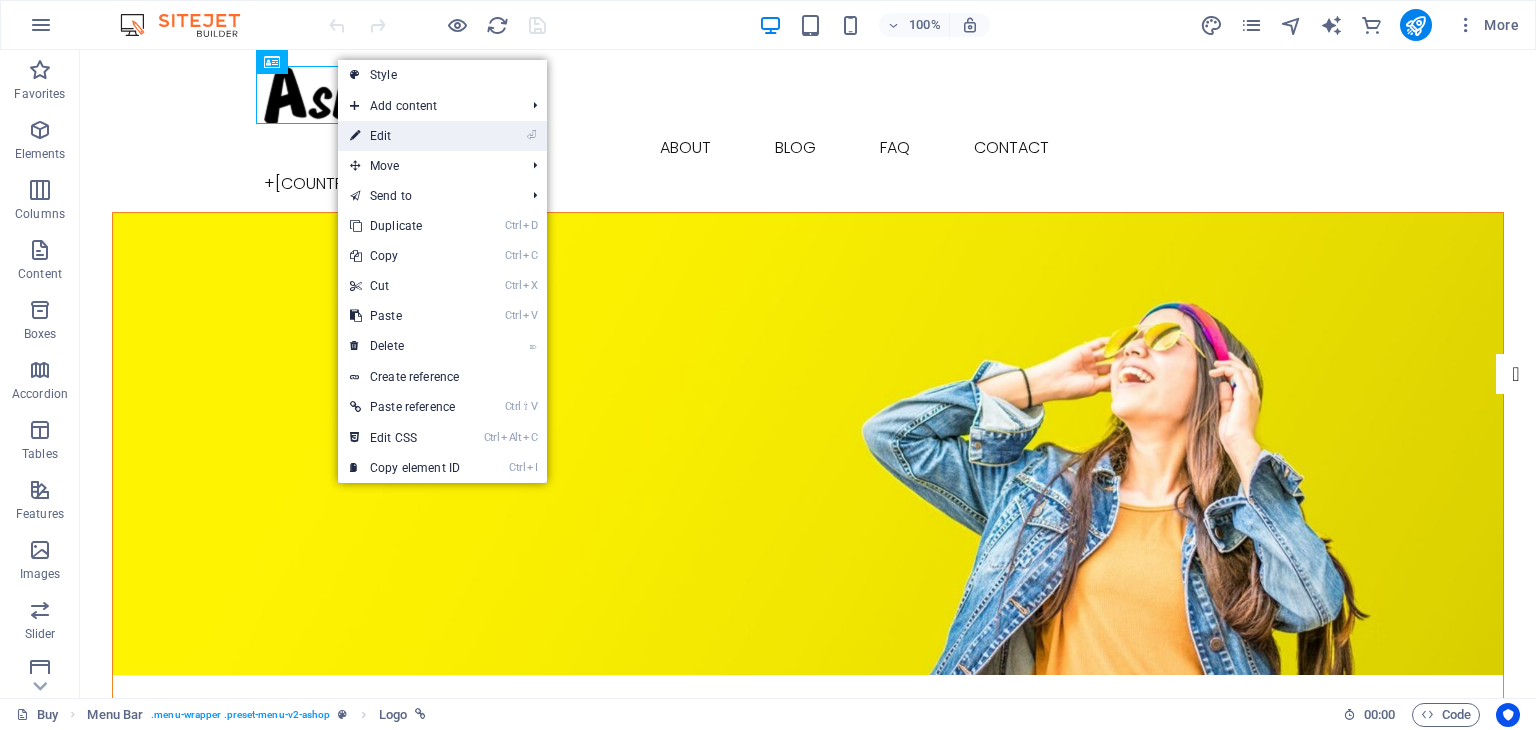 click on "⏎  Edit" at bounding box center (405, 136) 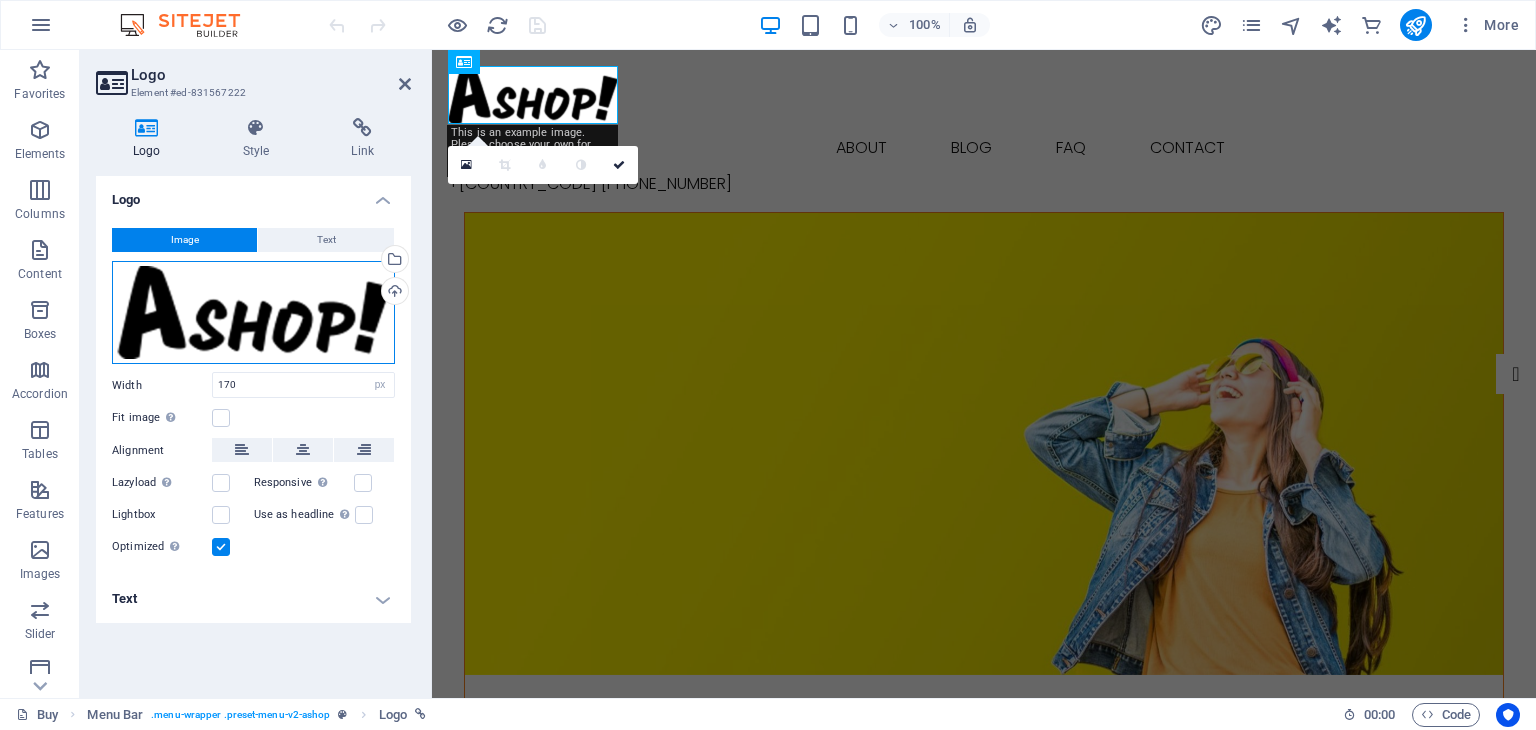 click on "Drag files here, click to choose files or select files from Files or our free stock photos & videos" at bounding box center (253, 313) 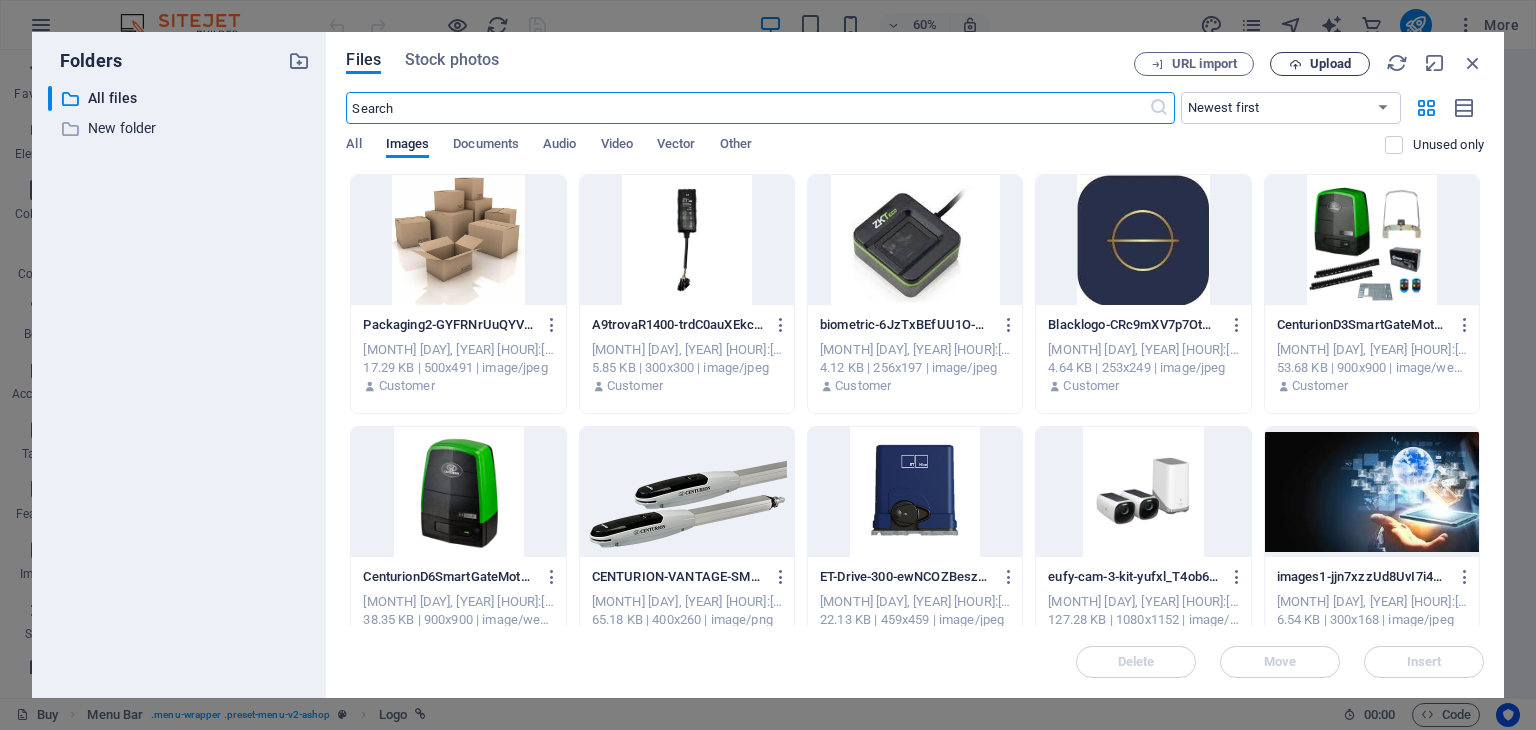 click on "Upload" at bounding box center (1330, 64) 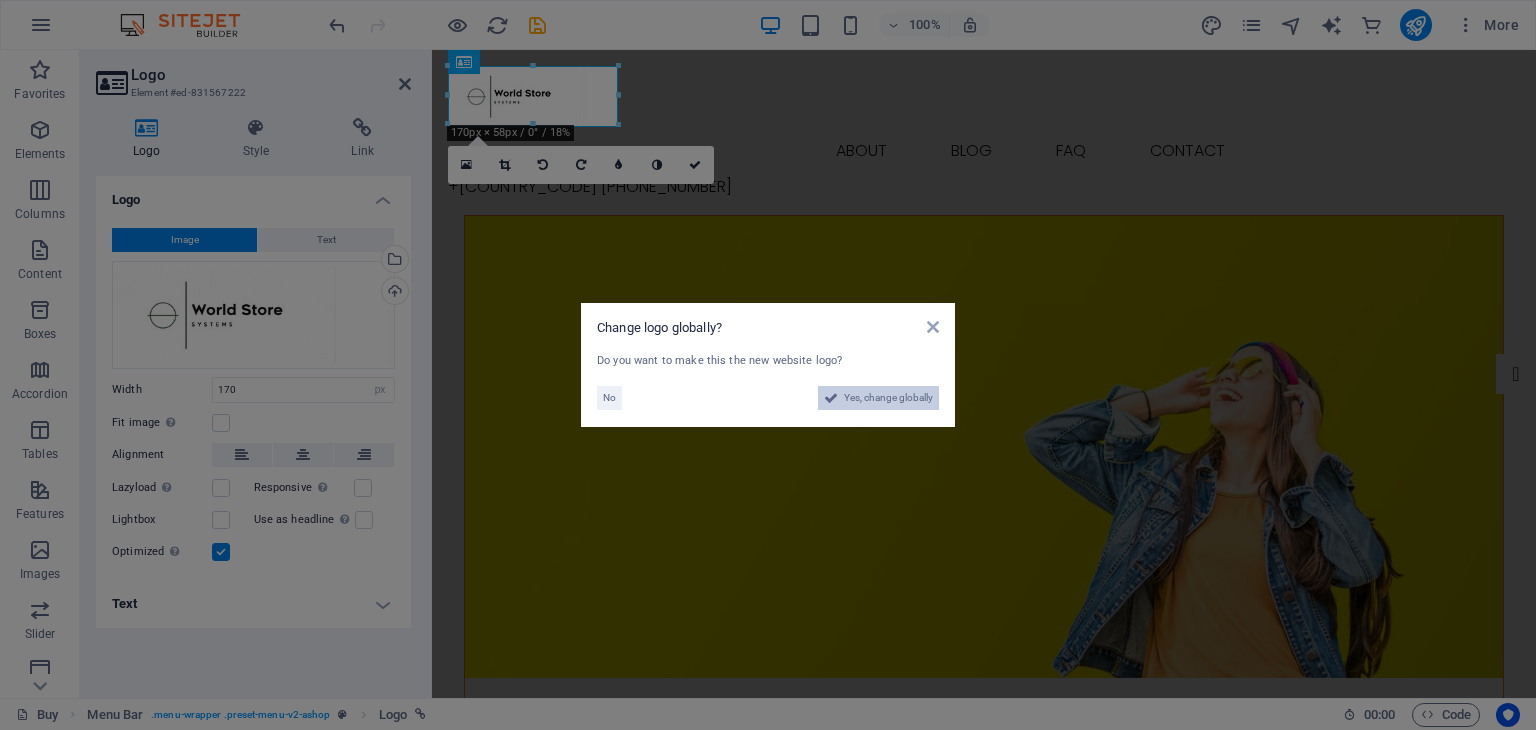 click on "Yes, change globally" at bounding box center (888, 398) 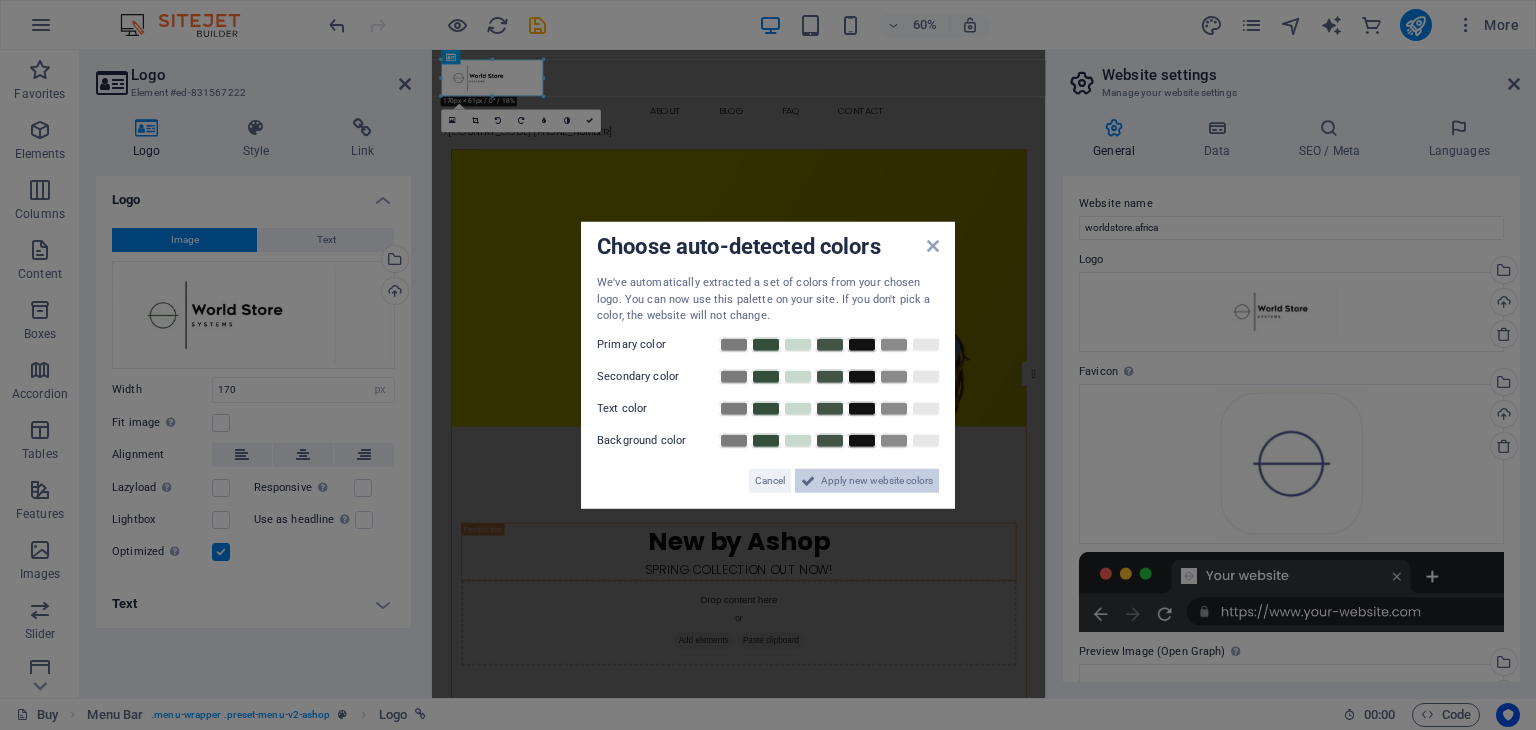 click on "Apply new website colors" at bounding box center (877, 480) 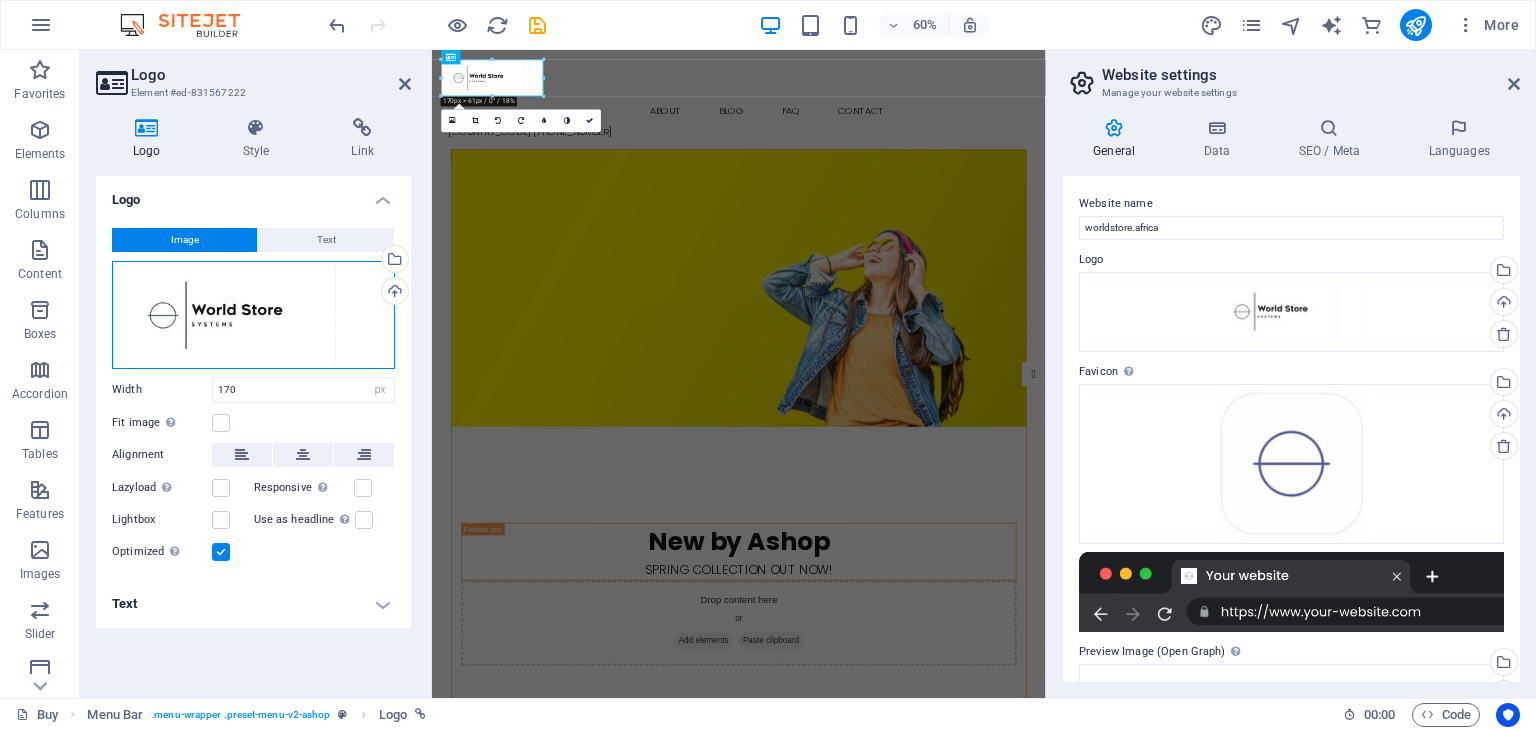 click on "Drag files here, click to choose files or select files from Files or our free stock photos & videos" at bounding box center (253, 315) 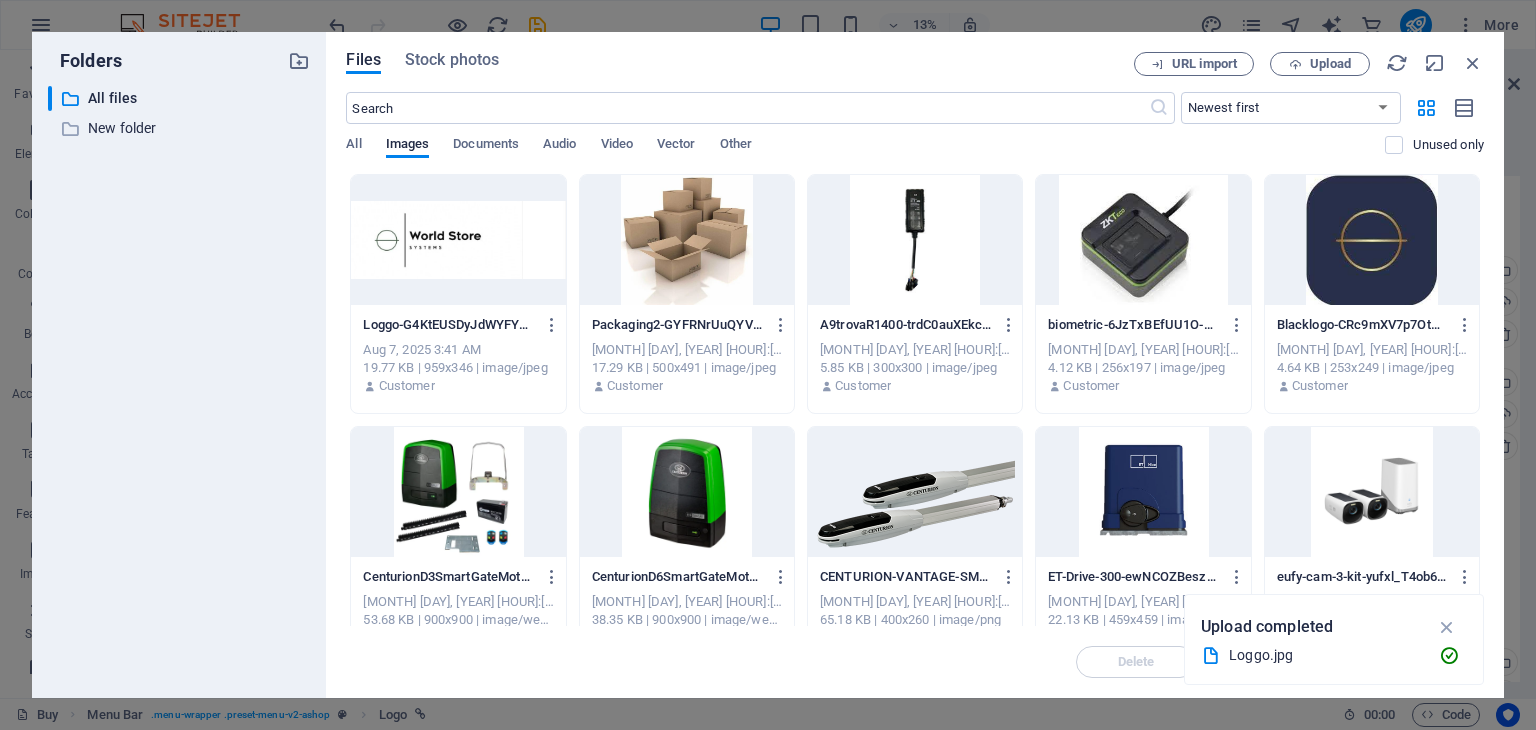 click at bounding box center [458, 240] 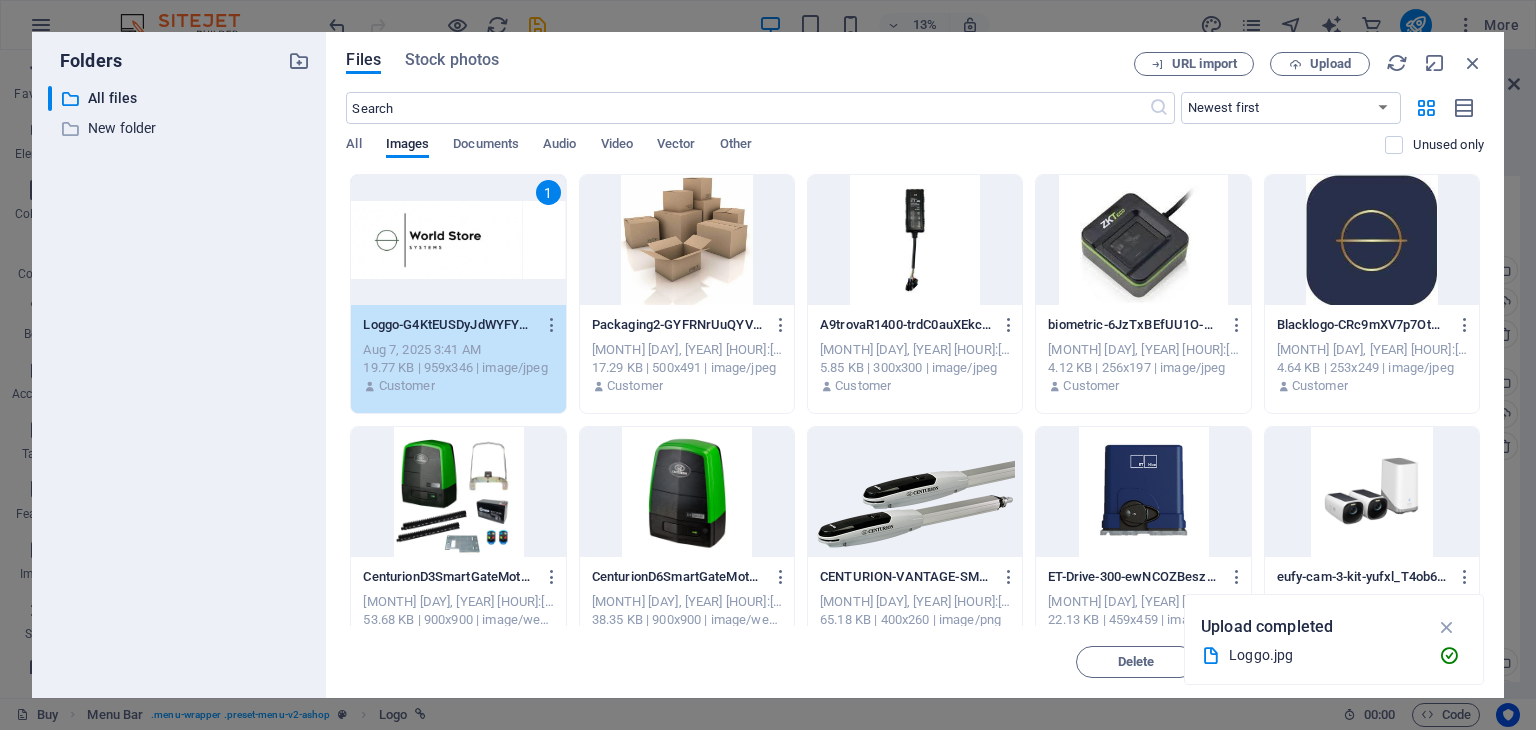 click on "1" at bounding box center (458, 240) 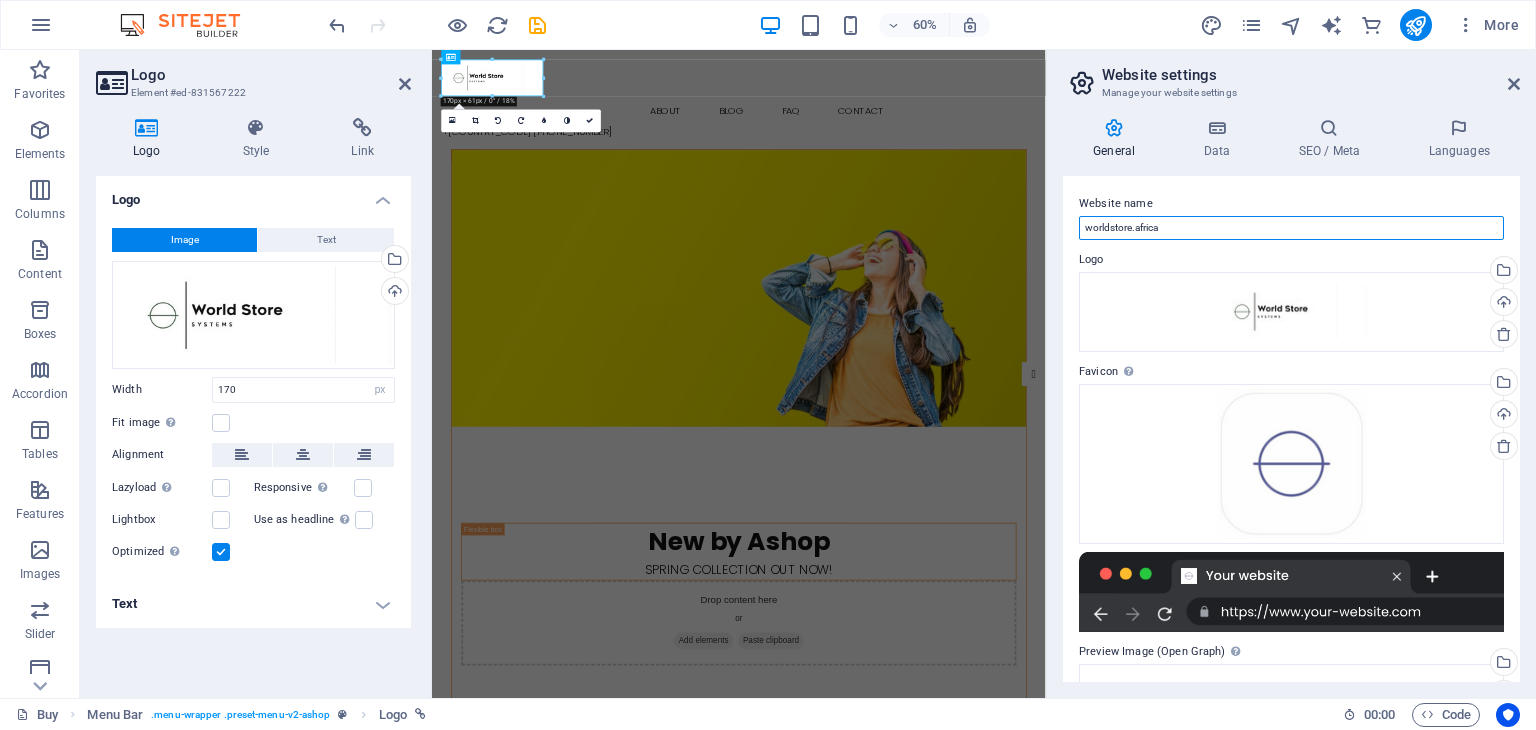 click on "worldstore.africa" at bounding box center [1291, 228] 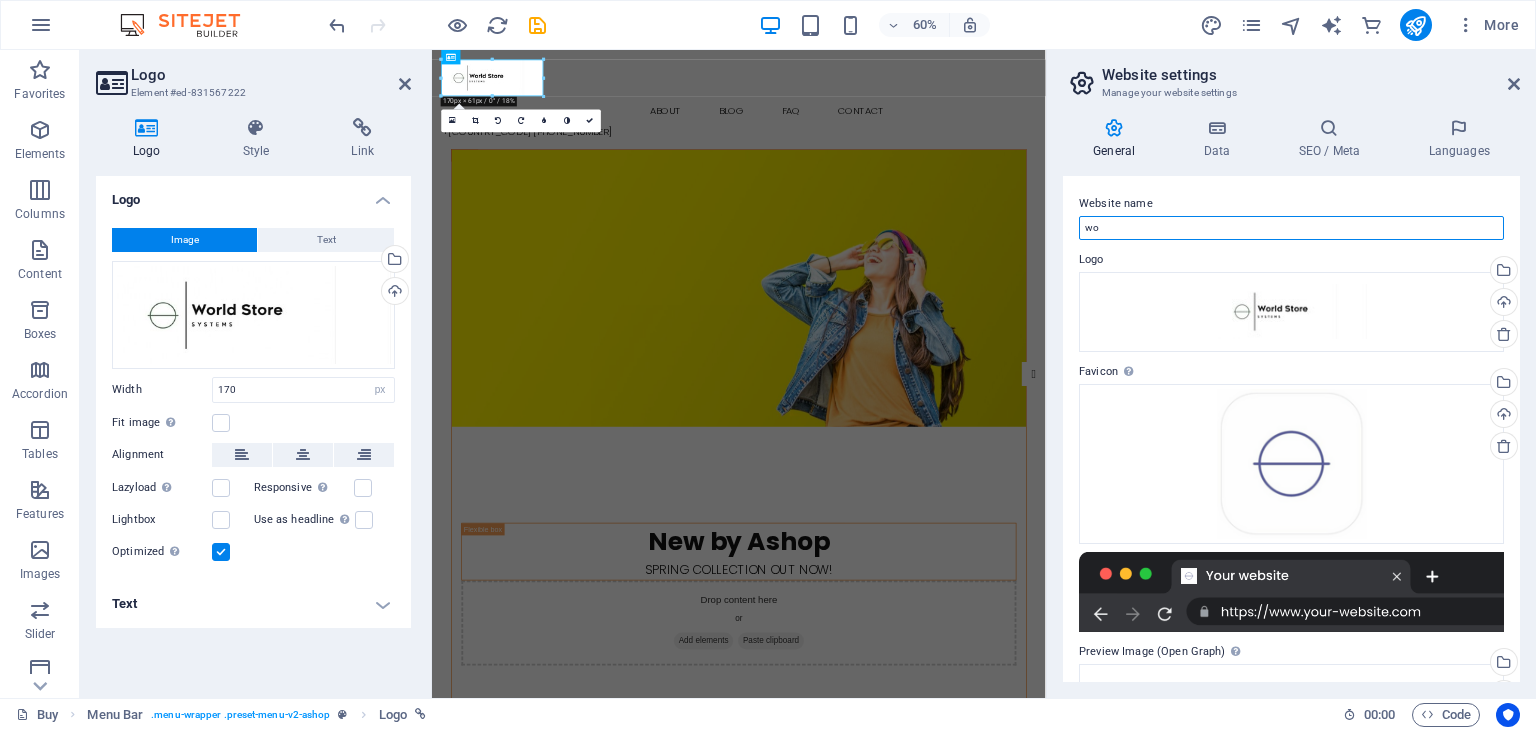 type on "w" 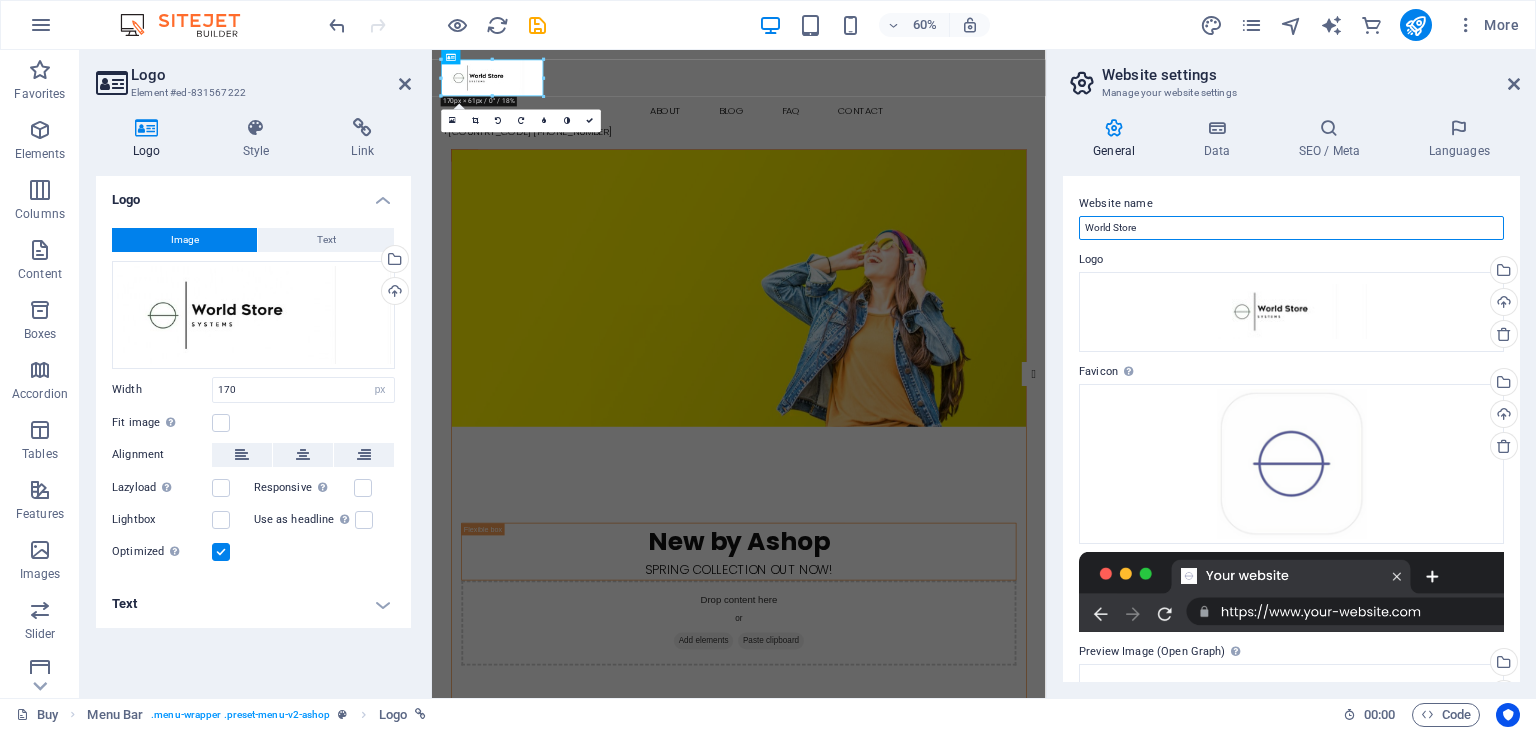type on "World Store" 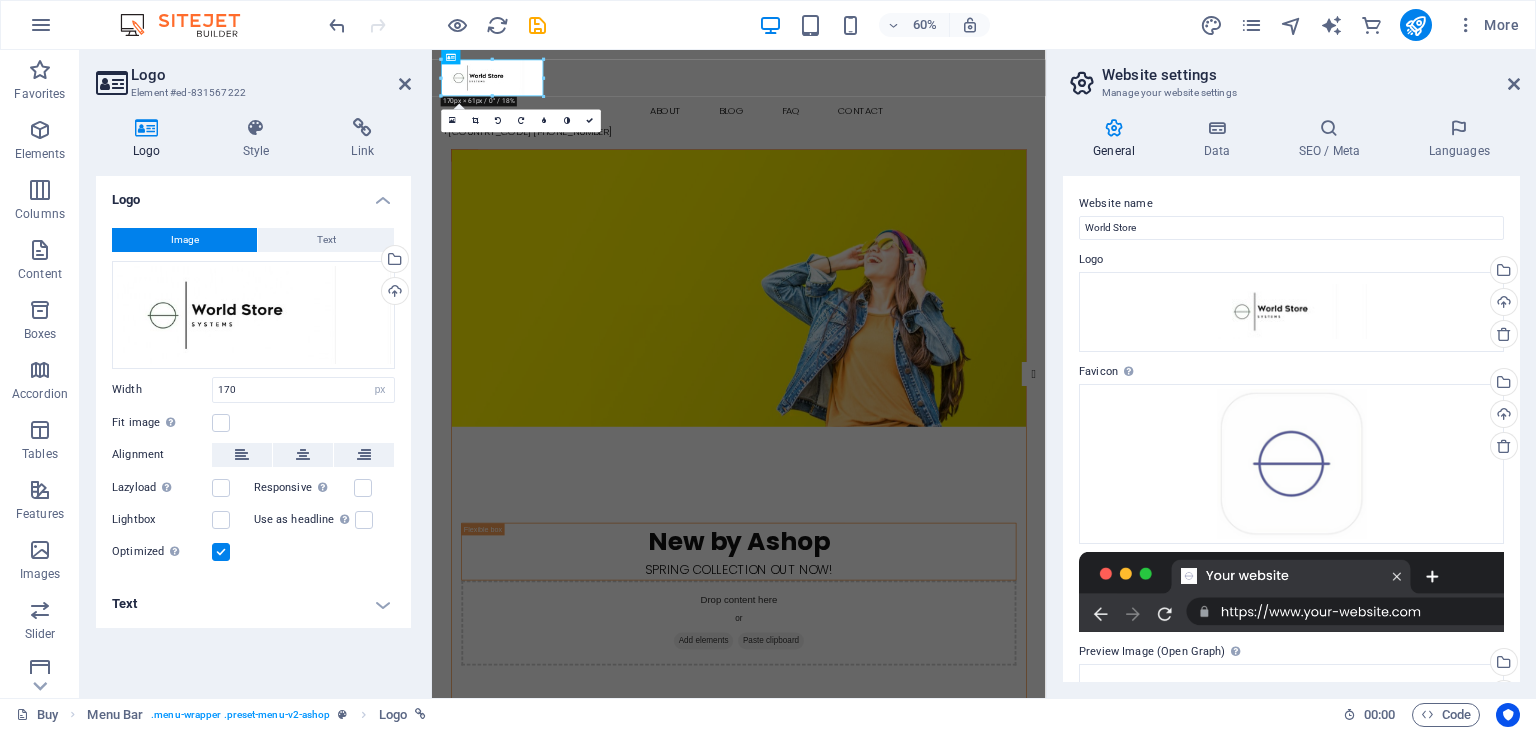 drag, startPoint x: 1520, startPoint y: 439, endPoint x: 1510, endPoint y: 505, distance: 66.75328 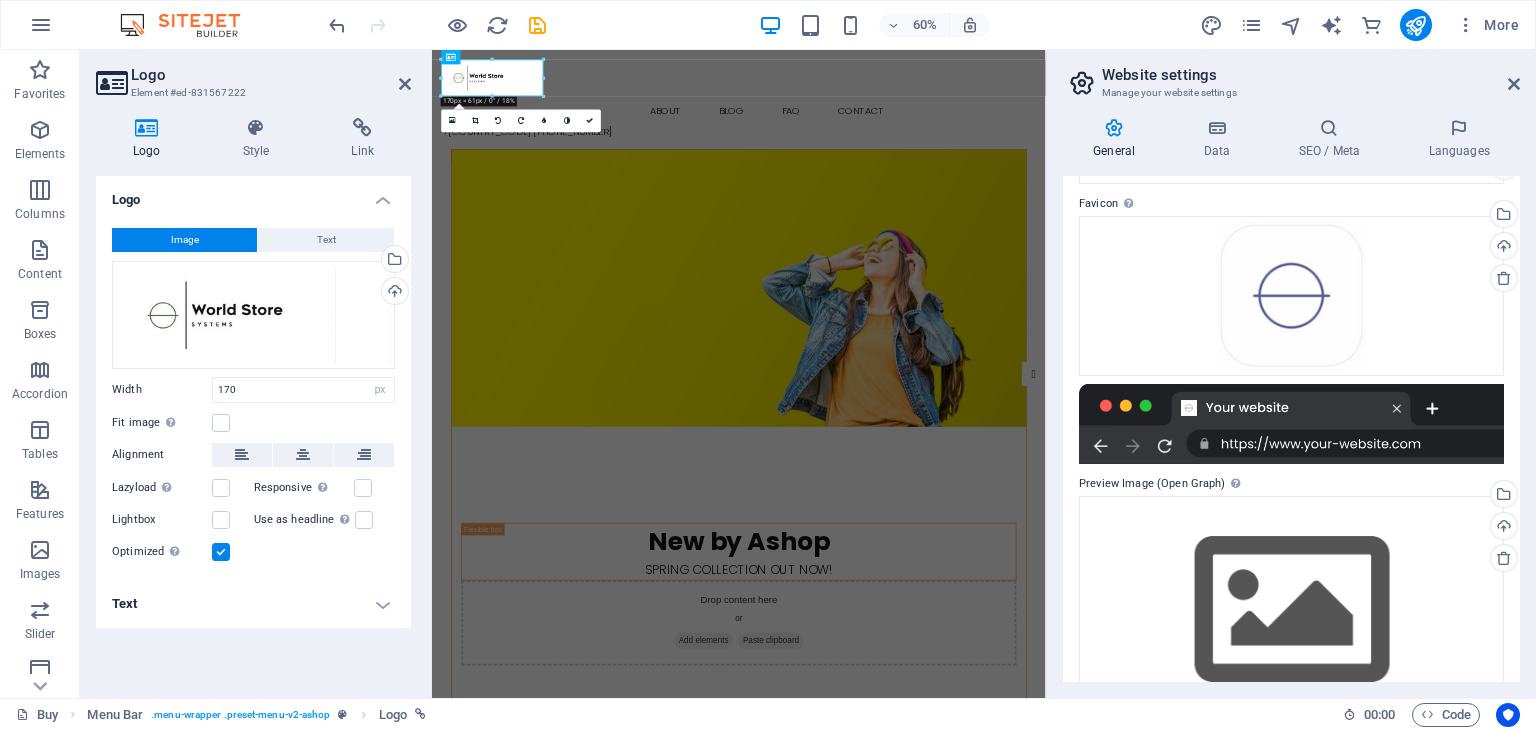 scroll, scrollTop: 227, scrollLeft: 0, axis: vertical 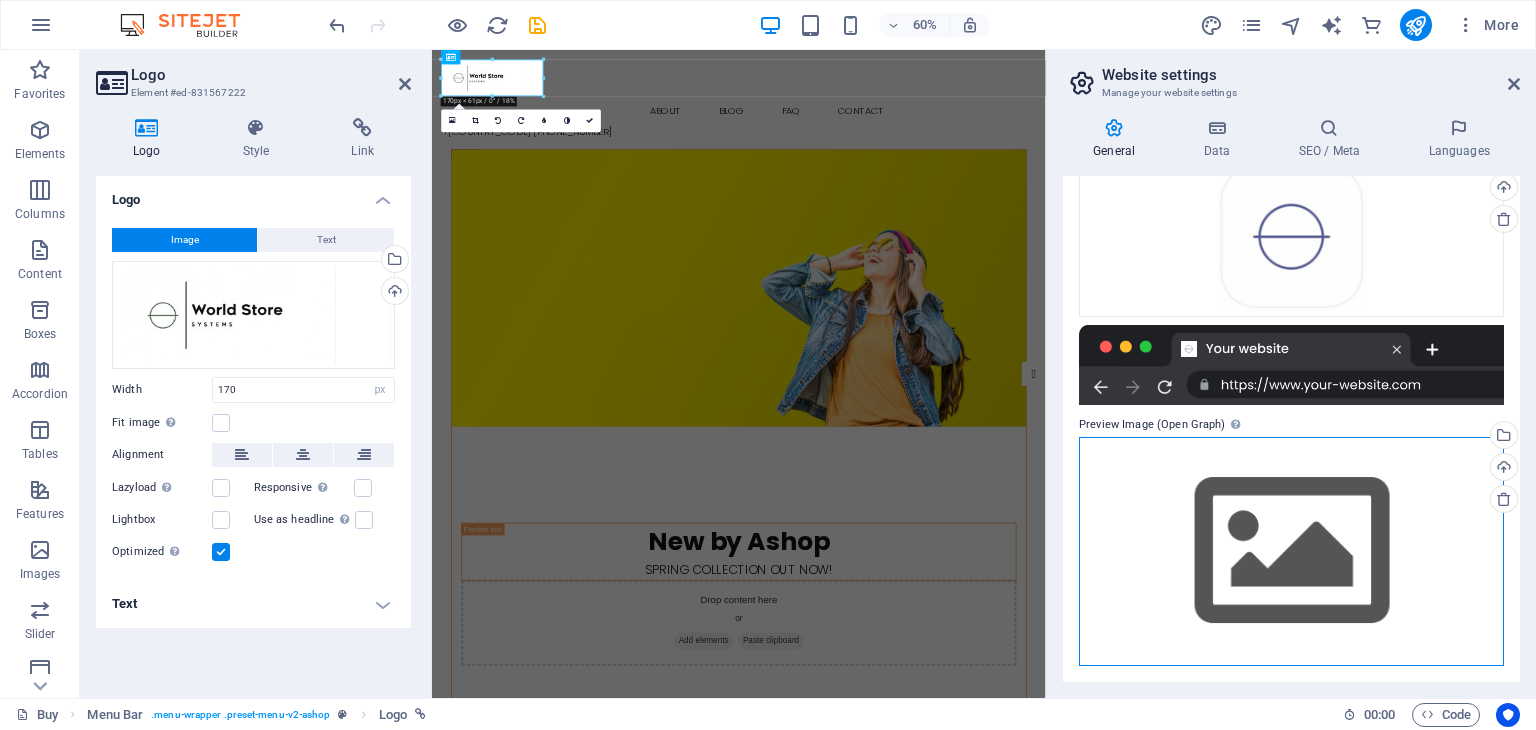 click on "Drag files here, click to choose files or select files from Files or our free stock photos & videos" at bounding box center [1291, 551] 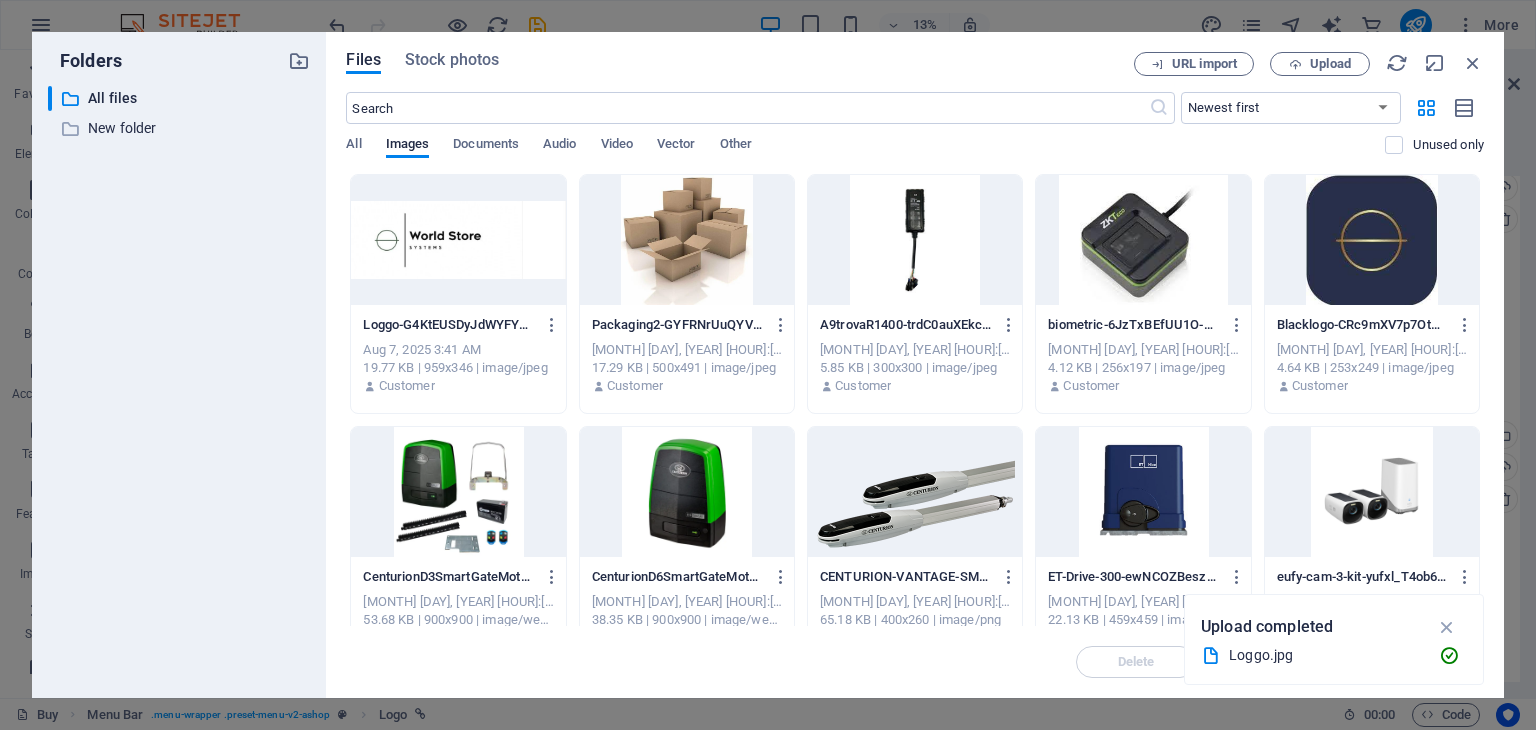 click at bounding box center [1372, 240] 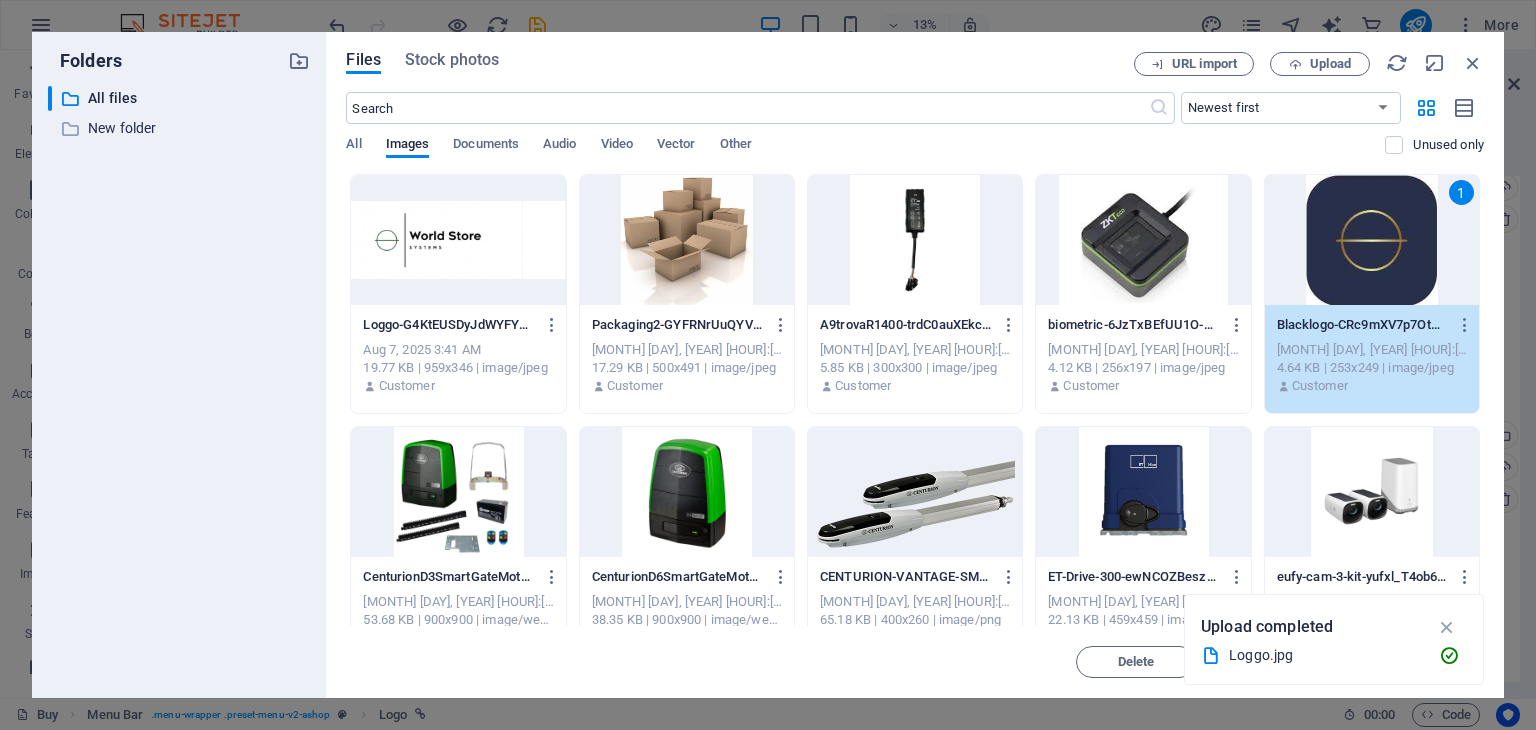 click on "1" at bounding box center [1372, 240] 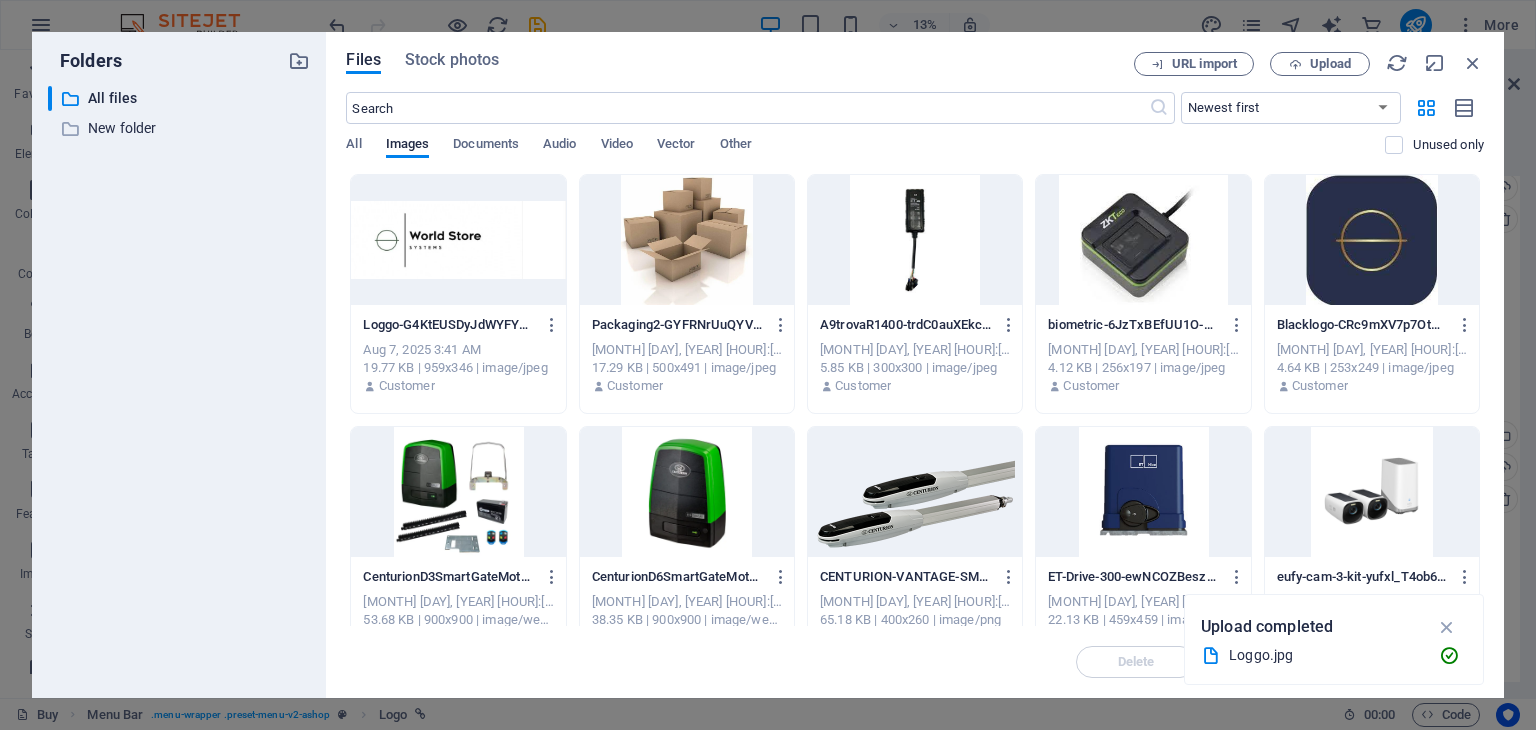 click at bounding box center (1372, 240) 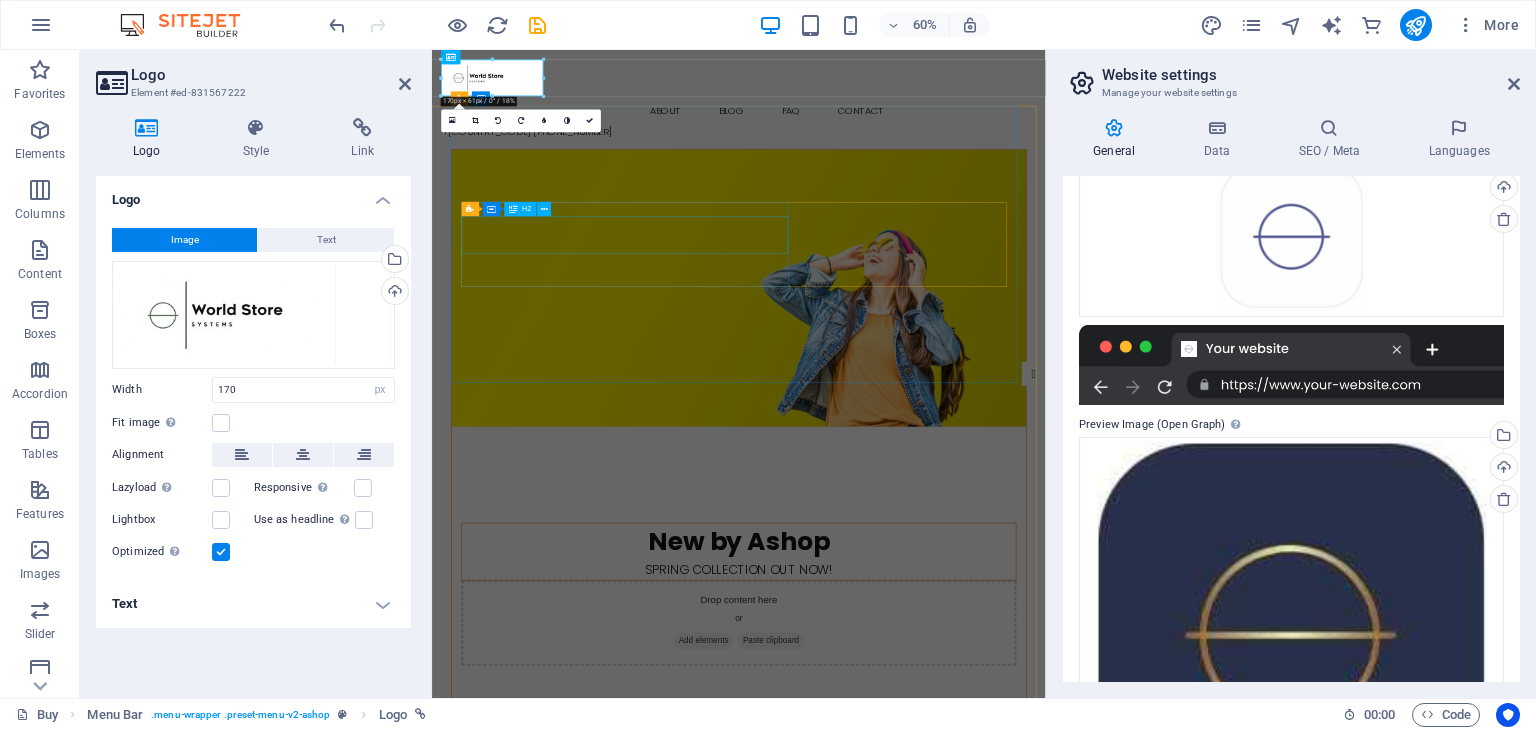 click on "New by Ashop" at bounding box center (943, 870) 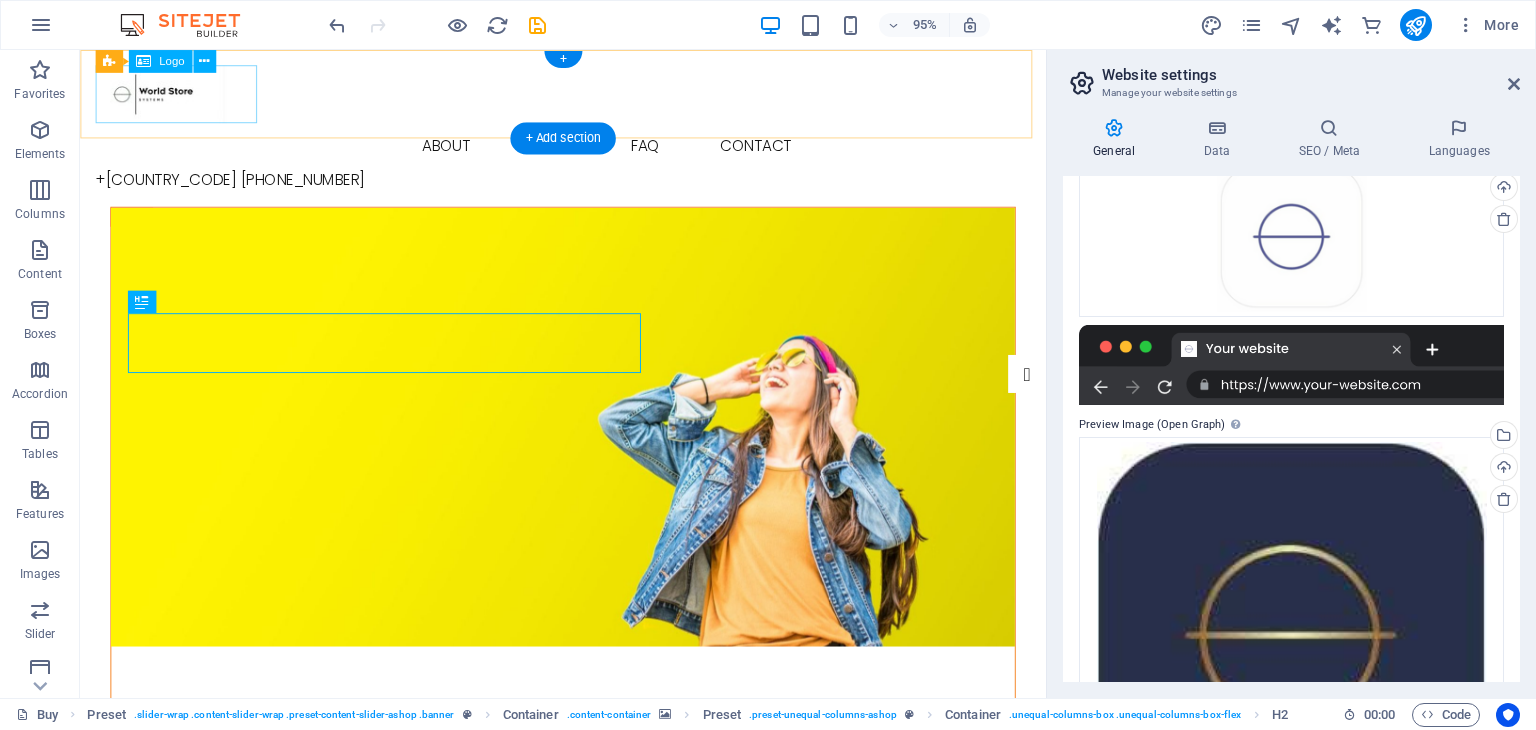 click at bounding box center [588, 96] 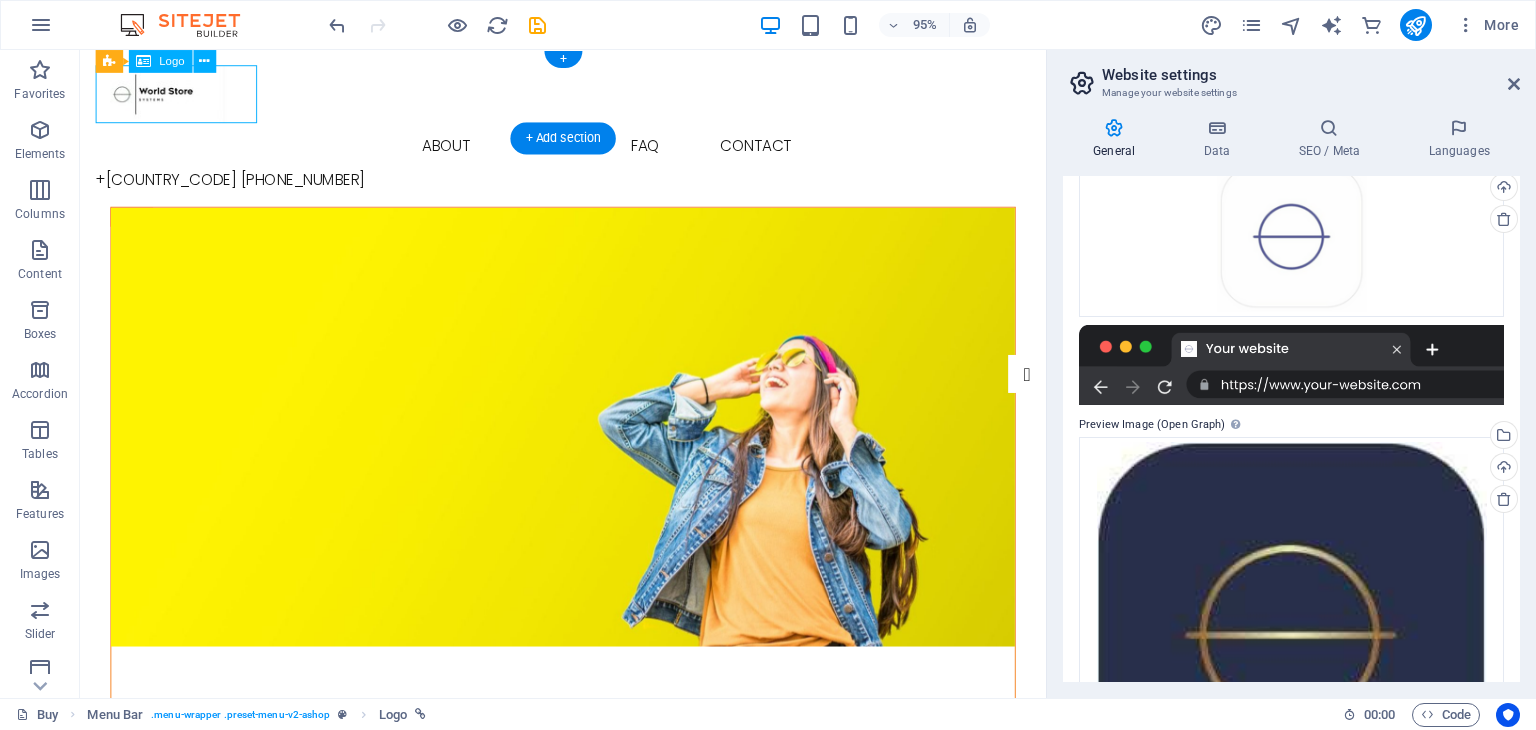 click at bounding box center [588, 96] 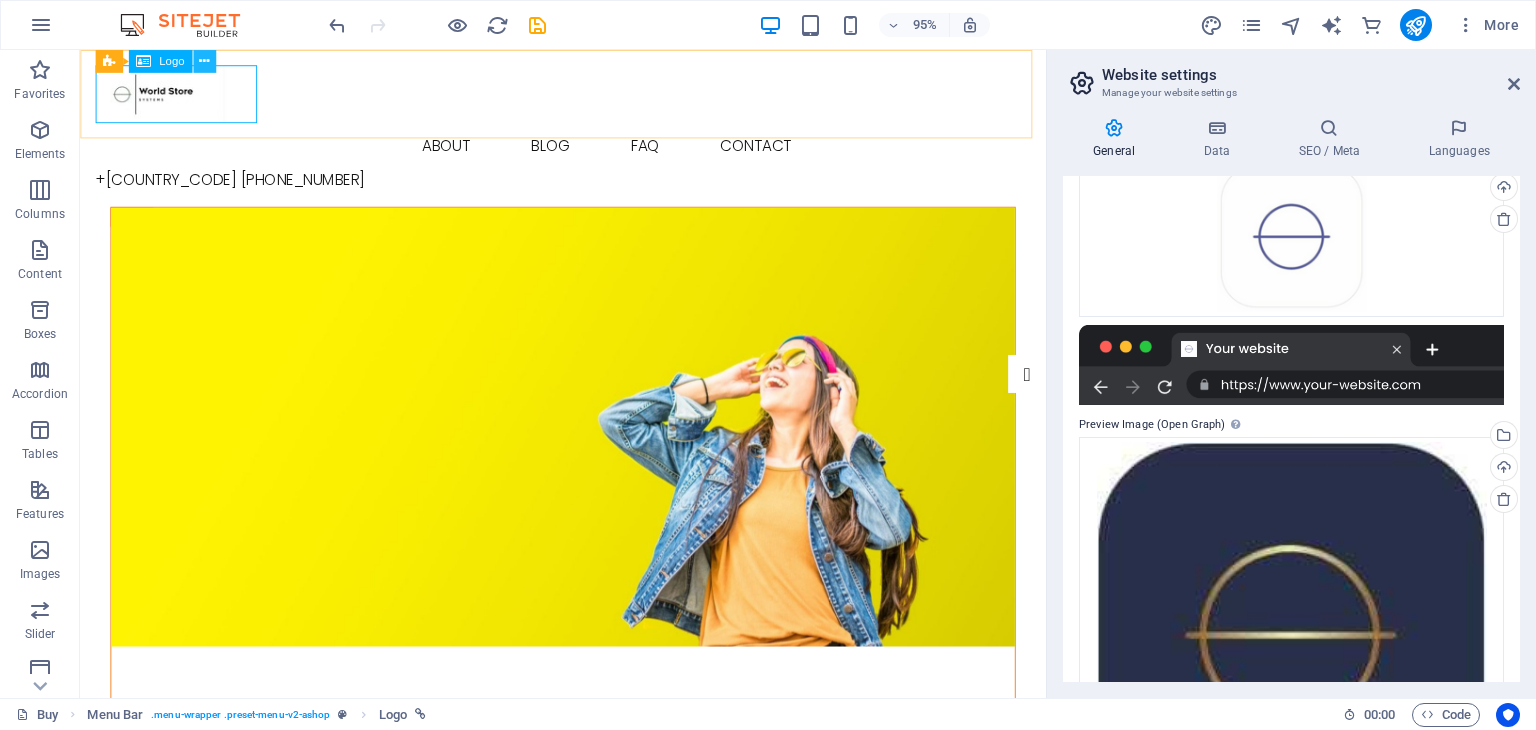 click at bounding box center (204, 61) 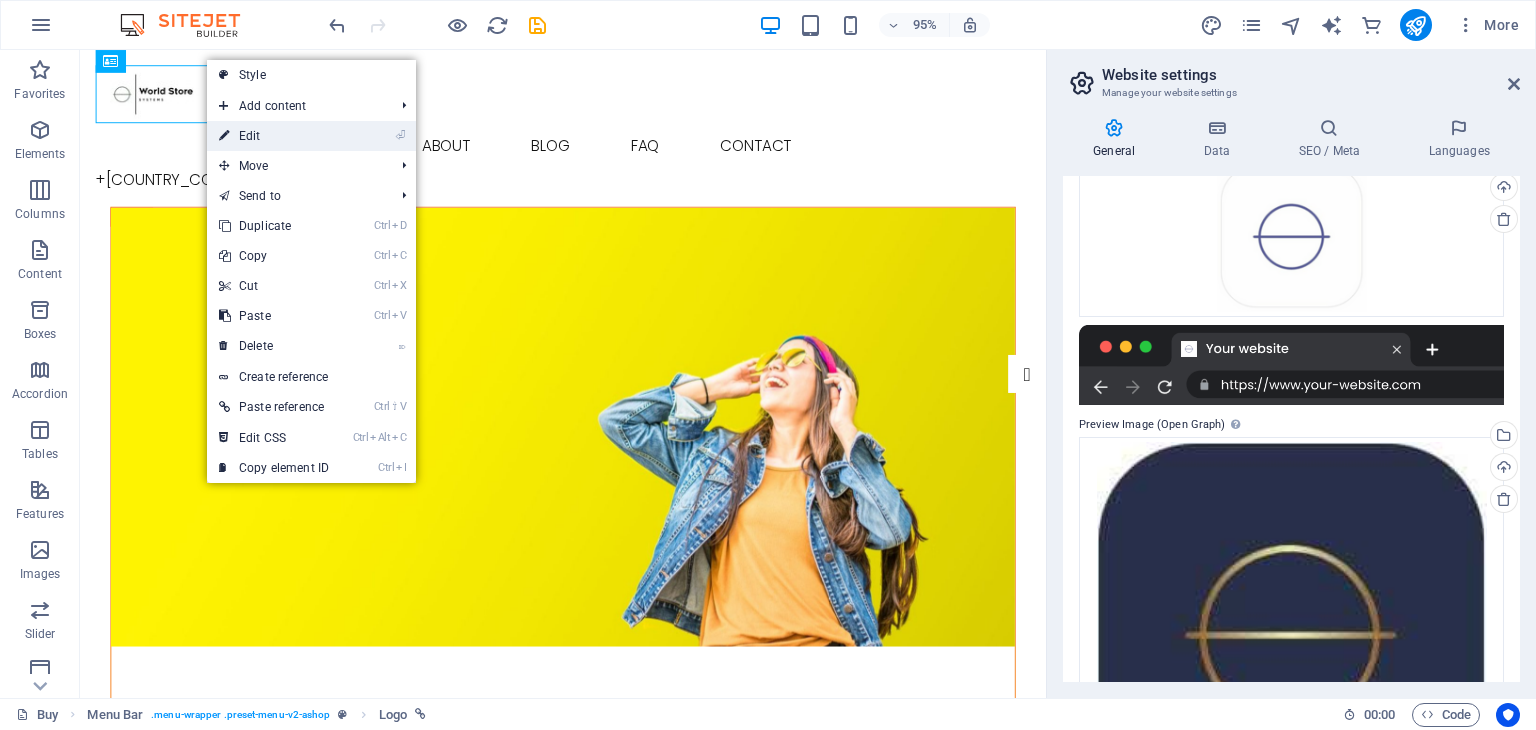 click on "⏎  Edit" at bounding box center (274, 136) 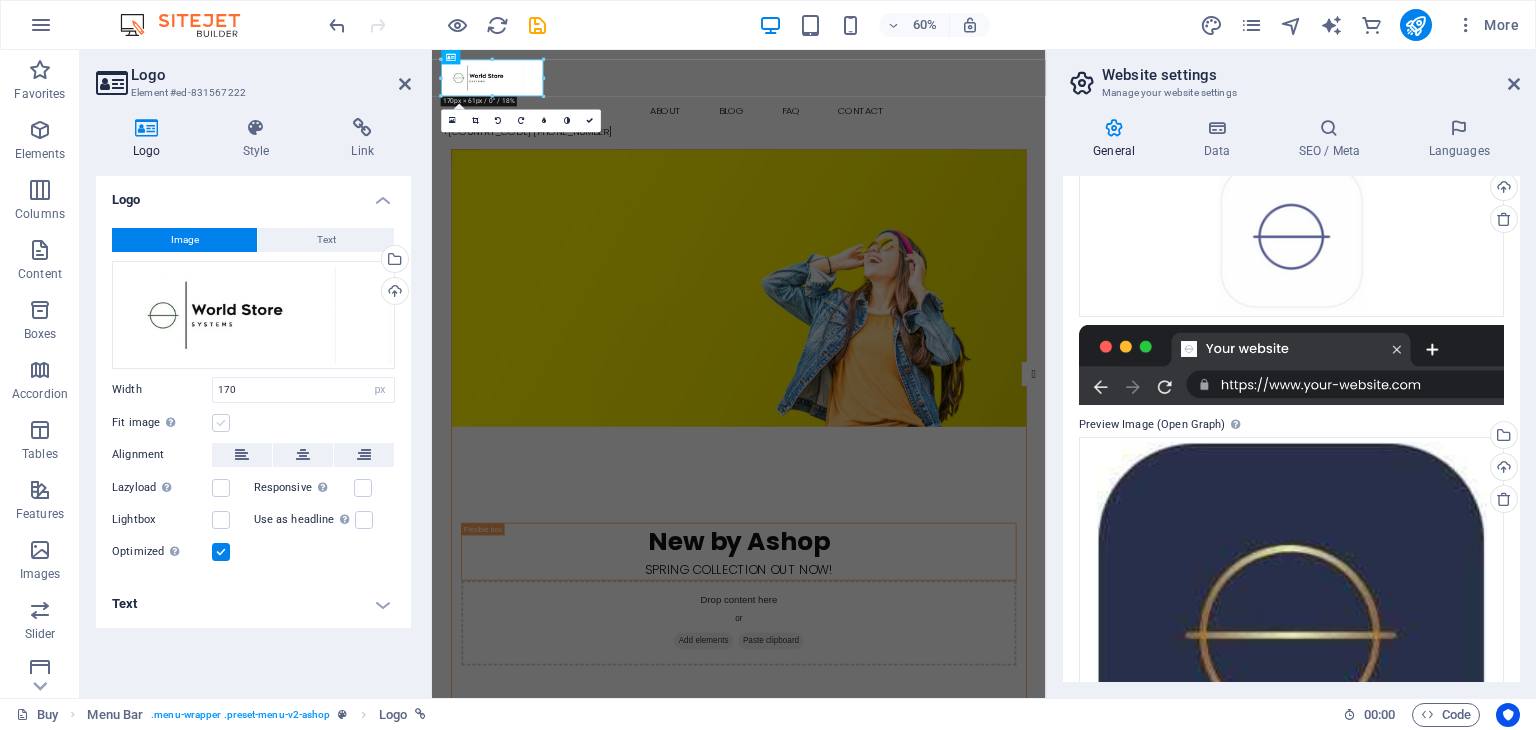 click at bounding box center [221, 423] 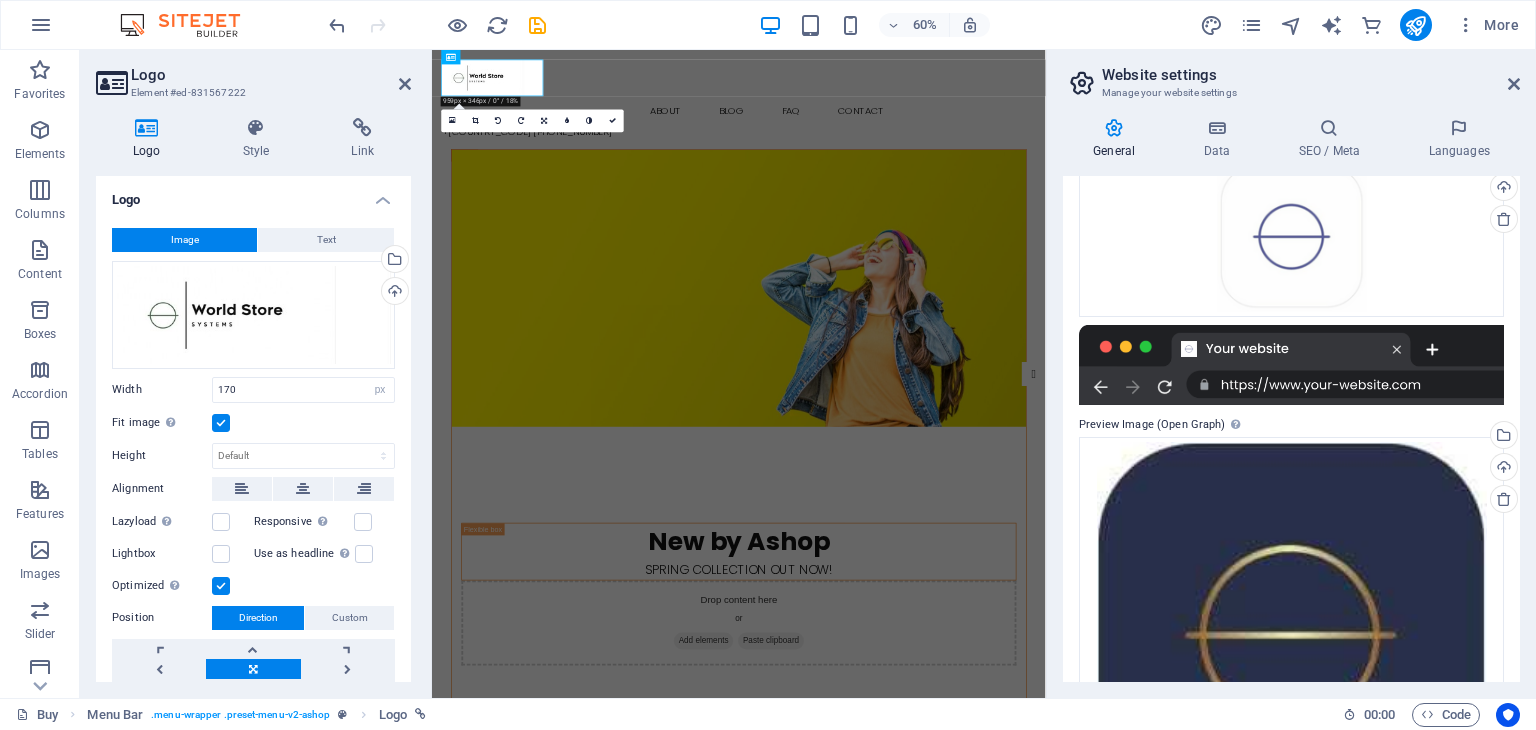 click at bounding box center (221, 423) 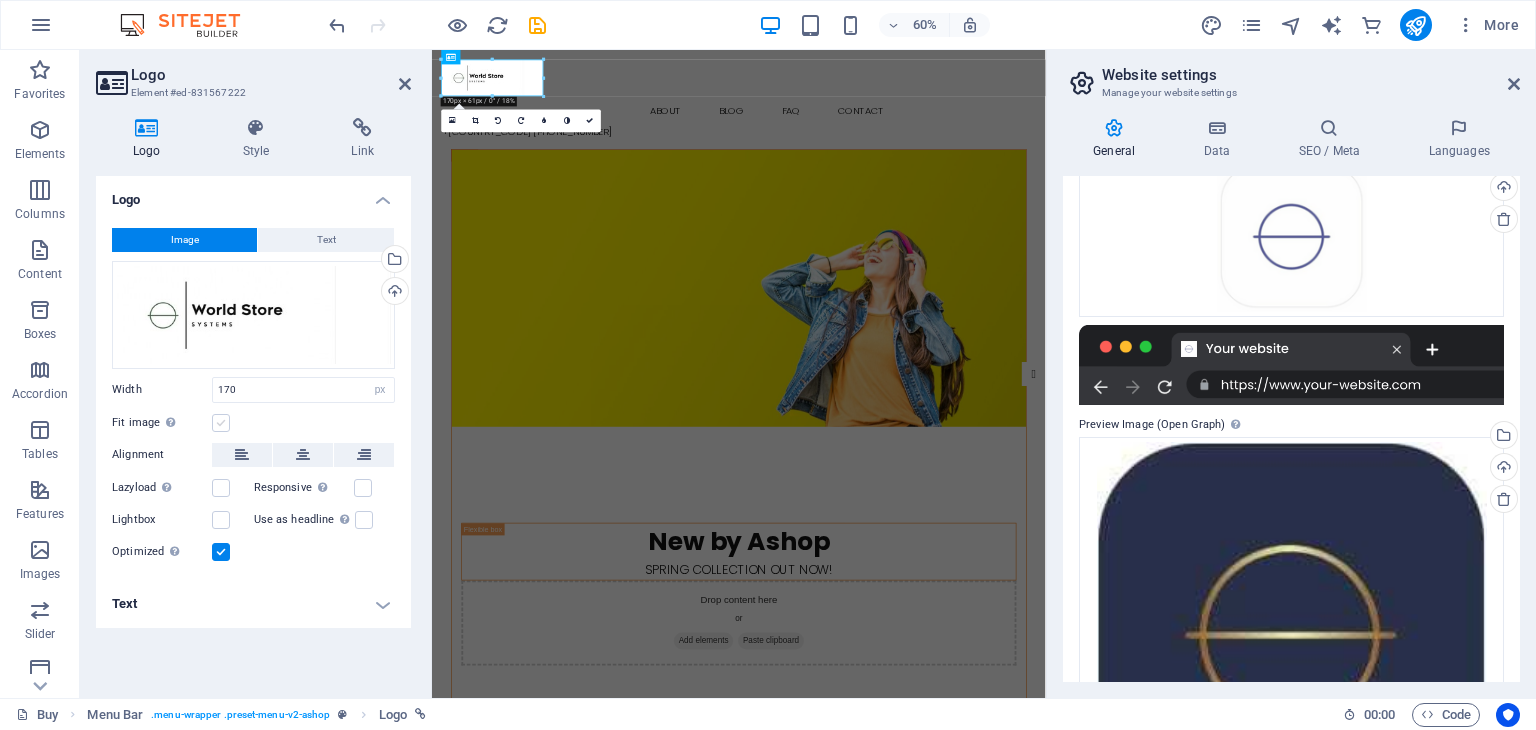 click at bounding box center (221, 423) 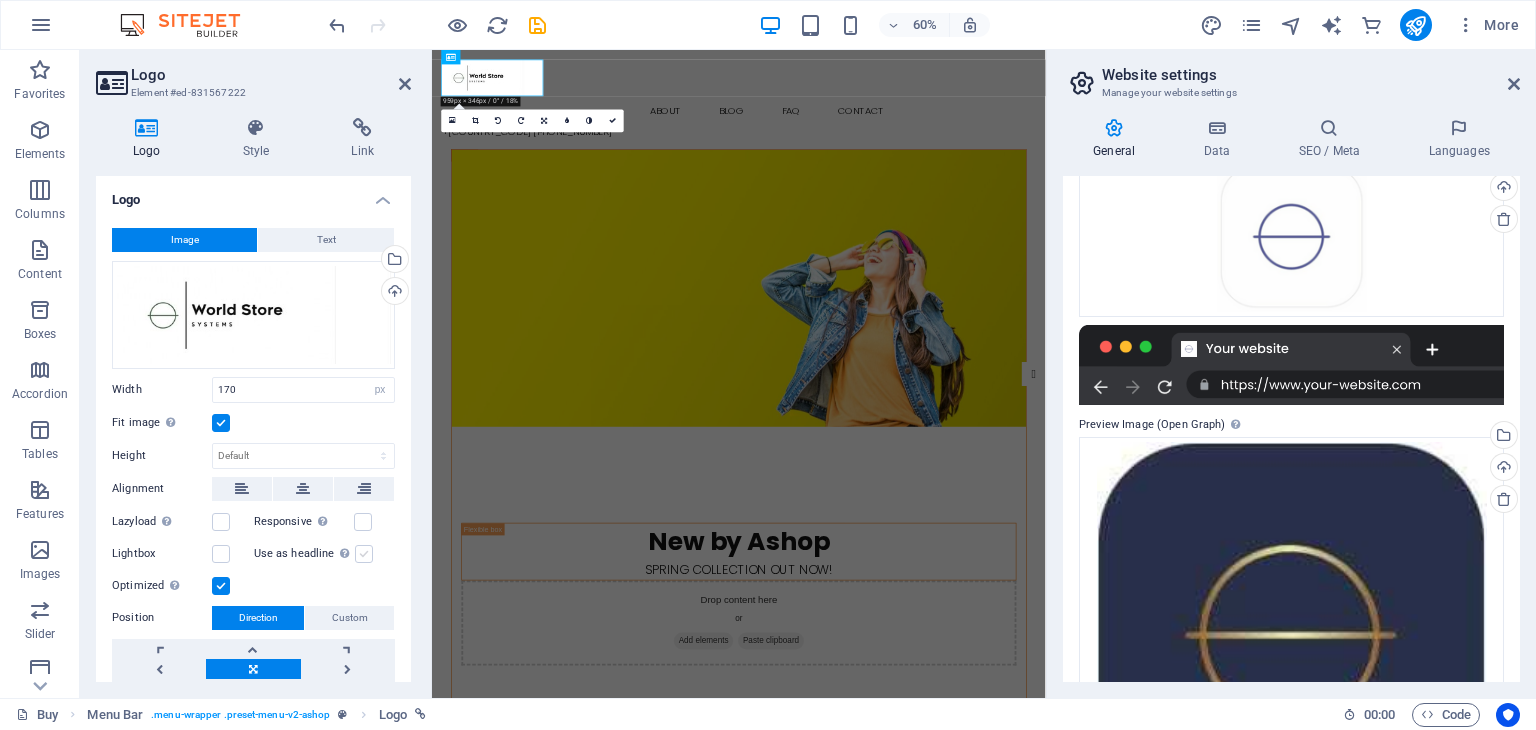 click at bounding box center [364, 554] 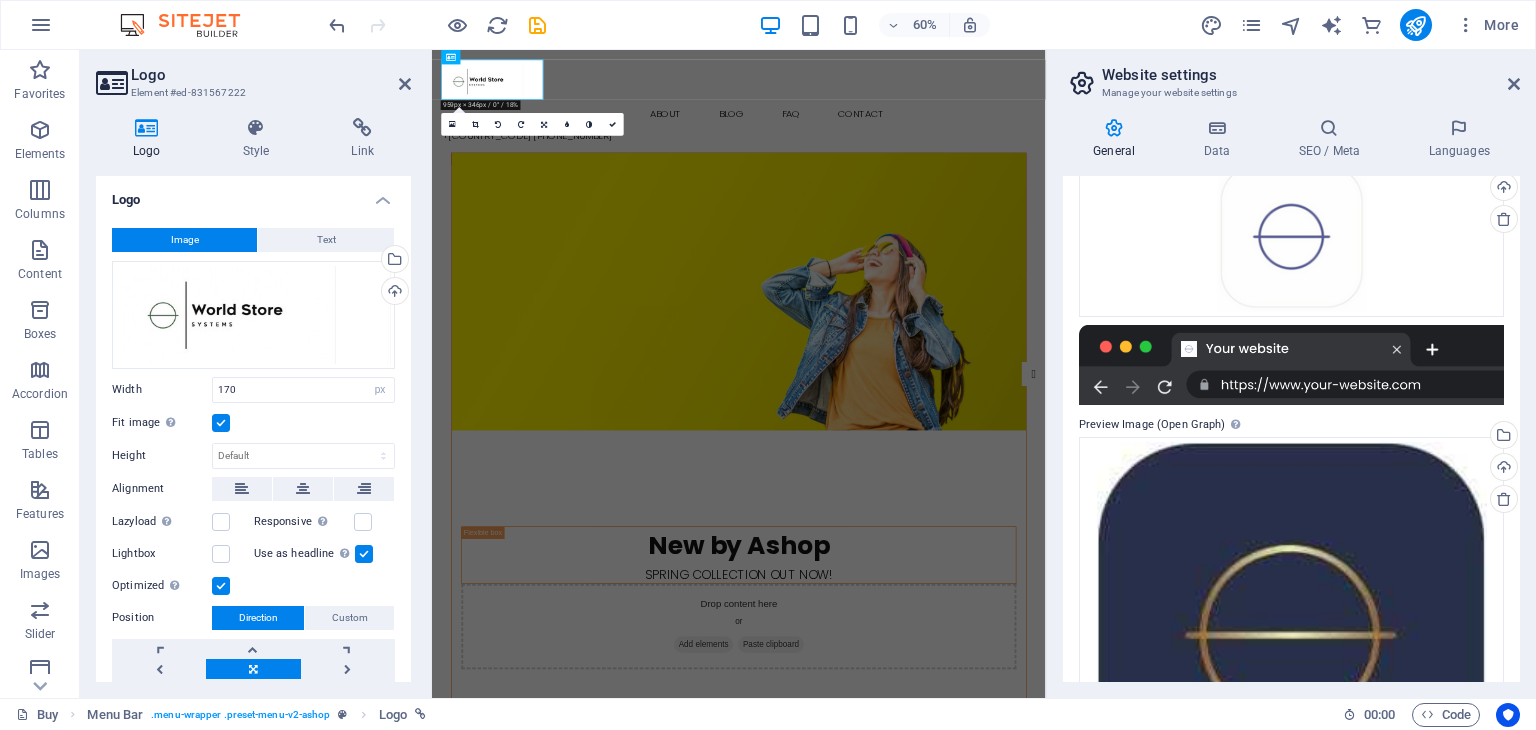click at bounding box center [364, 554] 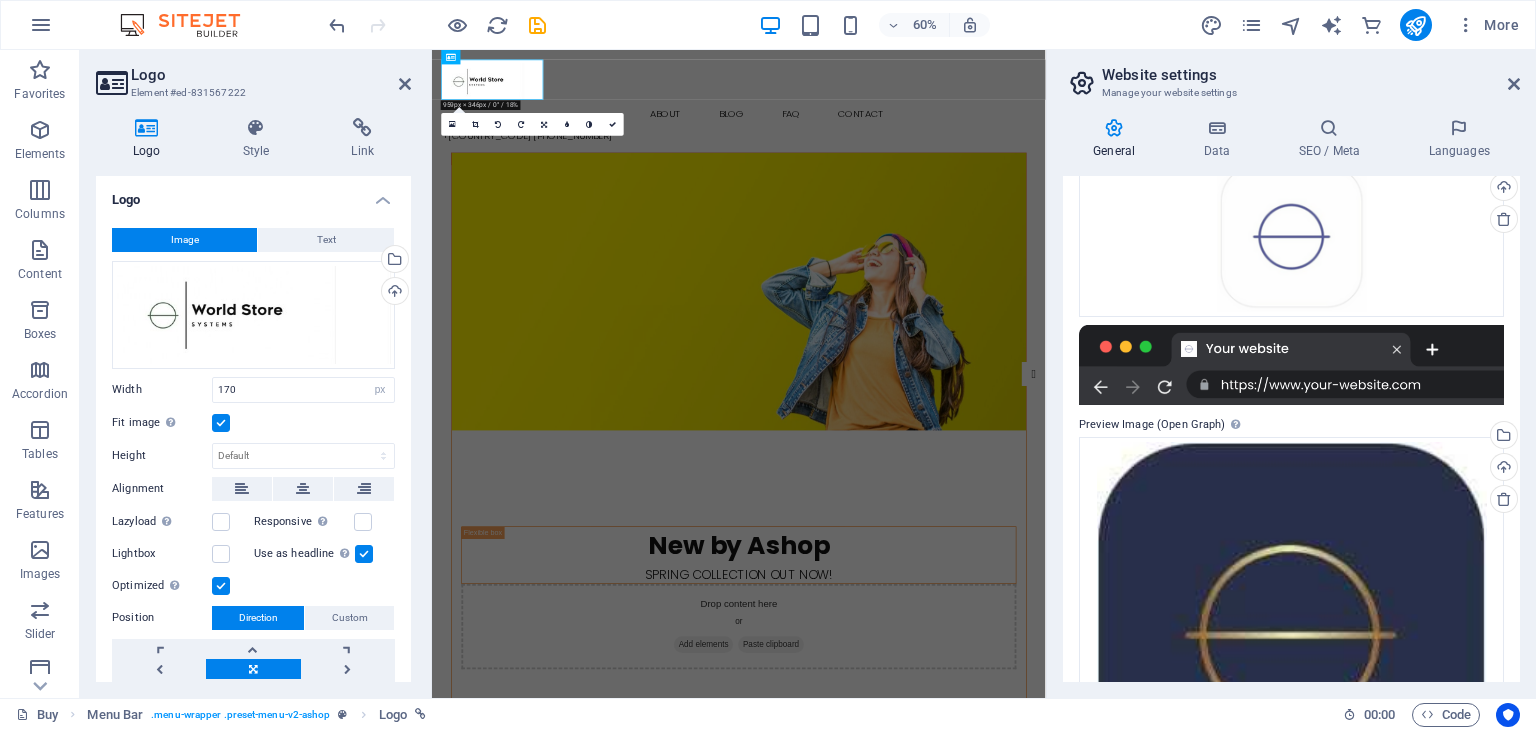 click on "Use as headline The image will be wrapped in an H1 headline tag. Useful for giving alternative text the weight of an H1 headline, e.g. for the logo. Leave unchecked if uncertain." at bounding box center (0, 0) 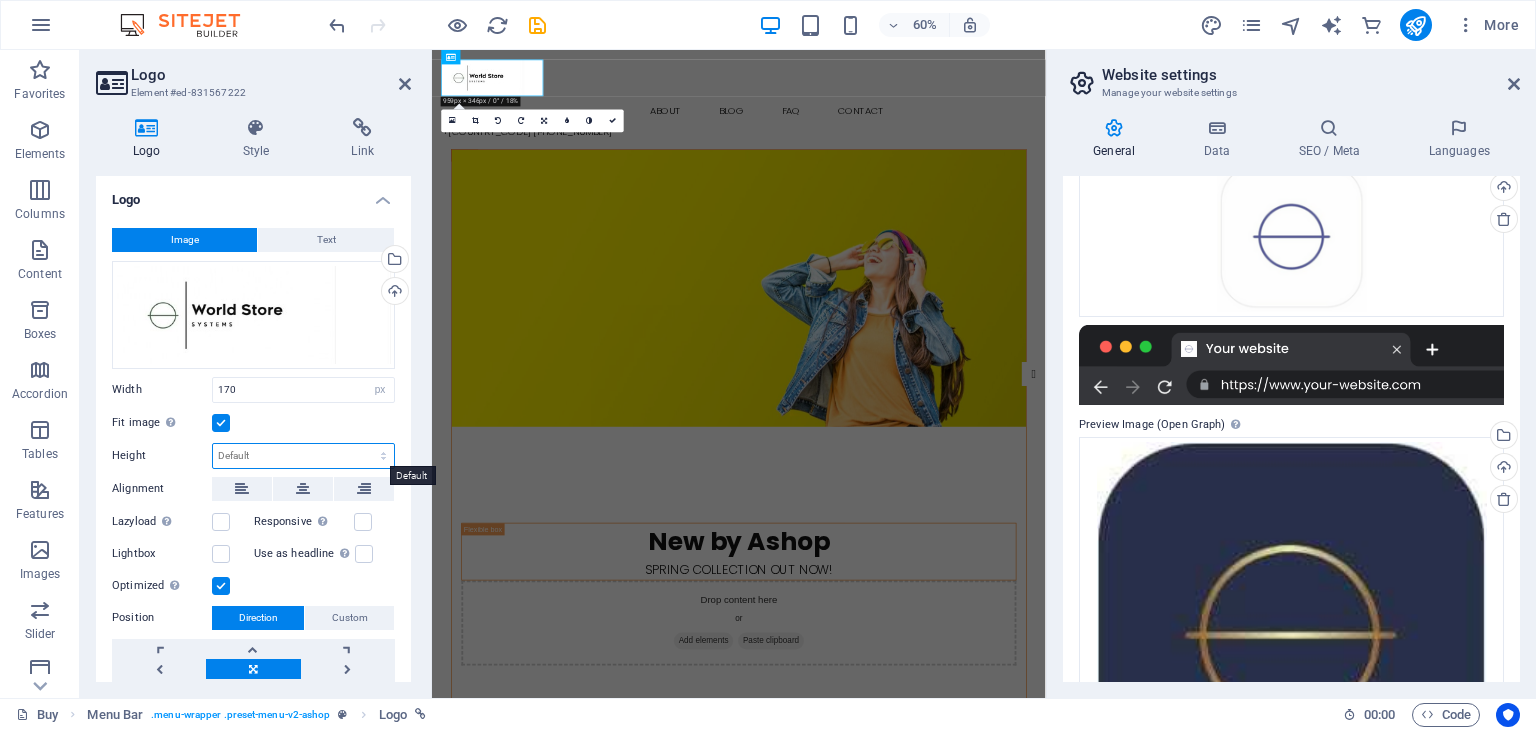 click on "Default auto px" at bounding box center (303, 456) 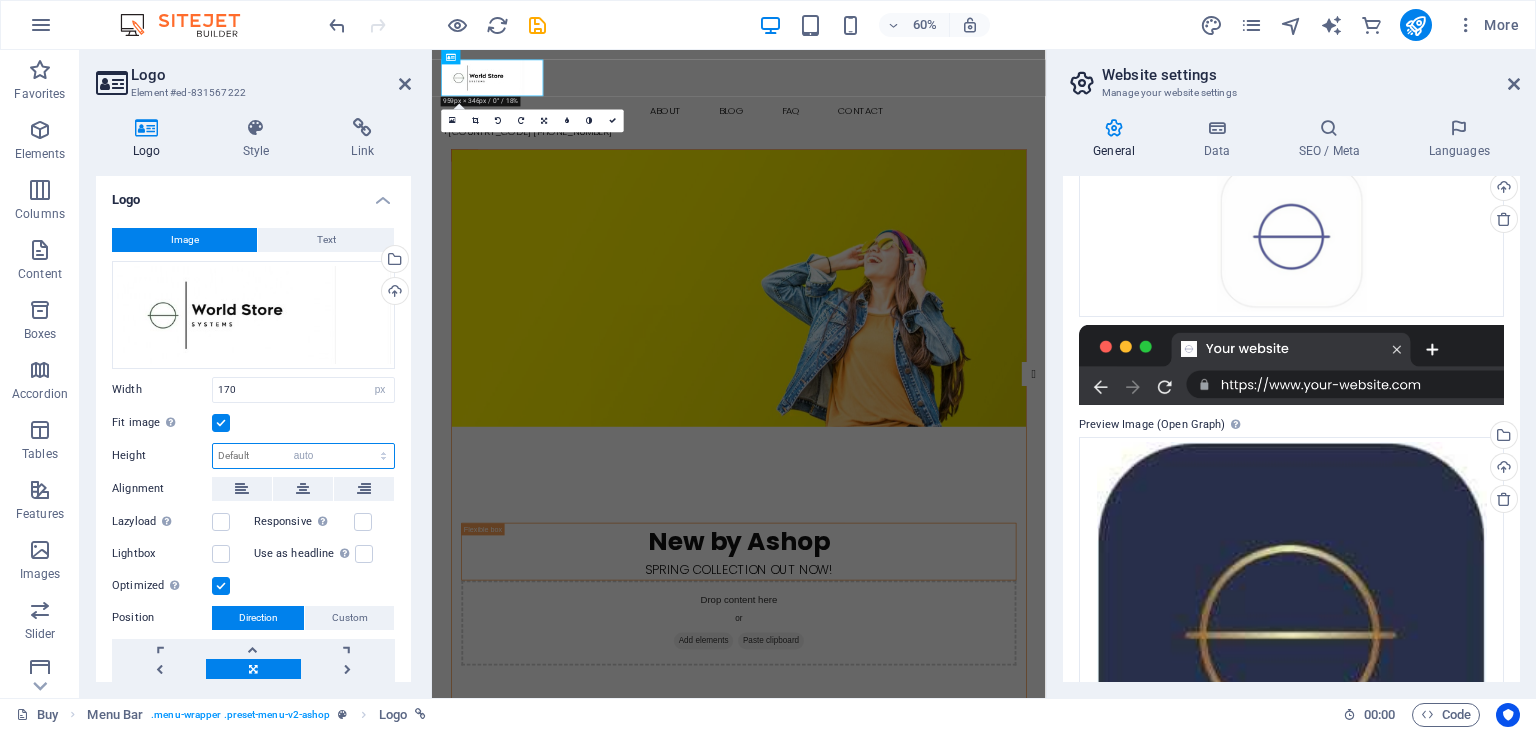 click on "Default auto px" at bounding box center (303, 456) 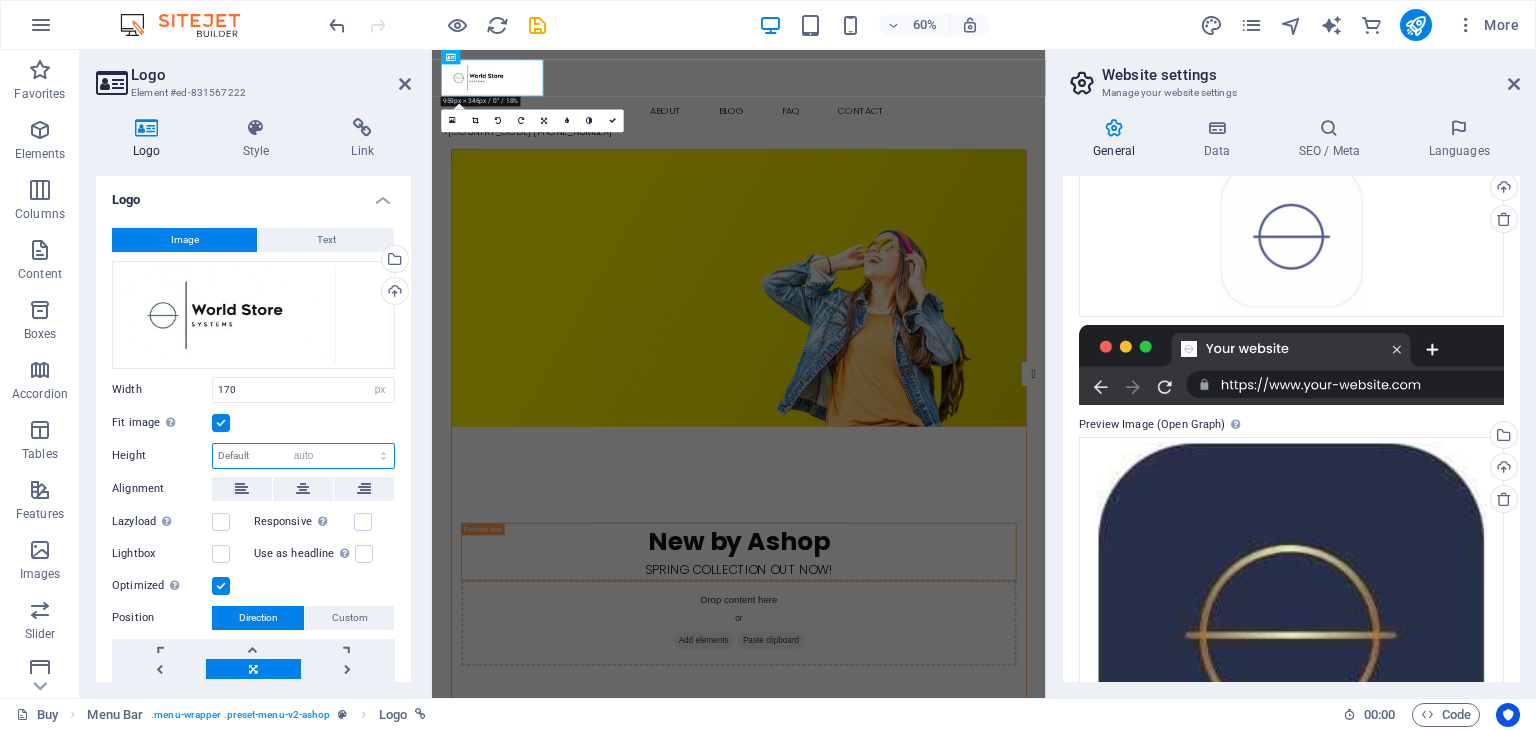 select on "DISABLED_OPTION_VALUE" 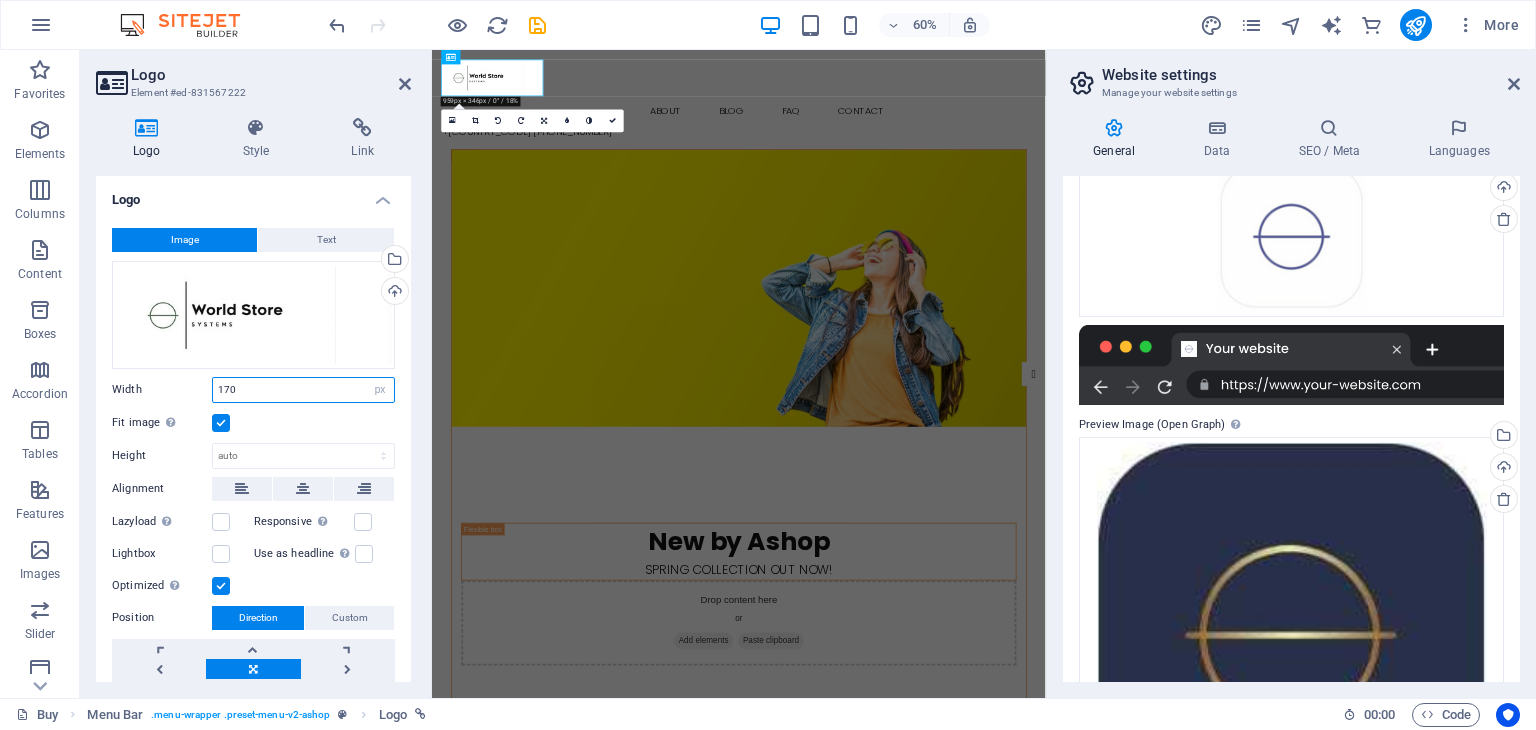 click on "170" at bounding box center [303, 390] 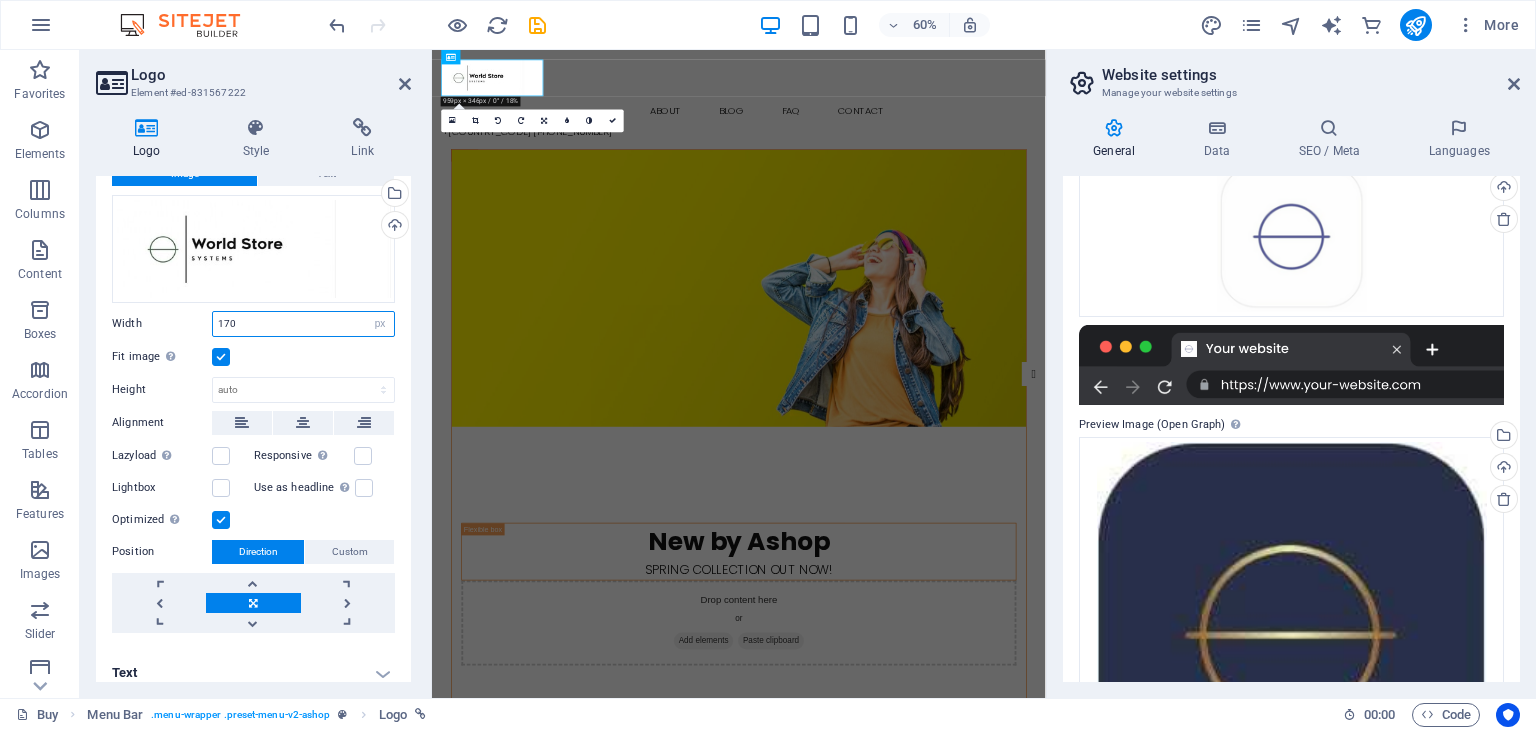 scroll, scrollTop: 78, scrollLeft: 0, axis: vertical 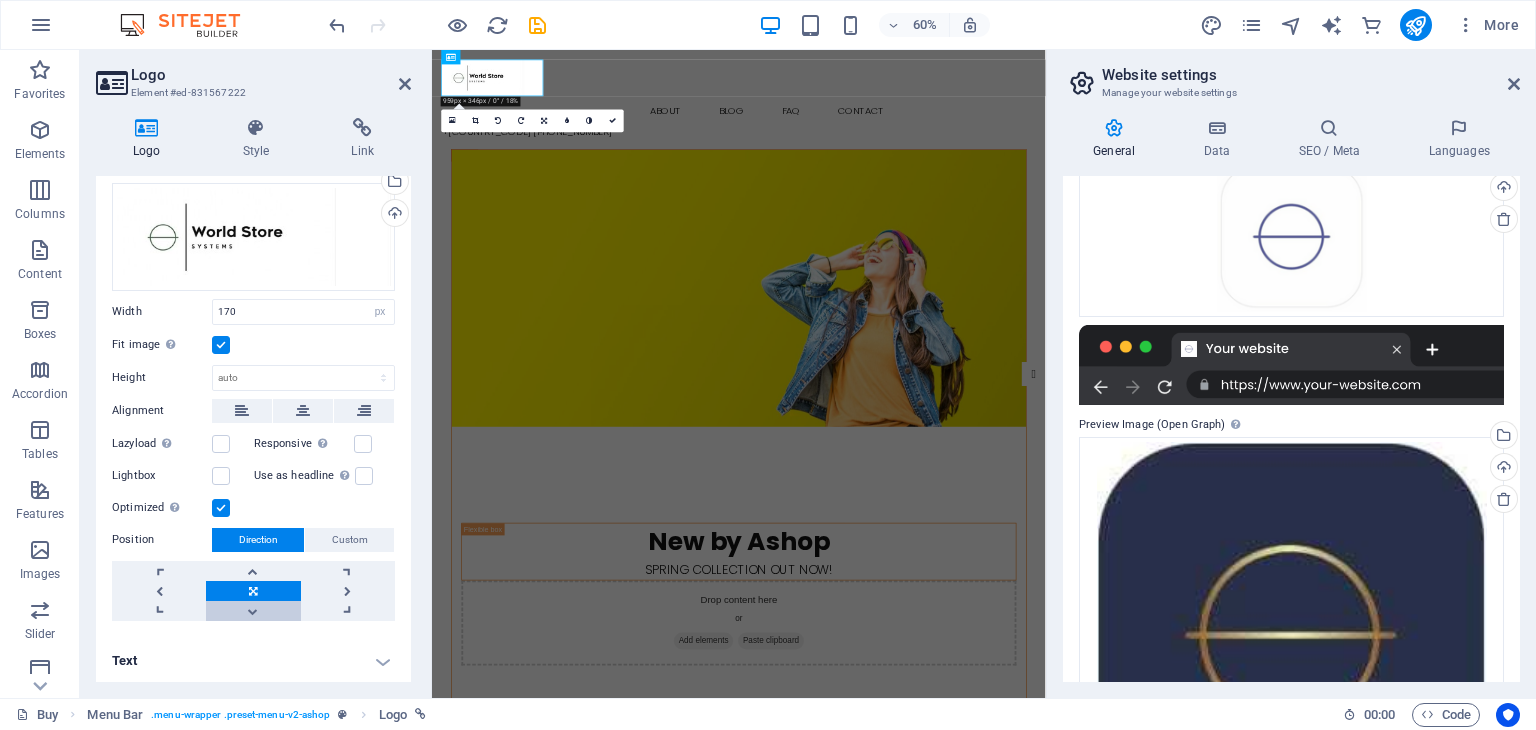 click at bounding box center [253, 611] 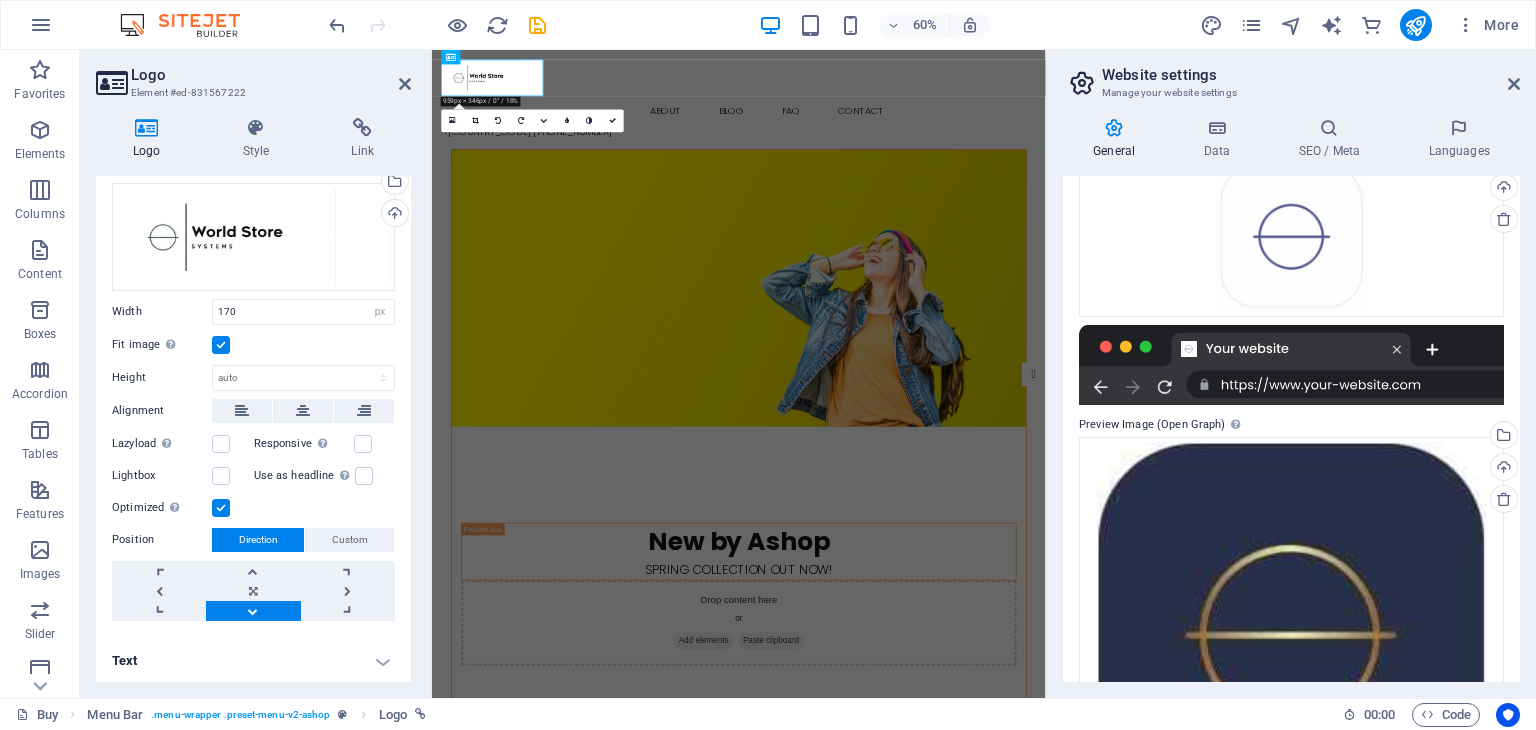 click at bounding box center [253, 611] 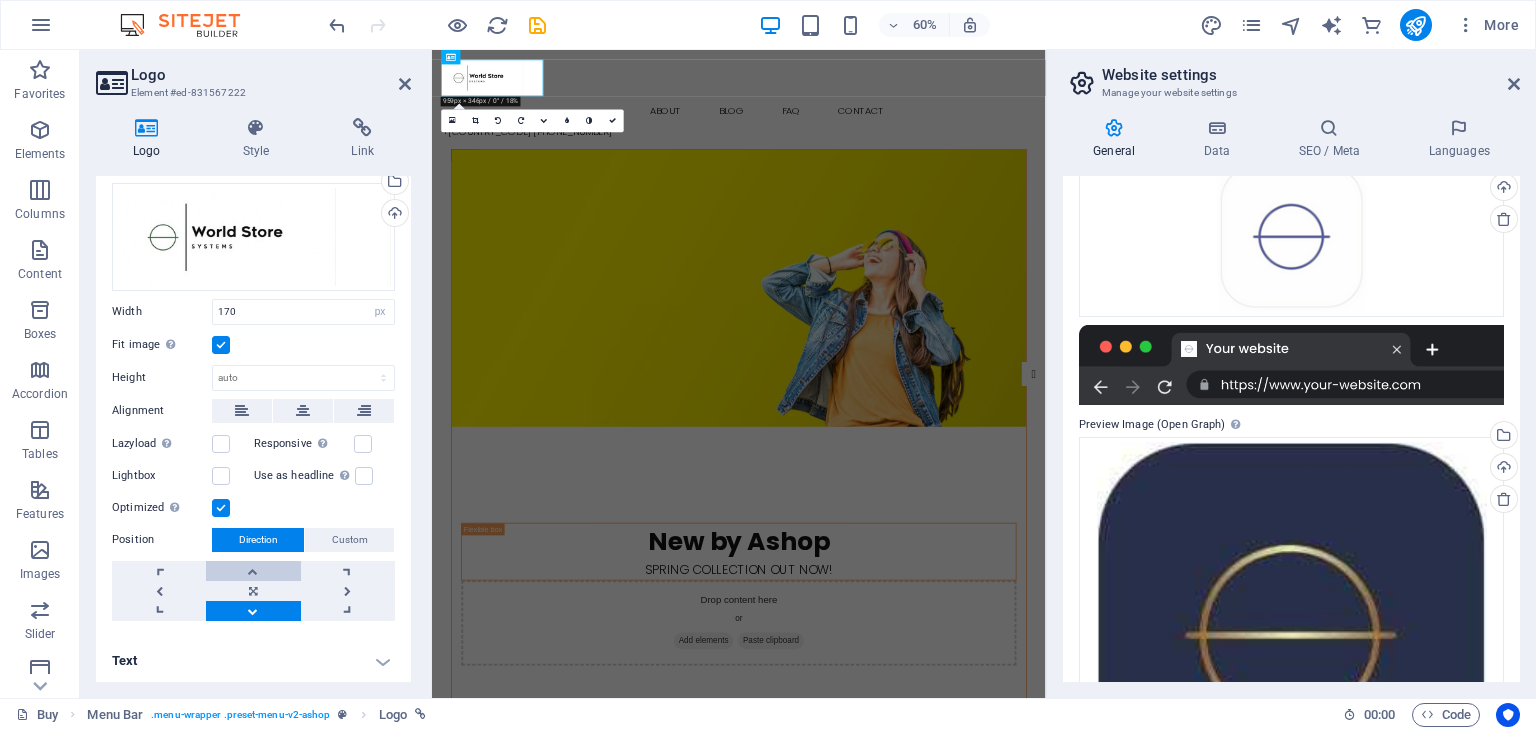 click at bounding box center (253, 571) 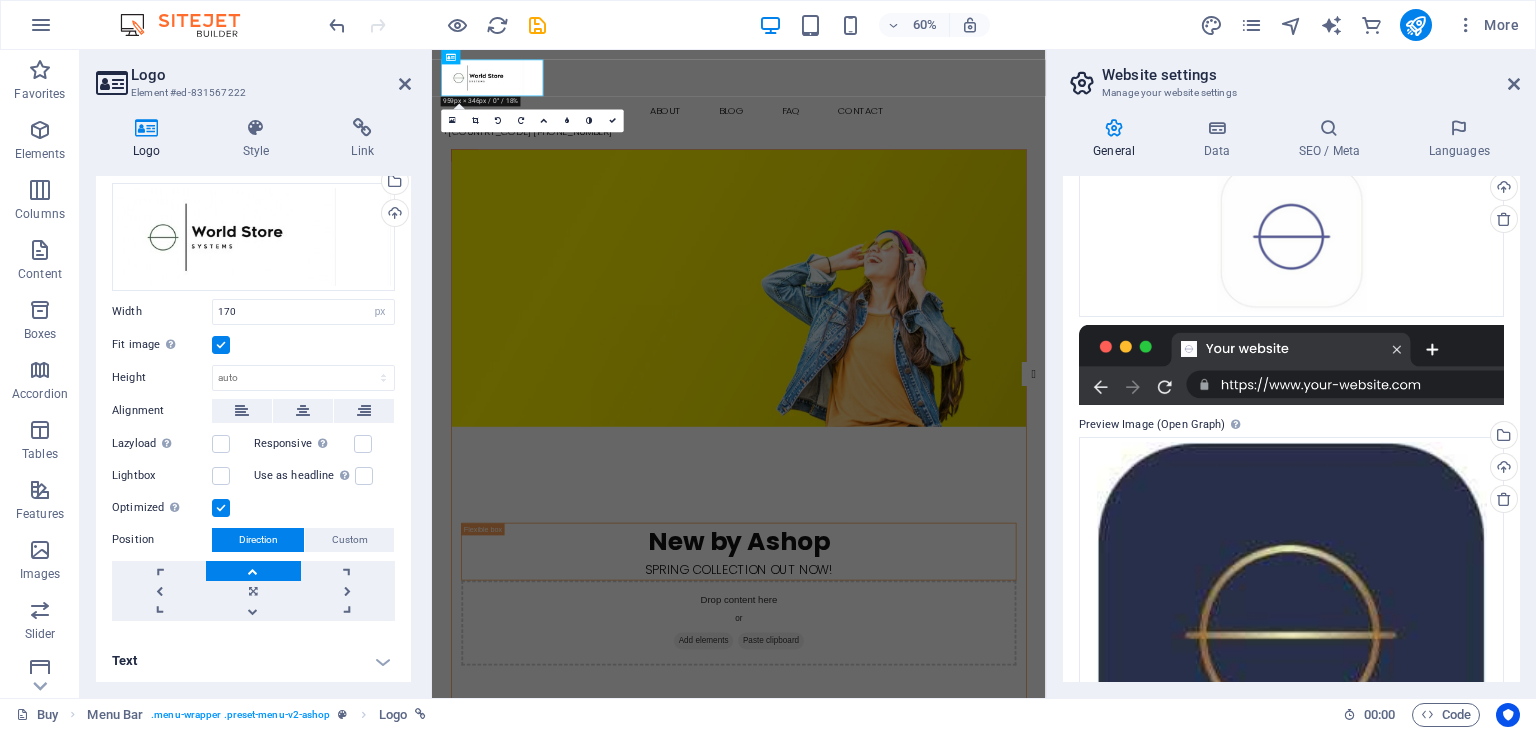 click at bounding box center (253, 571) 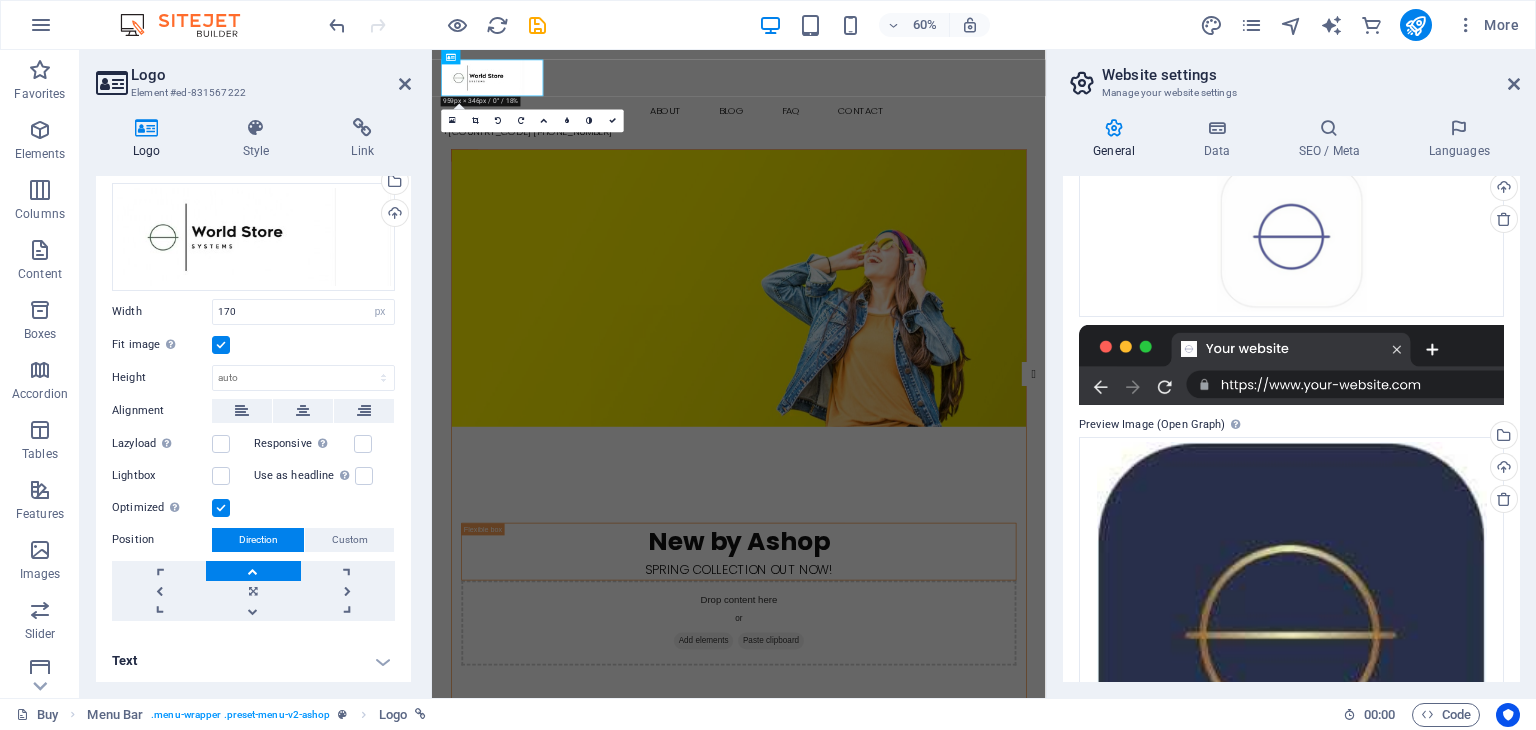 click at bounding box center [253, 571] 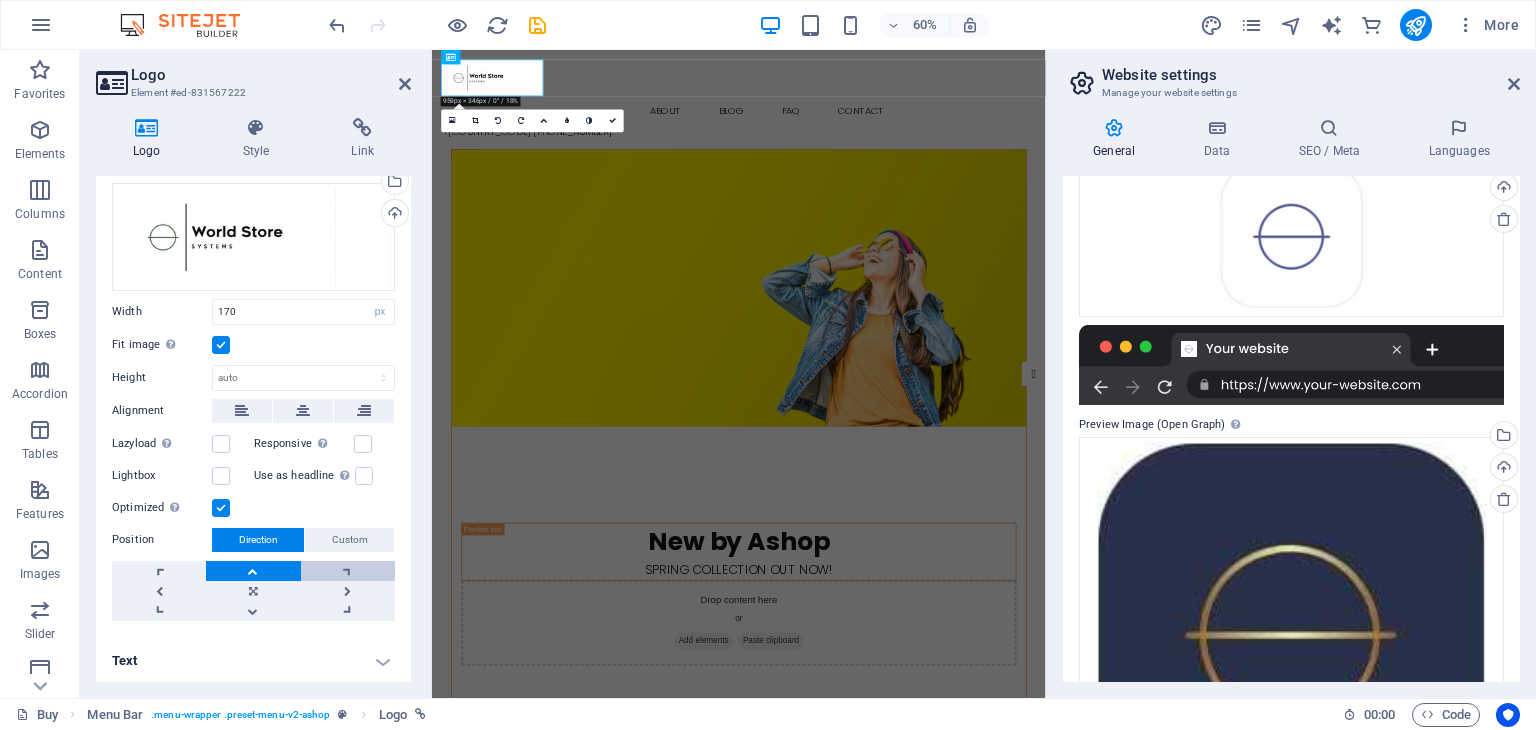 drag, startPoint x: 252, startPoint y: 565, endPoint x: 345, endPoint y: 563, distance: 93.0215 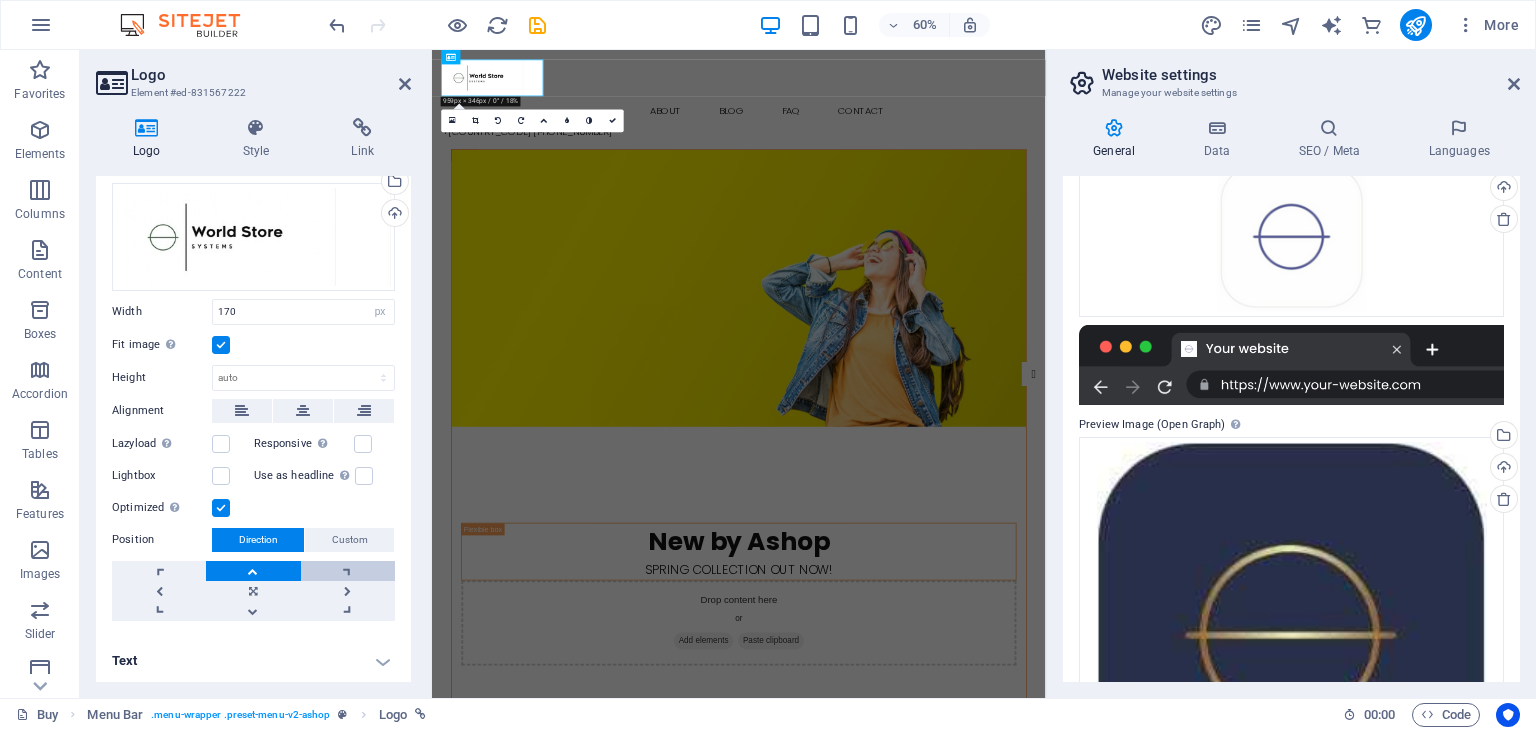 click at bounding box center [253, 591] 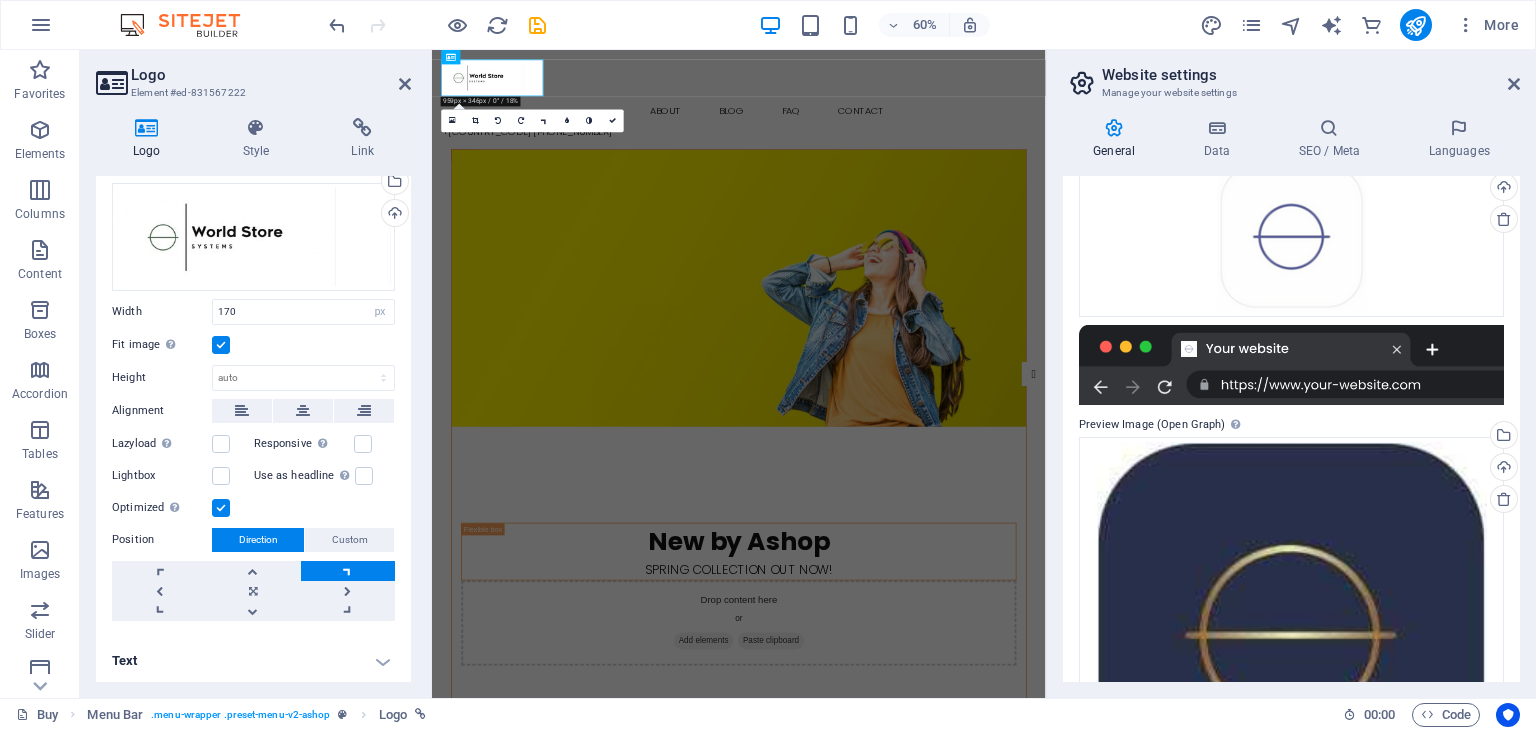 click at bounding box center [348, 571] 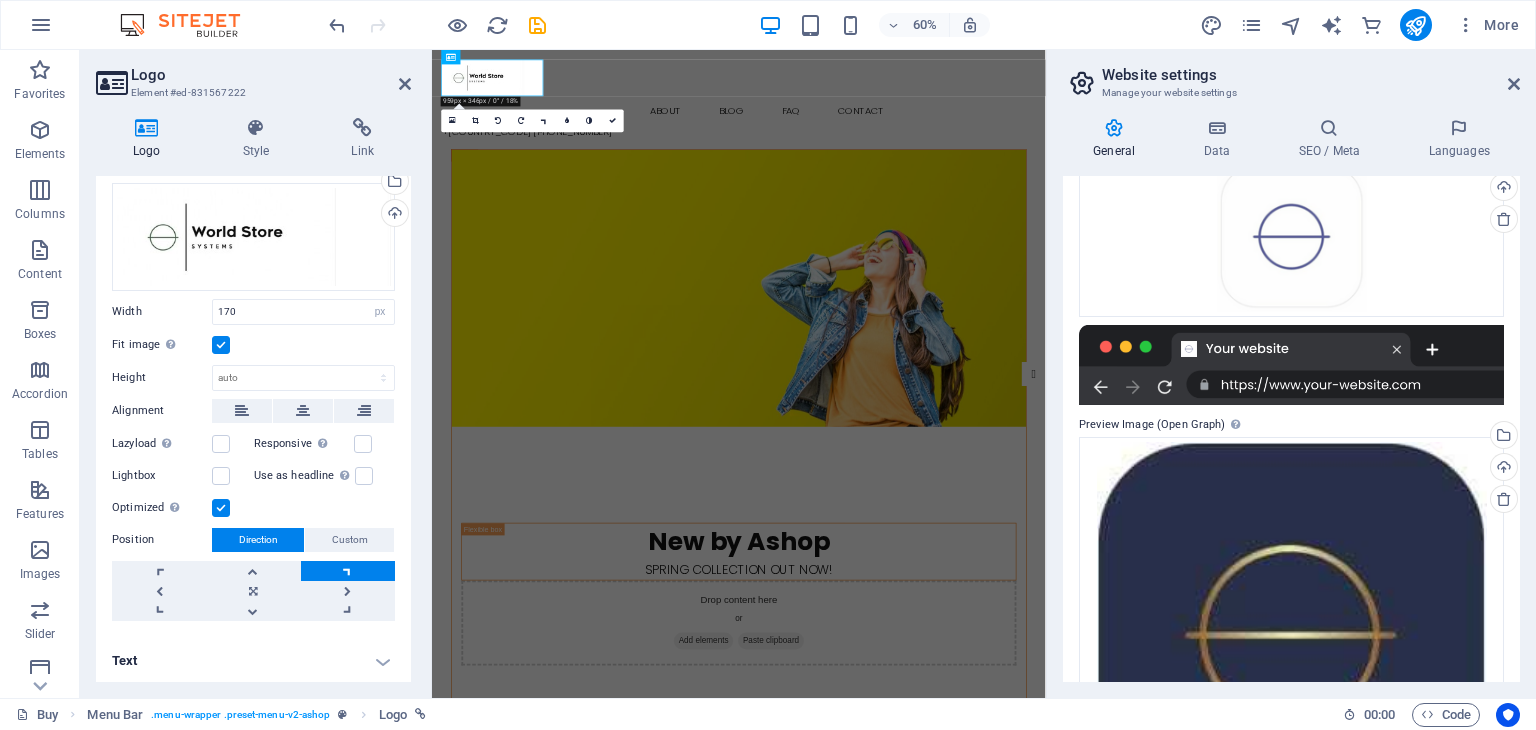 click at bounding box center (348, 571) 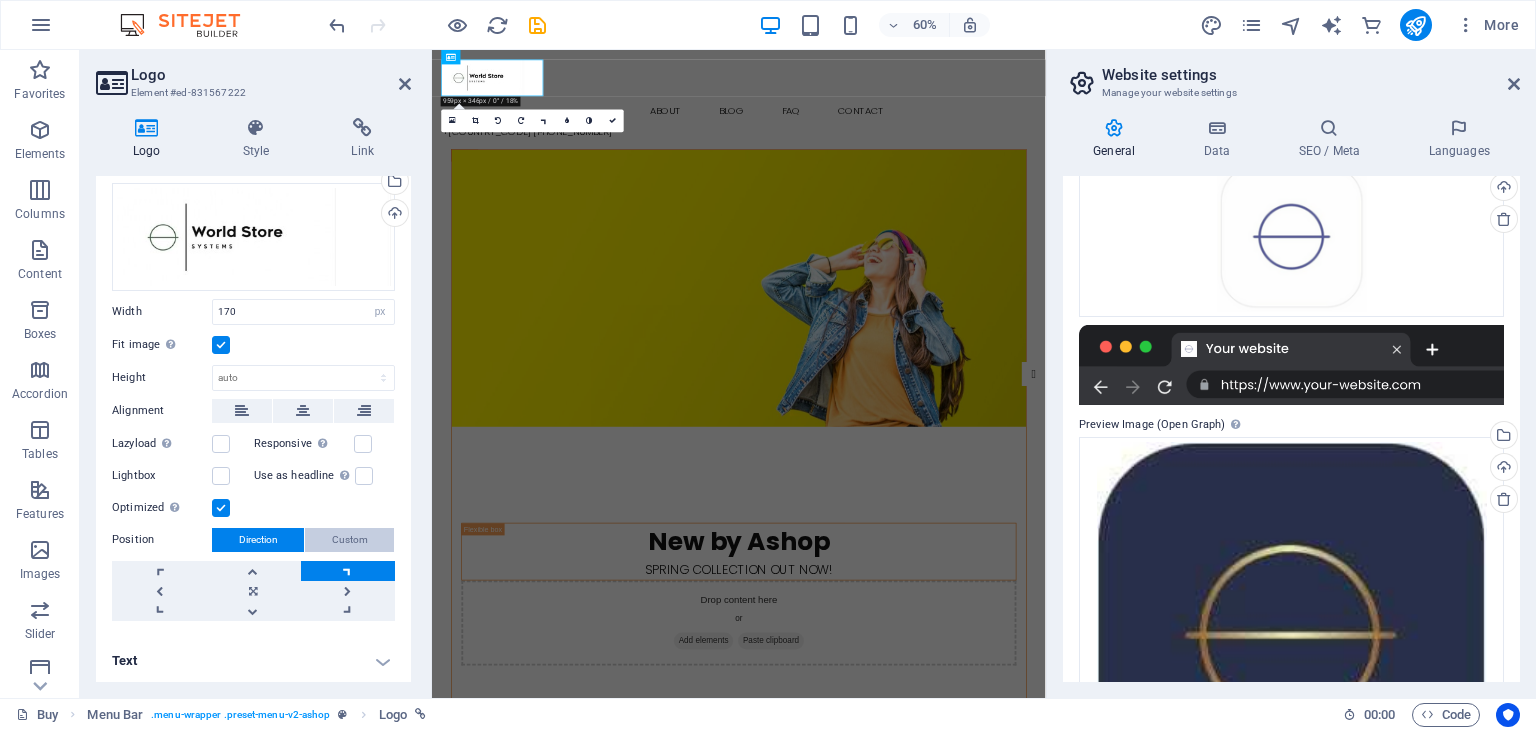 click on "Custom" at bounding box center [350, 540] 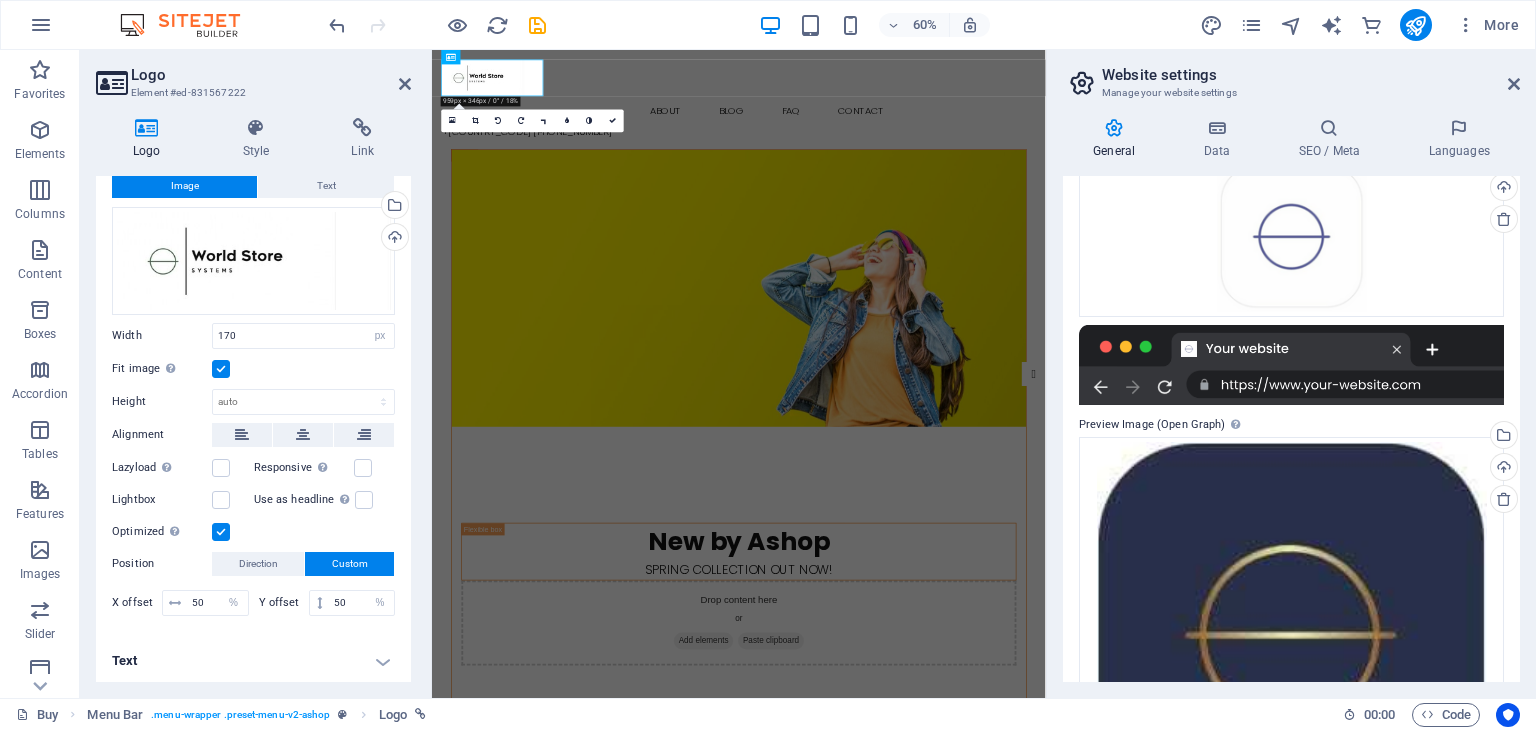 click on "Position" at bounding box center [162, 564] 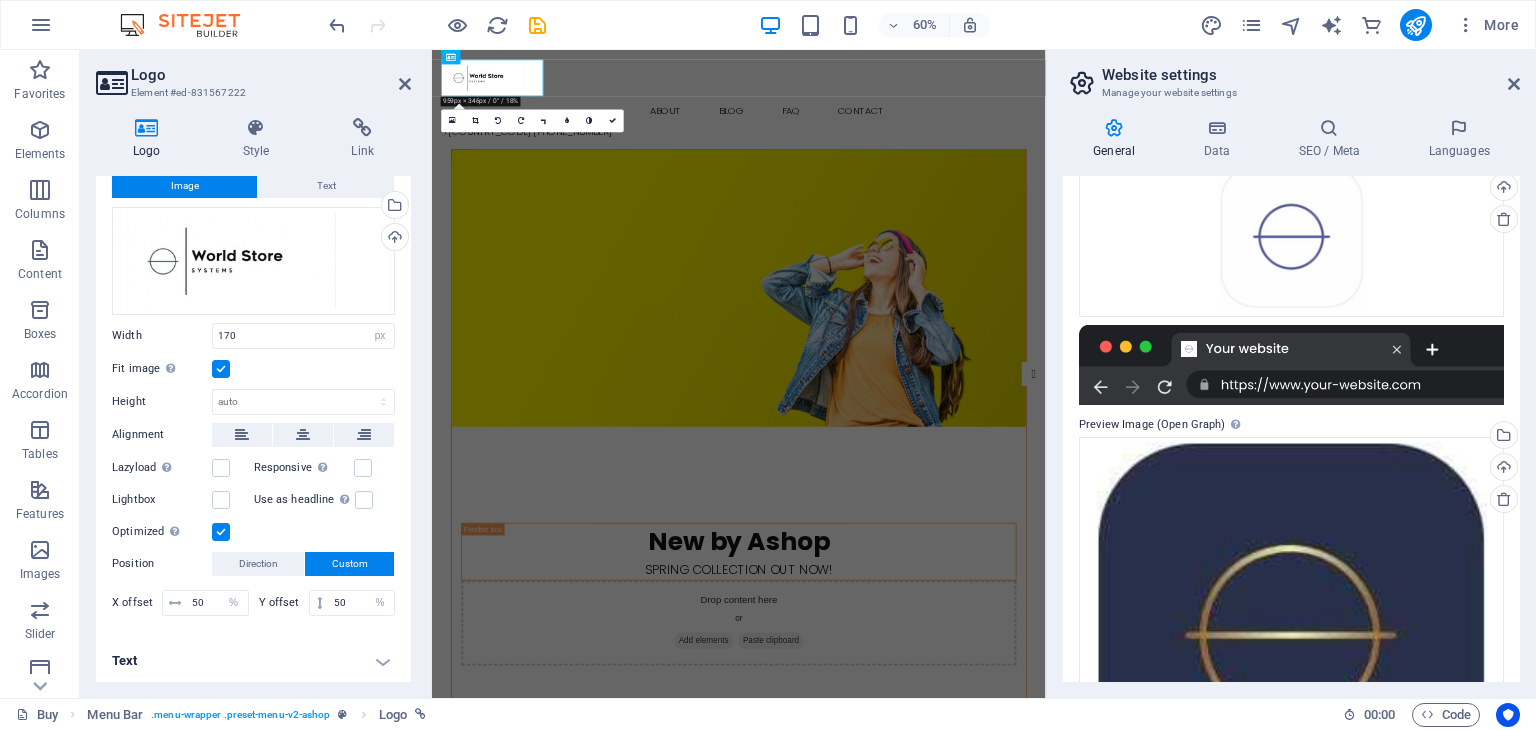 click on "Position" at bounding box center (162, 564) 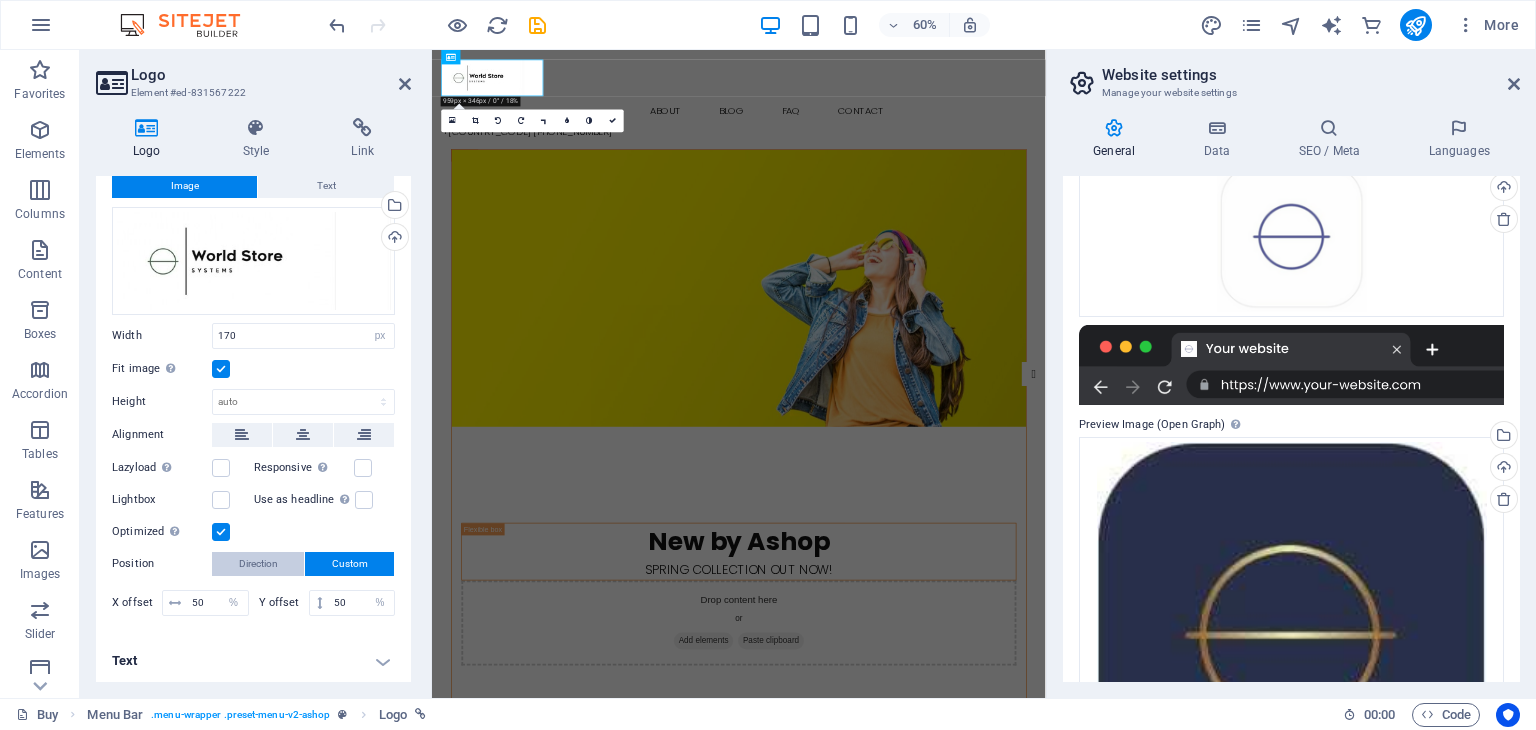 drag, startPoint x: 147, startPoint y: 559, endPoint x: 218, endPoint y: 563, distance: 71.11259 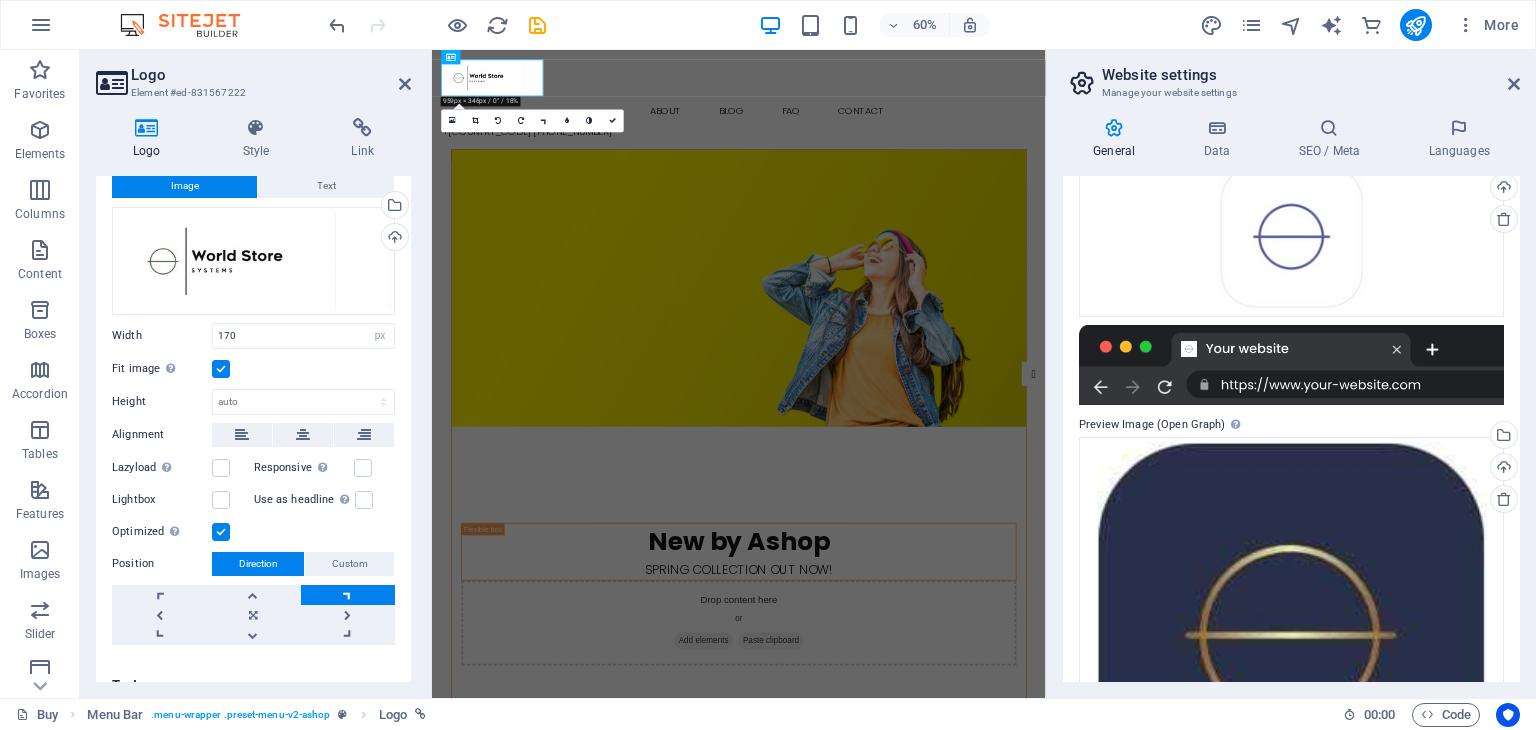 drag, startPoint x: 411, startPoint y: 638, endPoint x: 407, endPoint y: 683, distance: 45.17743 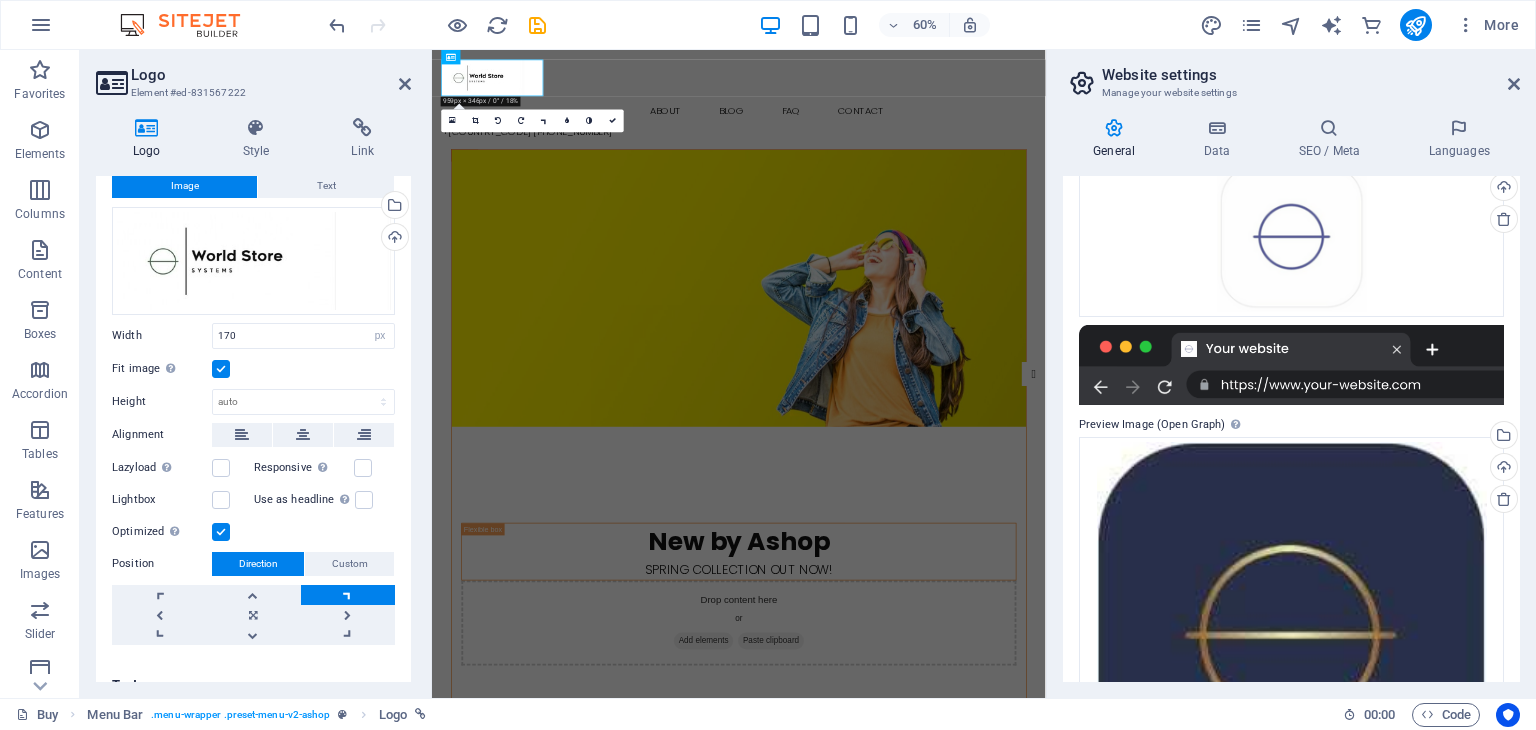 click on "Logo Style Link Logo Image Text Drag files here, click to choose files or select files from Files or our free stock photos & videos Select files from the file manager, stock photos, or upload file(s) Upload Width 170 Default auto px rem % em vh vw Fit image Automatically fit image to a fixed width and height Height Default auto px Alignment Lazyload Loading images after the page loads improves page speed. Responsive Automatically load retina image and smartphone optimized sizes. Lightbox Use as headline The image will be wrapped in an H1 headline tag. Useful for giving alternative text the weight of an H1 headline, e.g. for the logo. Leave unchecked if uncertain. Optimized Images are compressed to improve page speed. Position Direction Custom X offset 50 px rem % vh vw Y offset 50 px rem % vh vw Edit design Text Float No float Image left Image right Determine how text should behave around the image. Text Alternative text Image caption Paragraph Format Normal Heading 1 Heading 2 Heading 3 Heading 4 Heading 5 8" at bounding box center (253, 400) 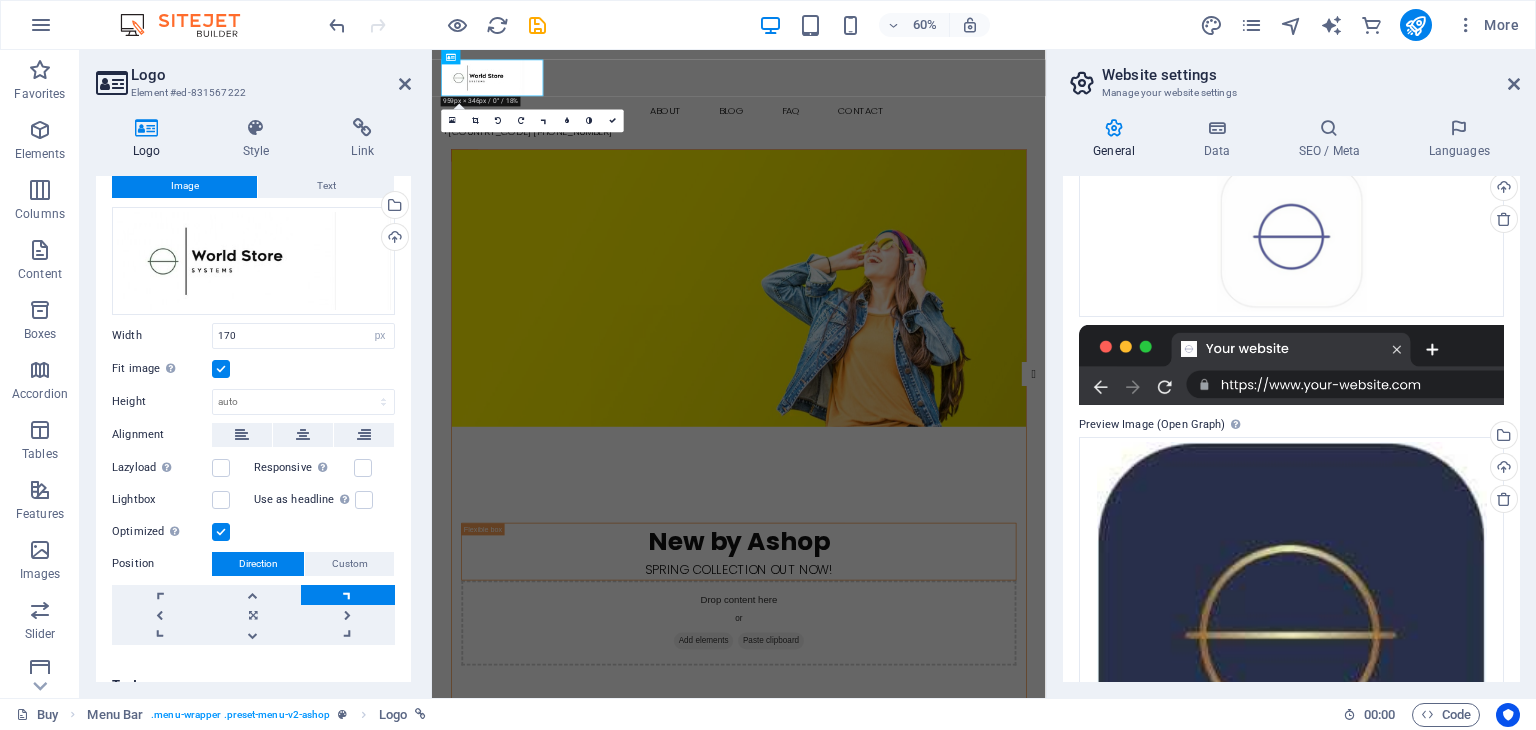 drag, startPoint x: 406, startPoint y: 683, endPoint x: 409, endPoint y: 661, distance: 22.203604 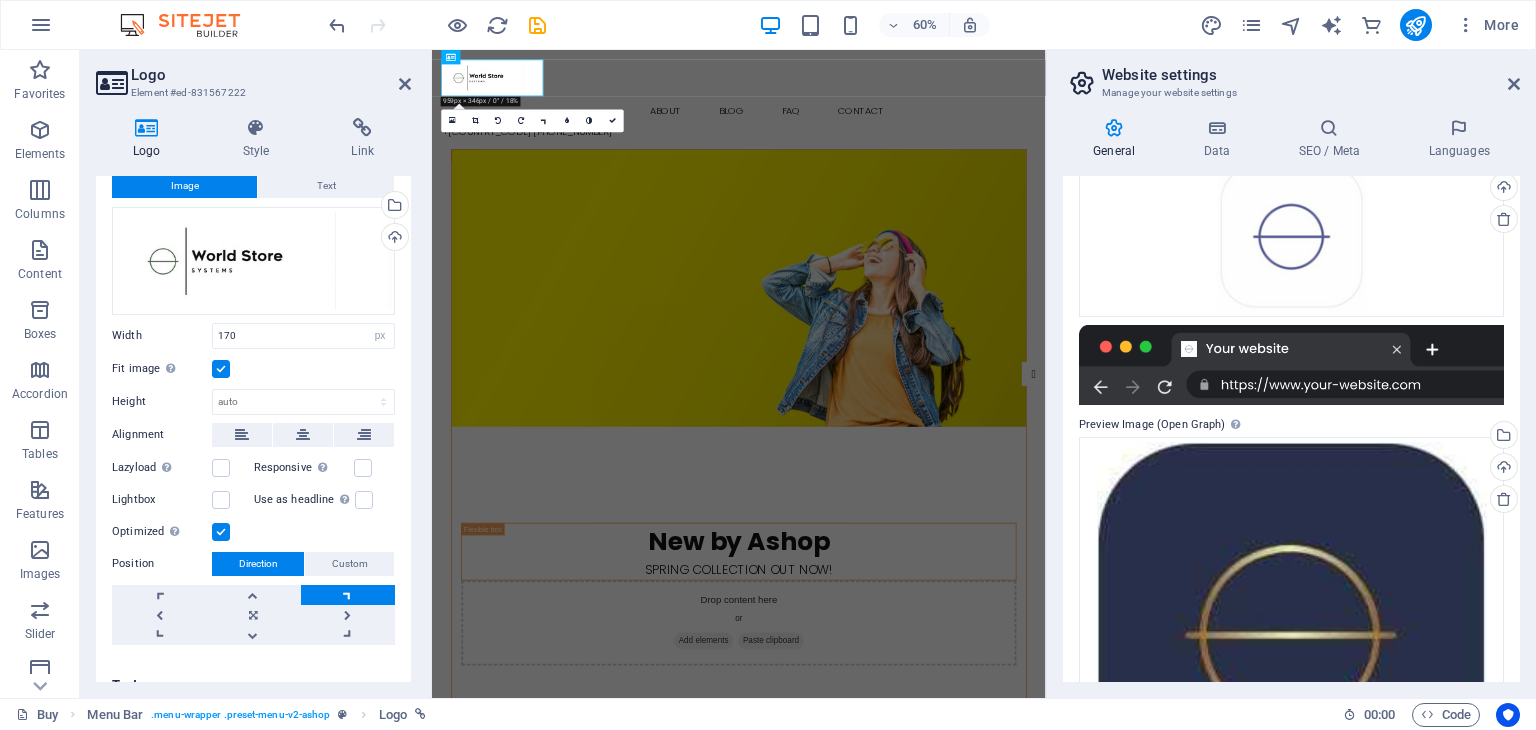 click on "Logo Style Link Logo Image Text Drag files here, click to choose files or select files from Files or our free stock photos & videos Select files from the file manager, stock photos, or upload file(s) Upload Width 170 Default auto px rem % em vh vw Fit image Automatically fit image to a fixed width and height Height Default auto px Alignment Lazyload Loading images after the page loads improves page speed. Responsive Automatically load retina image and smartphone optimized sizes. Lightbox Use as headline The image will be wrapped in an H1 headline tag. Useful for giving alternative text the weight of an H1 headline, e.g. for the logo. Leave unchecked if uncertain. Optimized Images are compressed to improve page speed. Position Direction Custom X offset 50 px rem % vh vw Y offset 50 px rem % vh vw Edit design Text Float No float Image left Image right Determine how text should behave around the image. Text Alternative text Image caption Paragraph Format Normal Heading 1 Heading 2 Heading 3 Heading 4 Heading 5 8" at bounding box center (253, 400) 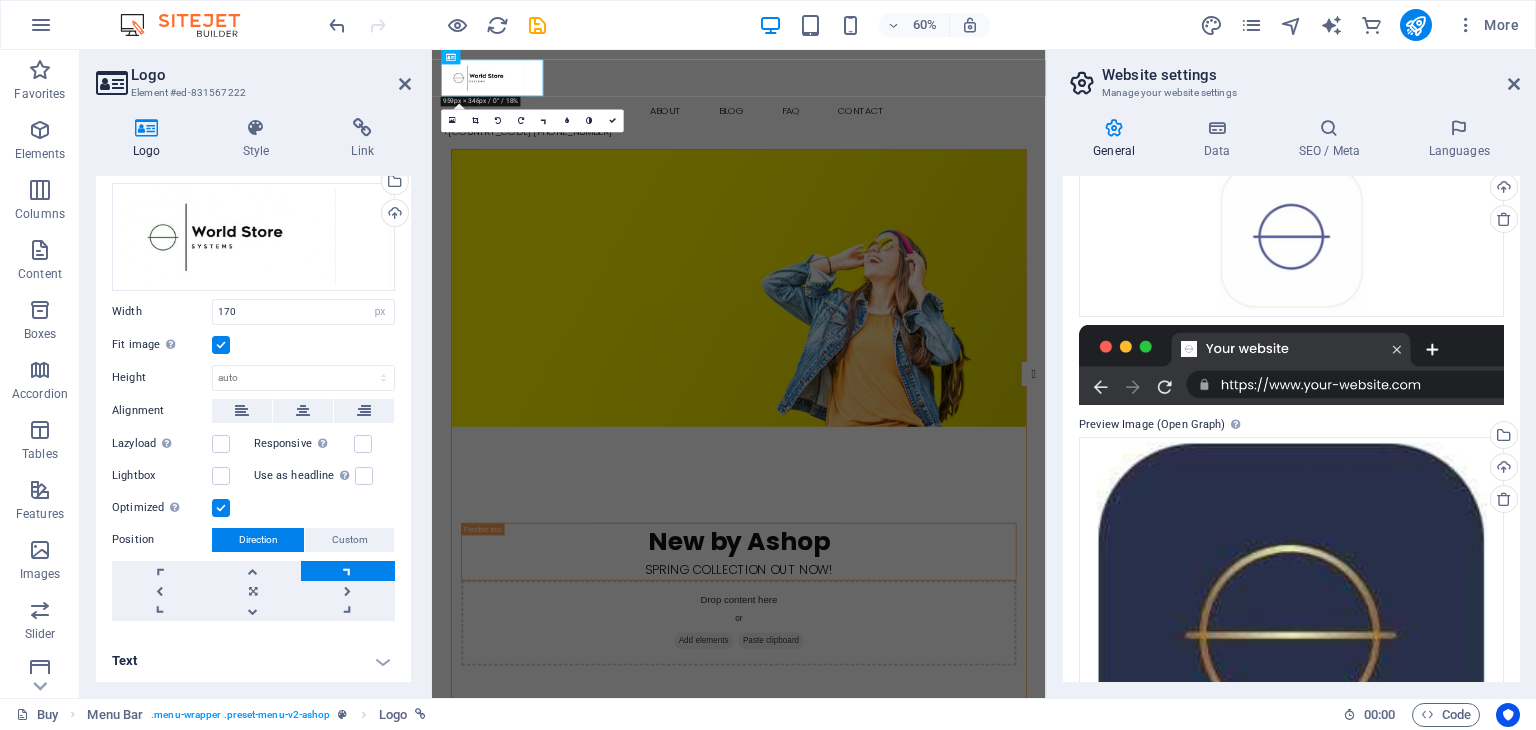 scroll, scrollTop: 74, scrollLeft: 0, axis: vertical 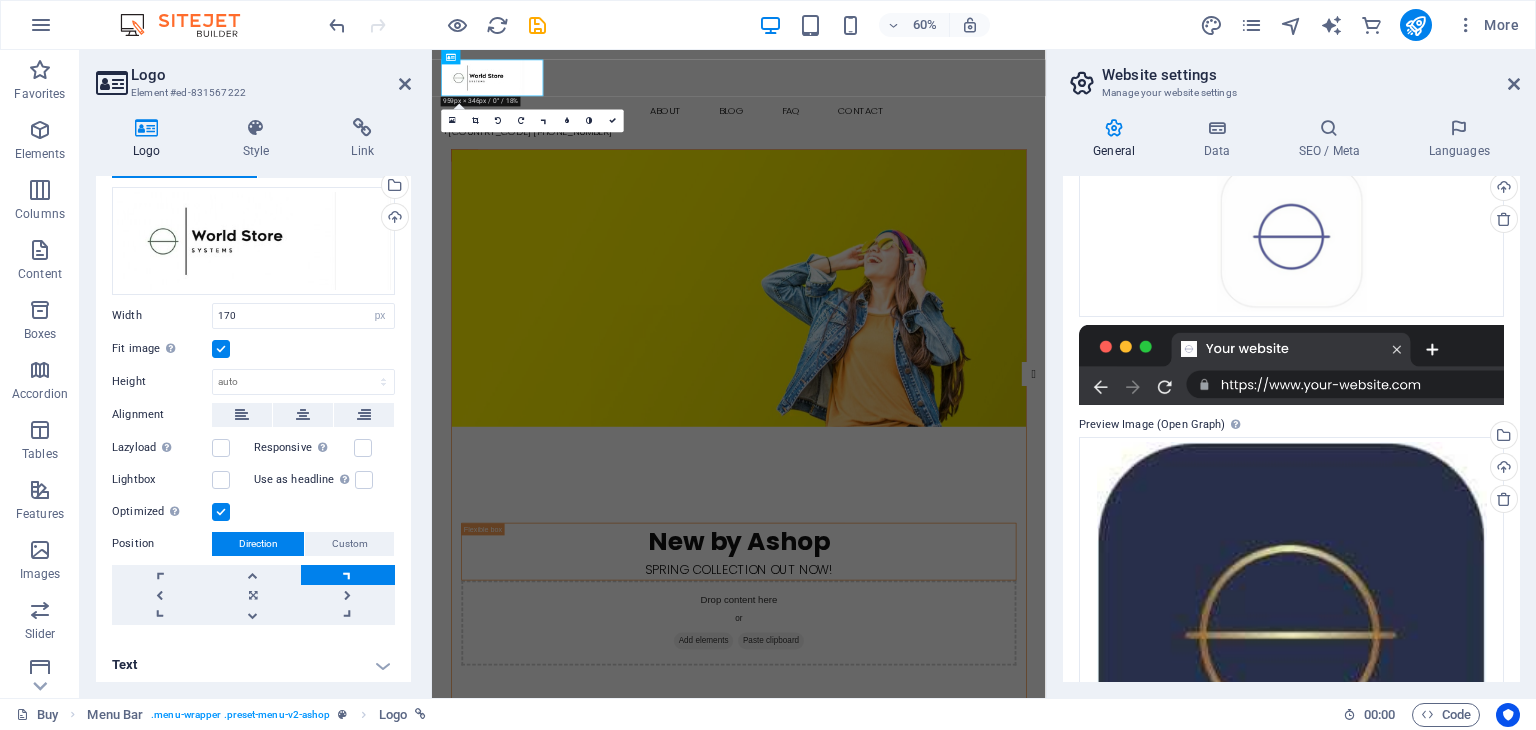 click on "Text" at bounding box center [253, 665] 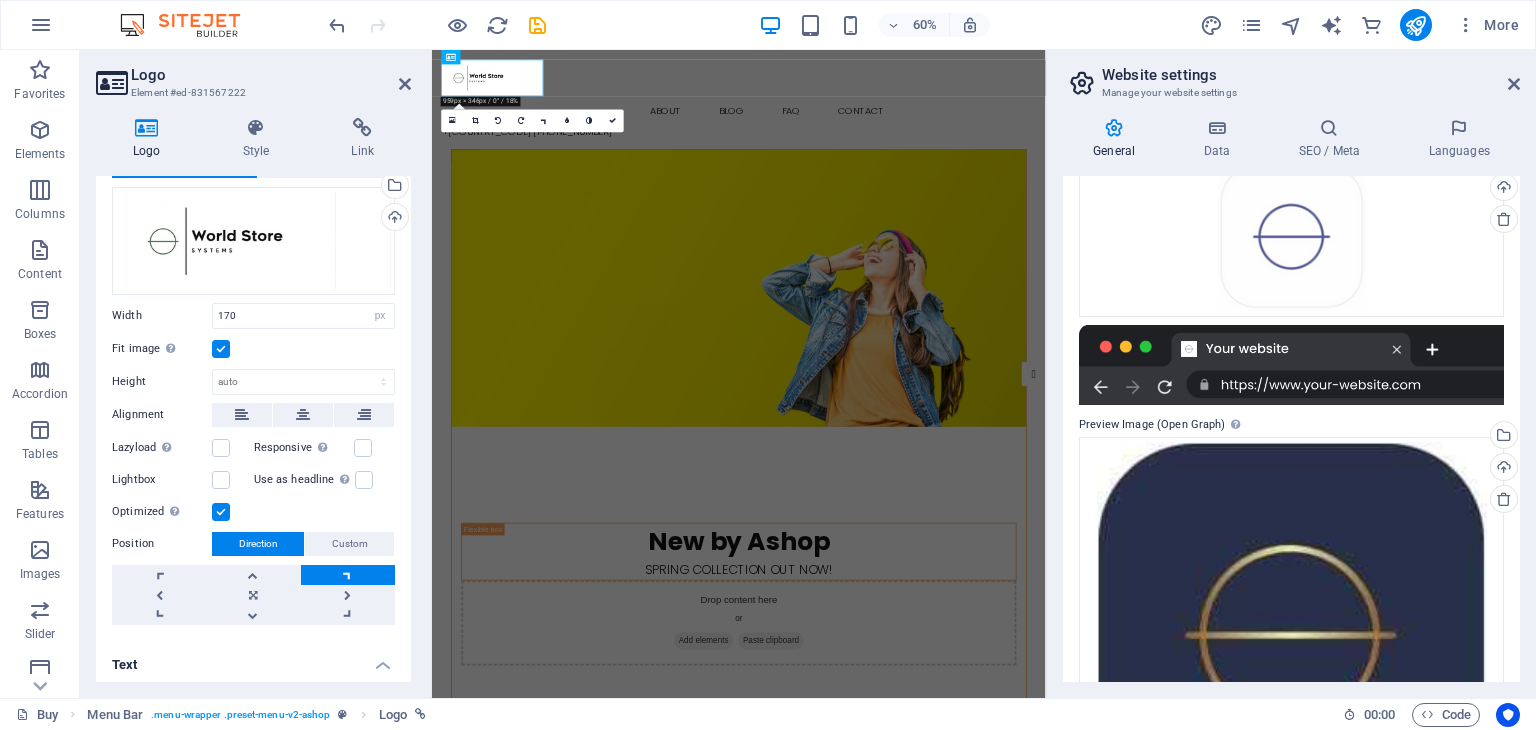 scroll, scrollTop: 266, scrollLeft: 0, axis: vertical 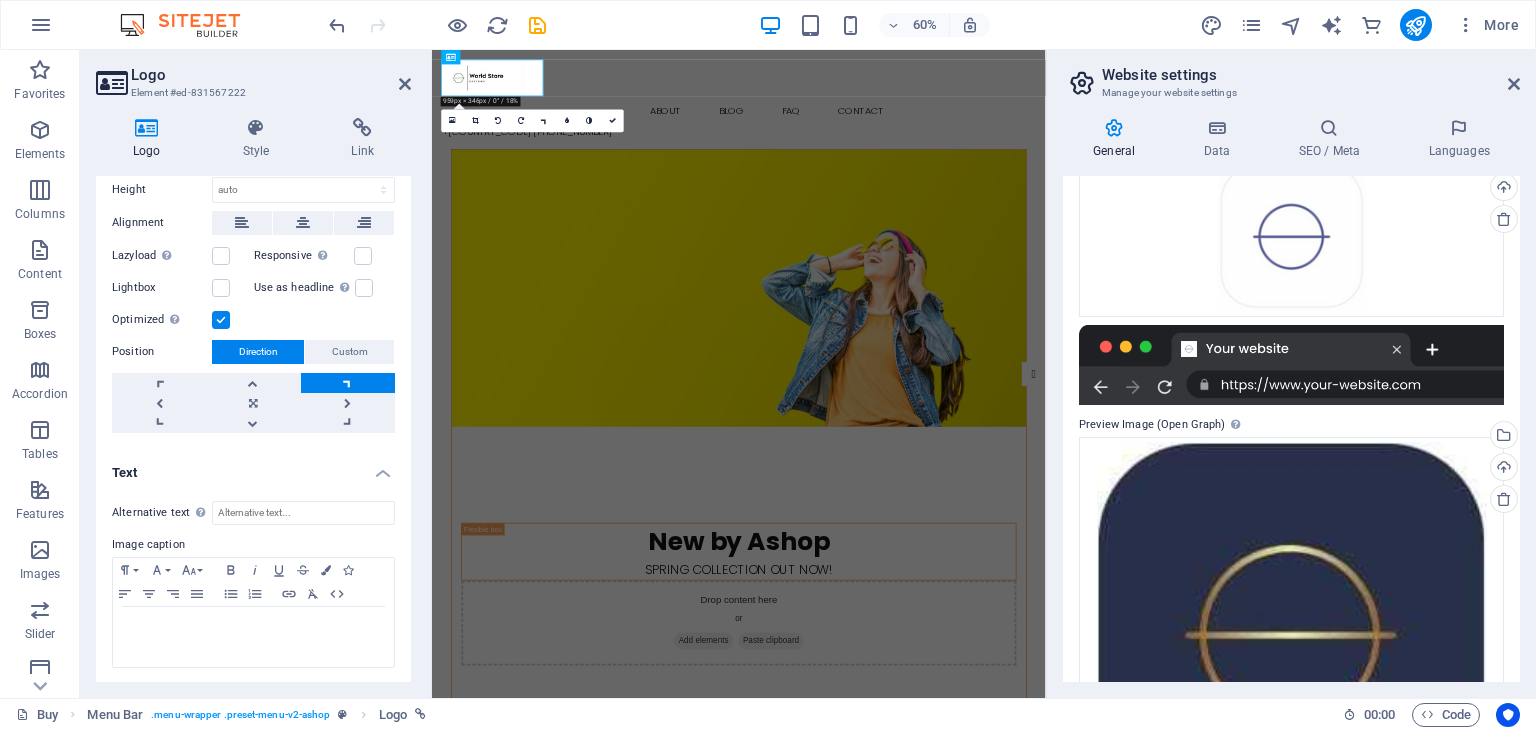 click at bounding box center [943, 447] 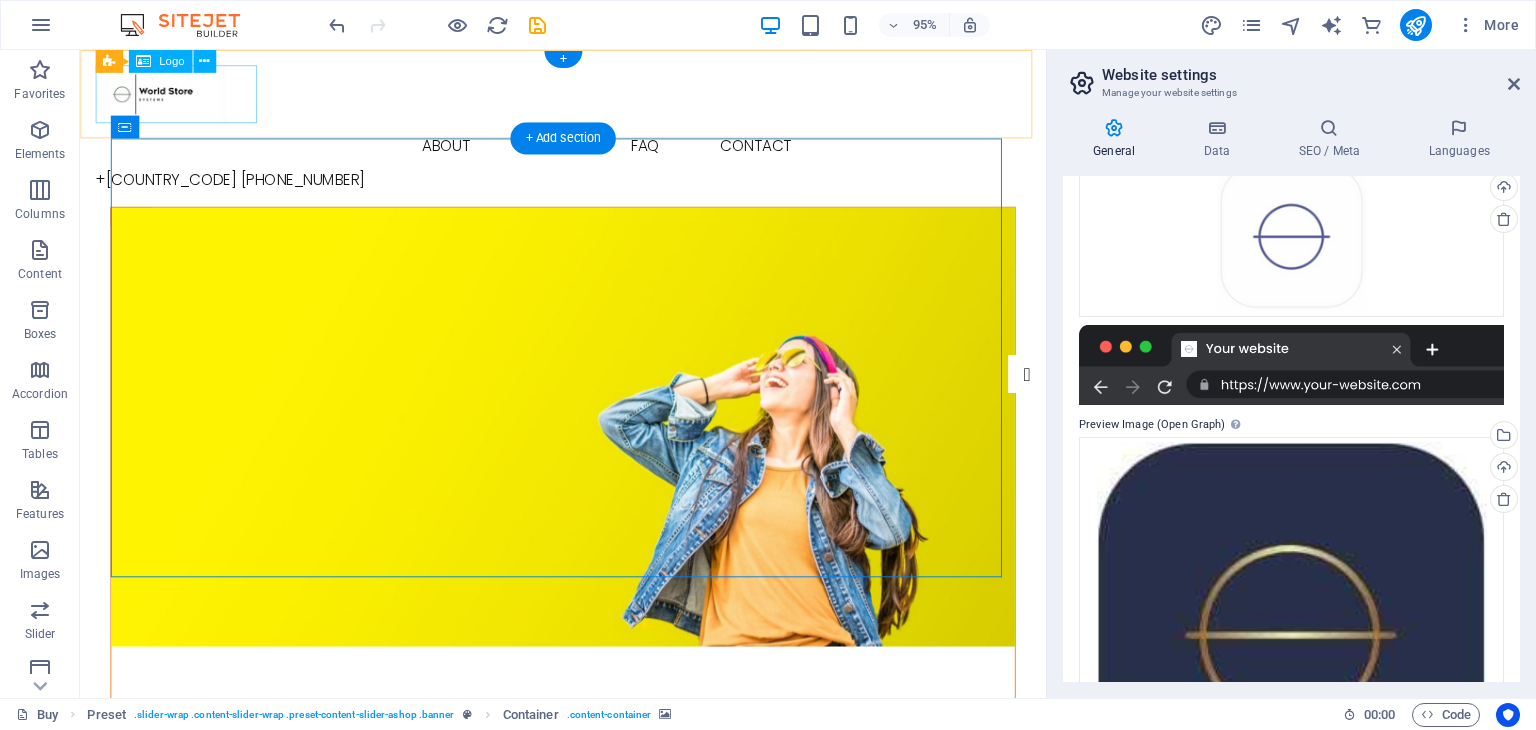 click at bounding box center [588, 96] 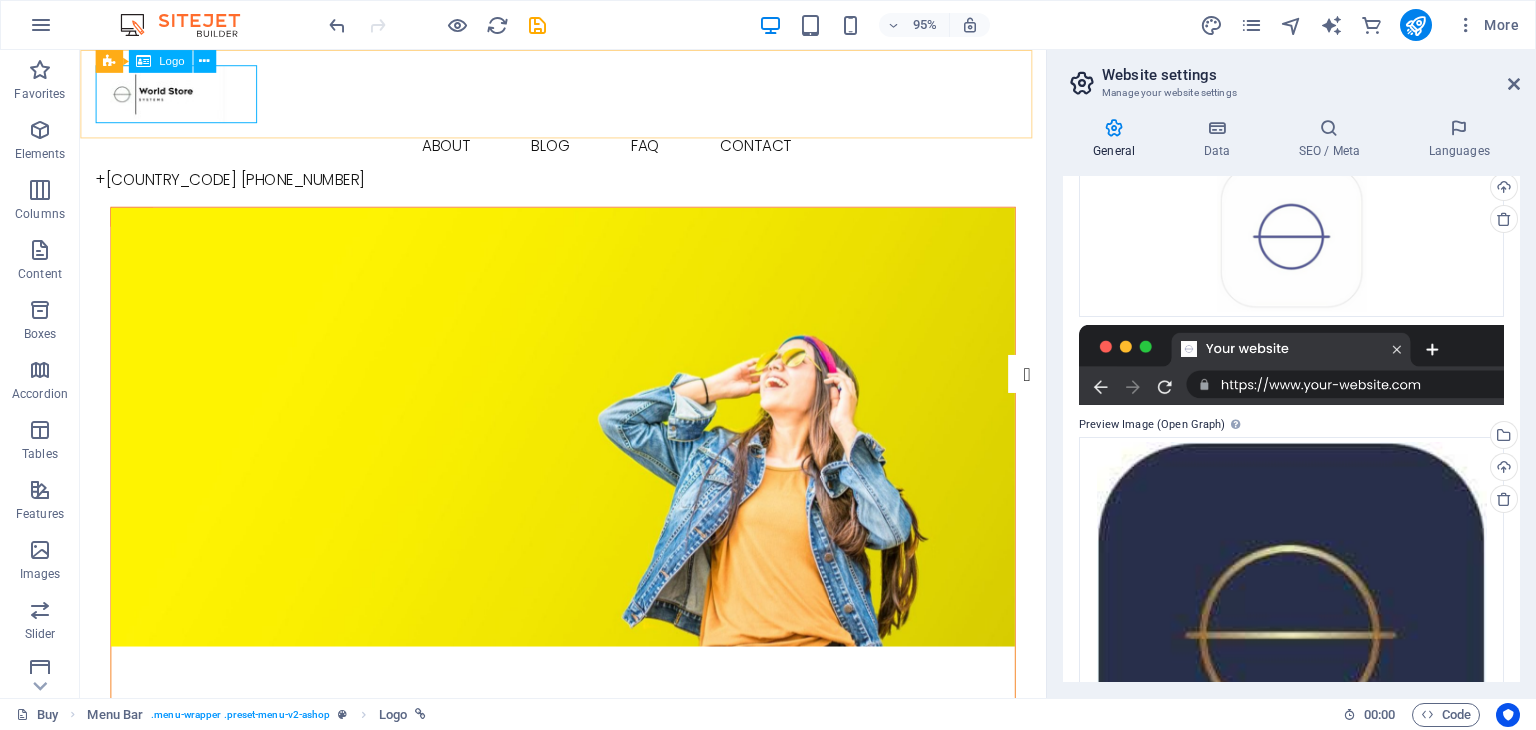 click on "Logo" at bounding box center (171, 61) 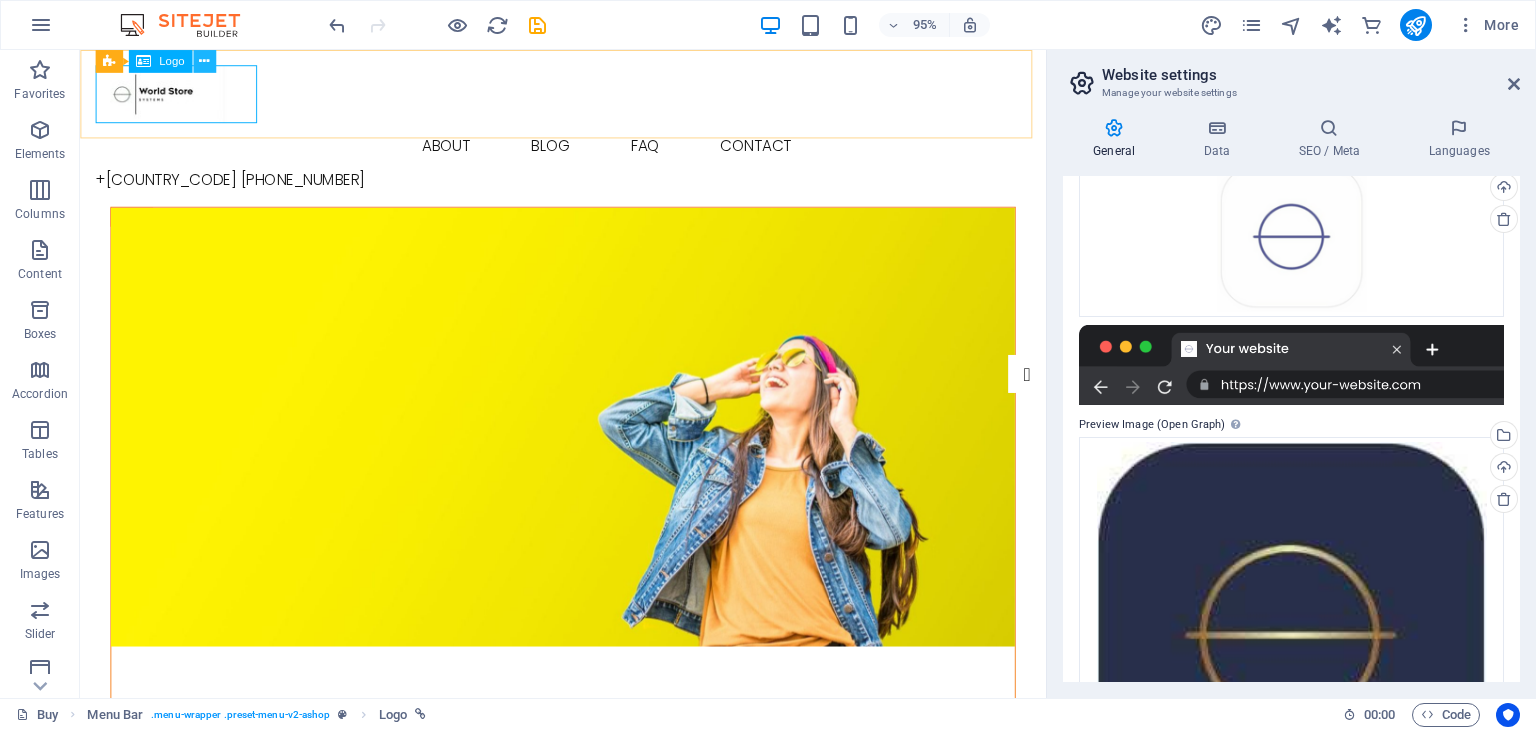click at bounding box center [204, 61] 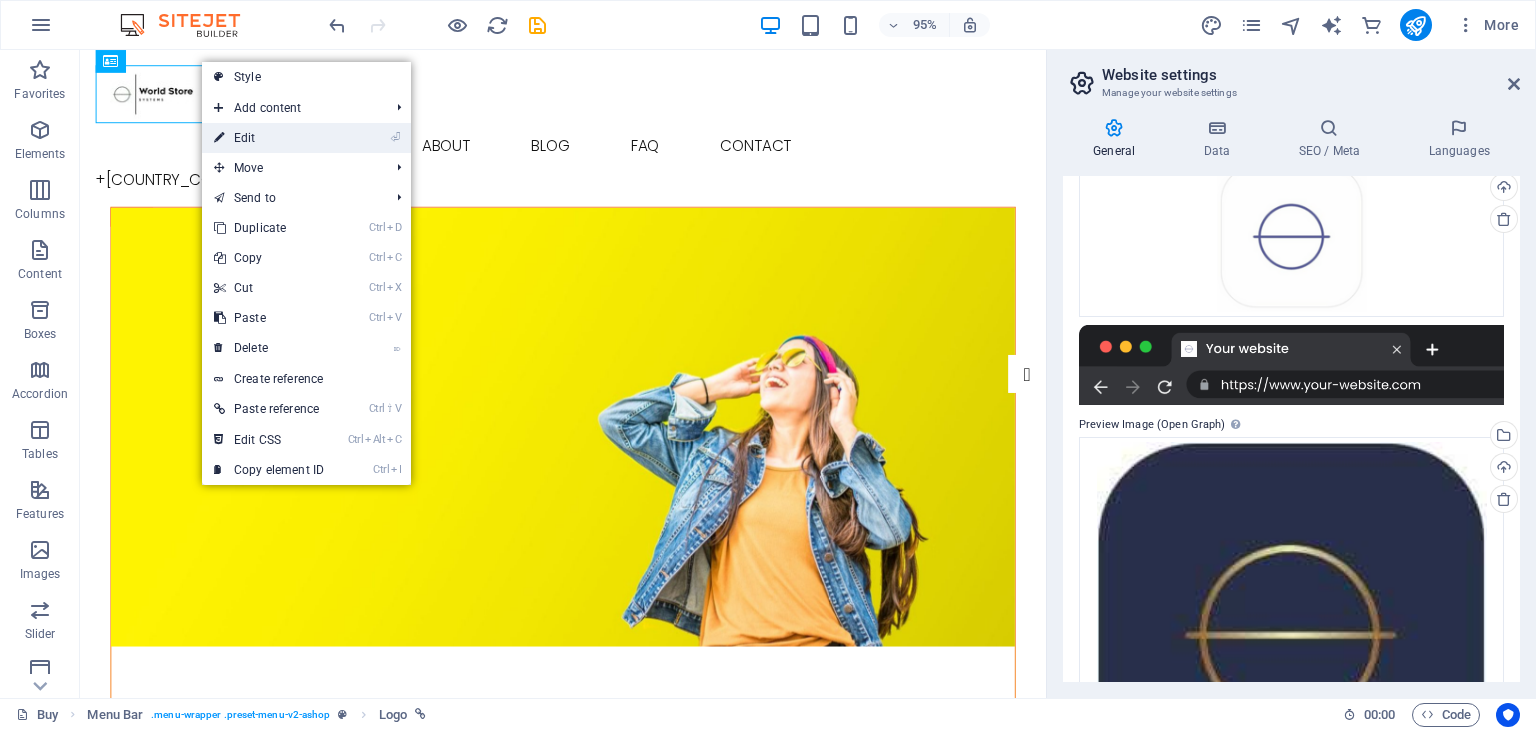 click on "⏎  Edit" at bounding box center (269, 138) 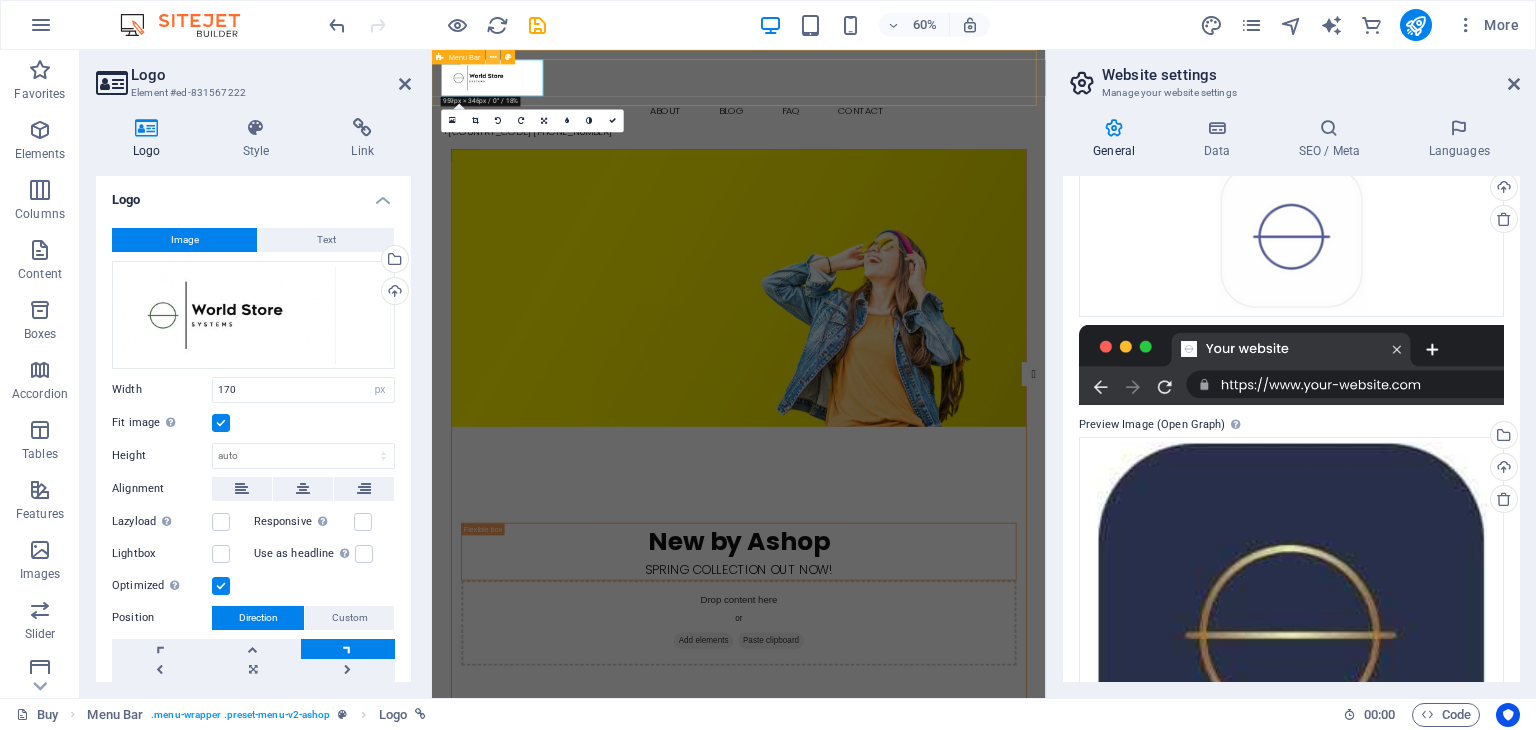 click at bounding box center [493, 57] 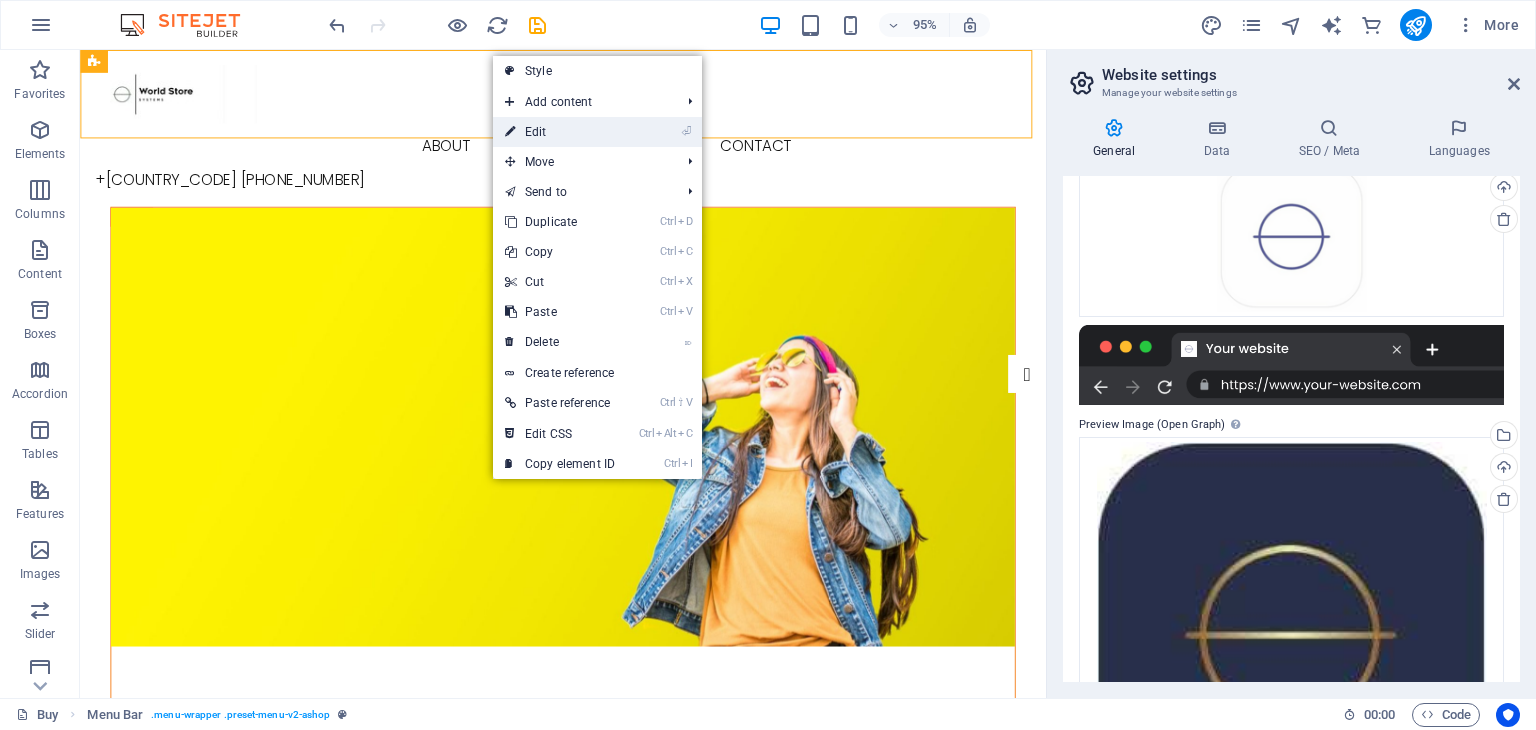 click on "⏎  Edit" at bounding box center (560, 132) 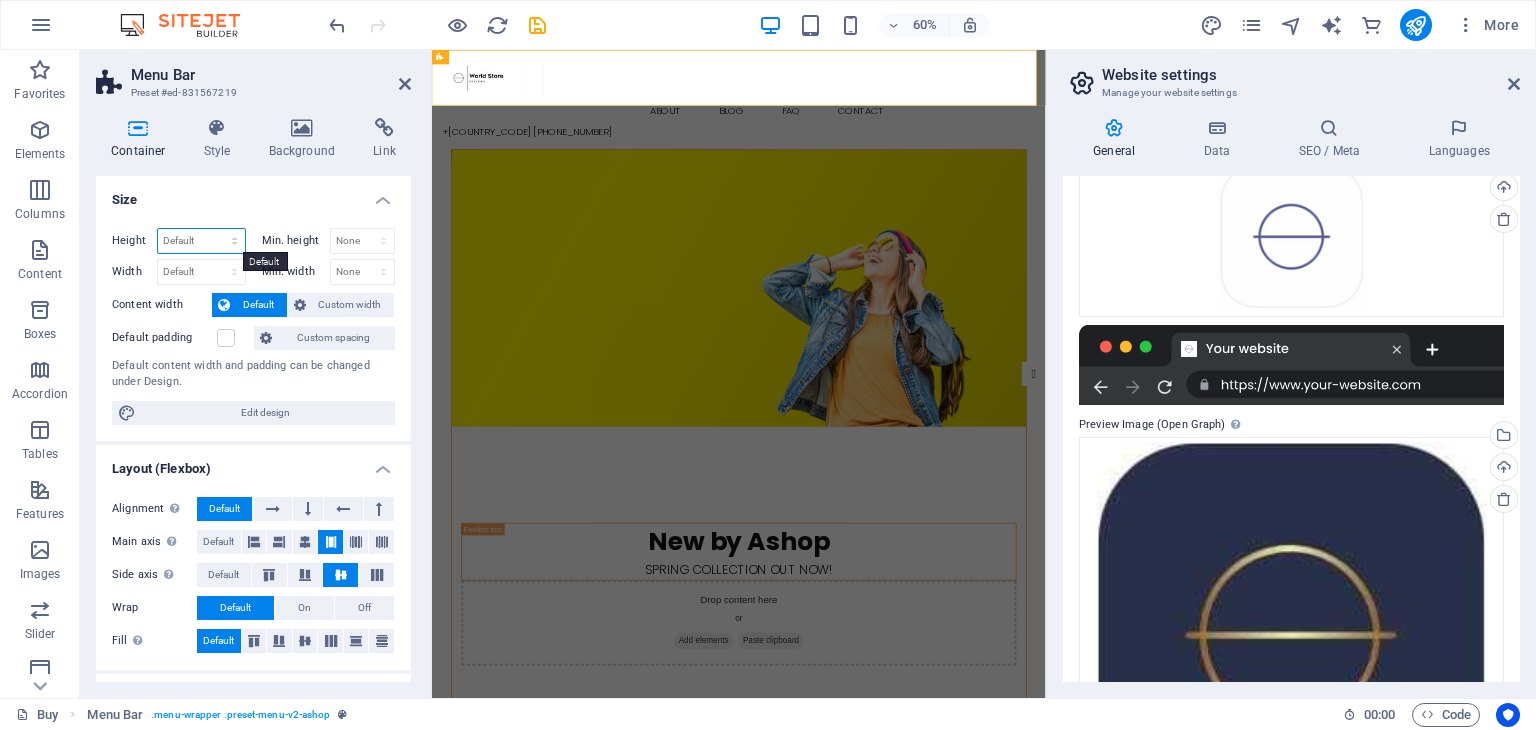 click on "Default px rem % vh vw" at bounding box center (201, 241) 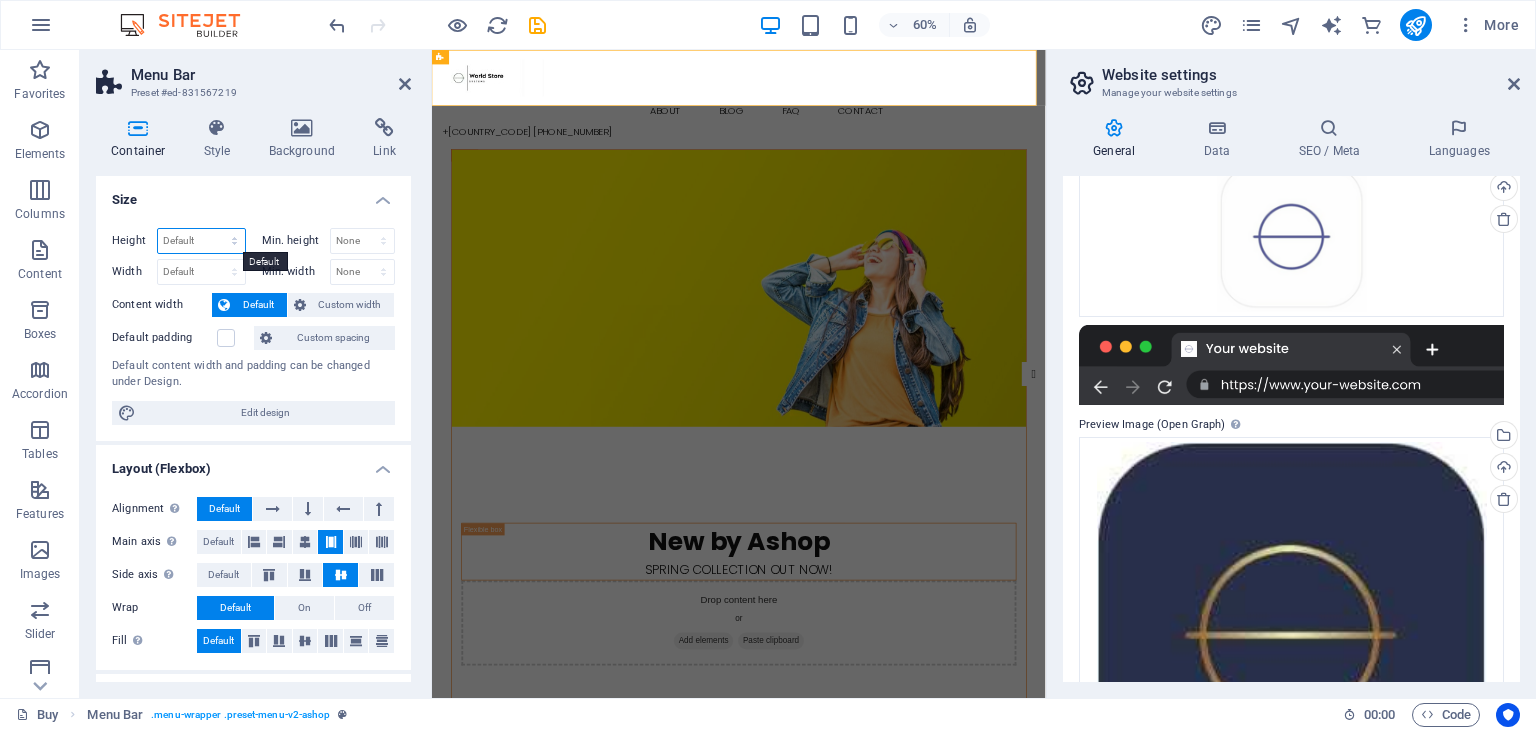 click on "Default px rem % vh vw" at bounding box center [201, 241] 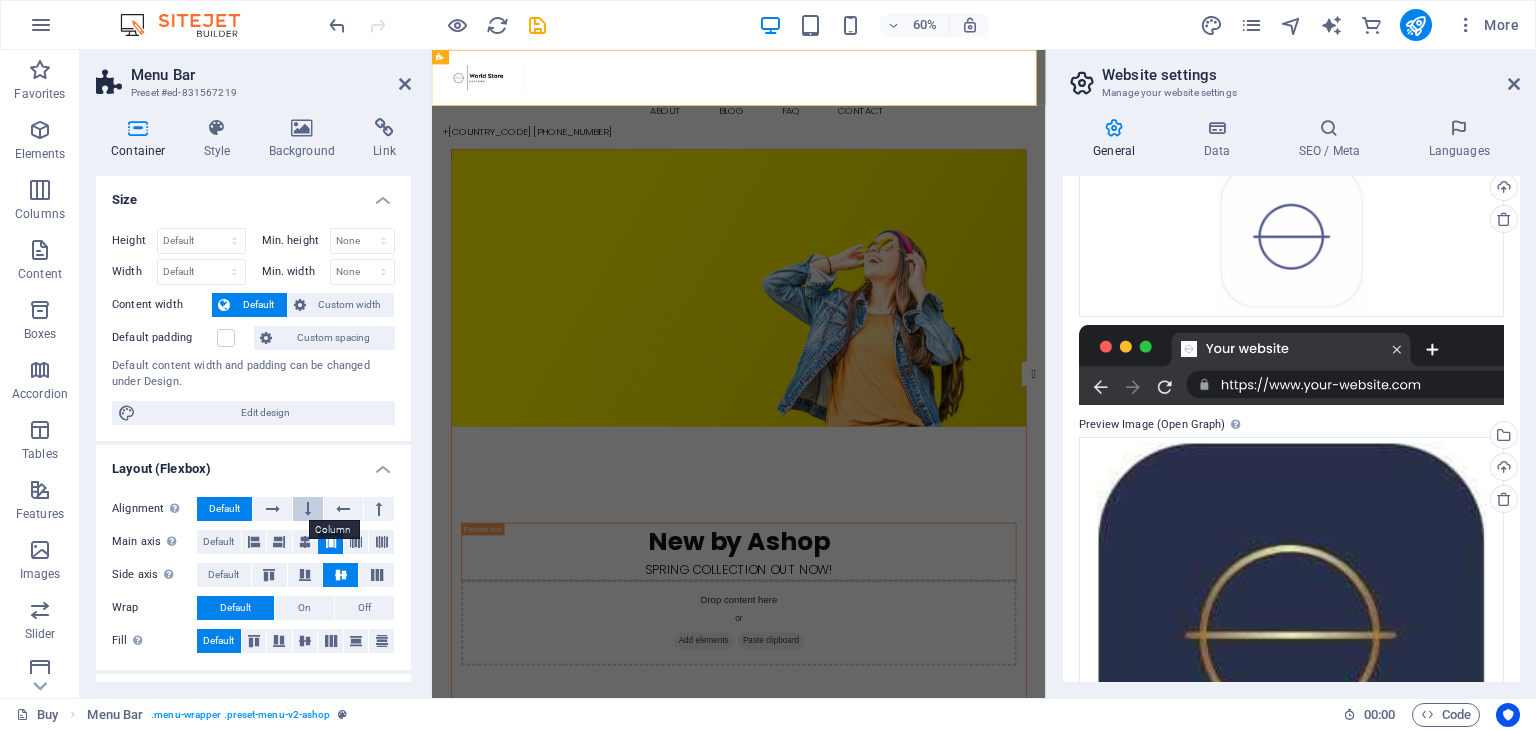 click at bounding box center [308, 509] 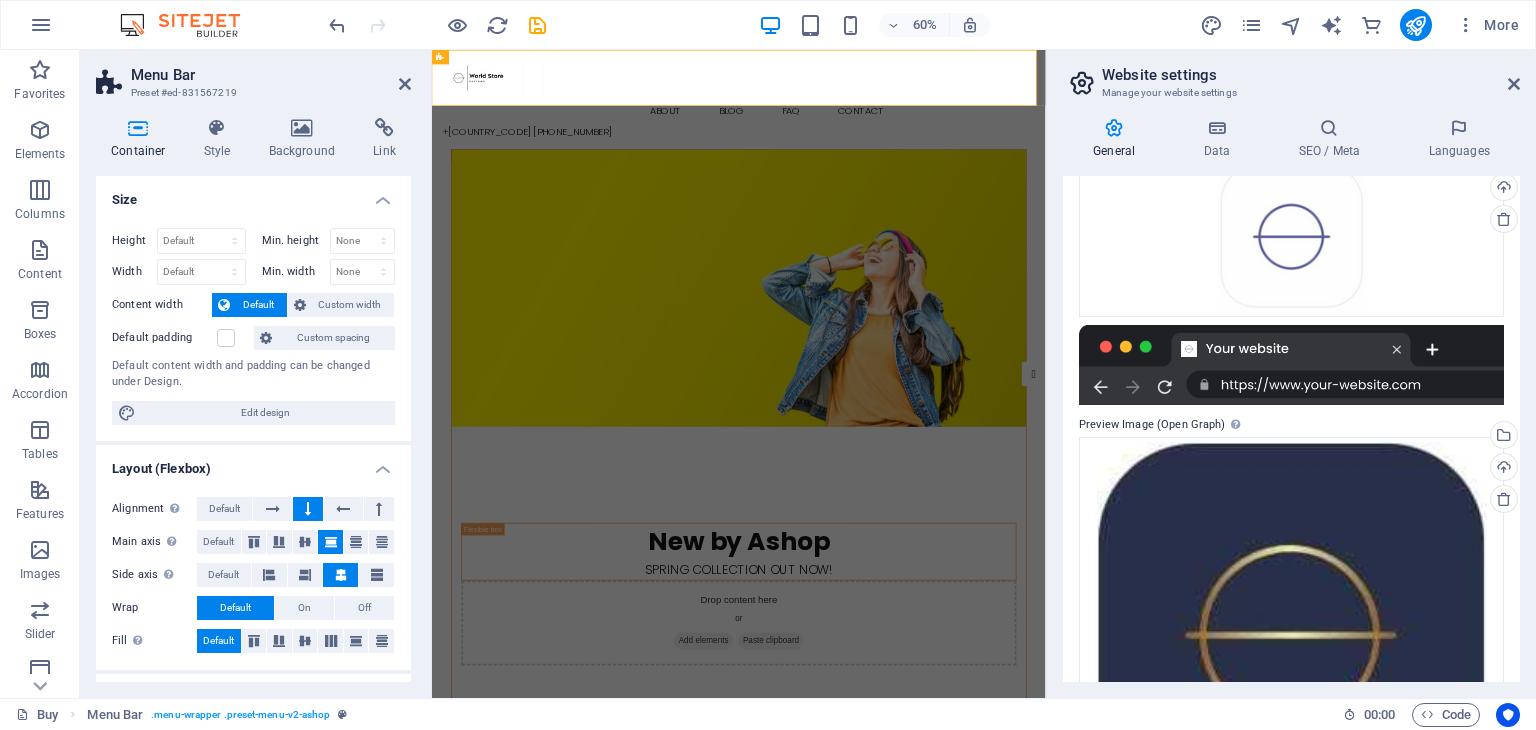 click at bounding box center (308, 509) 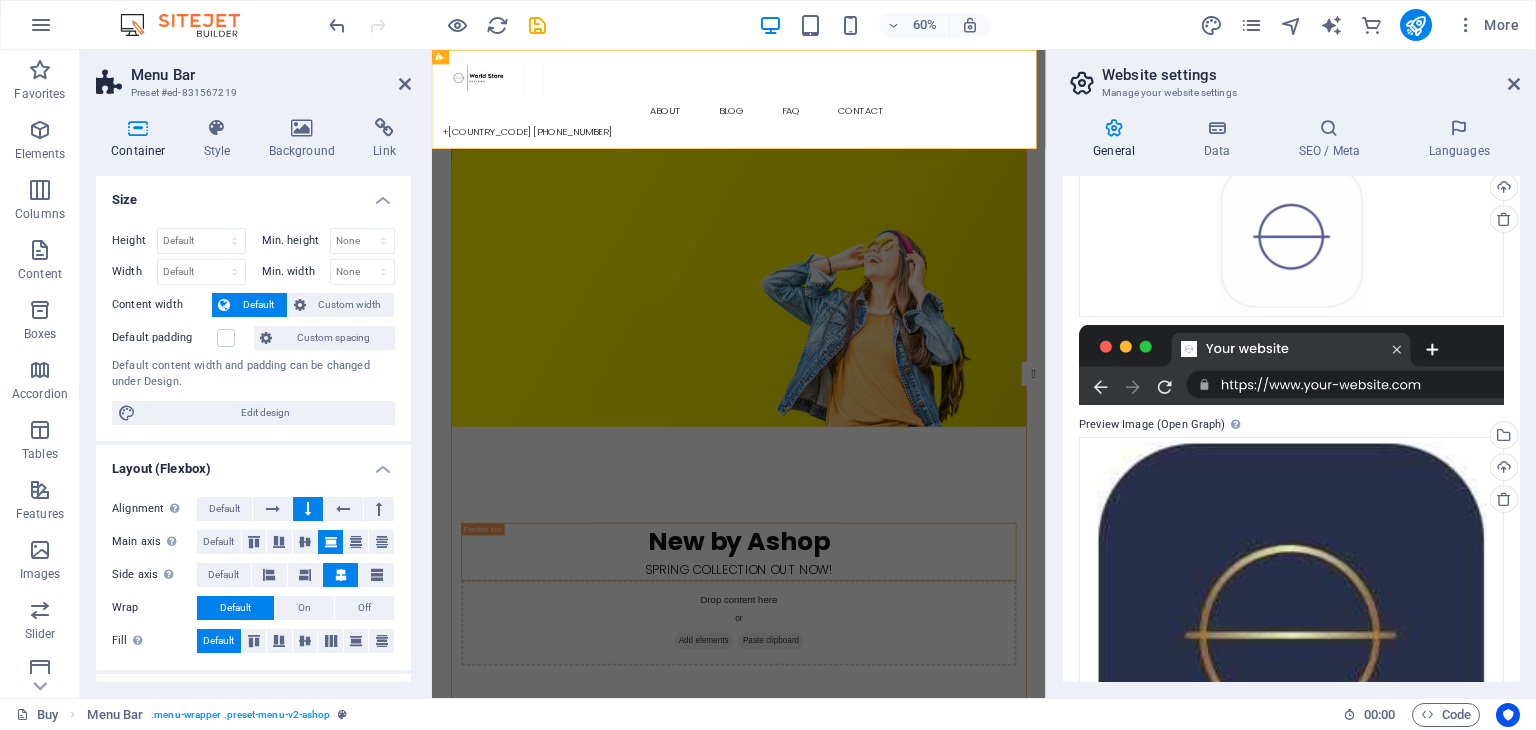 click at bounding box center [308, 509] 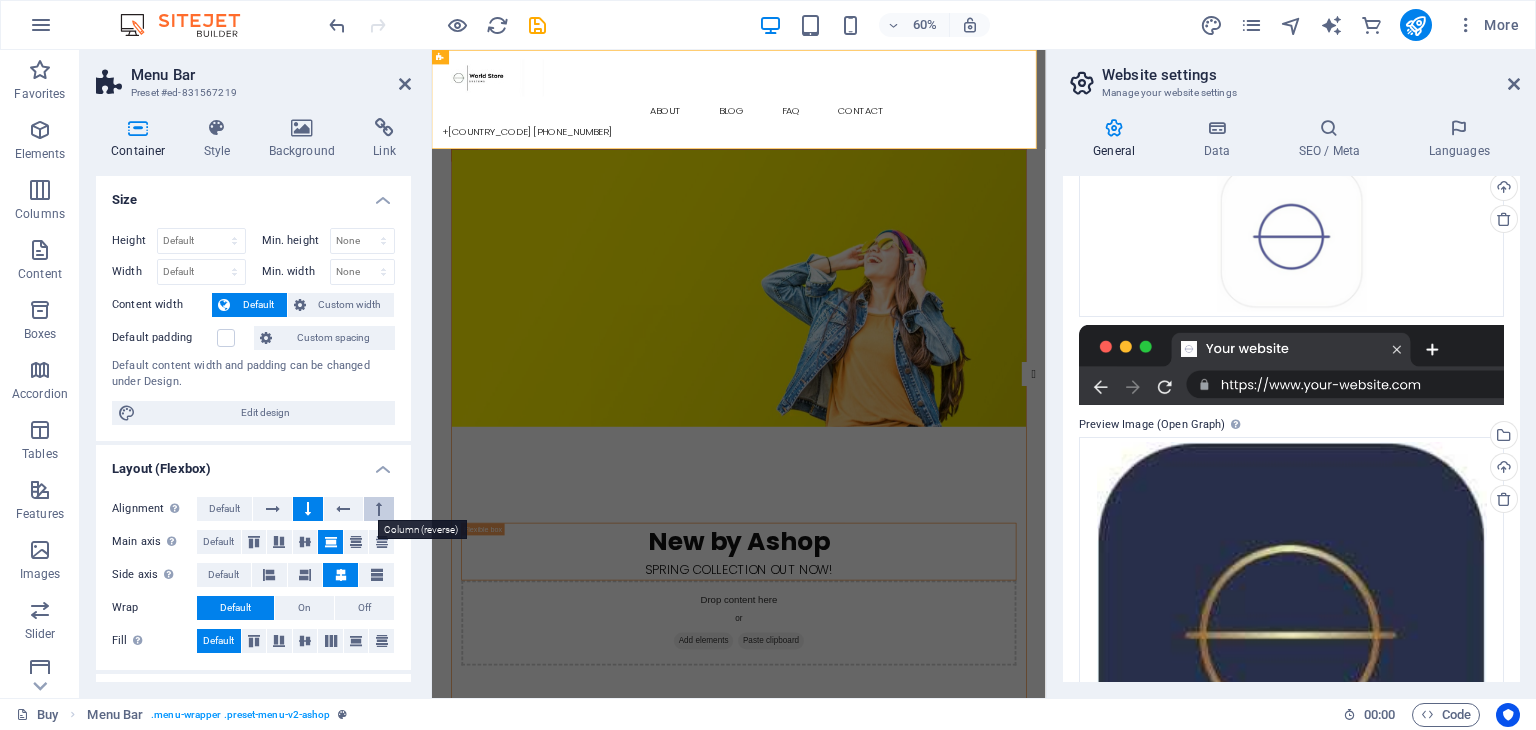 click at bounding box center (379, 509) 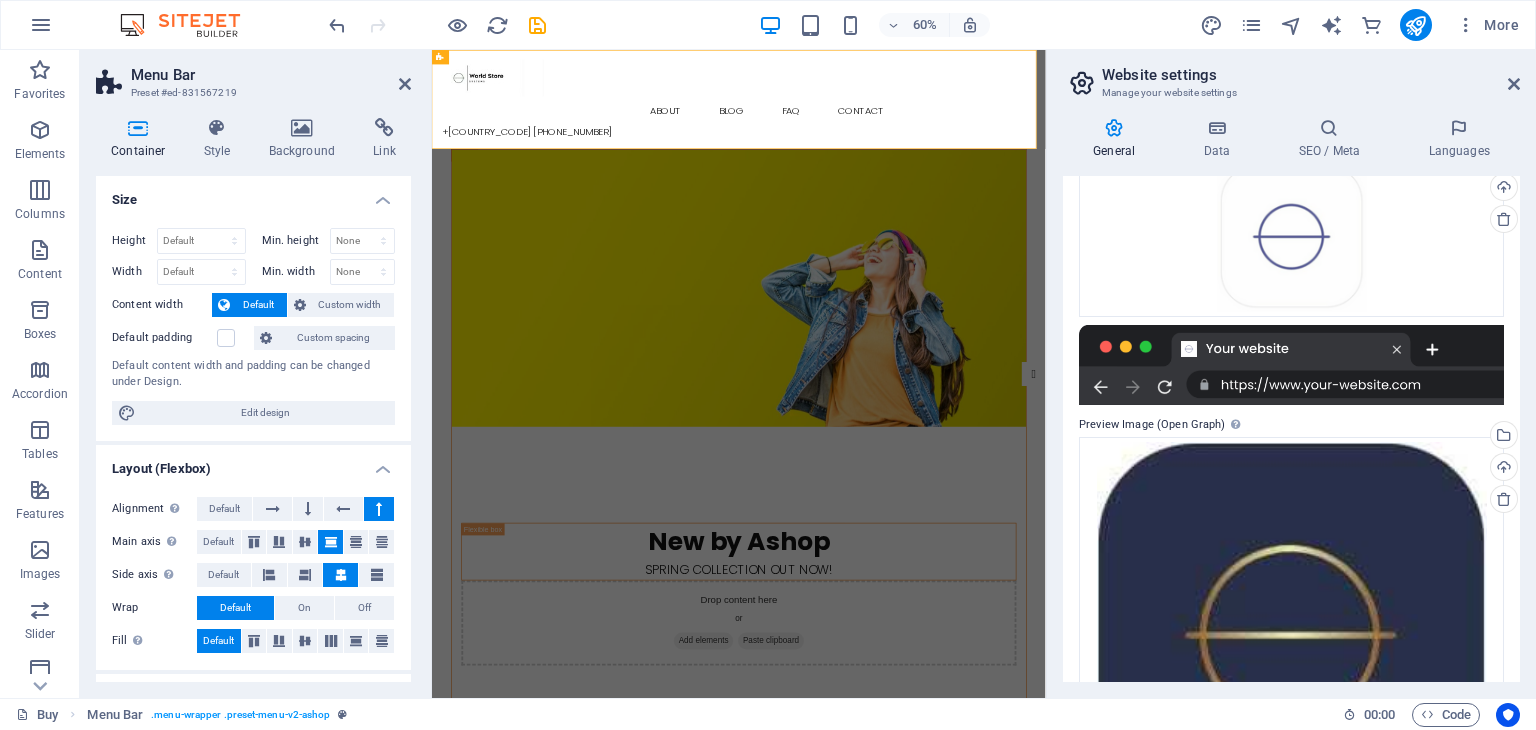 click at bounding box center (379, 509) 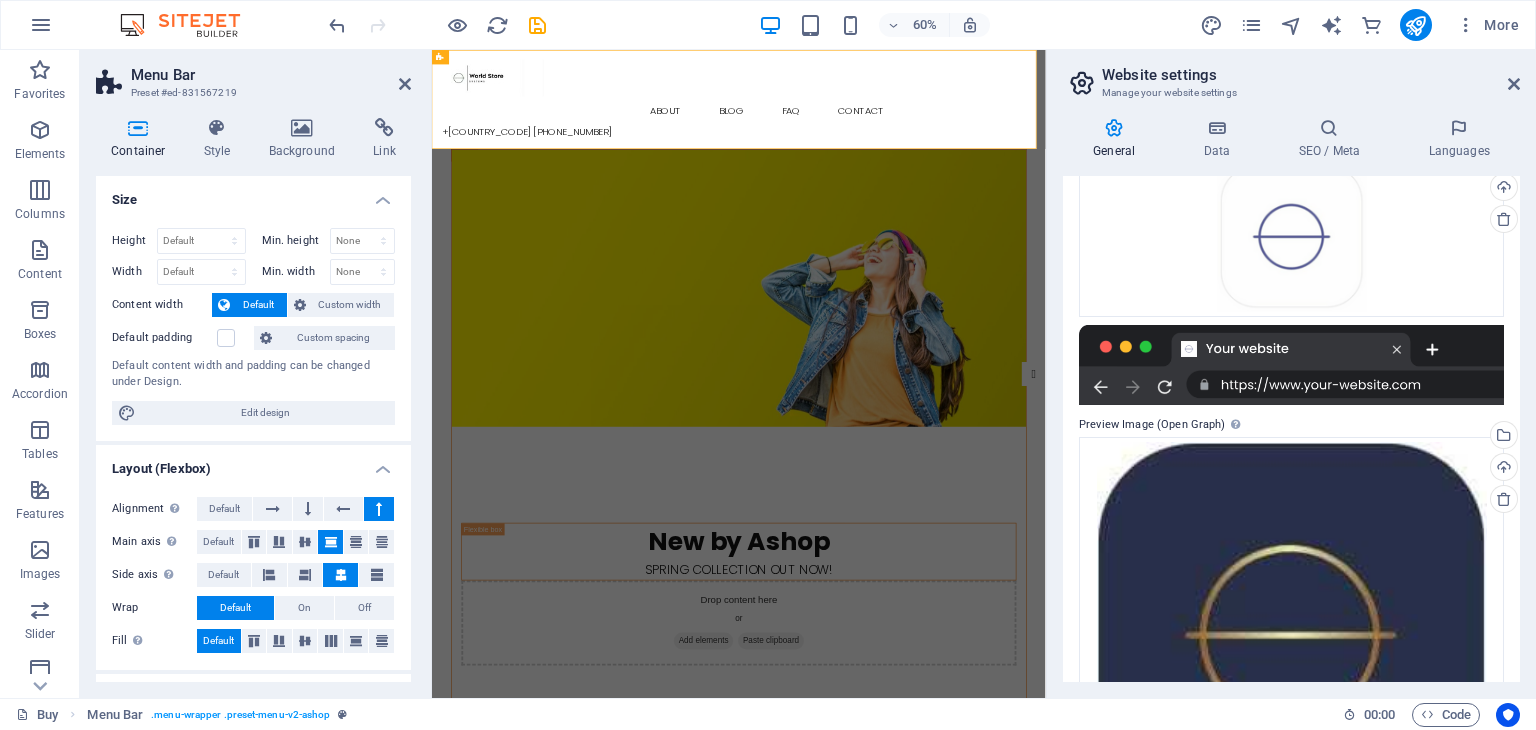 type 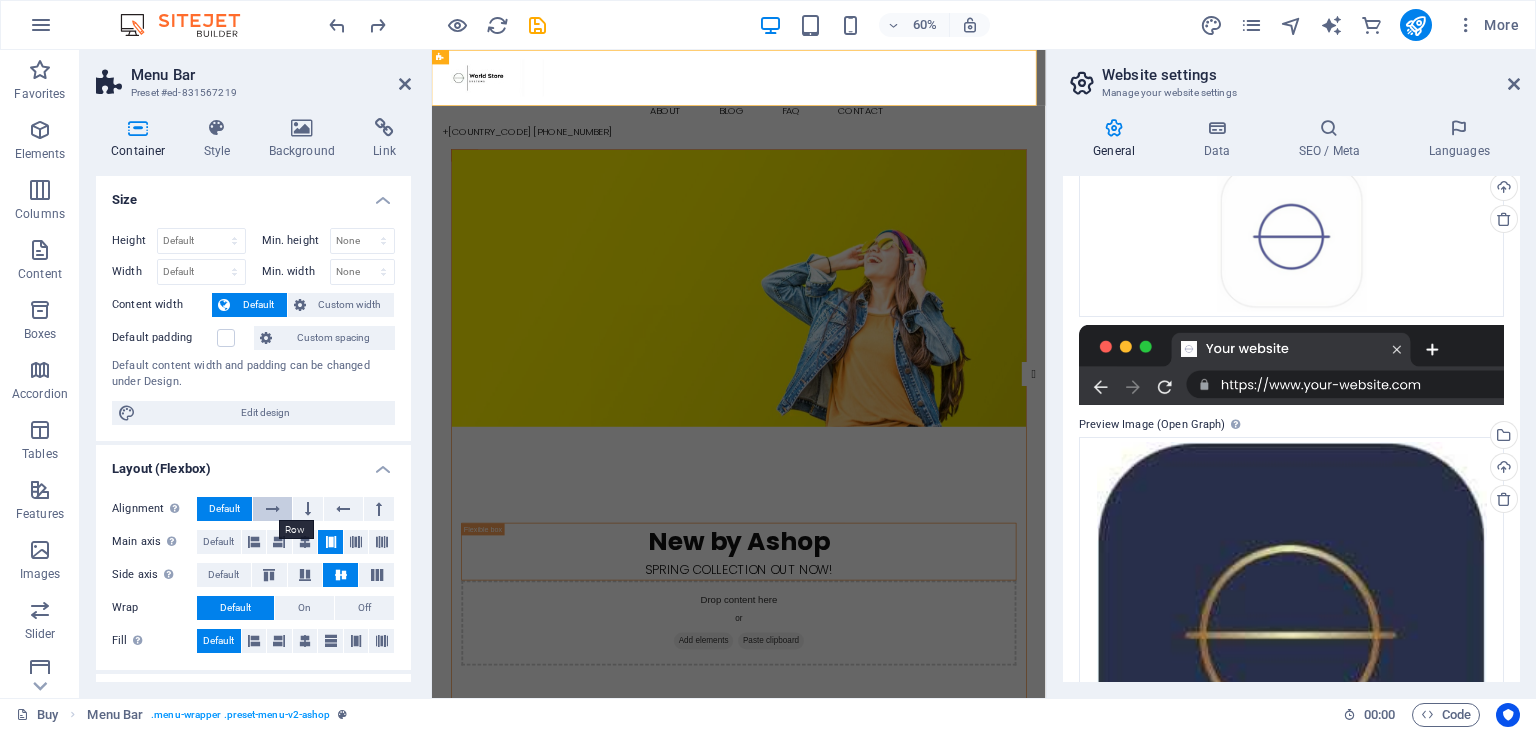 click at bounding box center [272, 509] 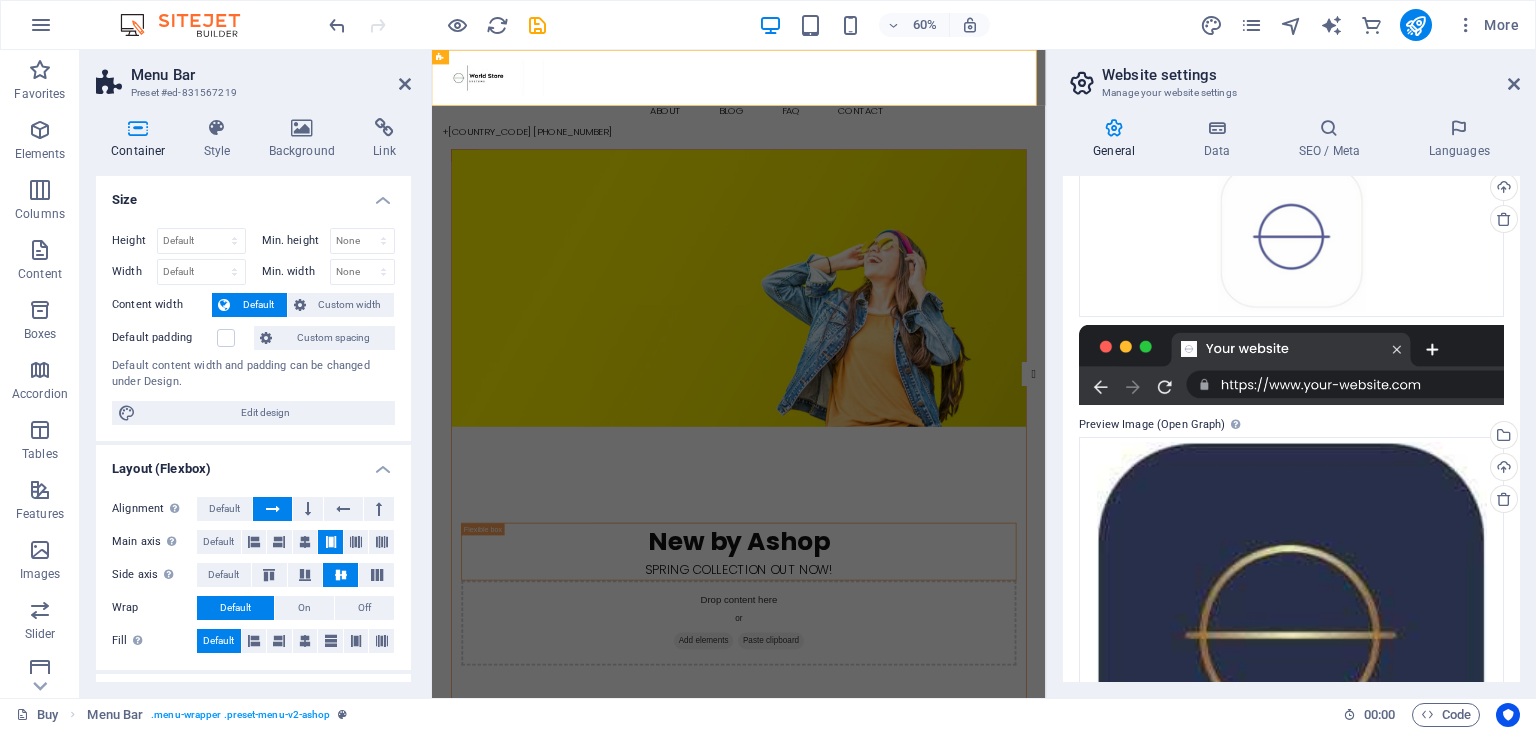 click at bounding box center (272, 509) 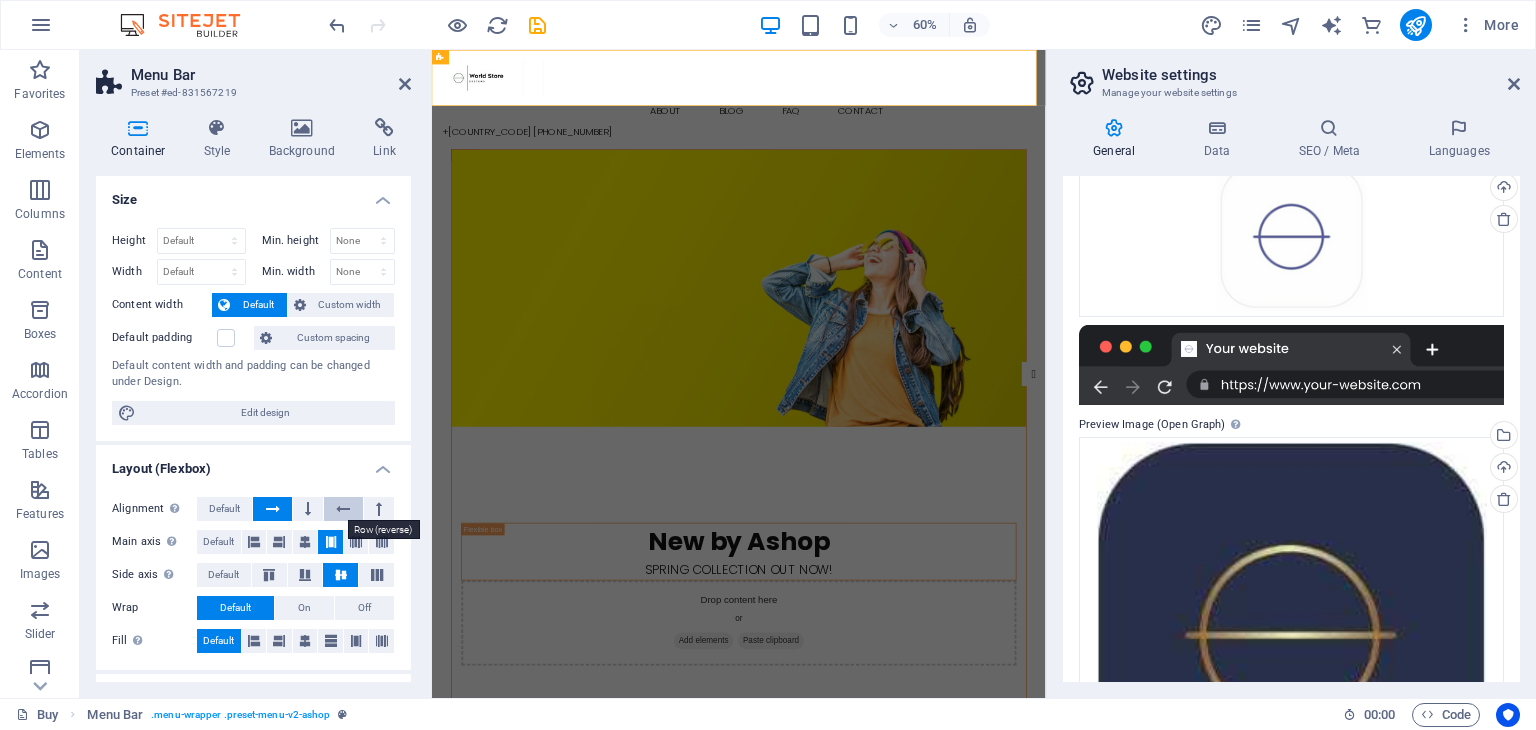 click at bounding box center [343, 509] 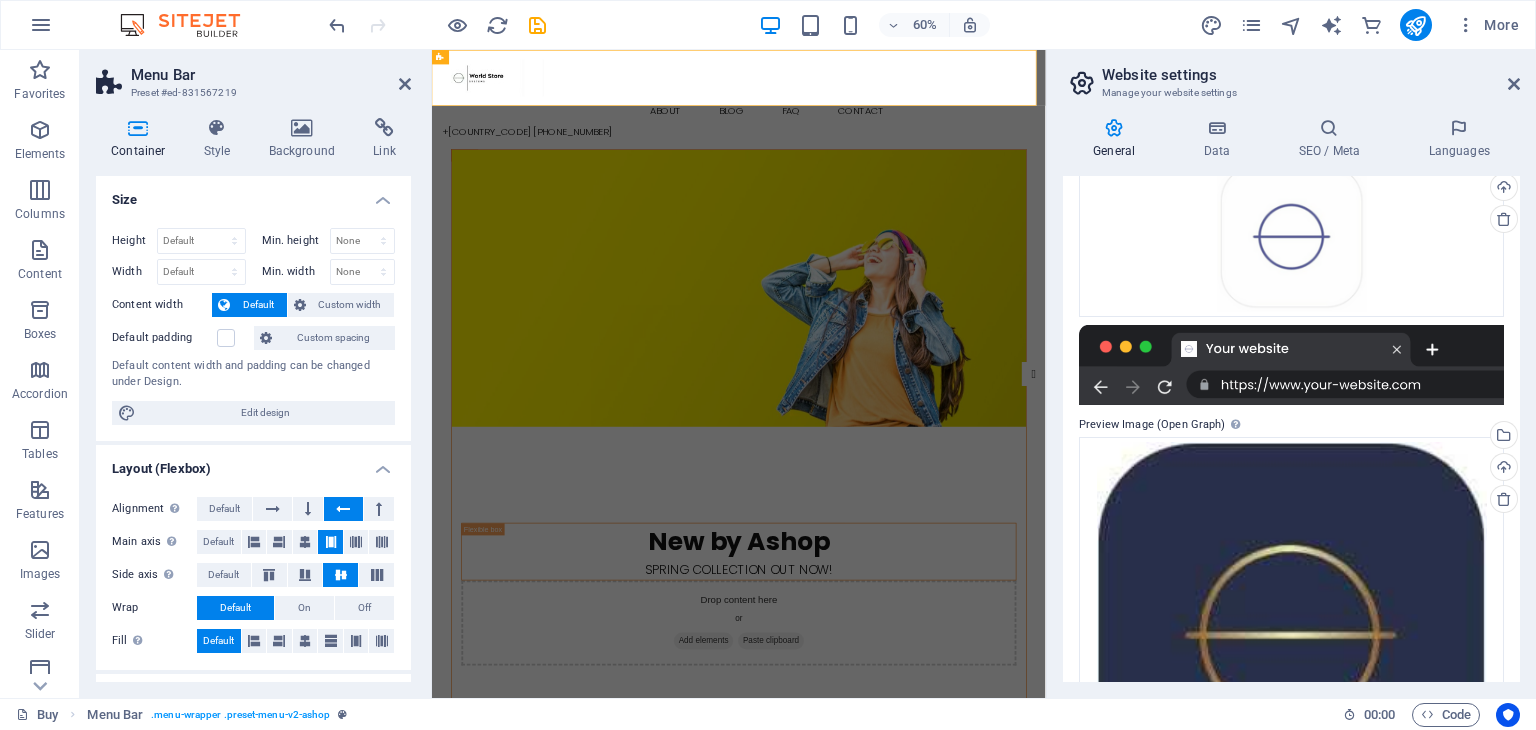 click at bounding box center (343, 509) 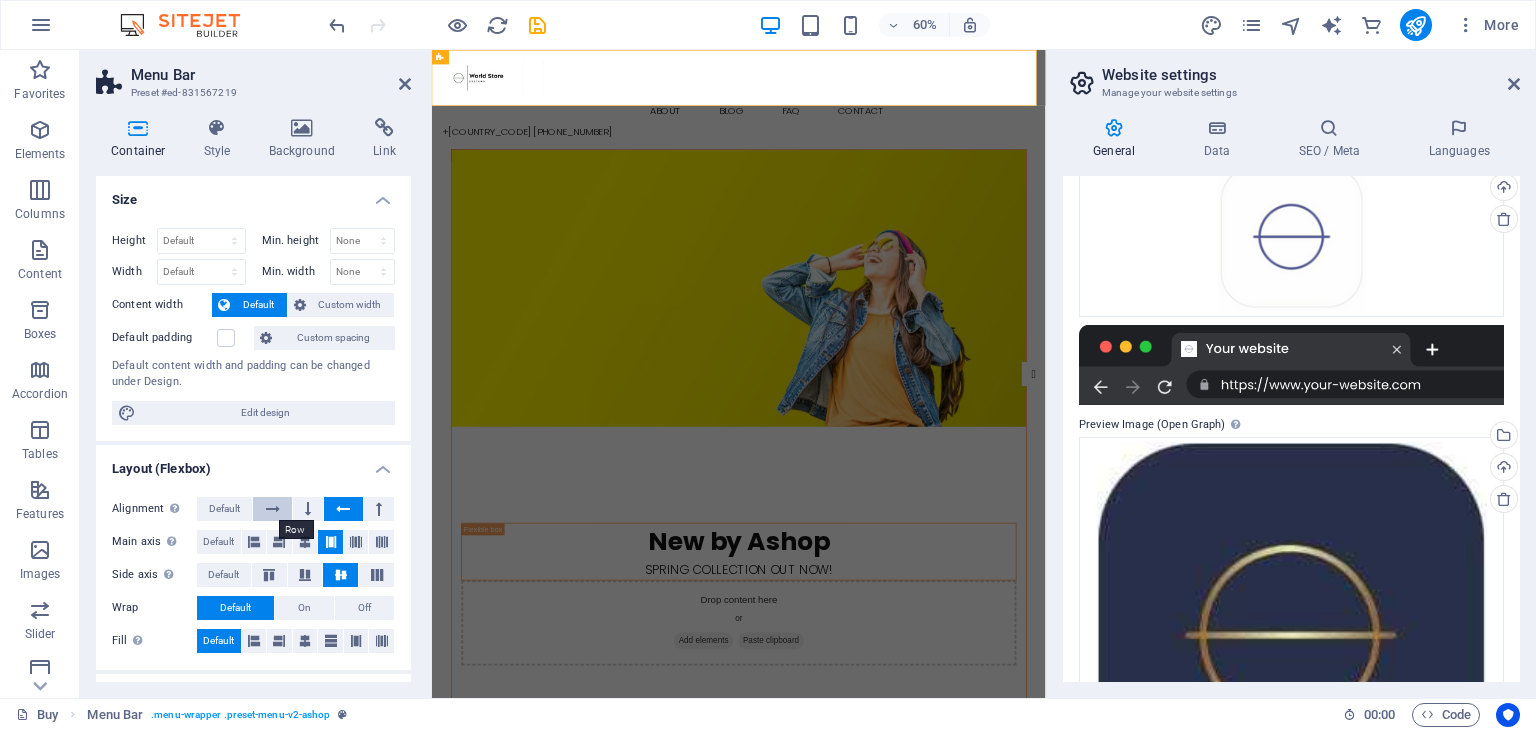 click at bounding box center [272, 509] 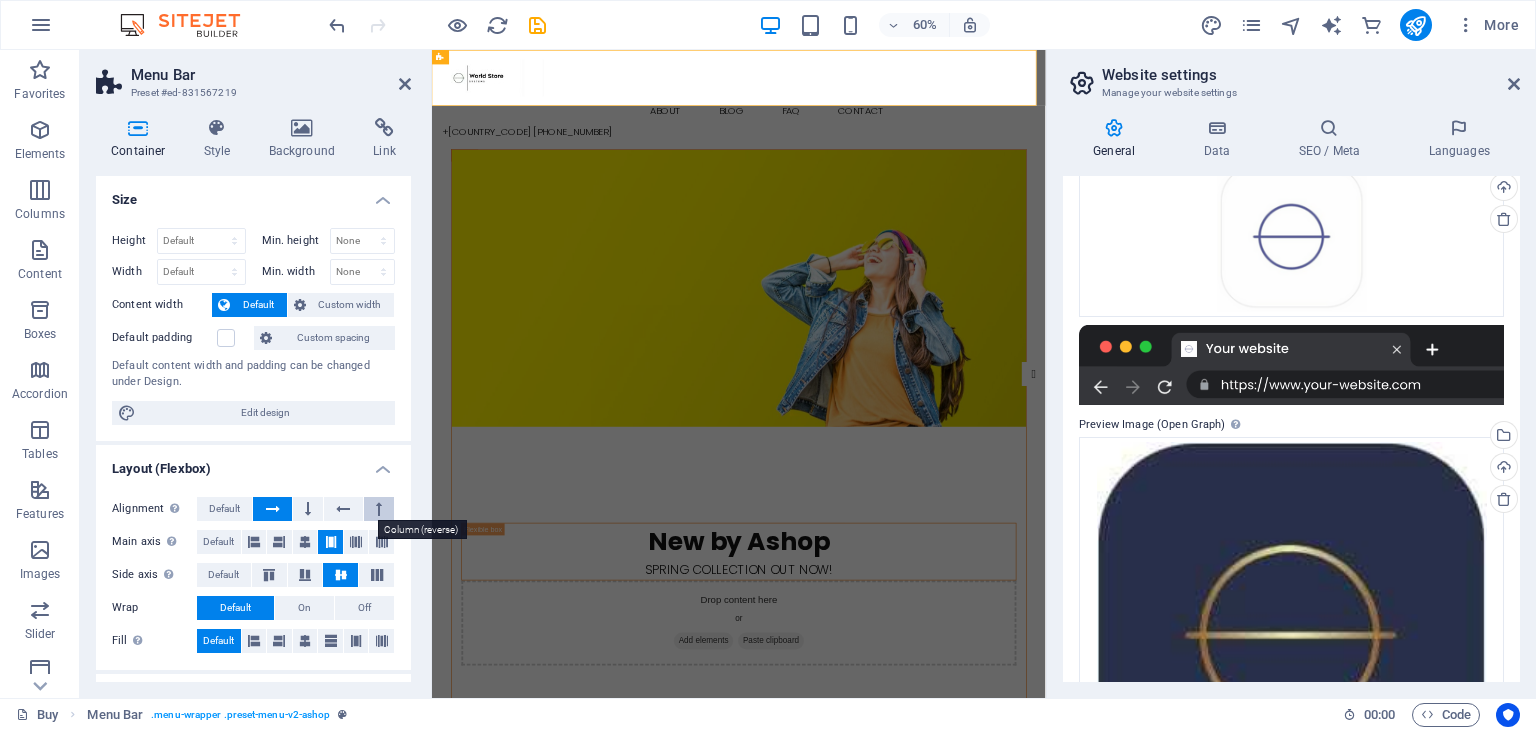 click at bounding box center [379, 509] 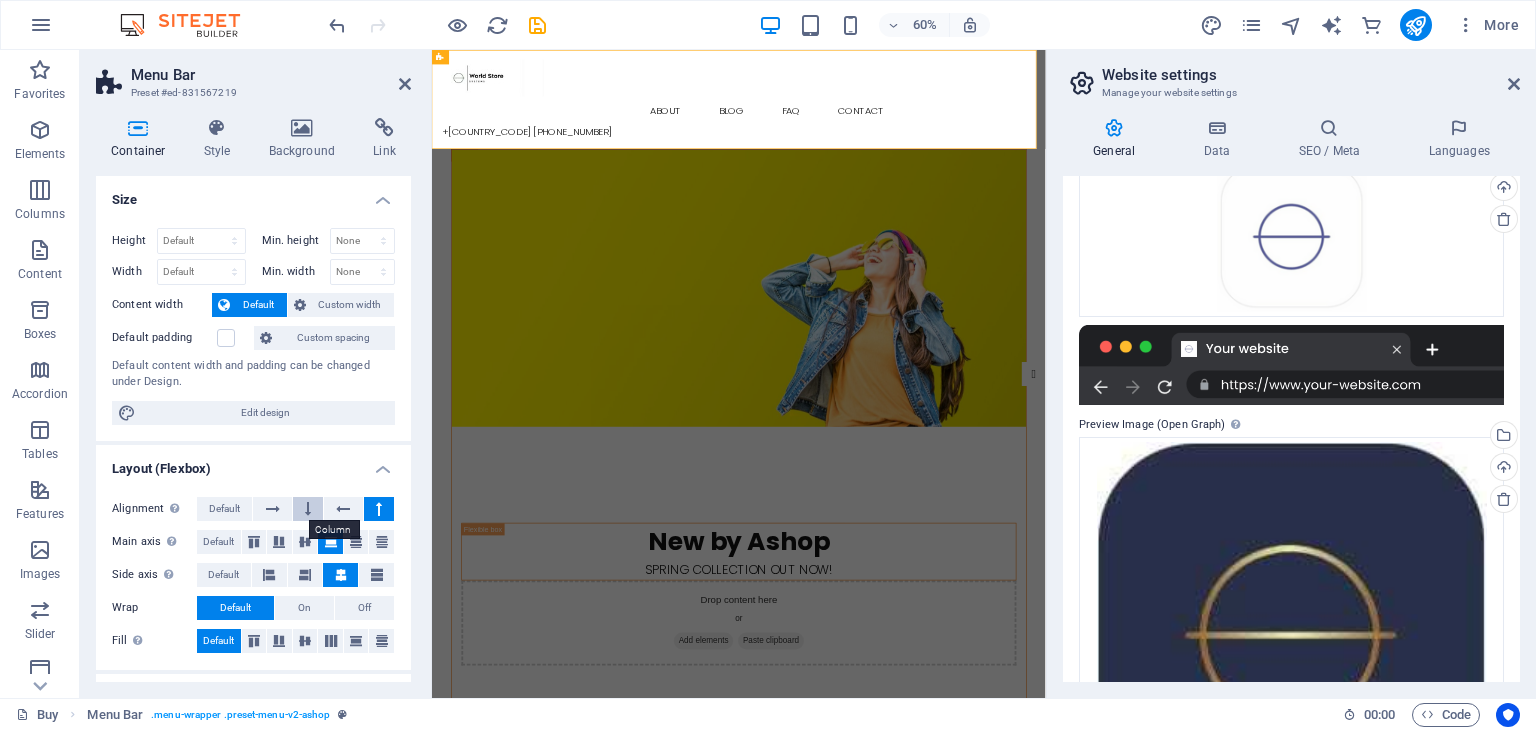 click at bounding box center [308, 509] 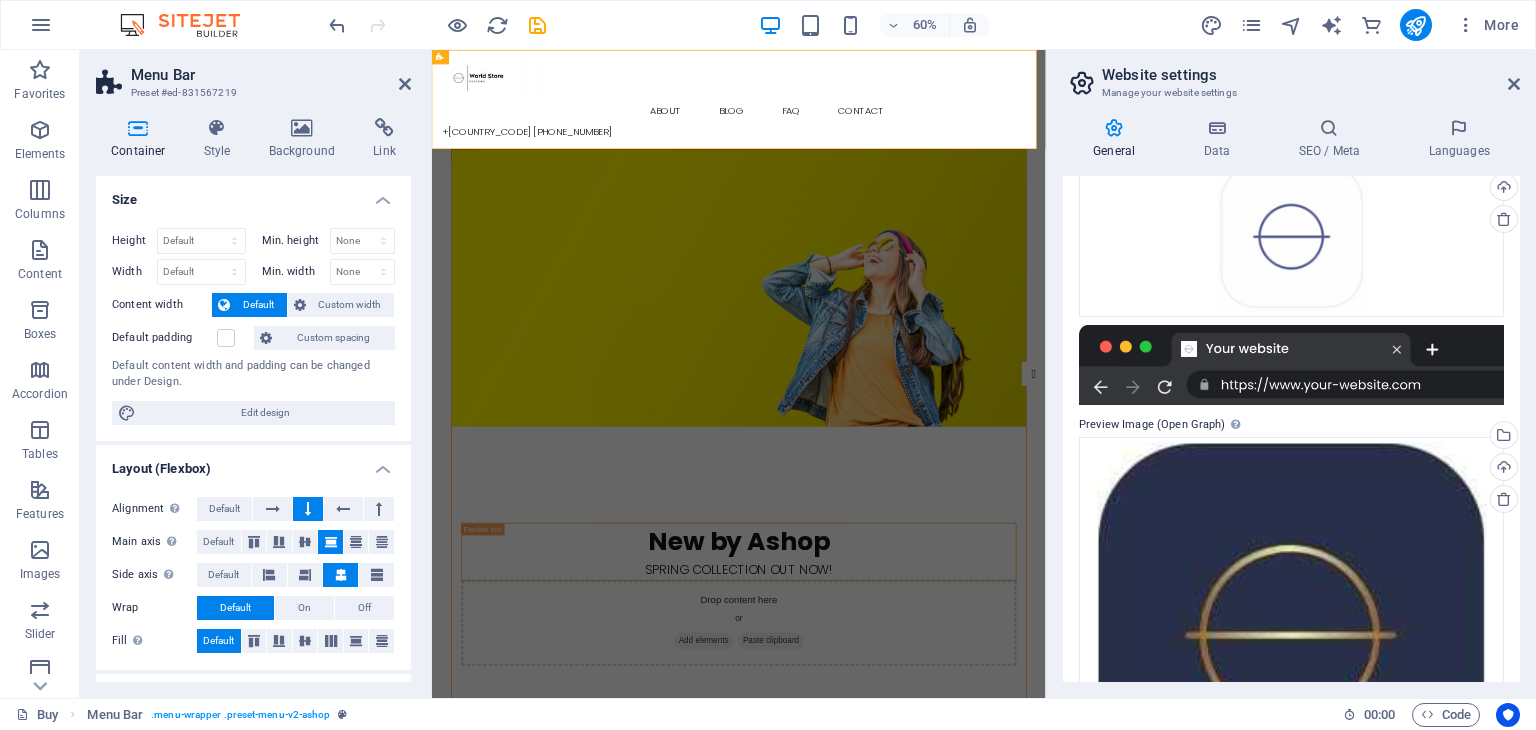 click at bounding box center (308, 509) 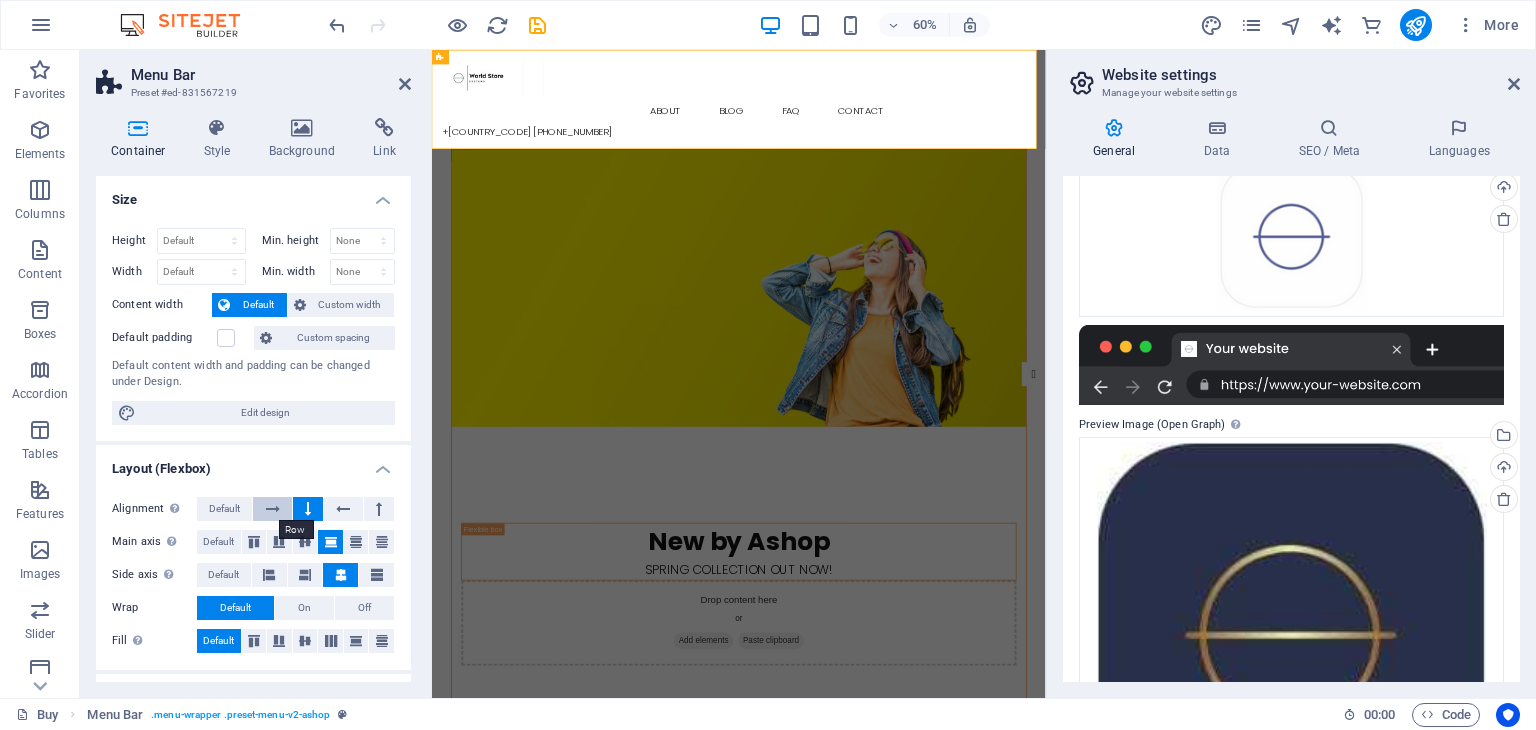 click at bounding box center [272, 509] 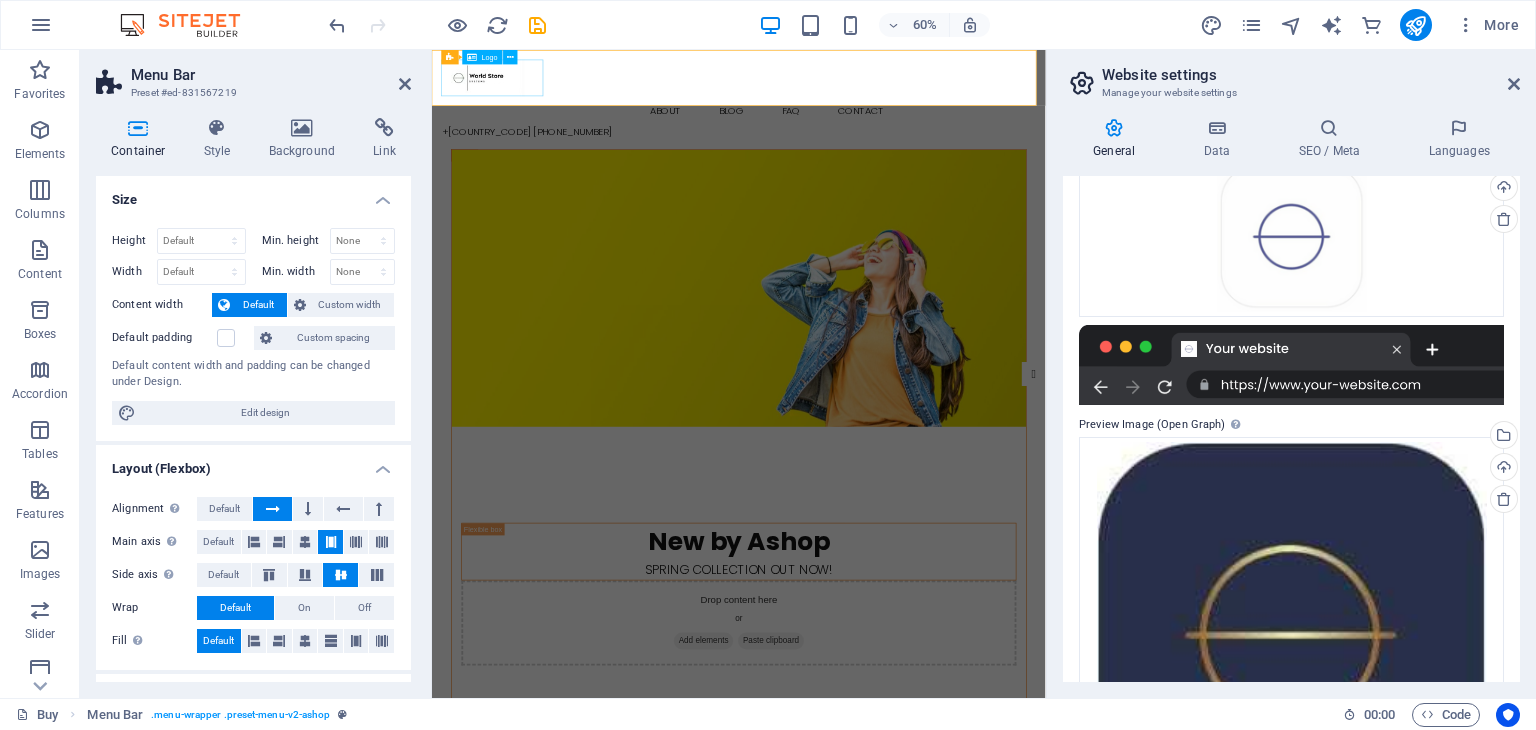 click at bounding box center [943, 96] 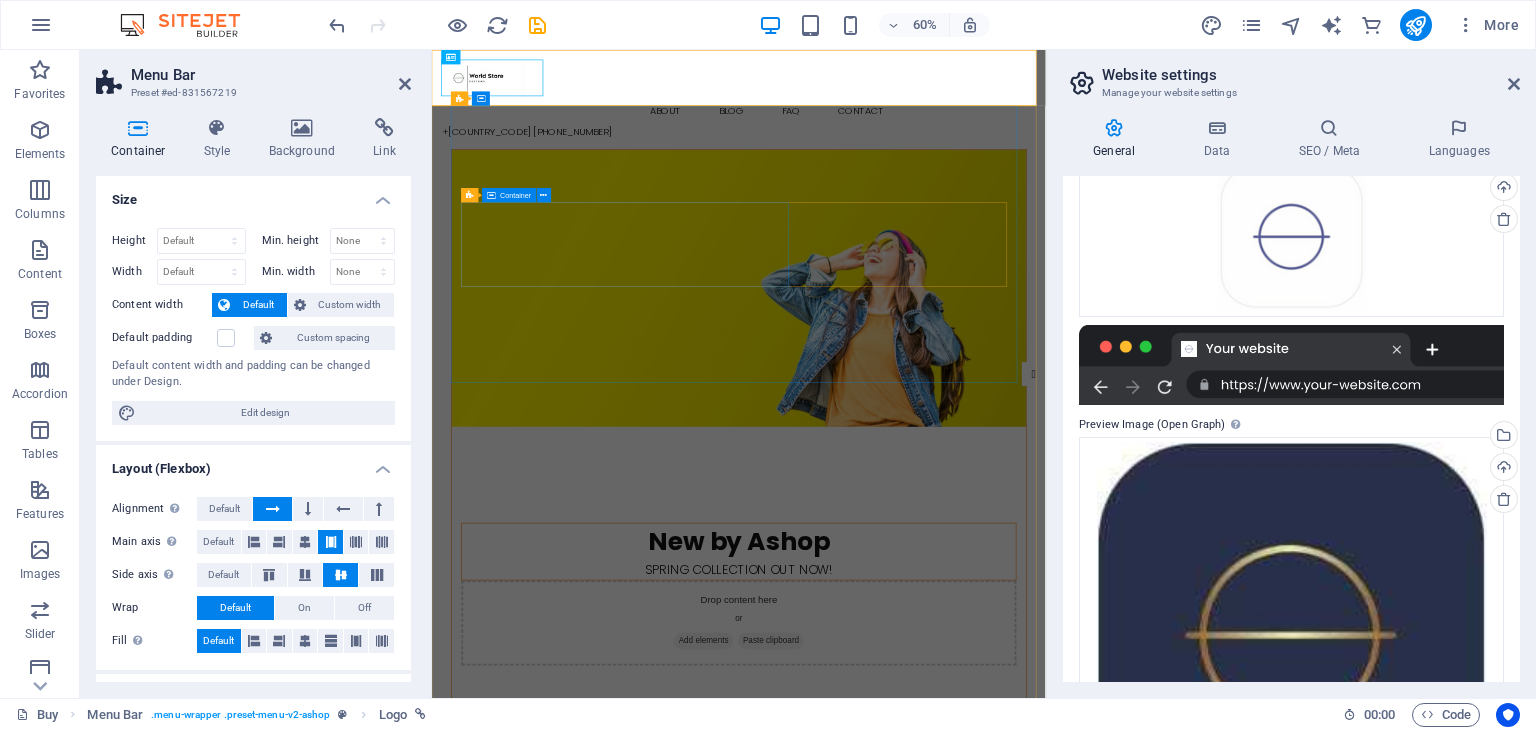 click on "New by Ashop Spring collection out now!" at bounding box center (943, 886) 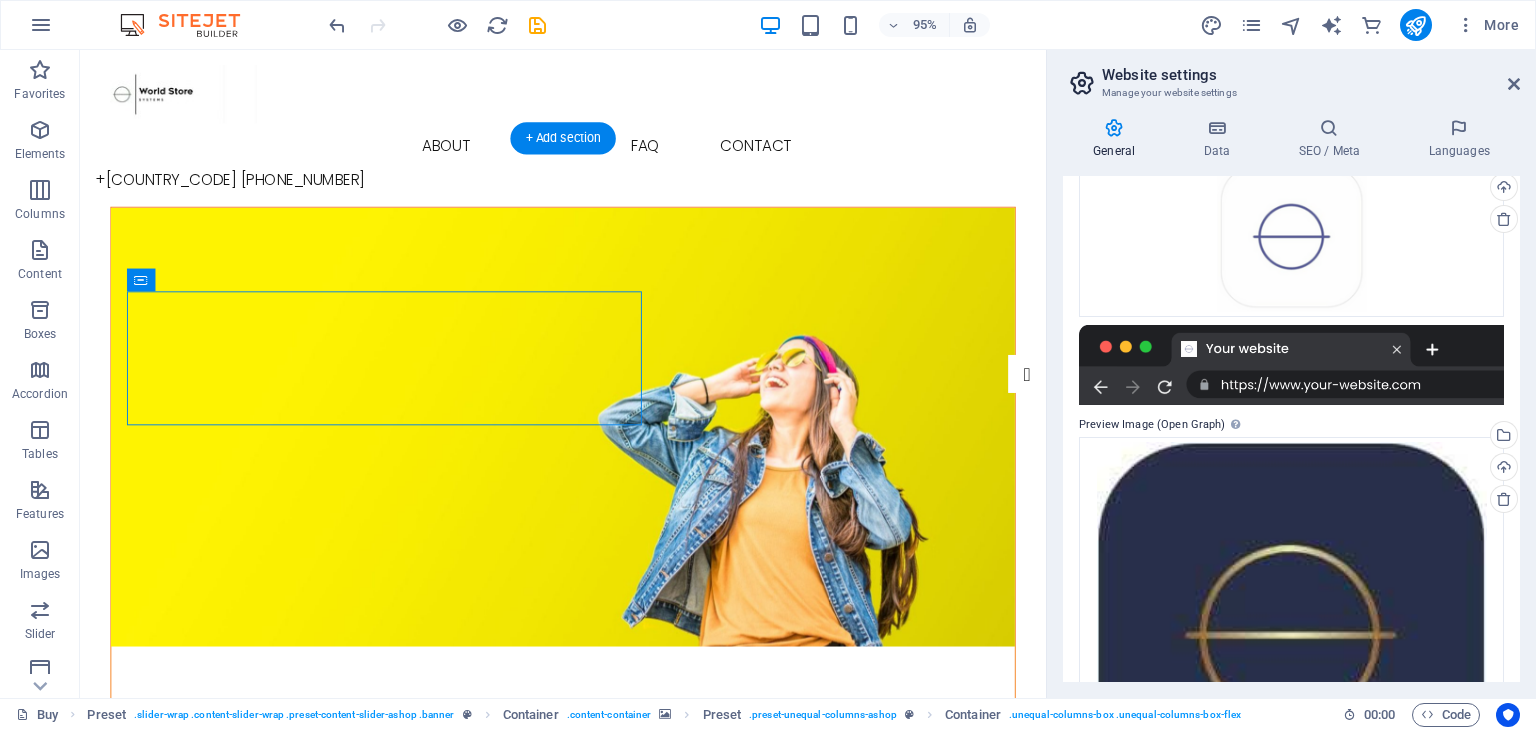 click at bounding box center (588, 447) 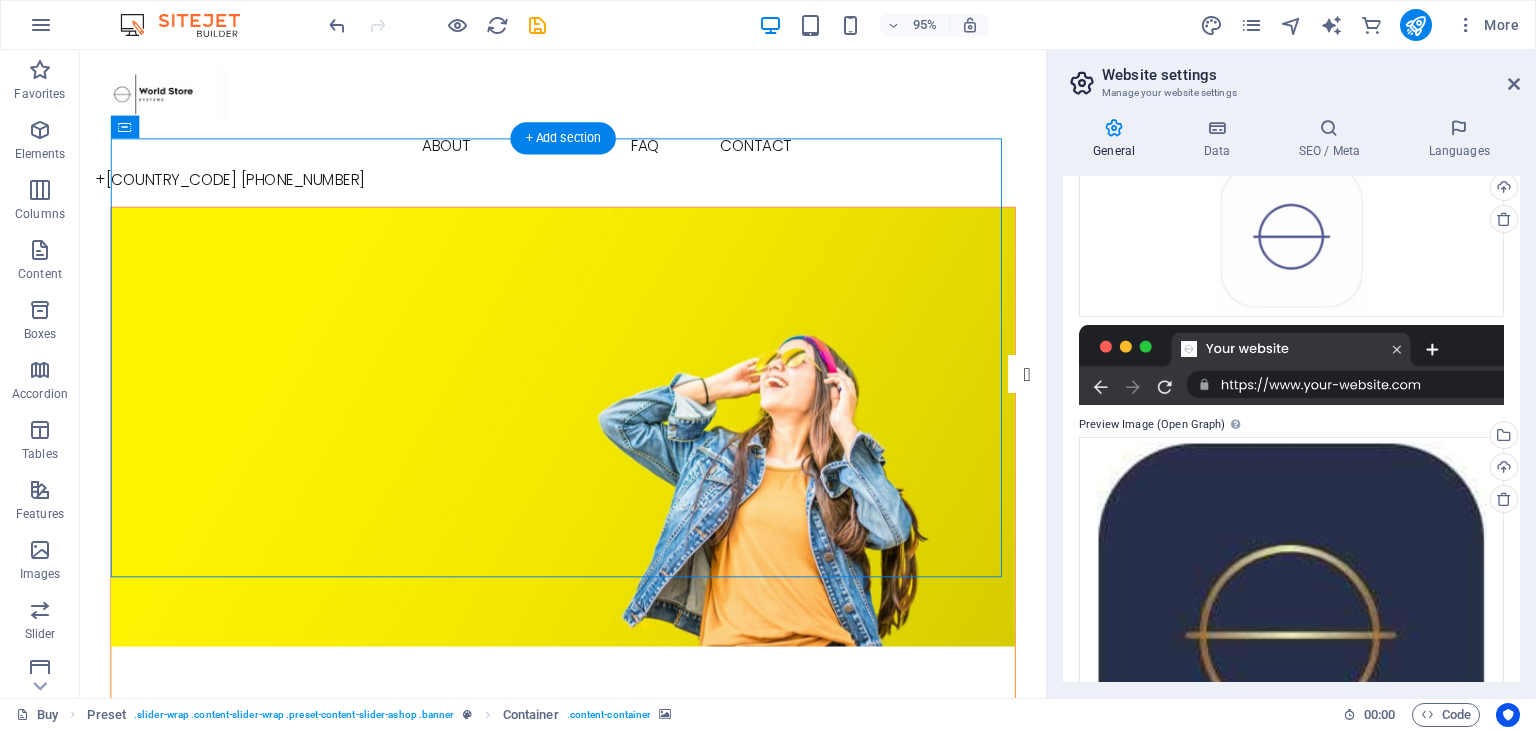 click at bounding box center [588, 447] 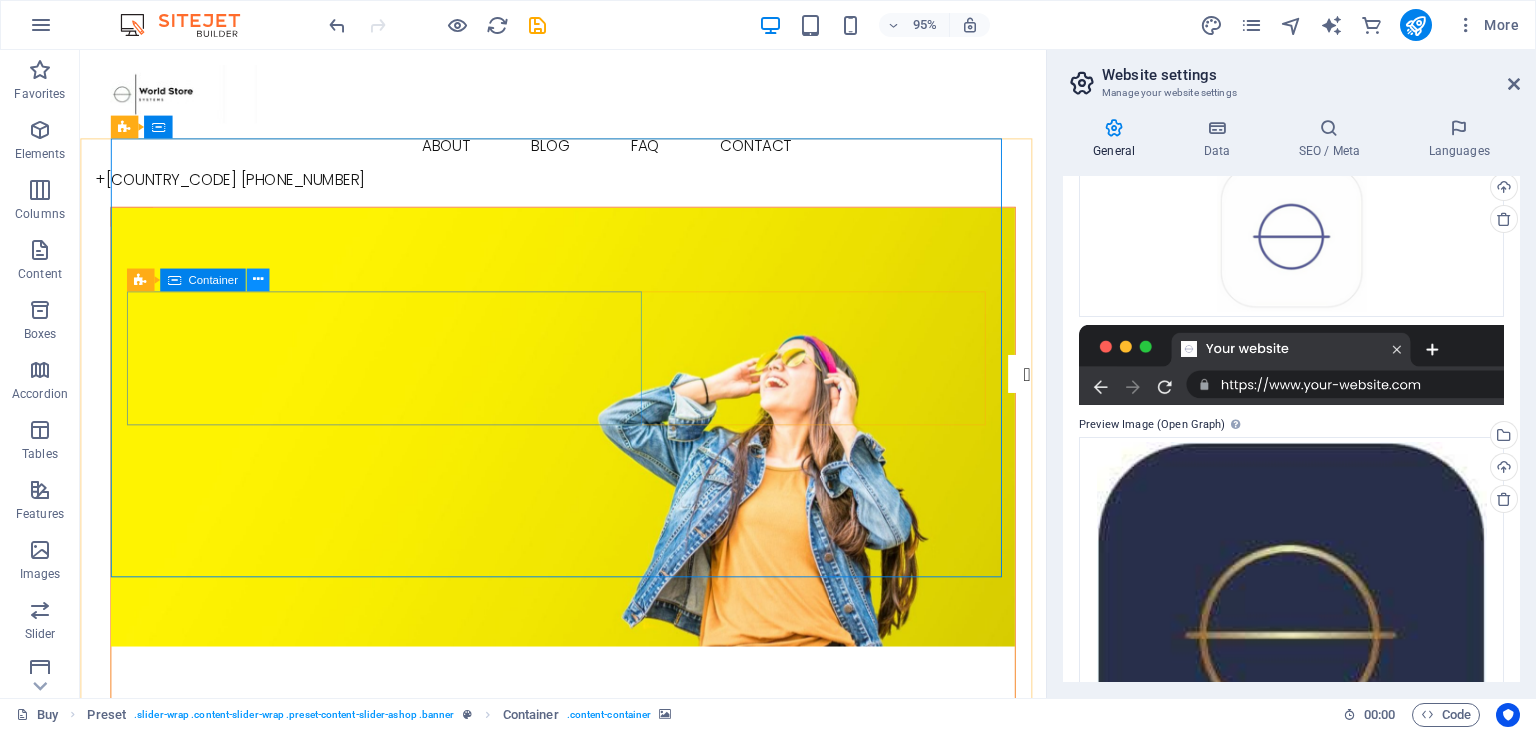 click at bounding box center [257, 279] 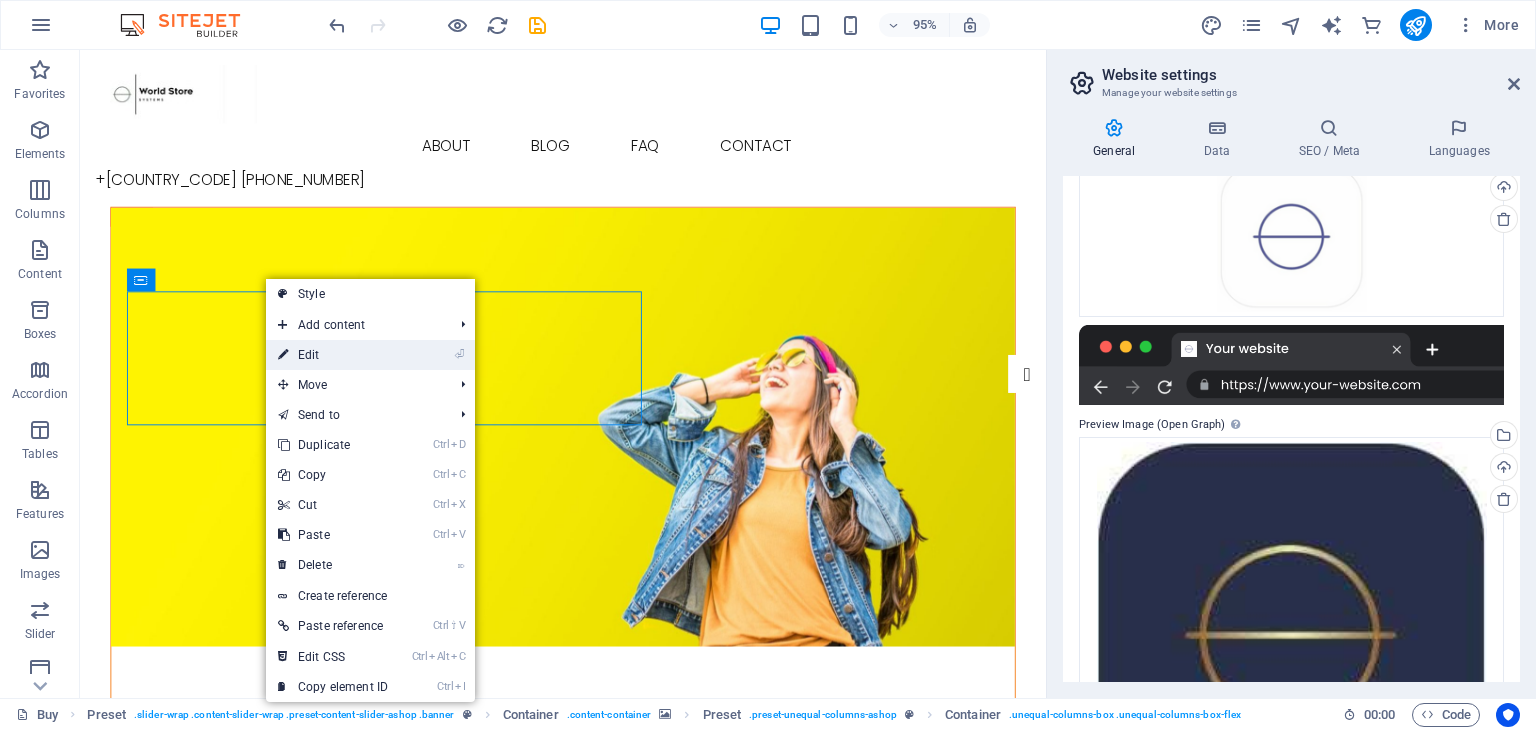 click on "⏎  Edit" at bounding box center (333, 355) 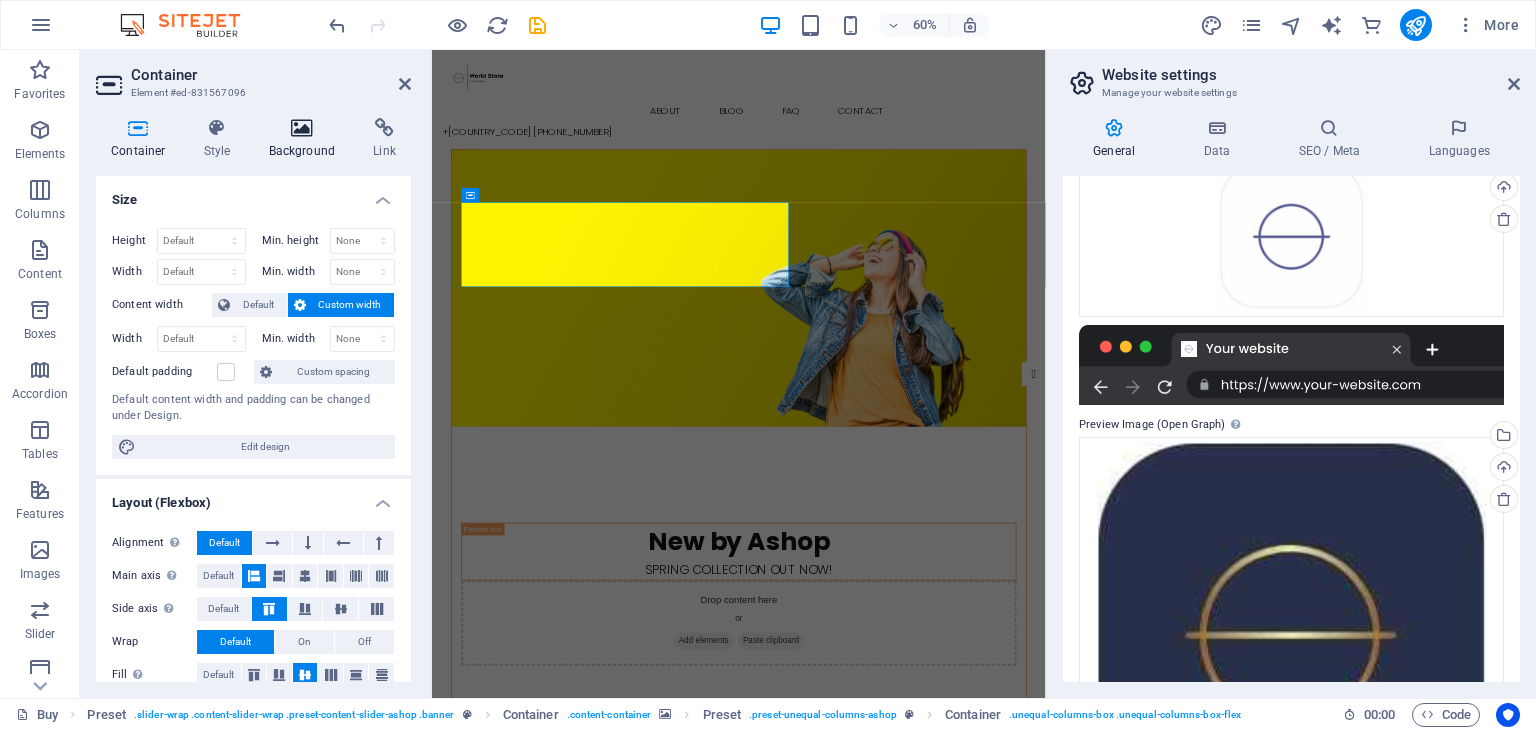 click at bounding box center (302, 128) 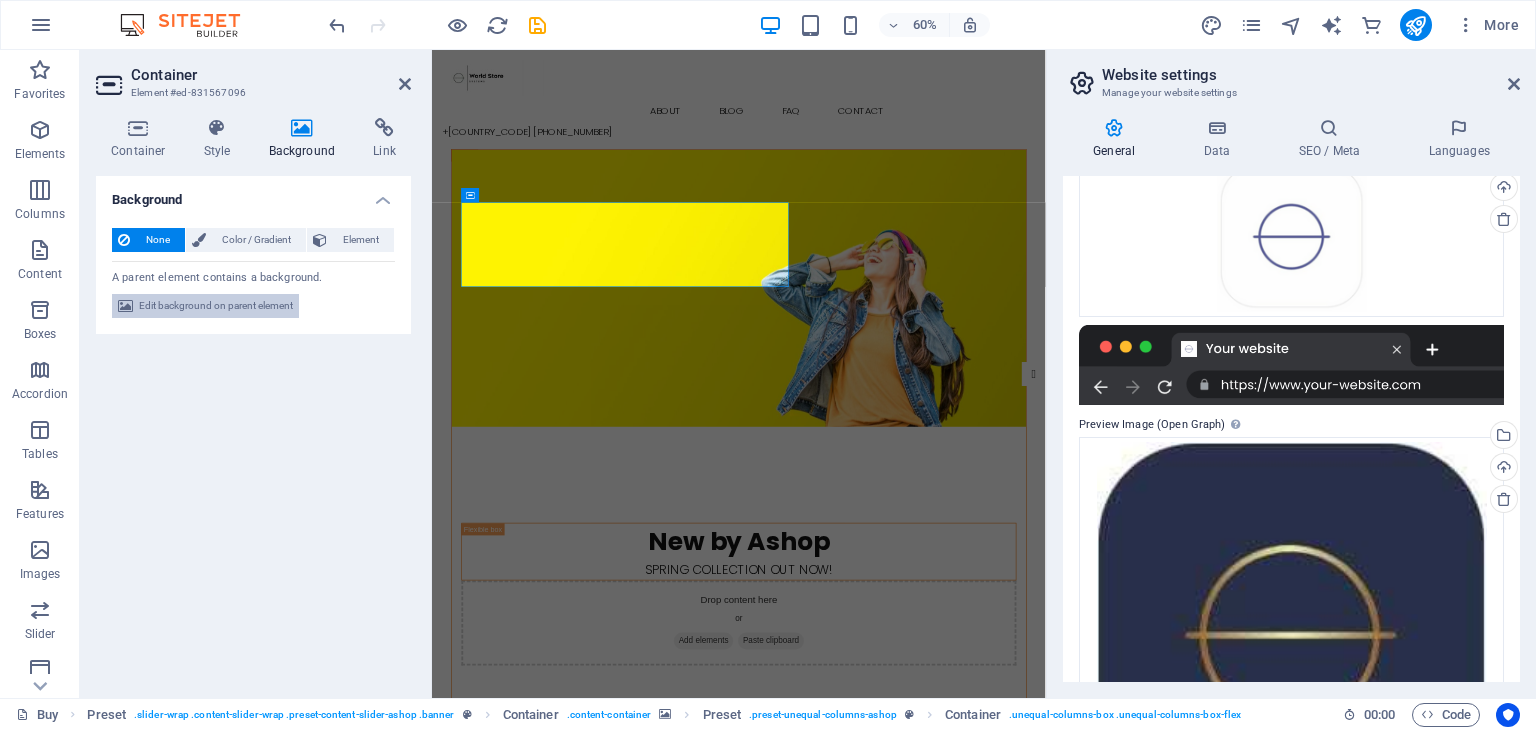 click on "Edit background on parent element" at bounding box center [216, 306] 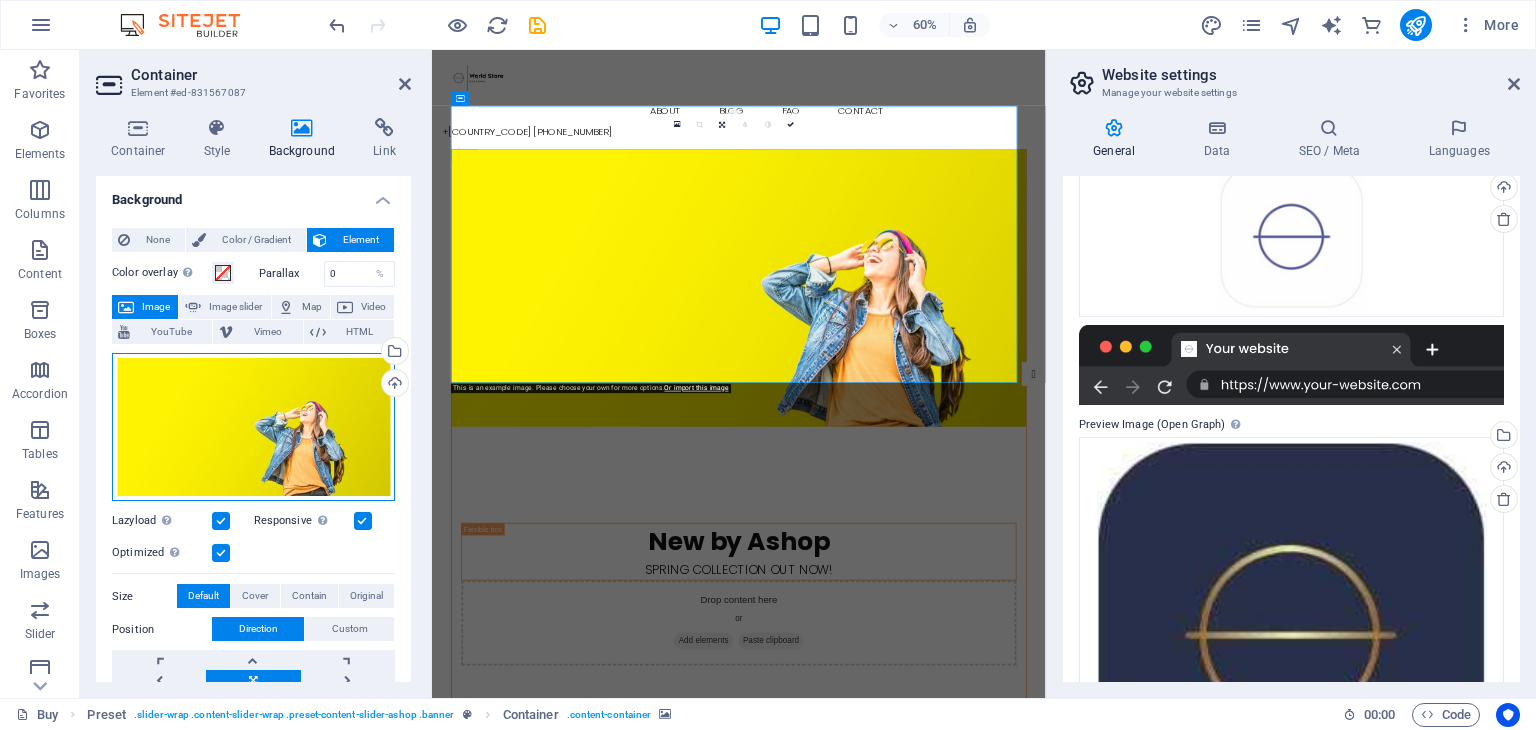 click on "Drag files here, click to choose files or select files from Files or our free stock photos & videos" at bounding box center (253, 427) 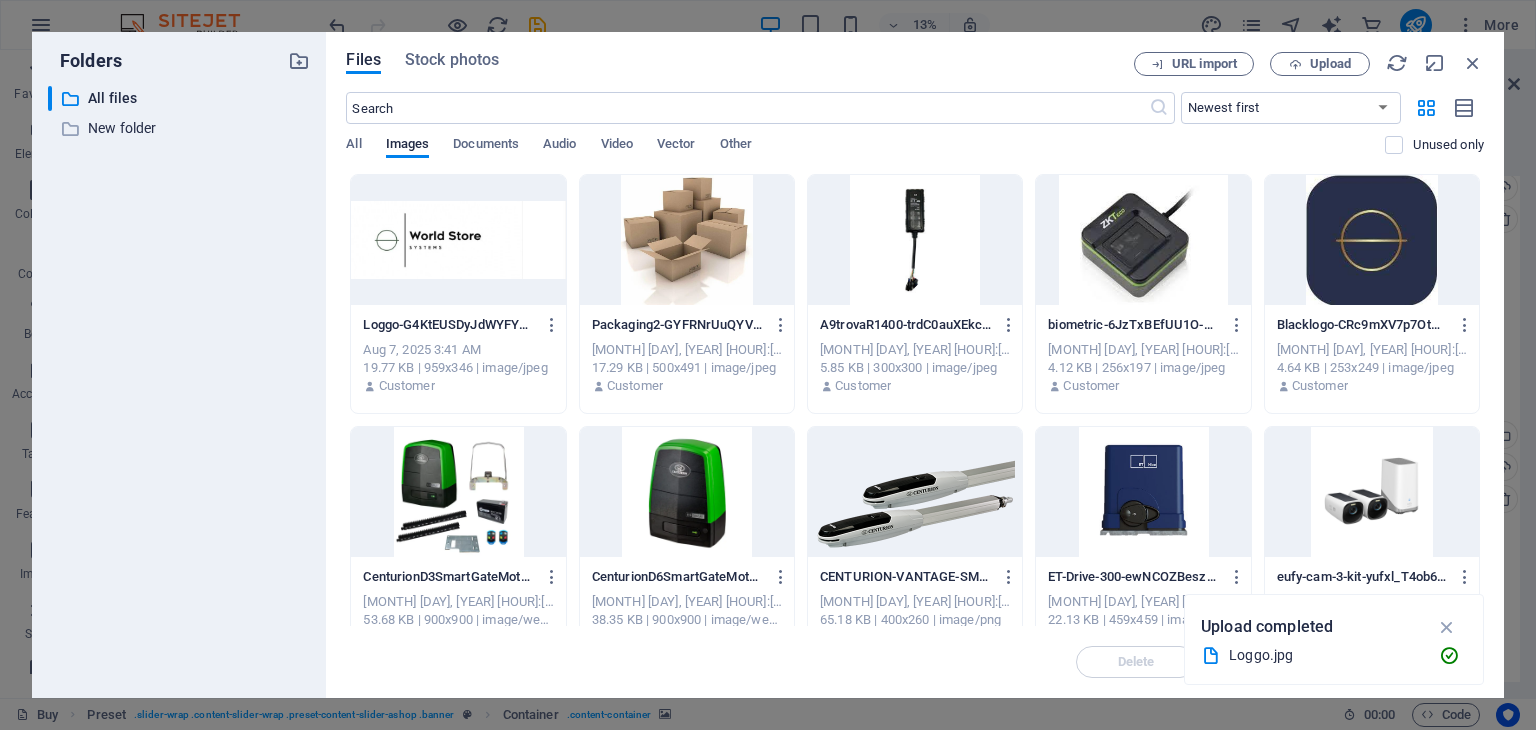 click at bounding box center [687, 240] 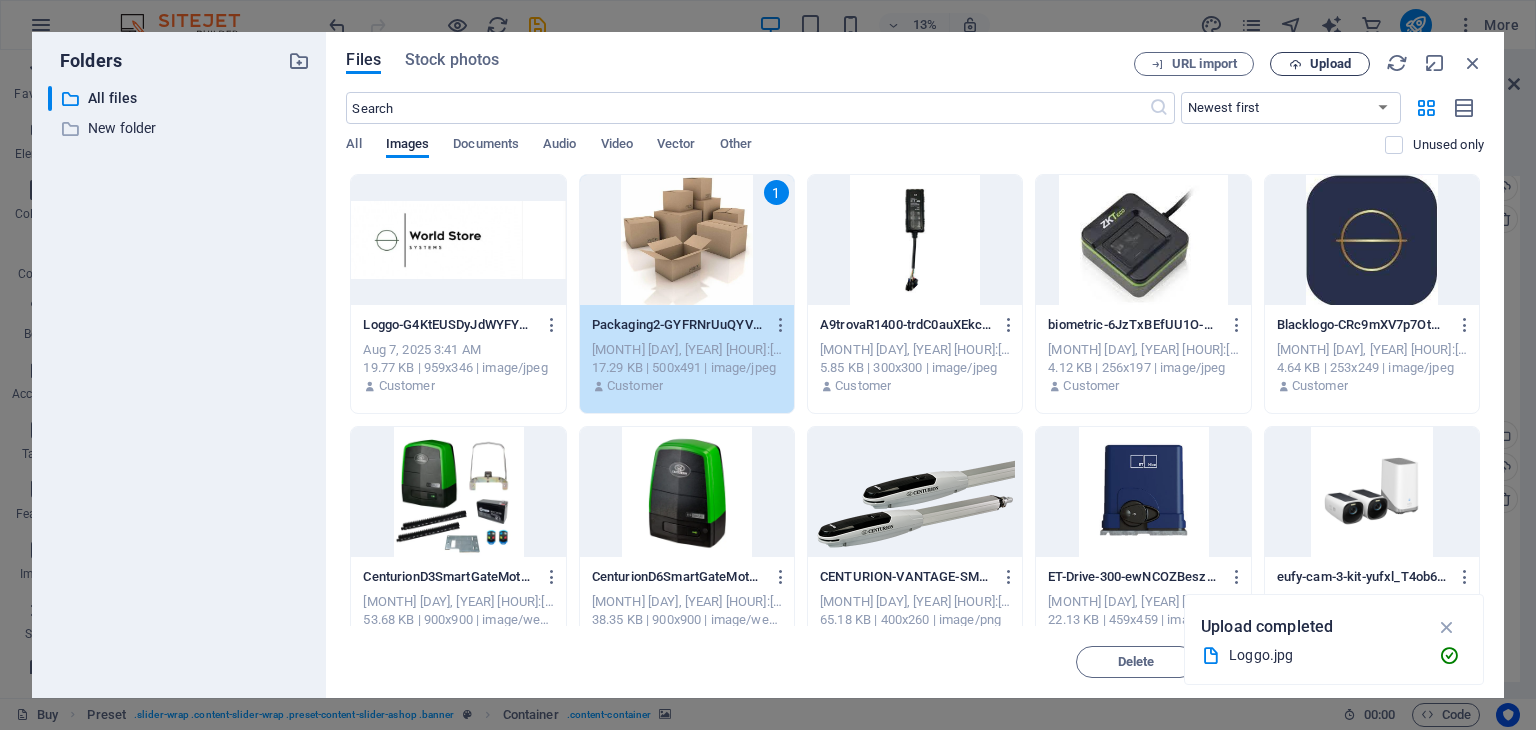 click at bounding box center [1295, 64] 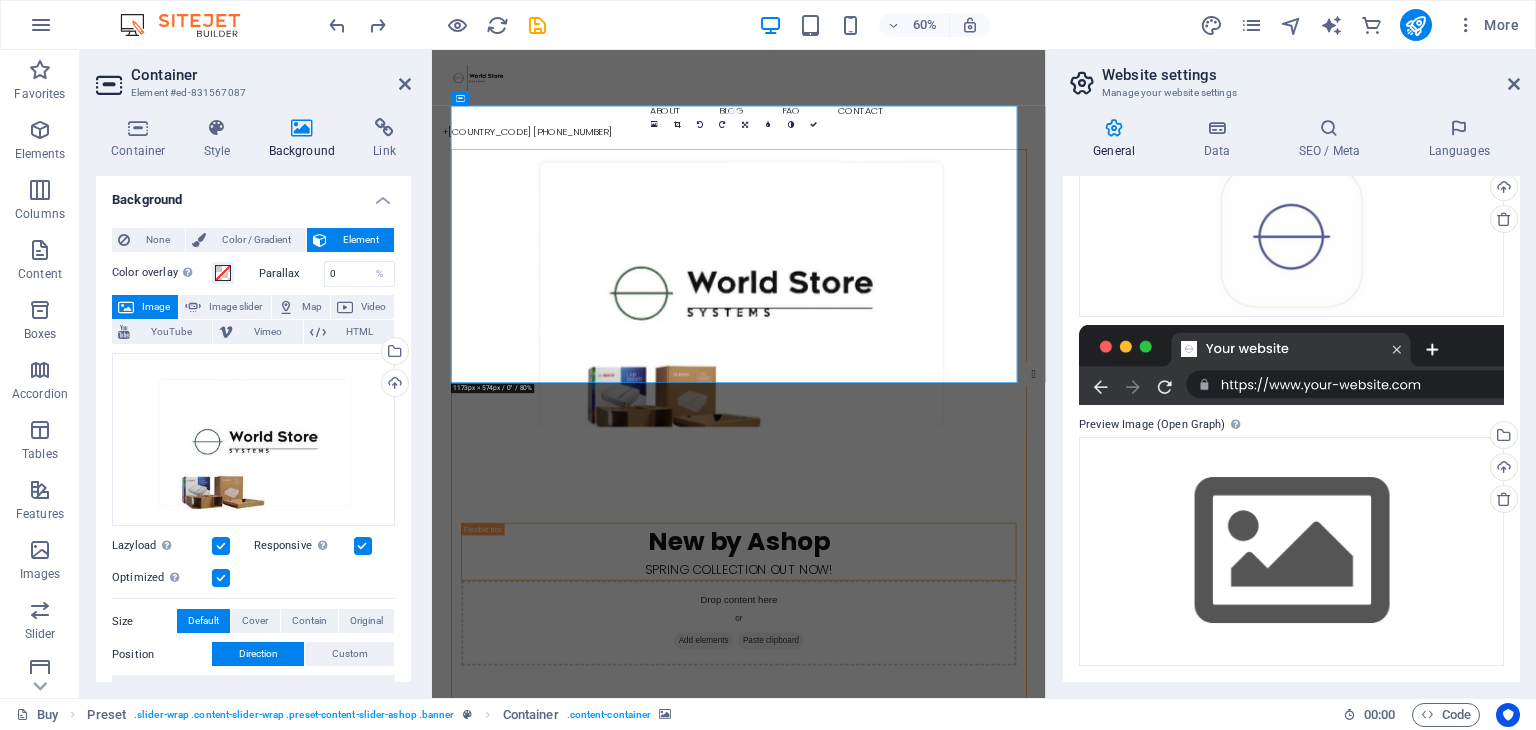 type on "World Sto" 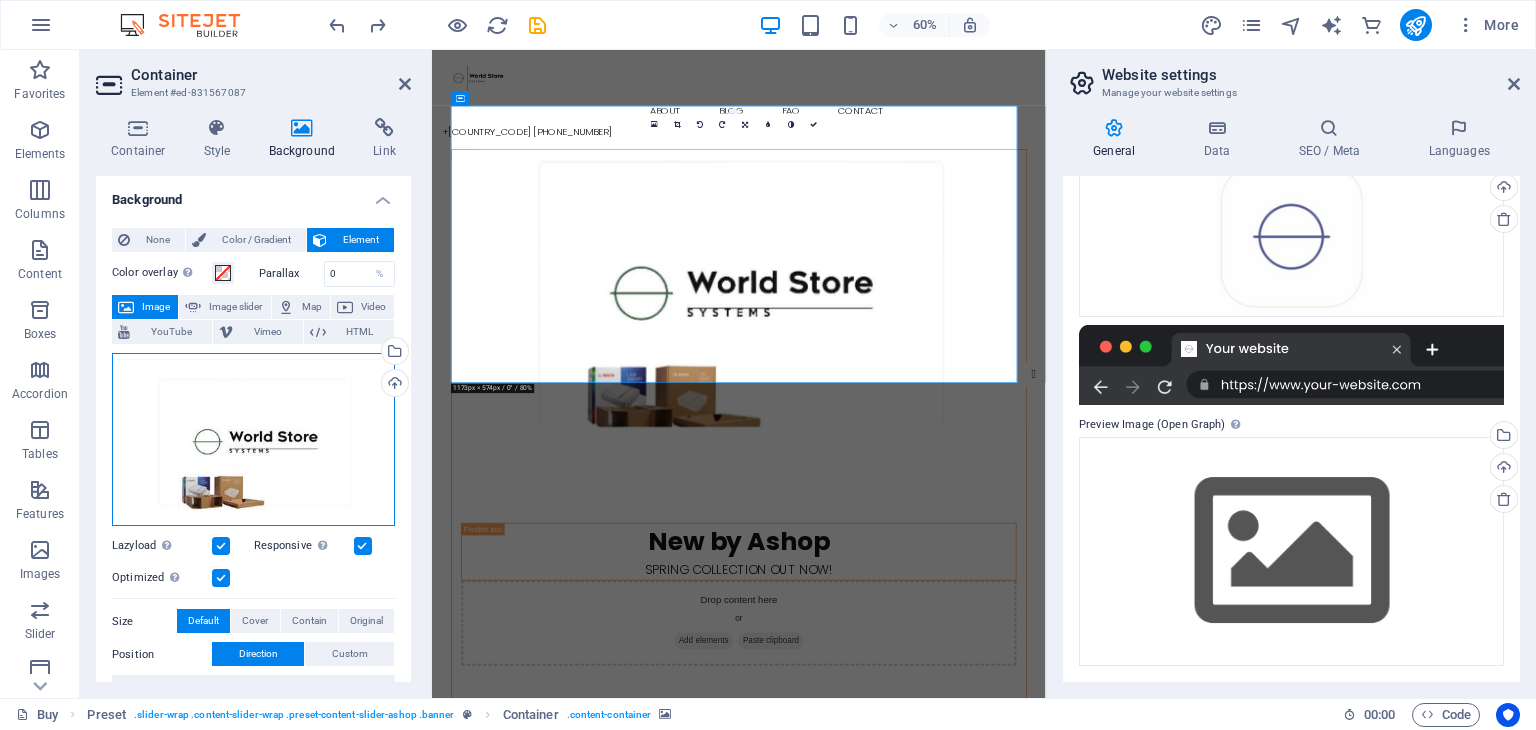 click on "Drag files here, click to choose files or select files from Files or our free stock photos & videos" at bounding box center (253, 440) 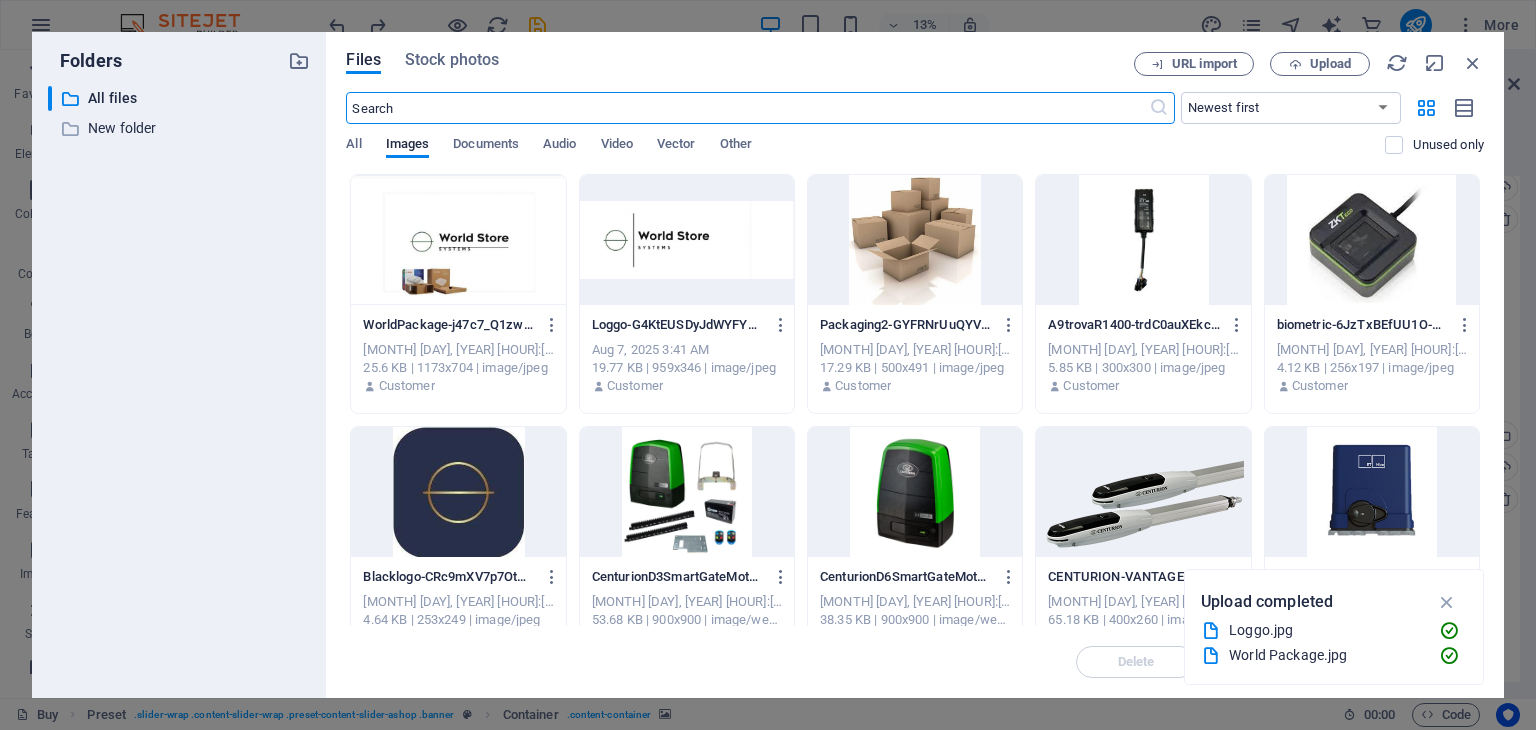click at bounding box center [915, 240] 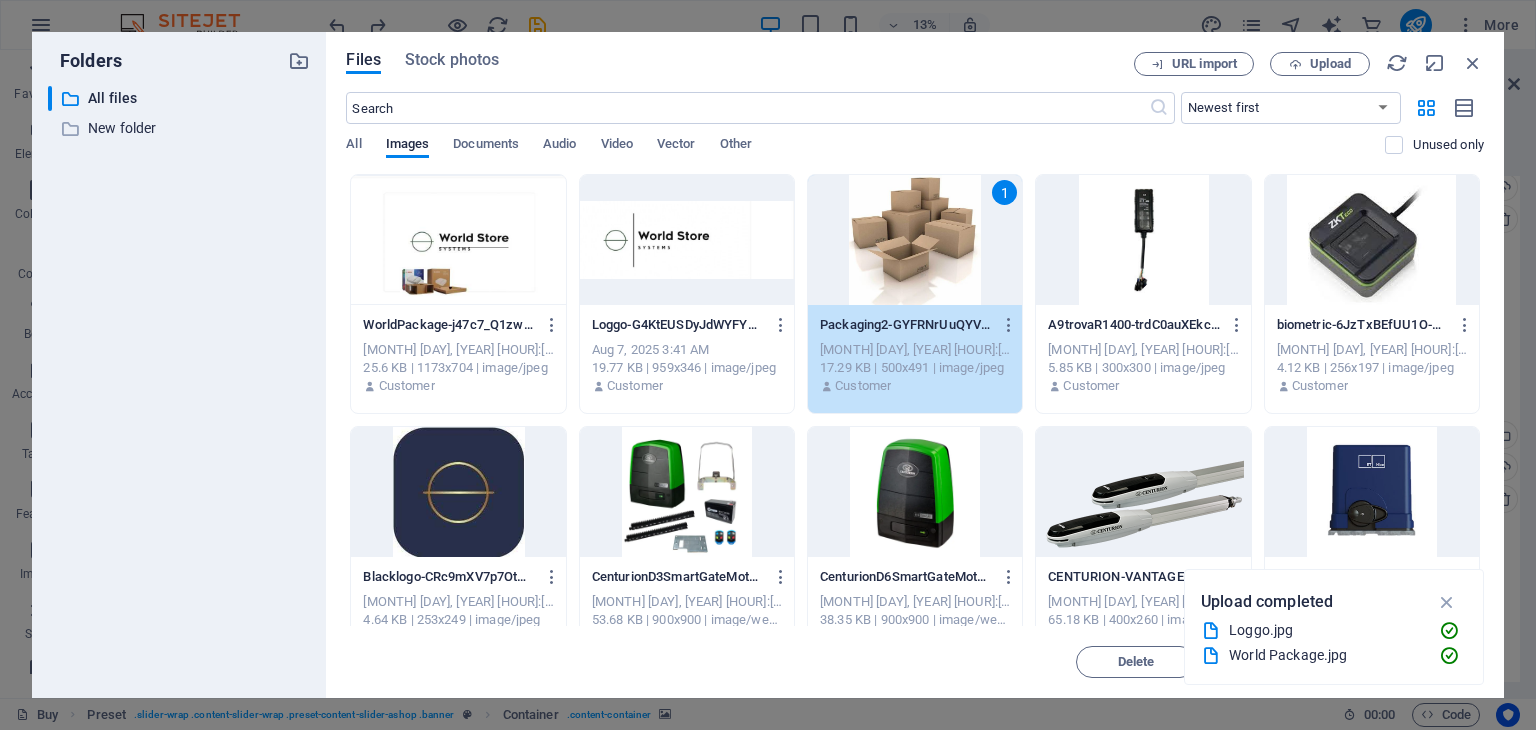 click on "1" at bounding box center [915, 240] 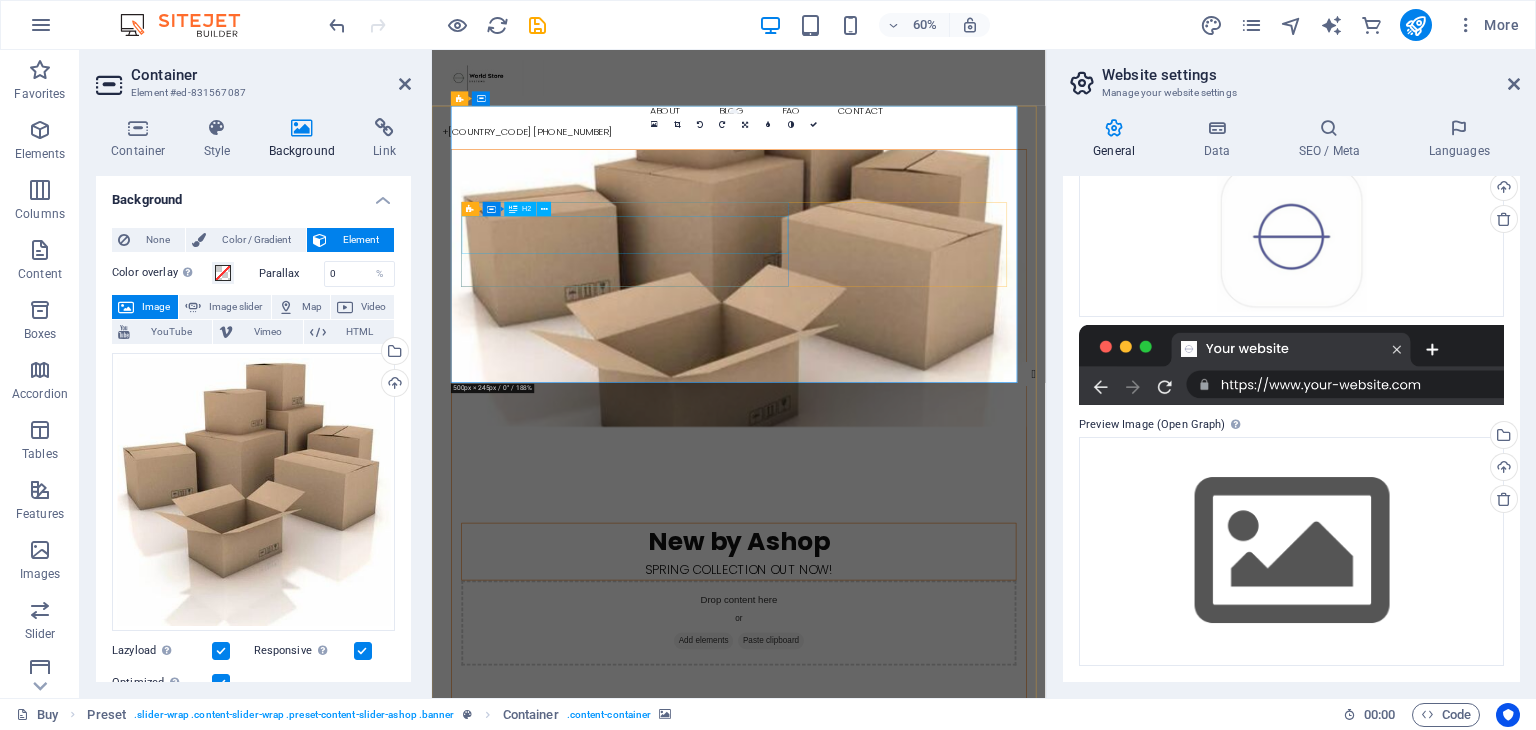click on "New by Ashop" at bounding box center (943, 870) 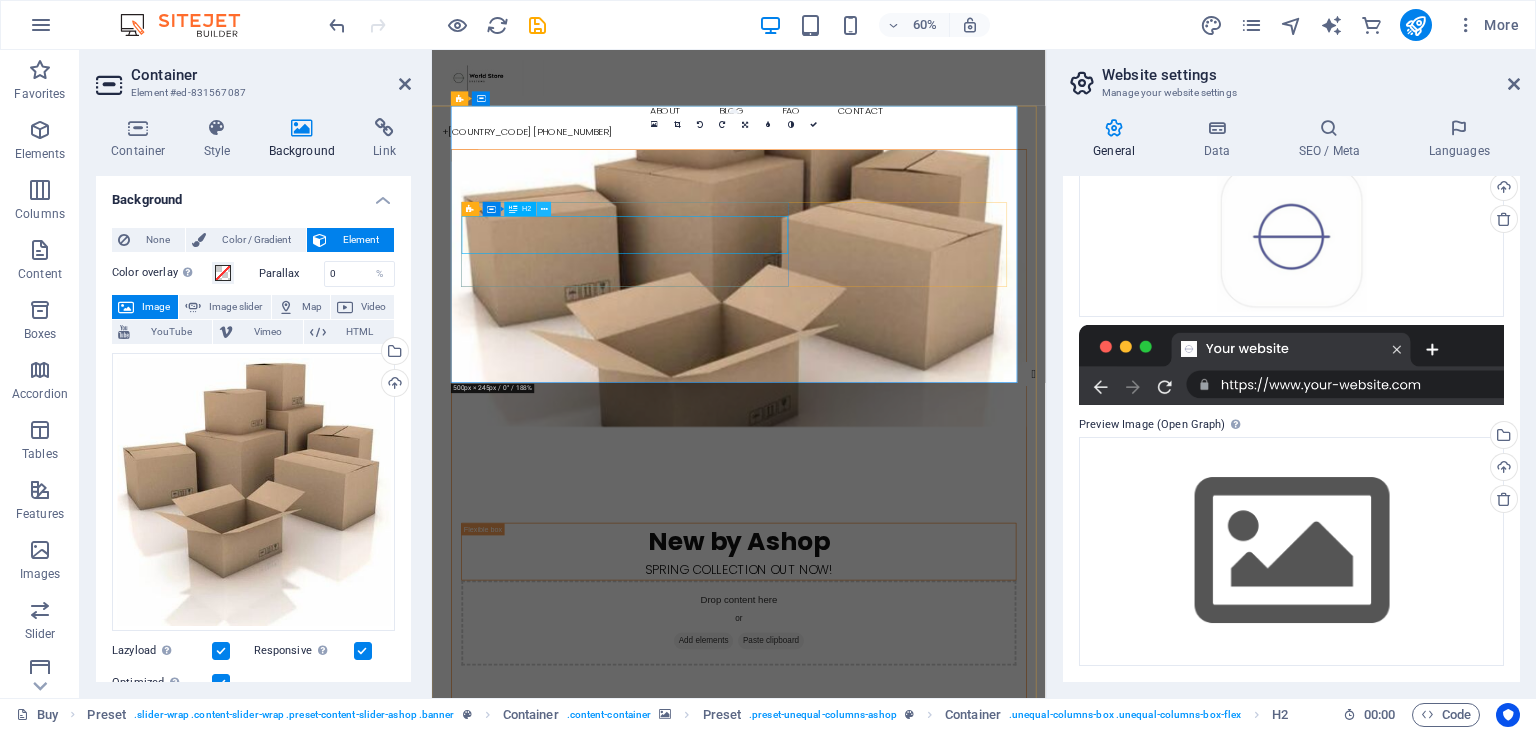 click at bounding box center [544, 209] 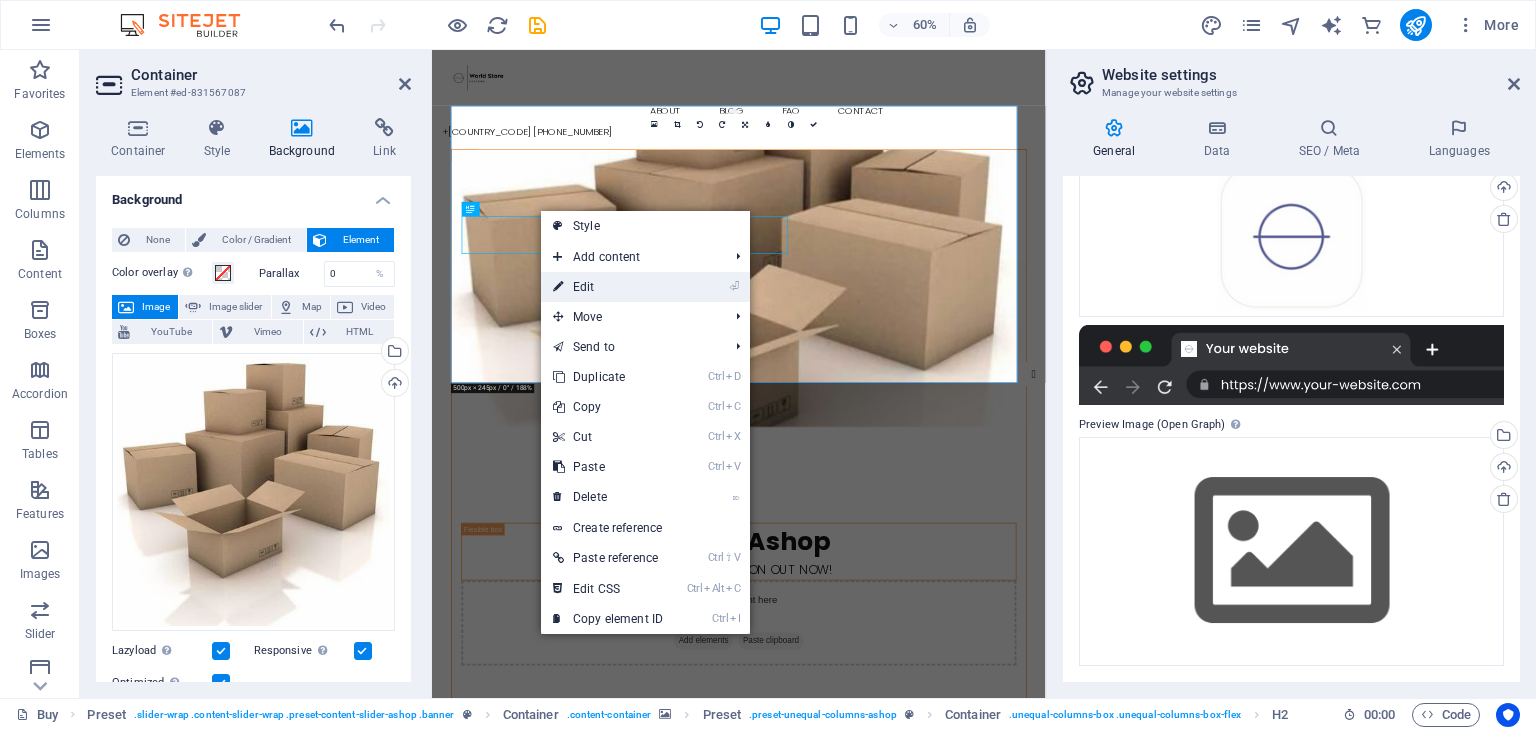 click on "⏎  Edit" at bounding box center (608, 287) 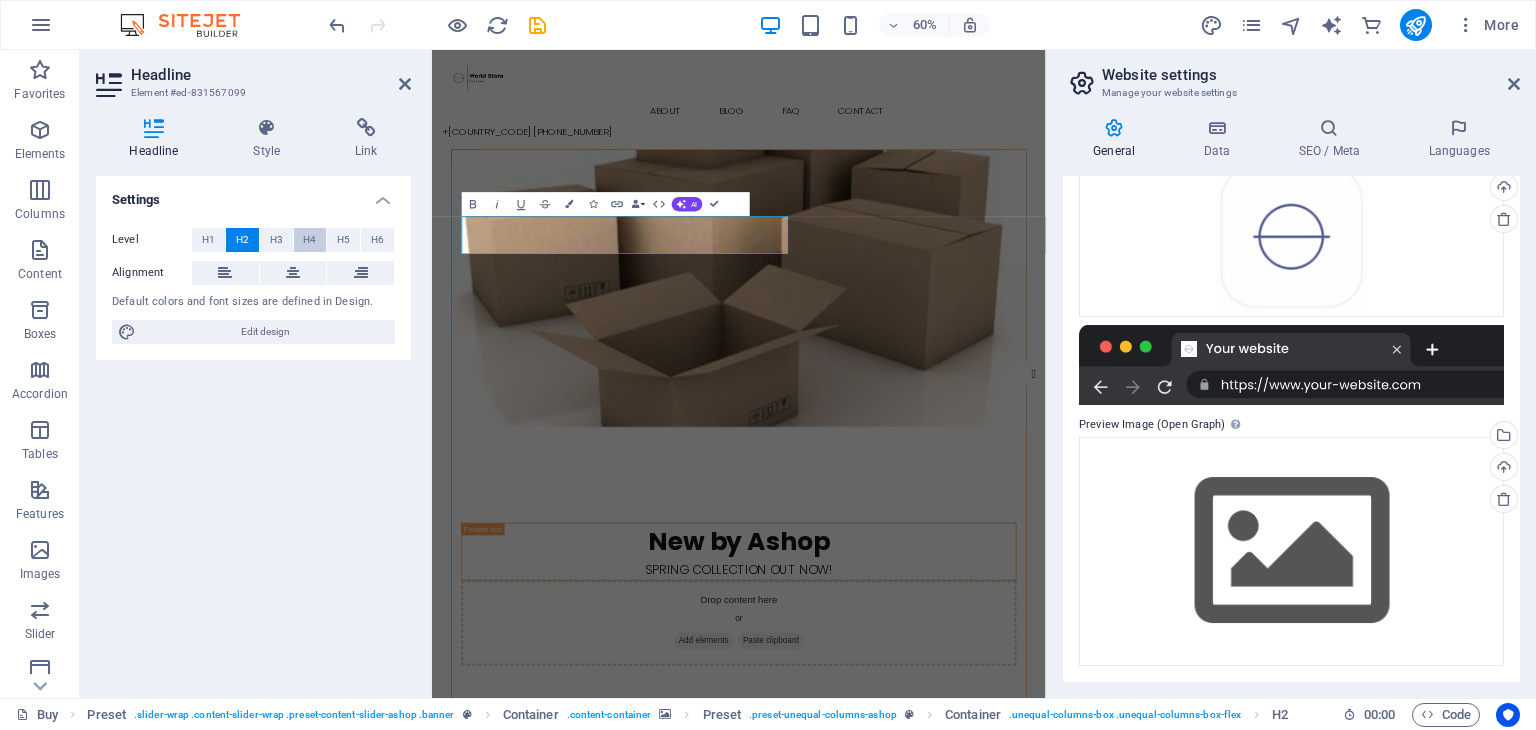 type 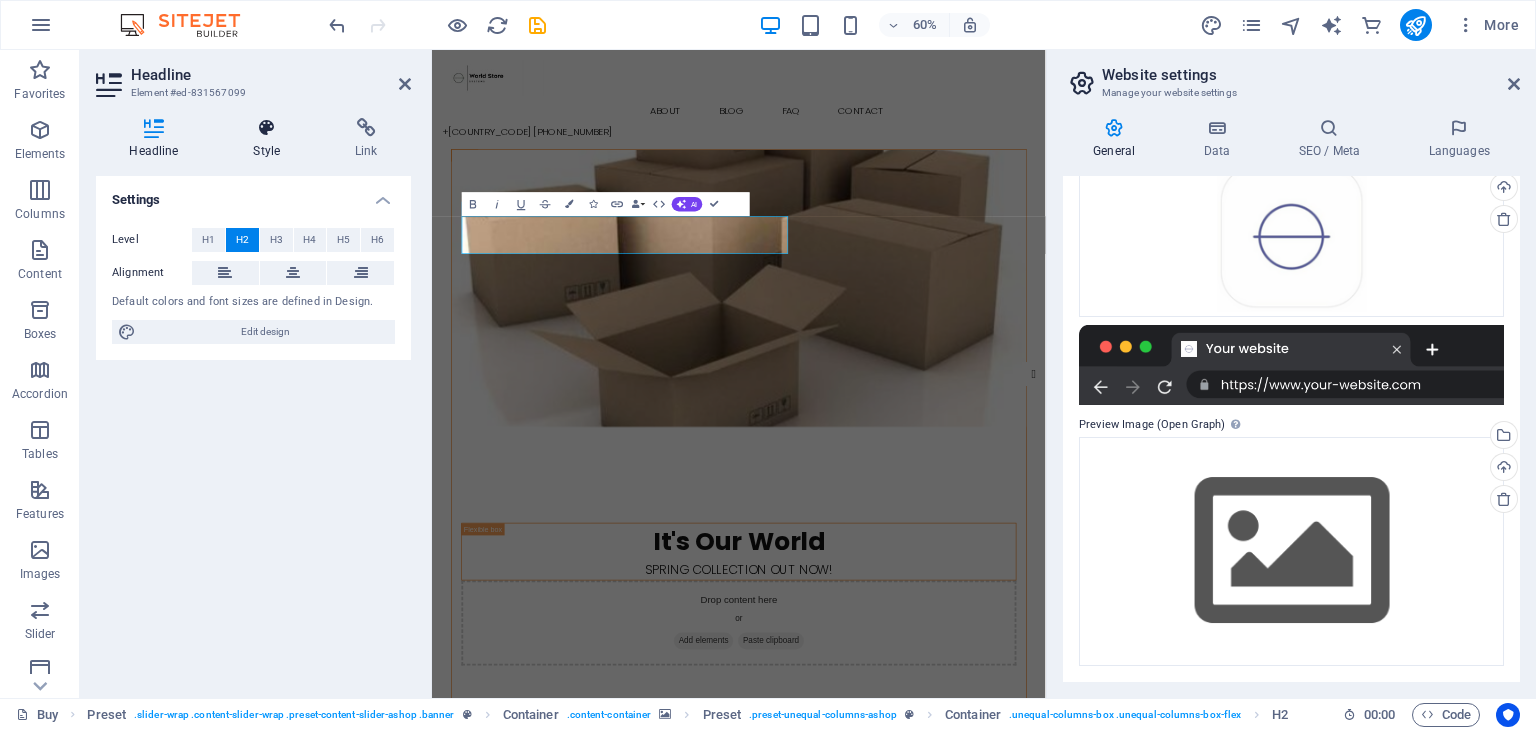click on "Style" at bounding box center (271, 139) 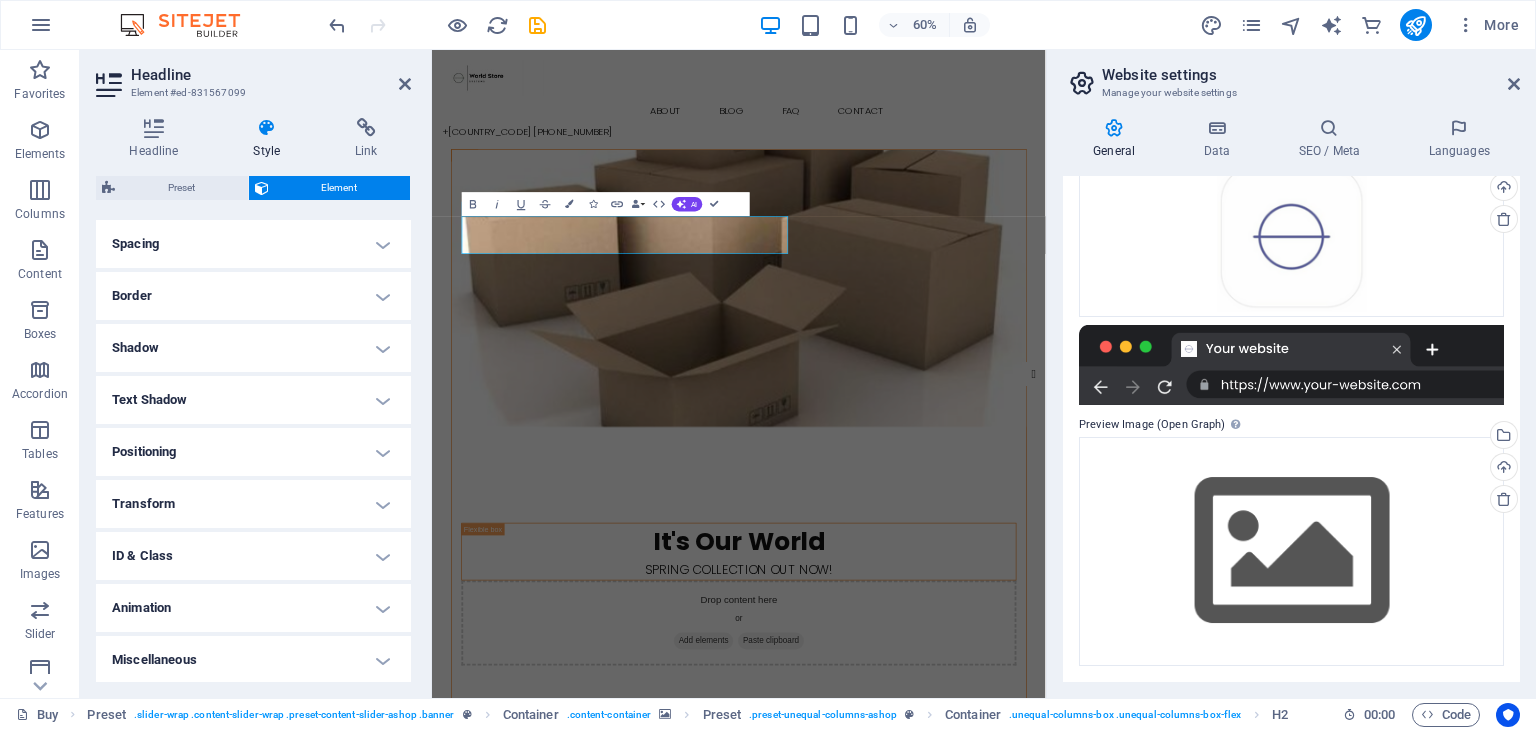 scroll, scrollTop: 380, scrollLeft: 0, axis: vertical 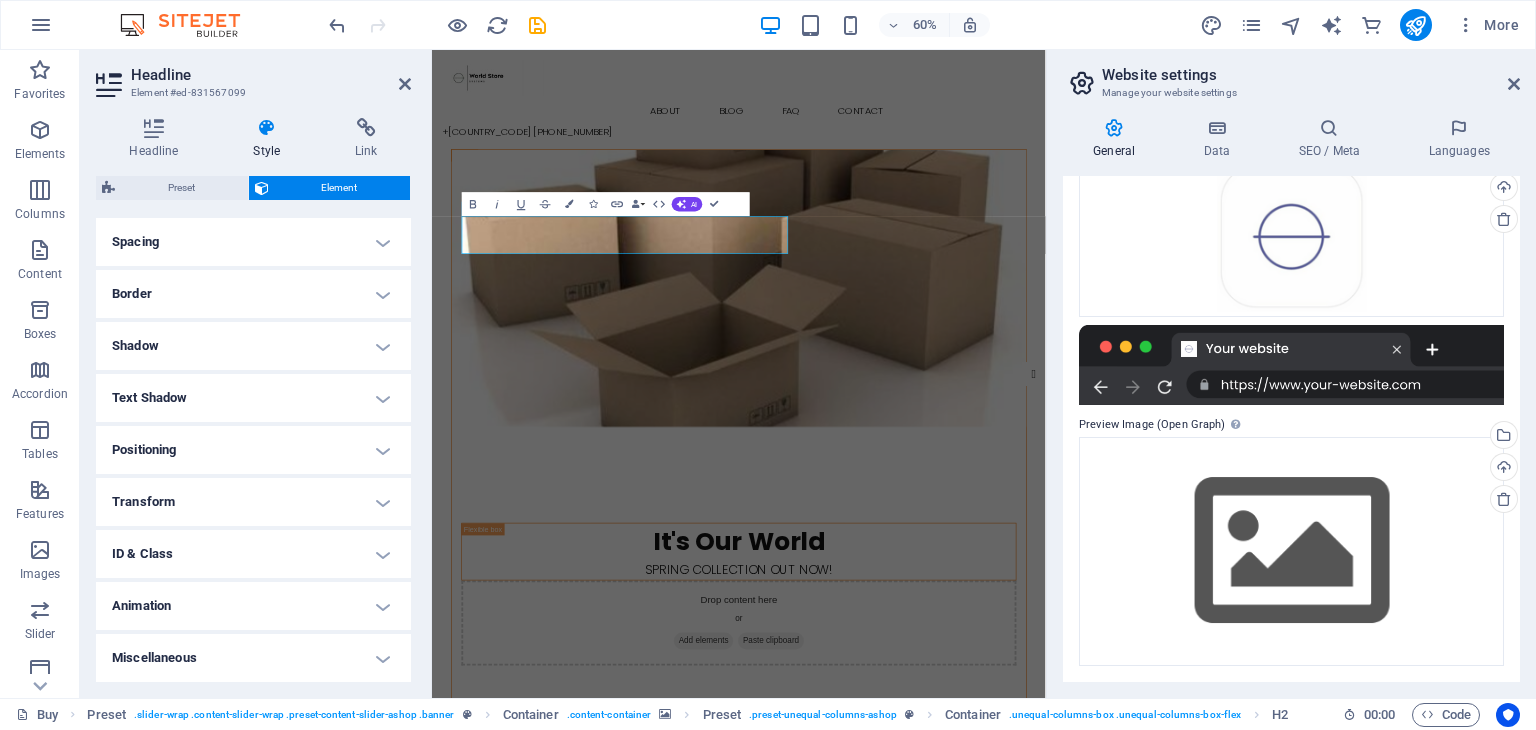 click on "Animation" at bounding box center (253, 606) 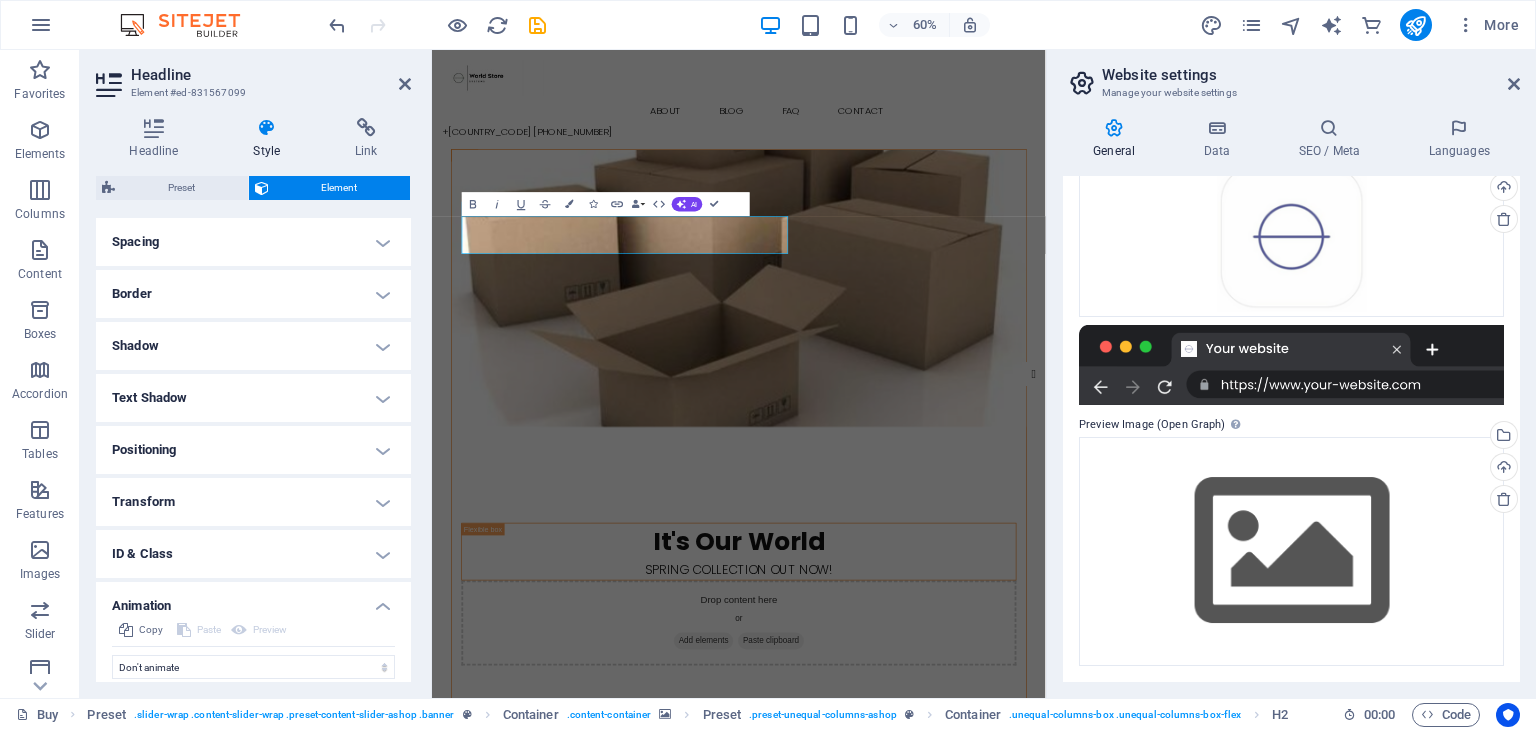 drag, startPoint x: 404, startPoint y: 553, endPoint x: 396, endPoint y: 603, distance: 50.635956 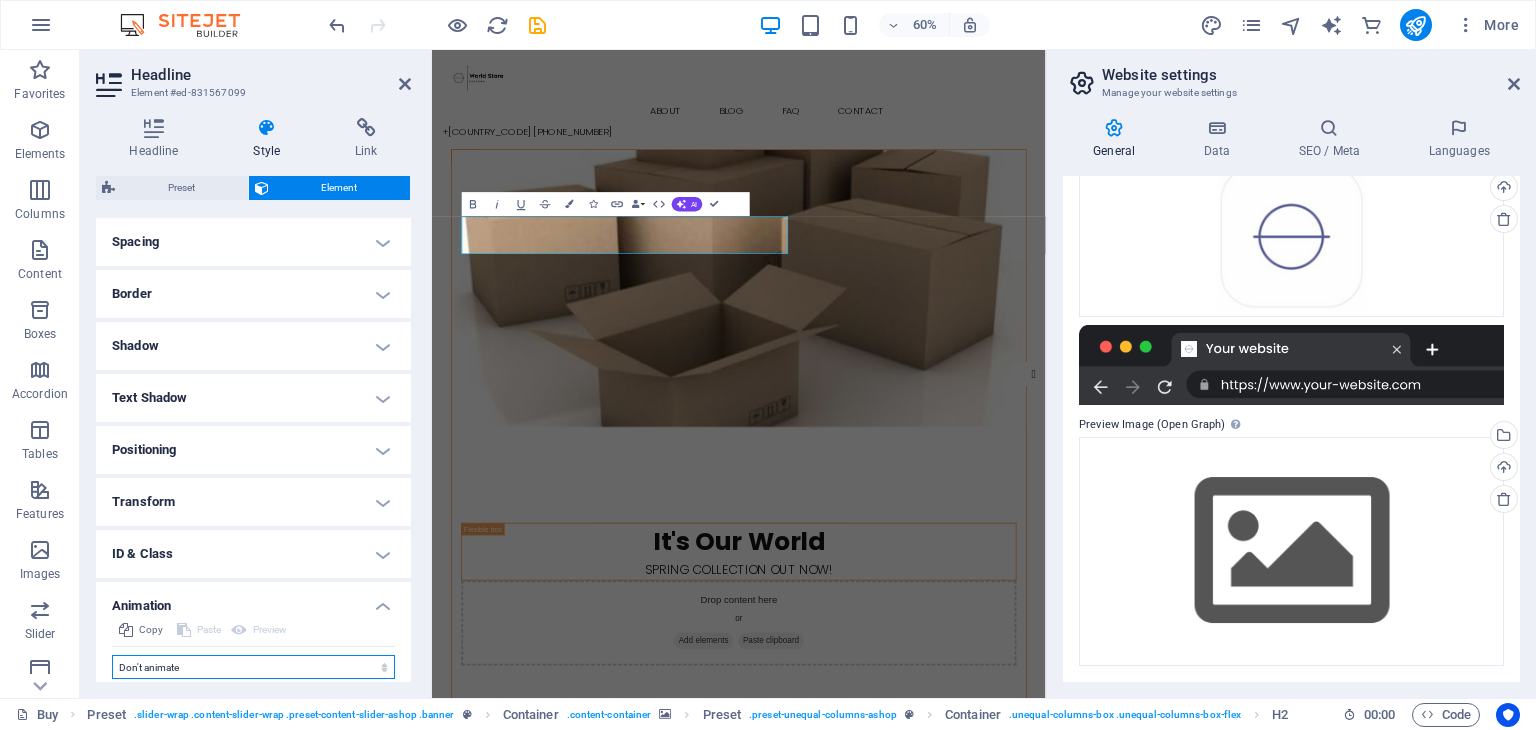 click on "Don't animate Show / Hide Slide up/down Zoom in/out Slide left to right Slide right to left Slide top to bottom Slide bottom to top Pulse Blink Open as overlay" at bounding box center [253, 667] 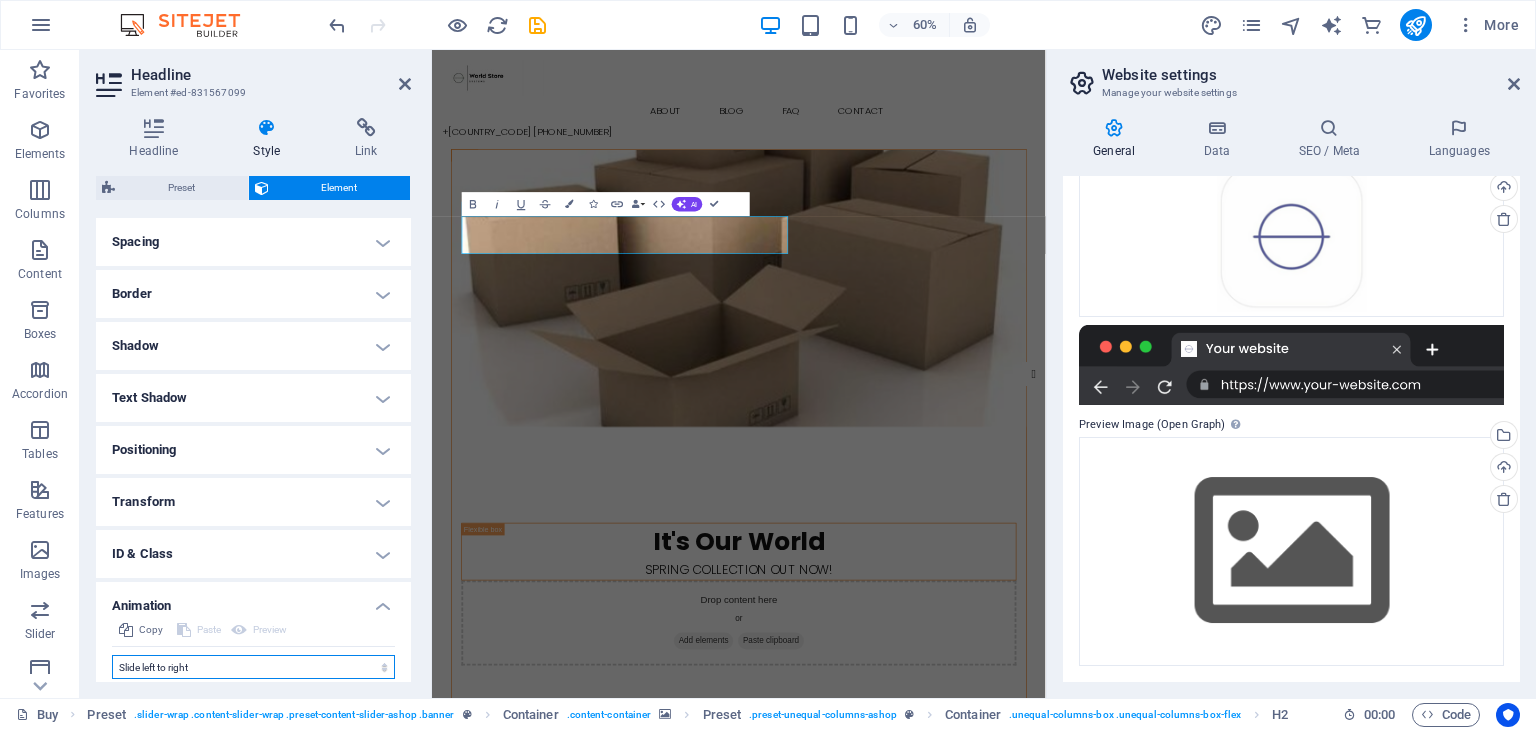 click on "Don't animate Show / Hide Slide up/down Zoom in/out Slide left to right Slide right to left Slide top to bottom Slide bottom to top Pulse Blink Open as overlay" at bounding box center [253, 667] 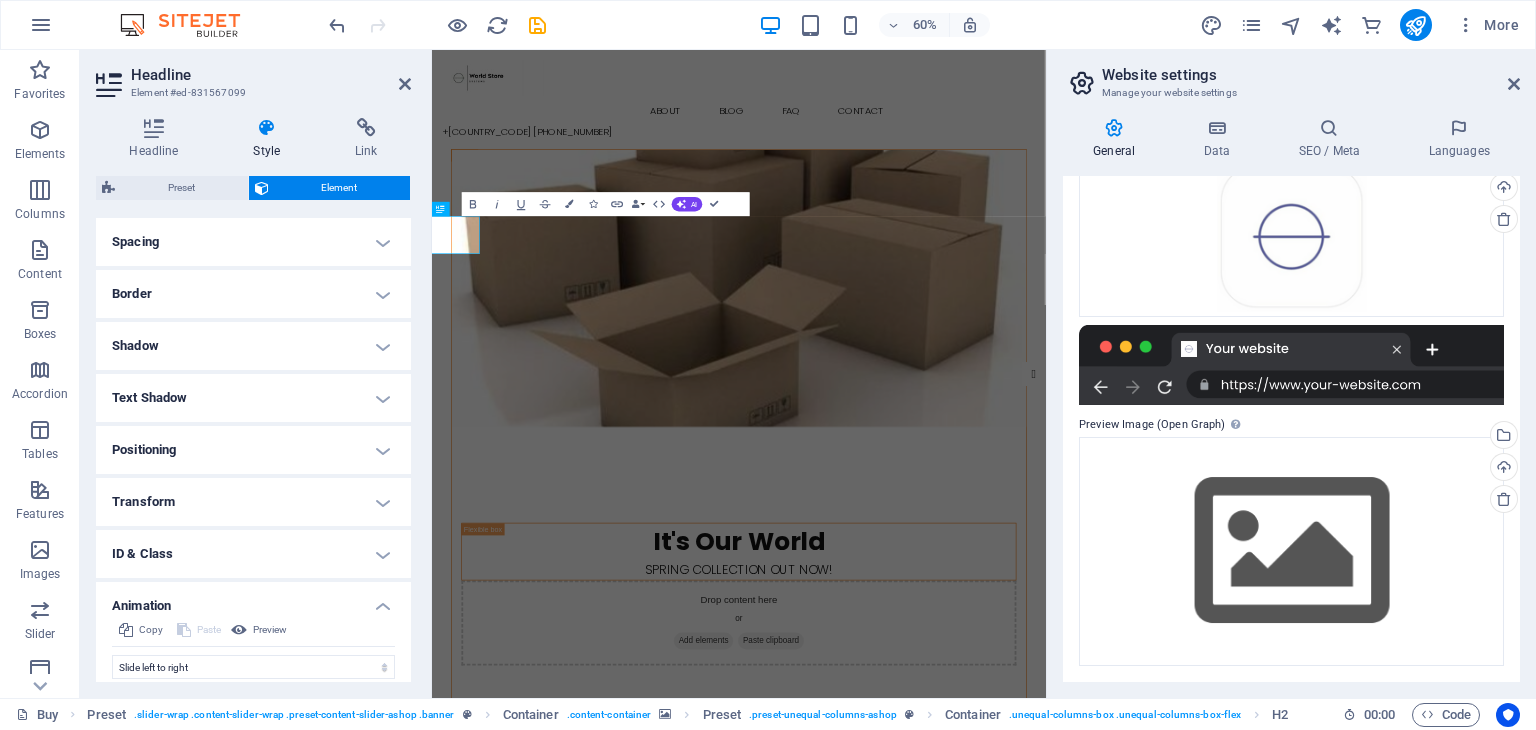 click on "Animation" at bounding box center (253, 600) 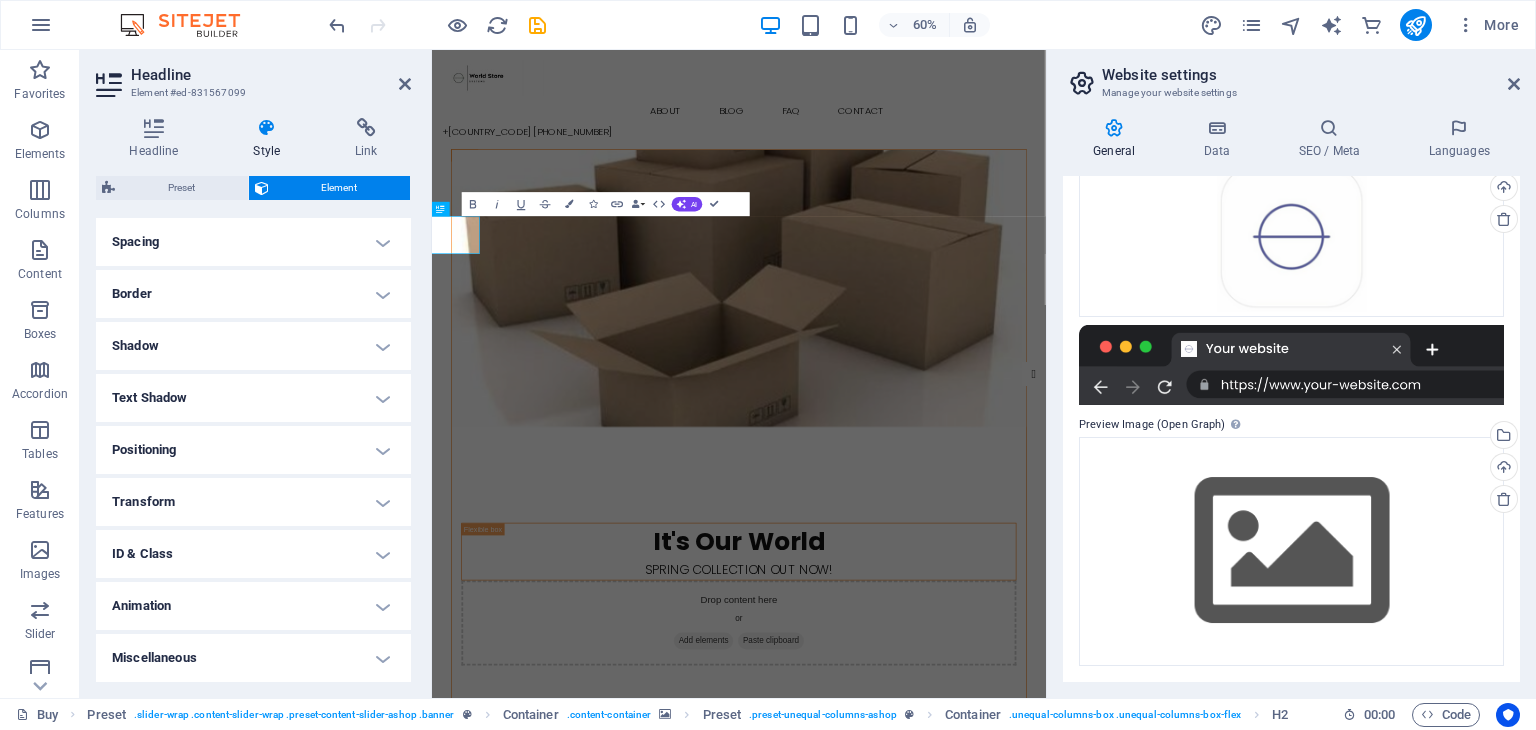 click on "Animation" at bounding box center [253, 606] 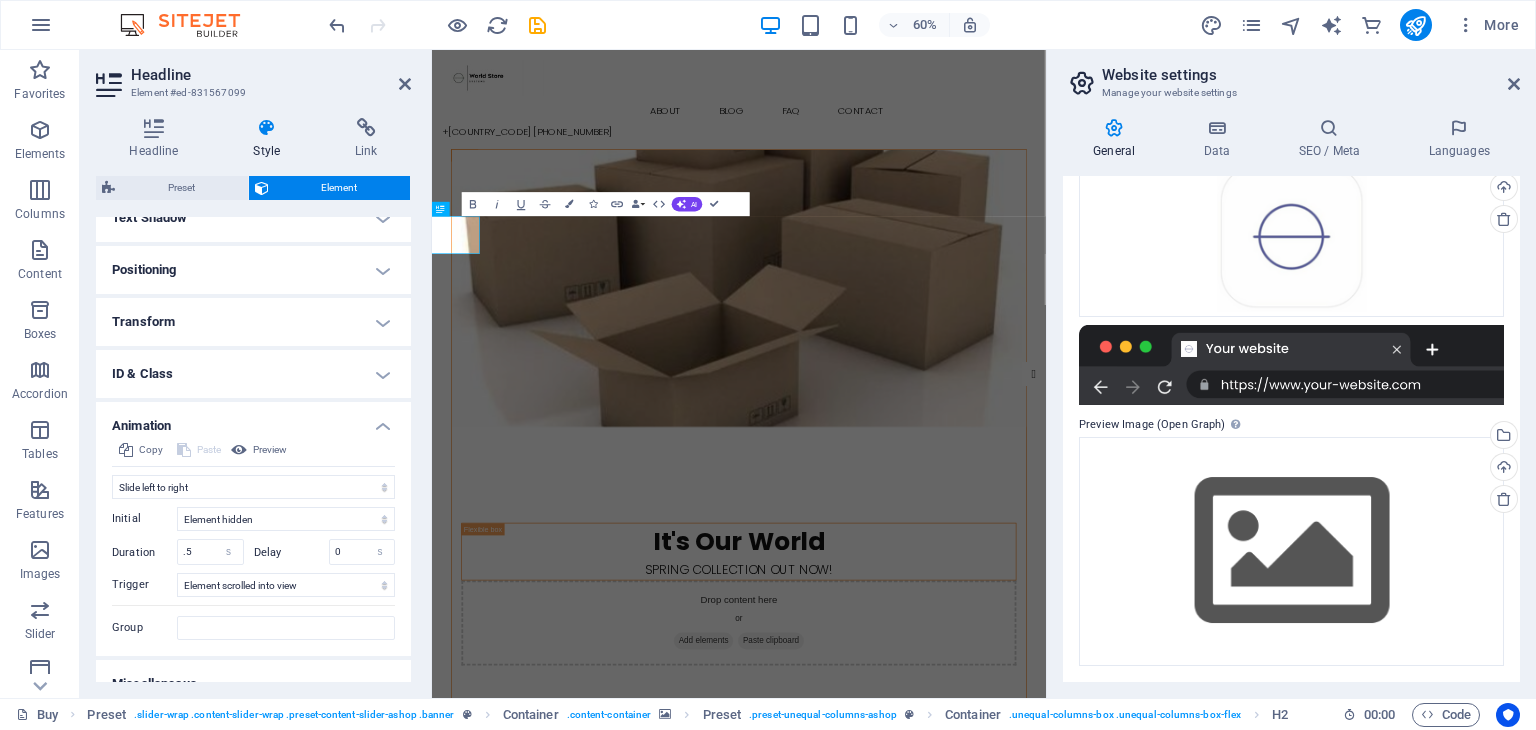 scroll, scrollTop: 566, scrollLeft: 0, axis: vertical 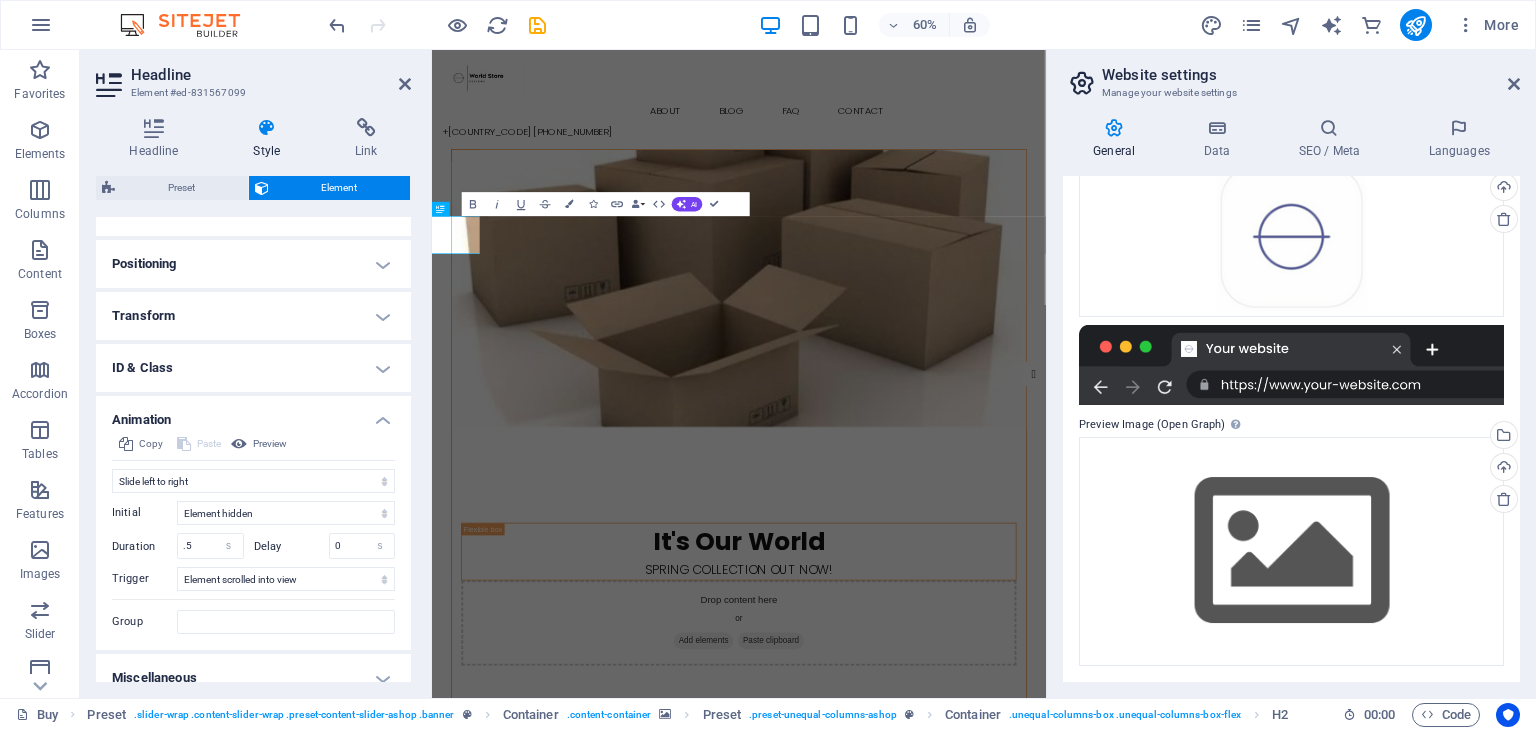 click on "Headline Style Link Settings Level H1 H2 H3 H4 H5 H6 Alignment Default colors and font sizes are defined in Design. Edit design Preset Element Layout How this element expands within the layout (Flexbox). Size Default auto px % 1/1 1/2 1/3 1/4 1/5 1/6 1/7 1/8 1/9 1/10 Grow Shrink Order Container layout Visible Visible Opacity 100 % Overflow Spacing Margin Default auto px % rem vw vh Custom Custom auto px % rem vw vh auto px % rem vw vh auto px % rem vw vh auto px % rem vw vh Padding Default px rem % vh vw Custom Custom px rem % vh vw px rem % vh vw px rem % vh vw px rem % vh vw Border Style              - Width 1 auto px rem % vh vw Custom Custom 1 auto px rem % vh vw 1 auto px rem % vh vw 1 auto px rem % vh vw 1 auto px rem % vh vw  - Color Round corners Default px rem % vh vw Custom Custom px rem % vh vw px rem % vh vw px rem % vh vw px rem % vh vw Shadow Default None Outside Inside Color X offset 0 px rem vh vw Y offset 0 px rem vh vw Blur 0 px rem % vh vw Spread 0 px rem vh vw Text Shadow Default" at bounding box center (253, 400) 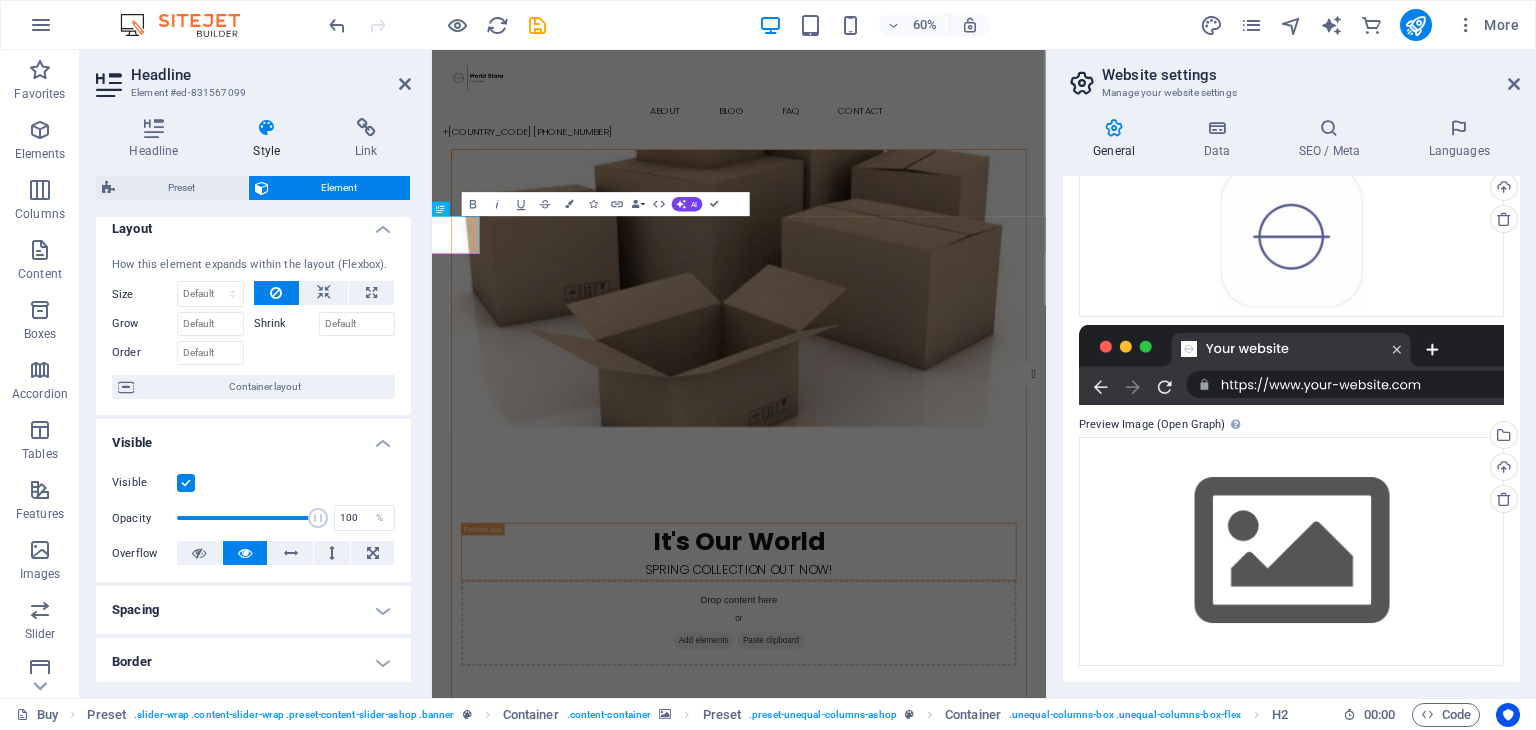 scroll, scrollTop: 0, scrollLeft: 0, axis: both 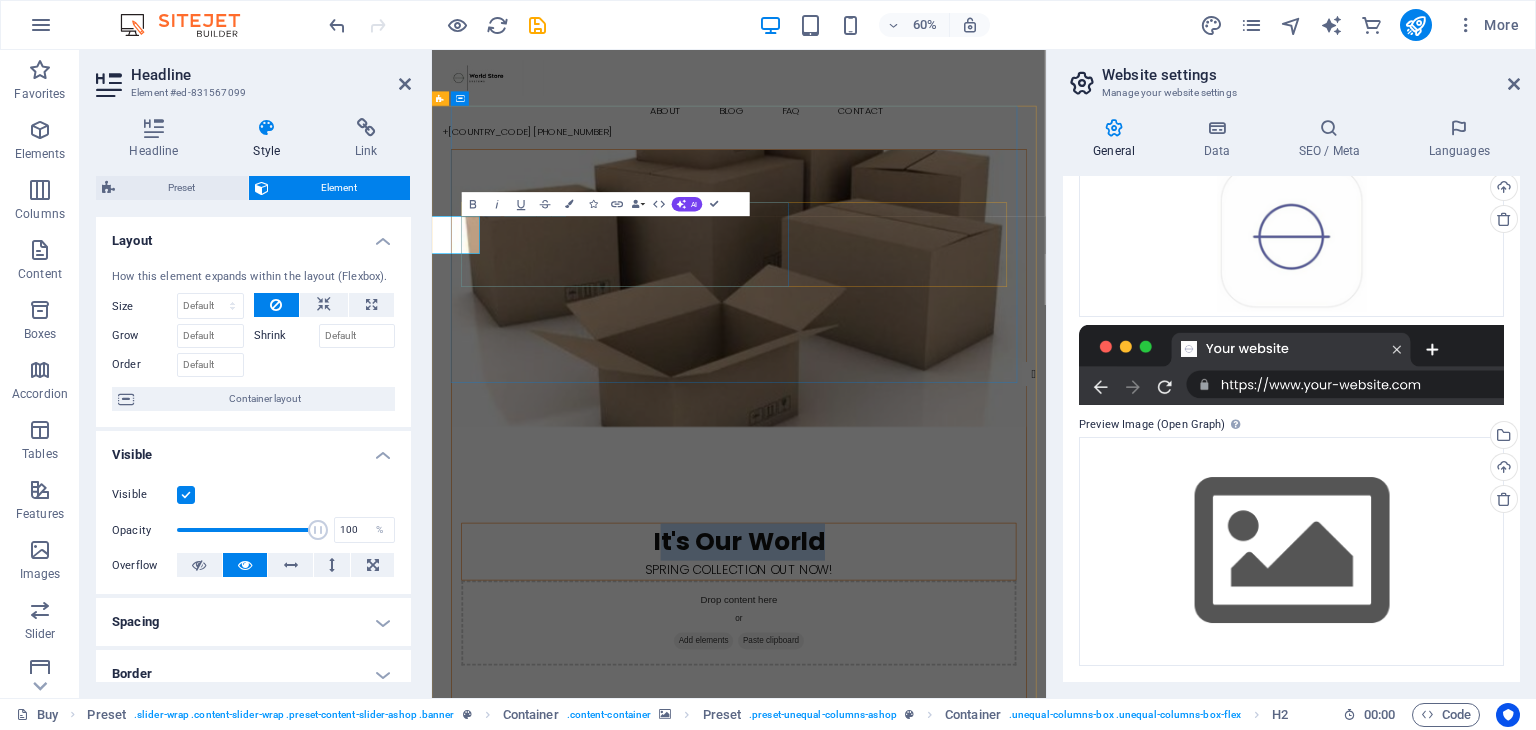 drag, startPoint x: 890, startPoint y: 353, endPoint x: 622, endPoint y: 337, distance: 268.47717 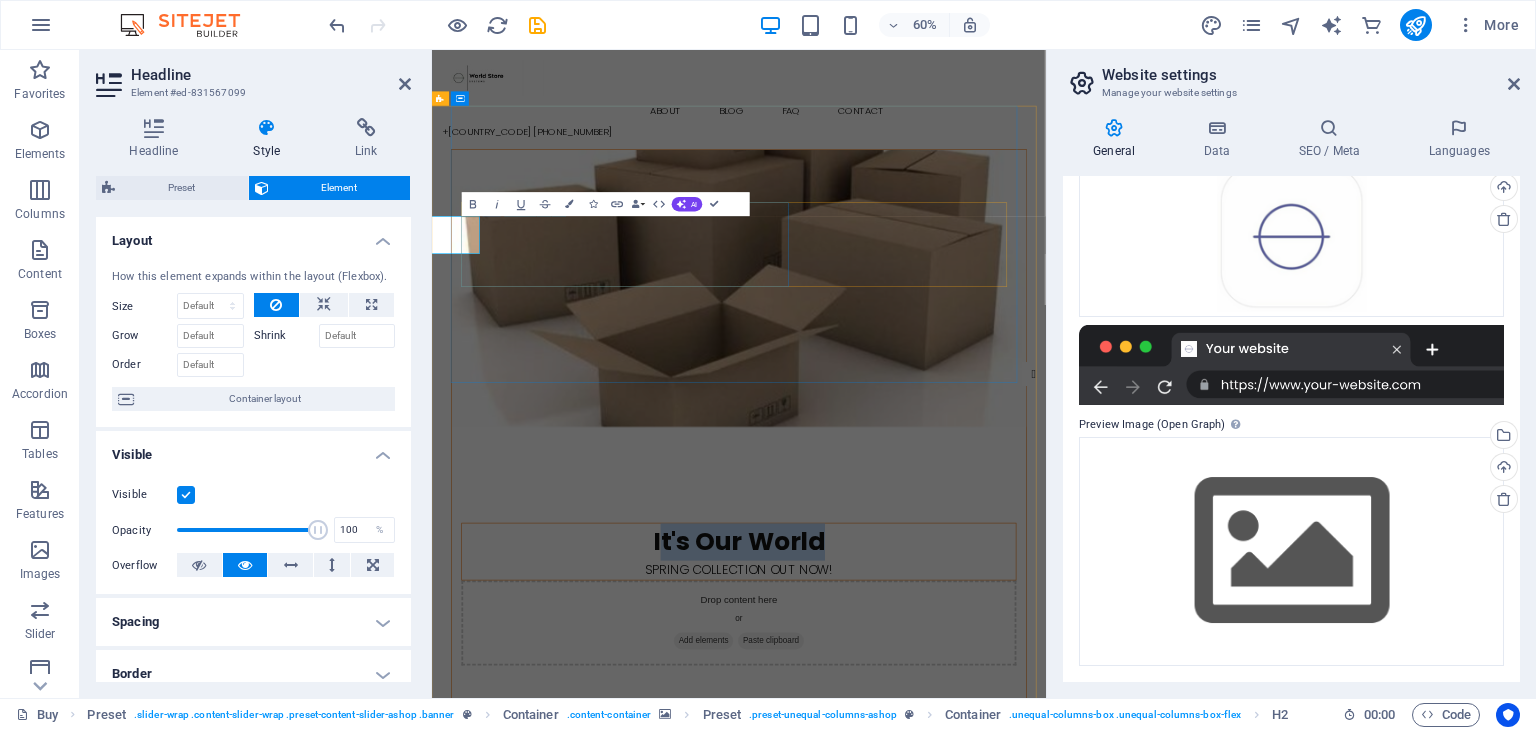 click on "It's Our World" at bounding box center (943, 870) 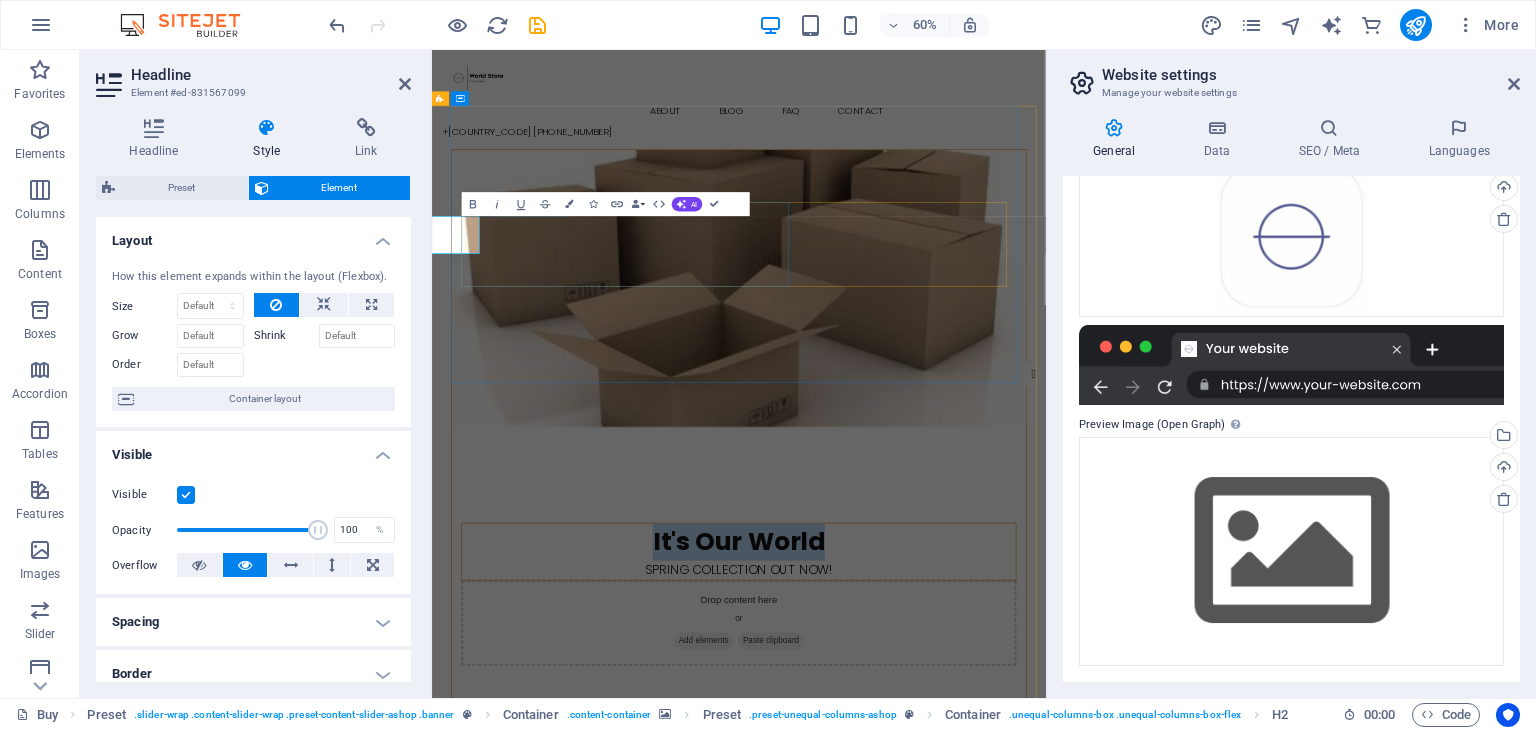 drag, startPoint x: 614, startPoint y: 342, endPoint x: 906, endPoint y: 364, distance: 292.8276 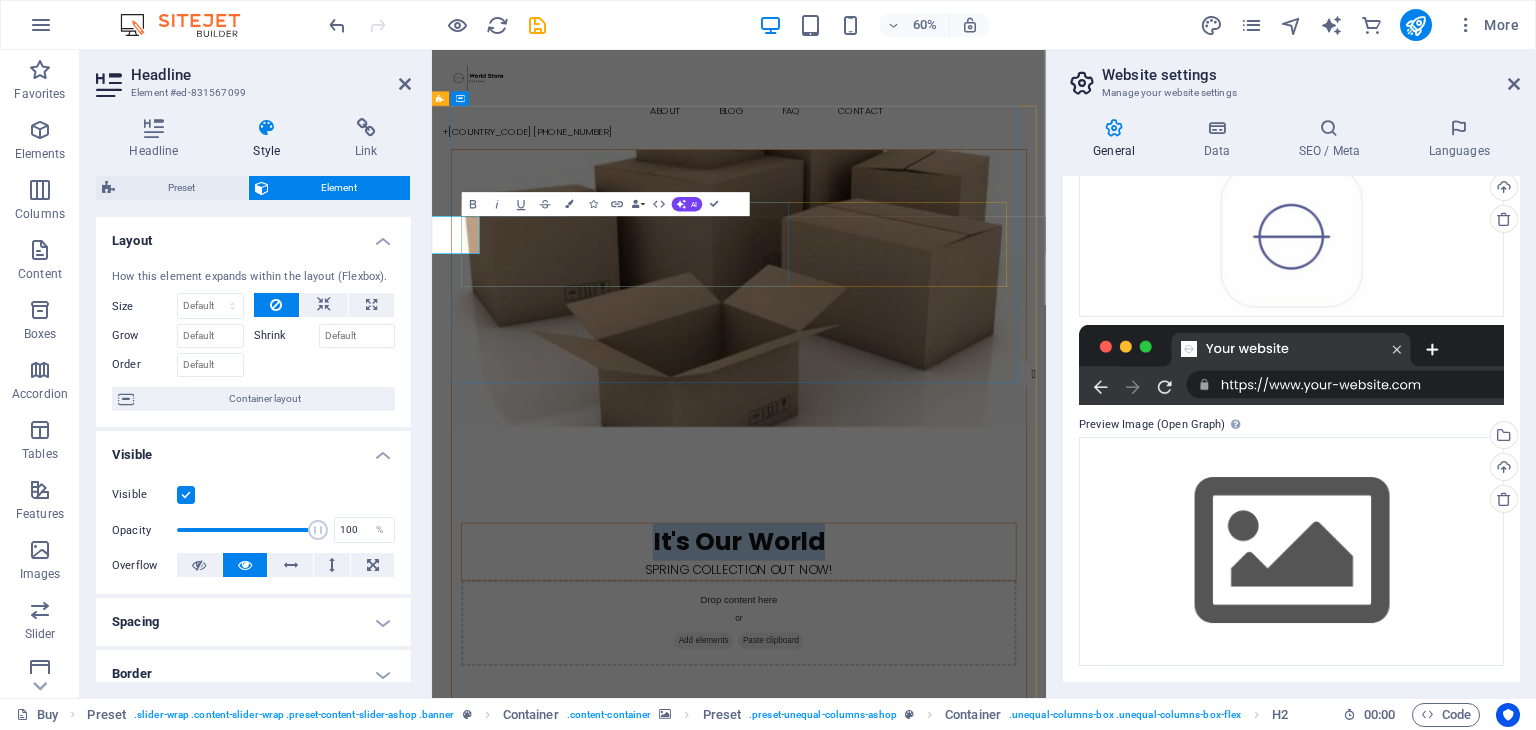 click on "It's Our World" at bounding box center [943, 870] 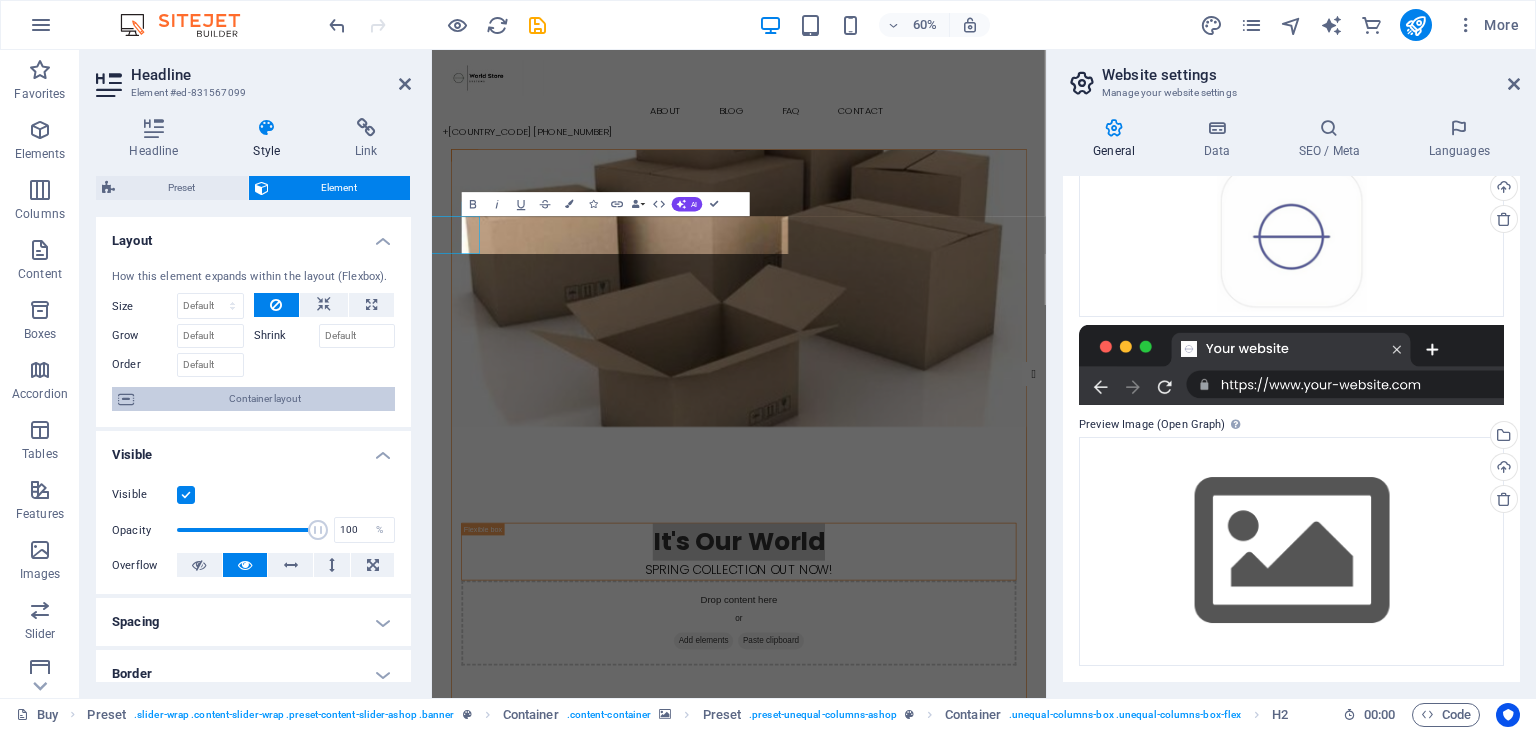 click on "Container layout" at bounding box center (264, 399) 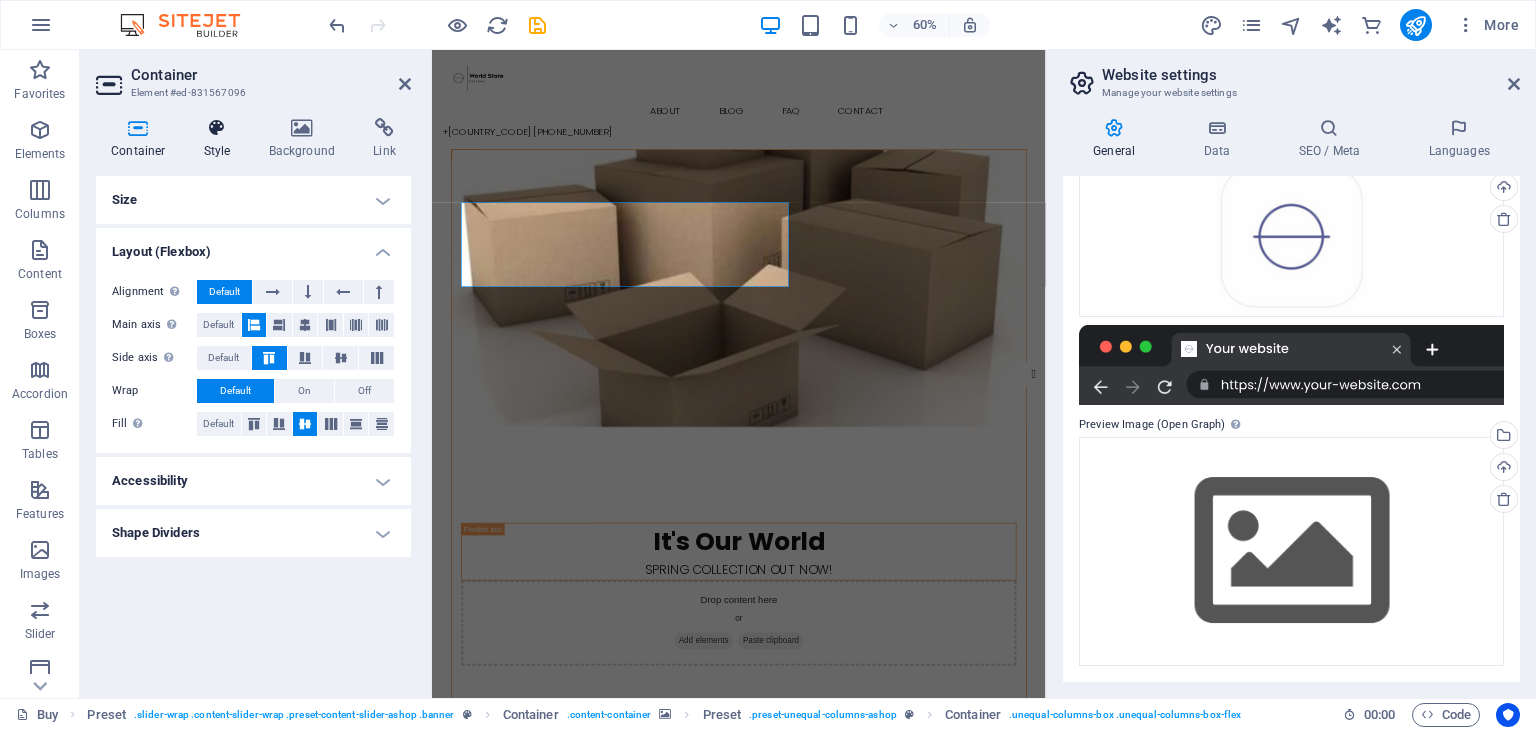 click on "Style" at bounding box center [221, 139] 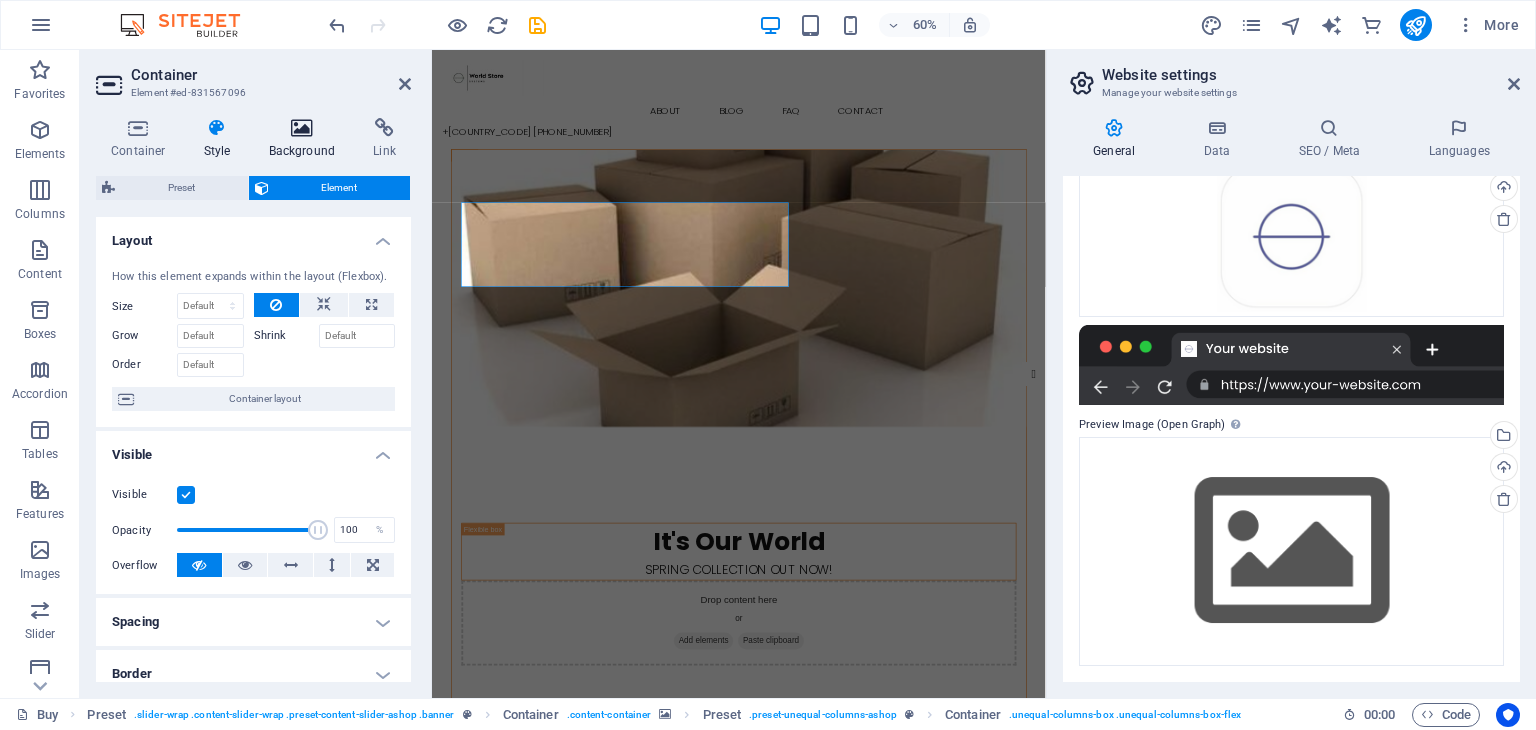 click at bounding box center (302, 128) 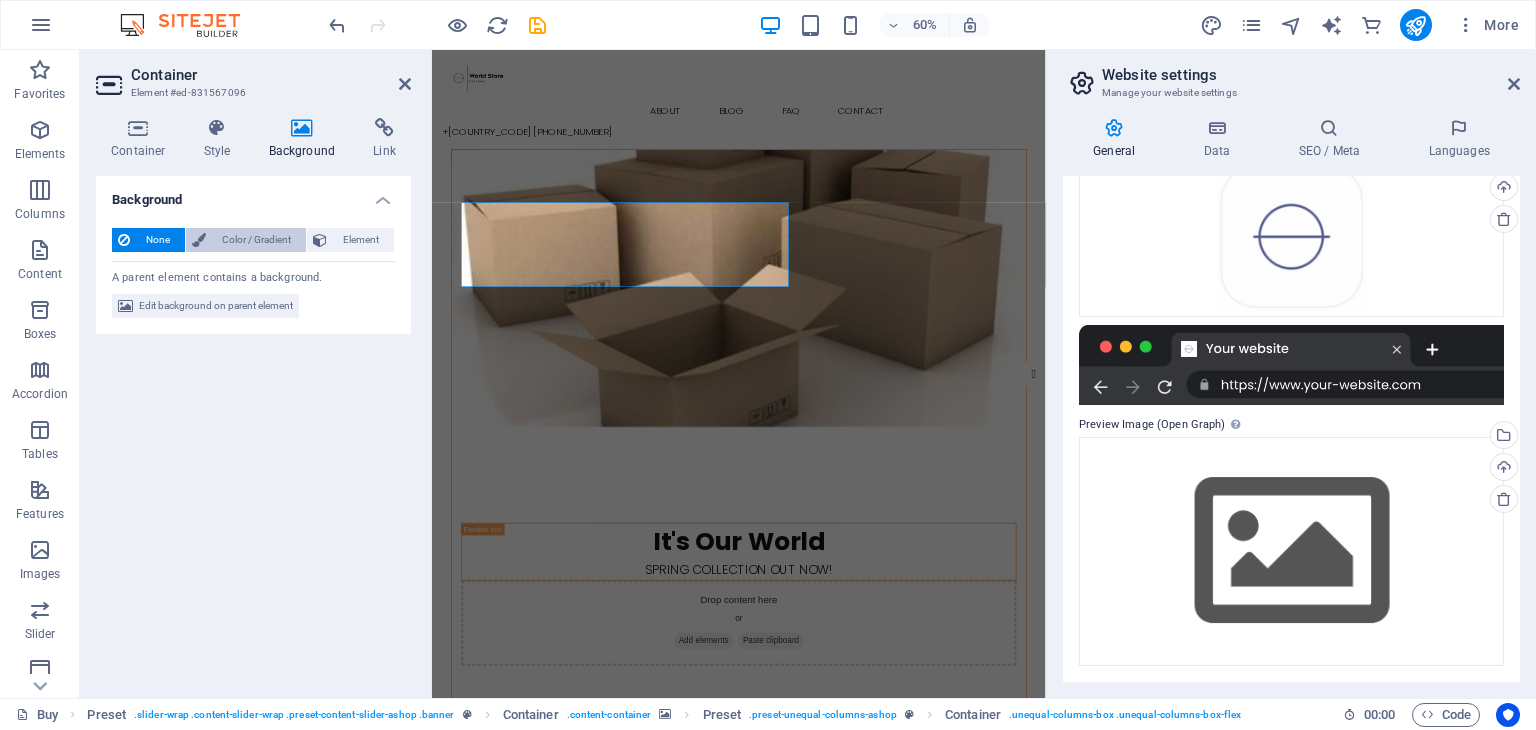 click on "Color / Gradient" at bounding box center [256, 240] 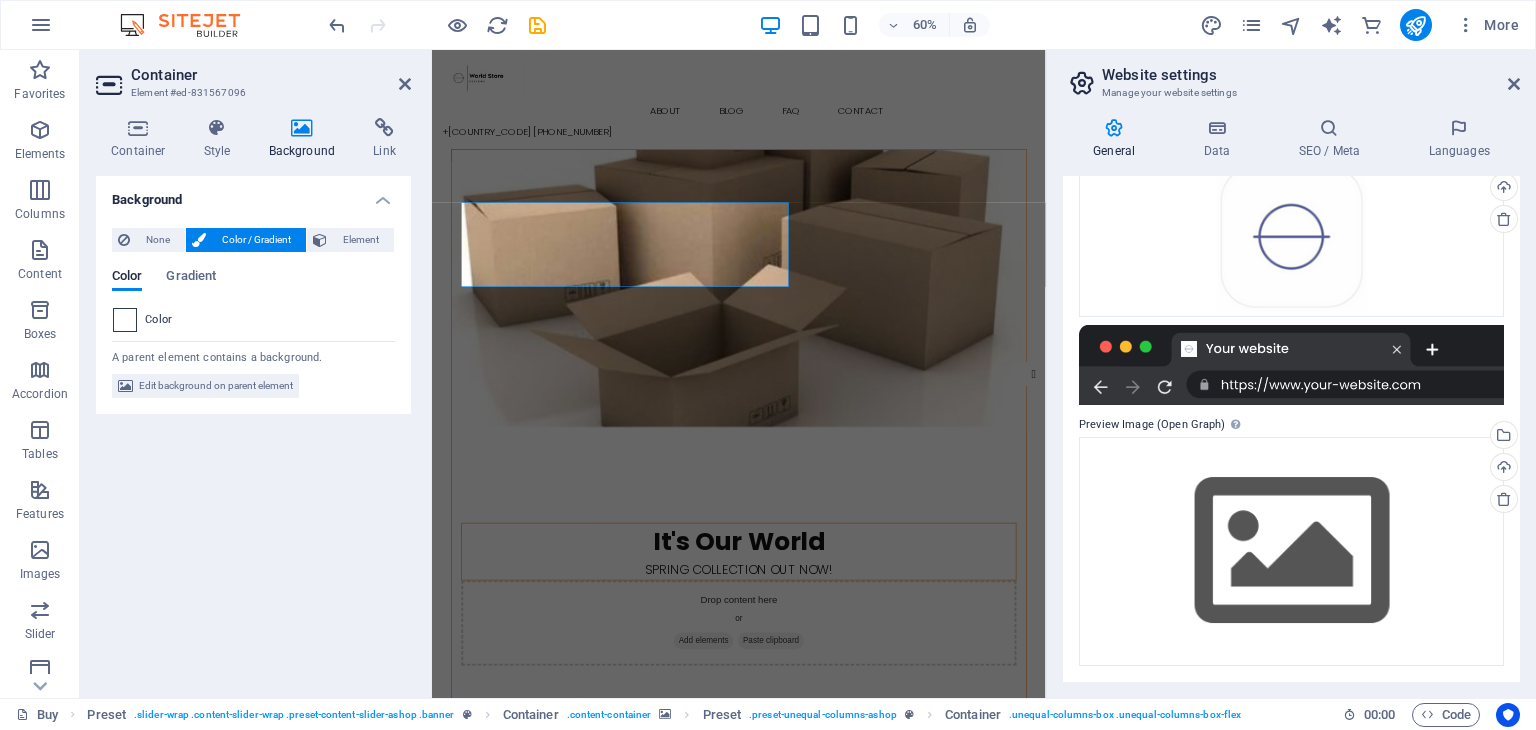 click at bounding box center [125, 320] 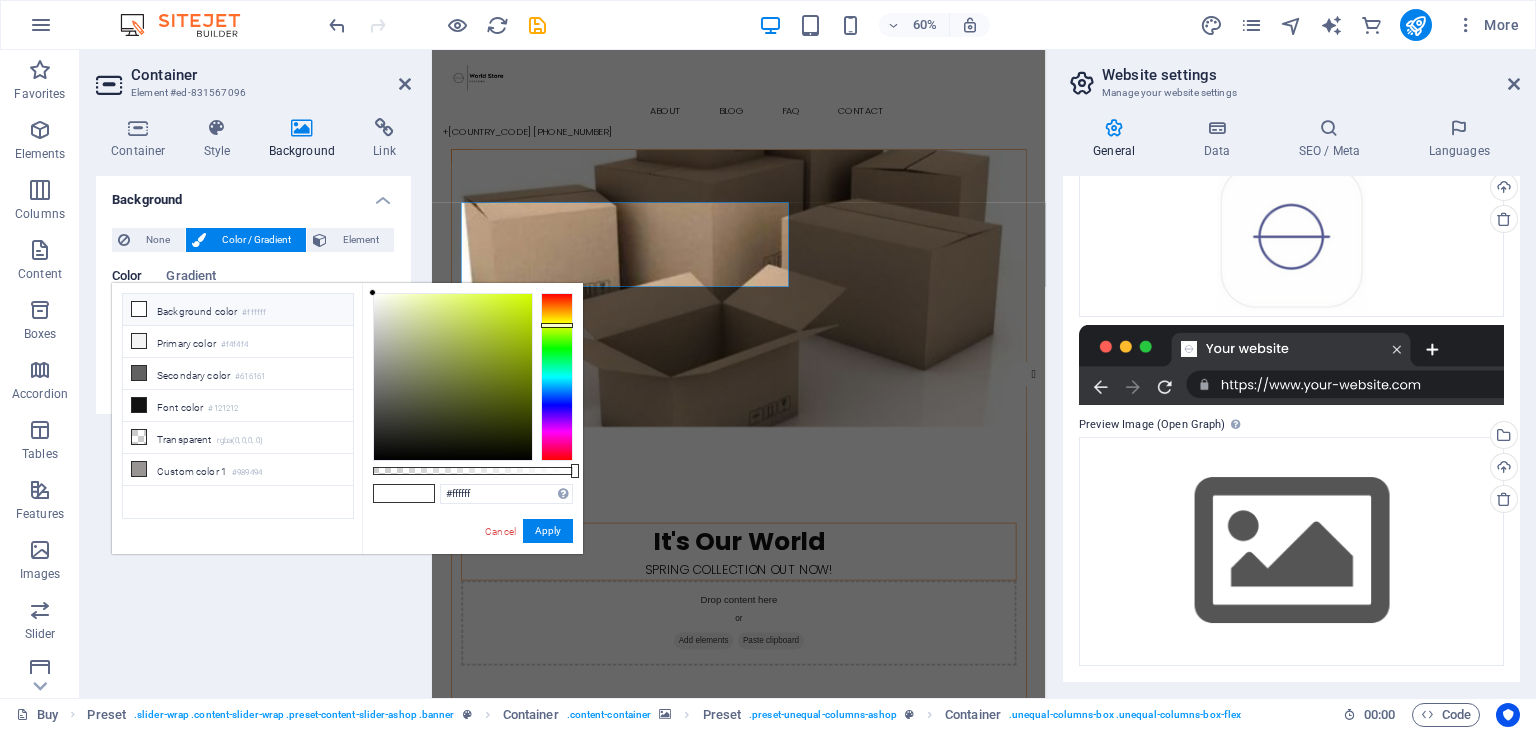 click at bounding box center [557, 377] 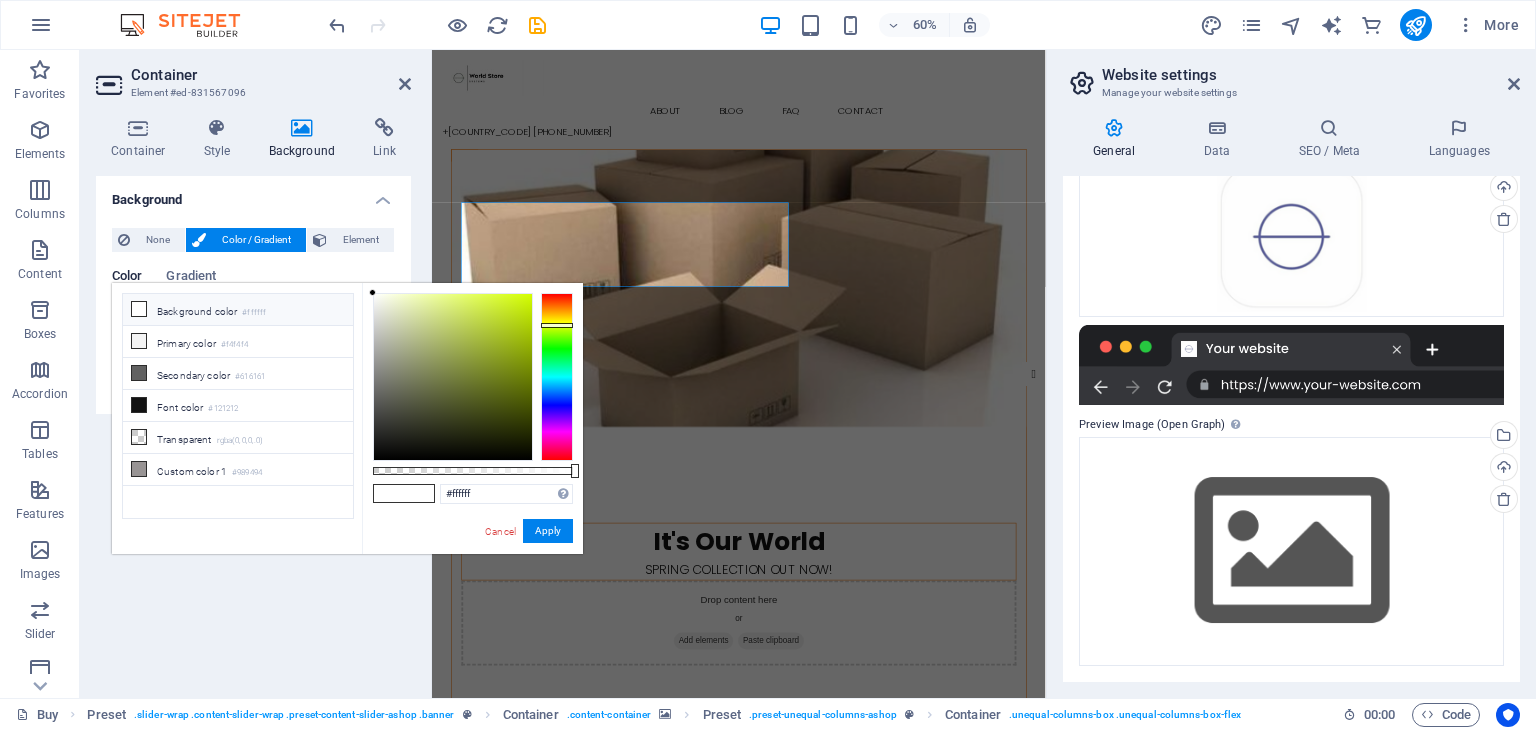 click at bounding box center [557, 377] 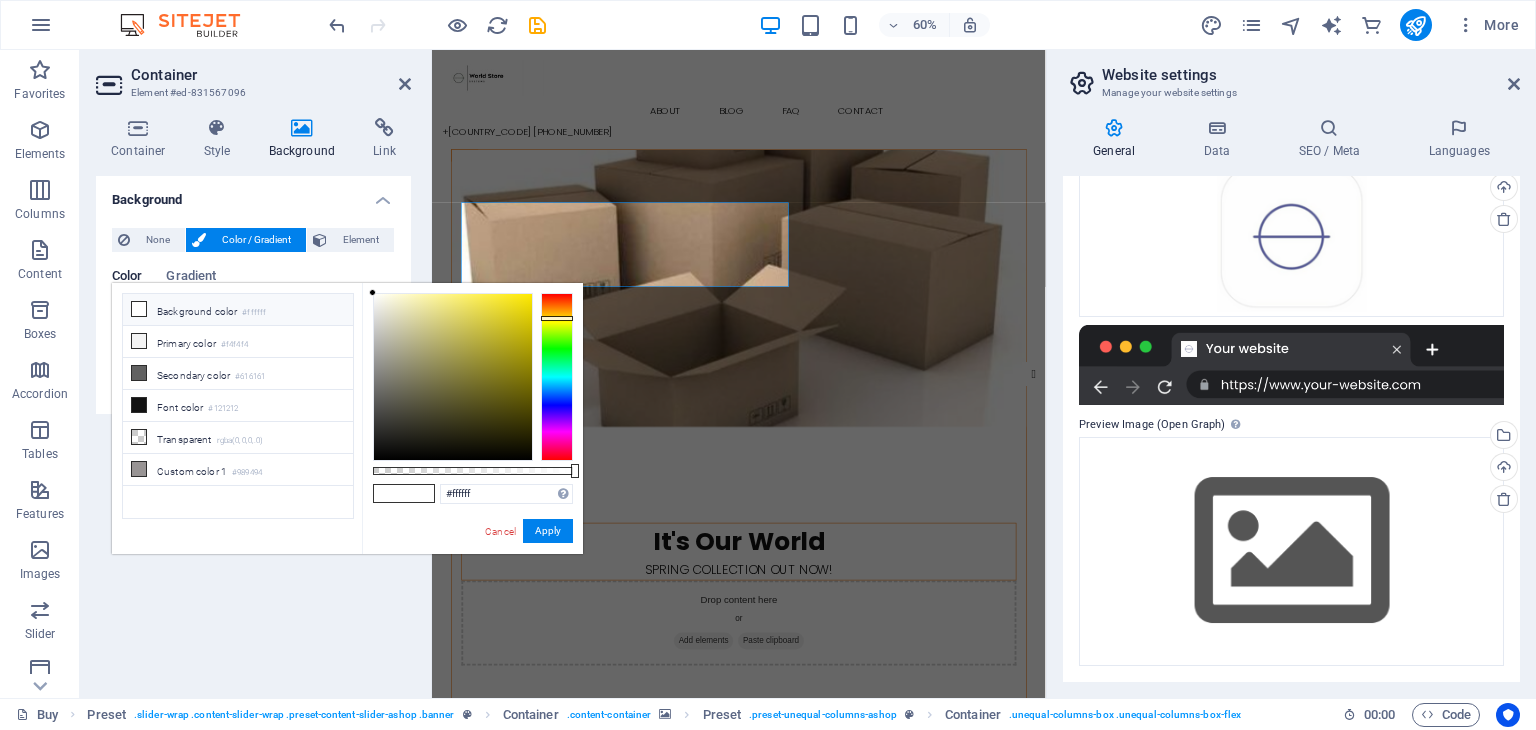 click at bounding box center [557, 318] 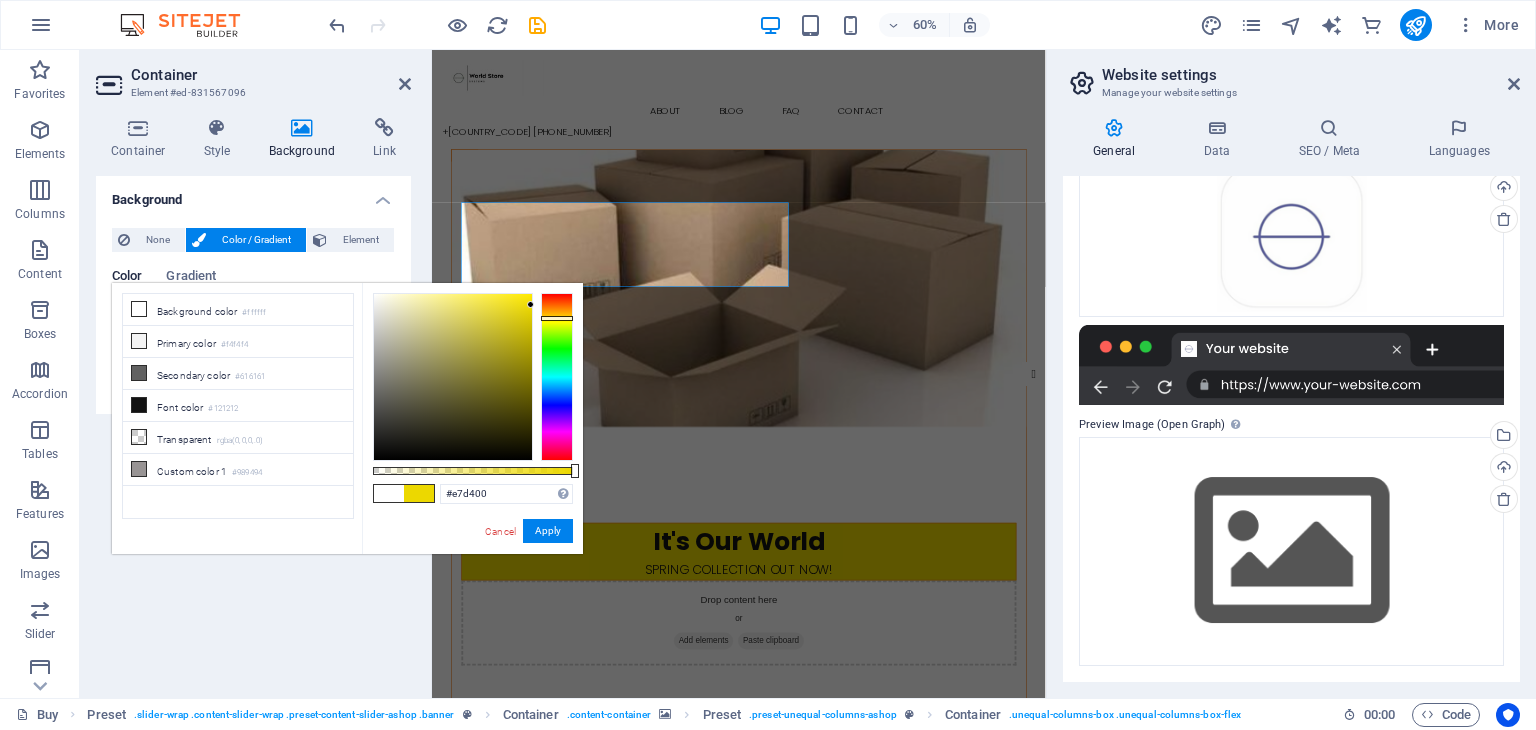 type on "#e6d300" 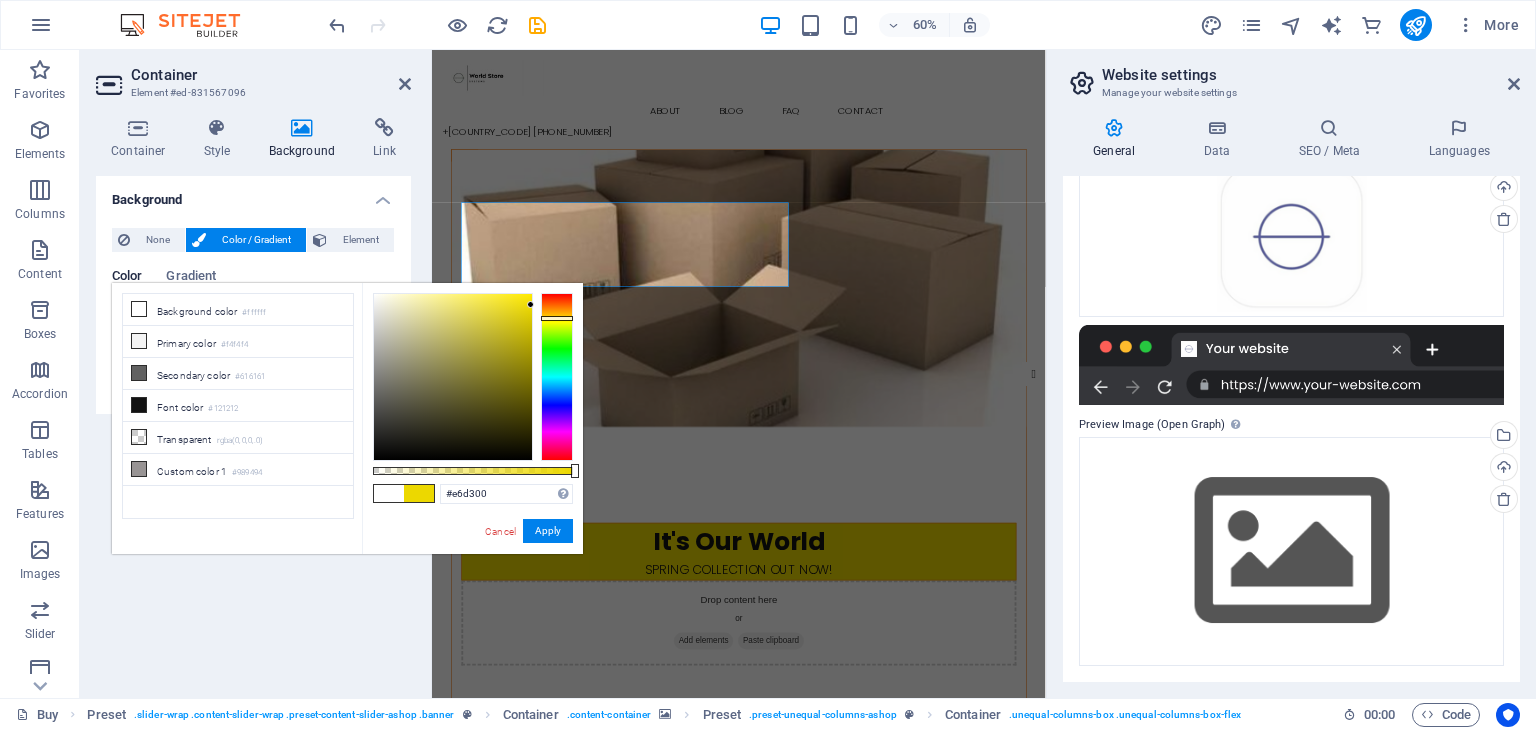 drag, startPoint x: 372, startPoint y: 293, endPoint x: 537, endPoint y: 309, distance: 165.77394 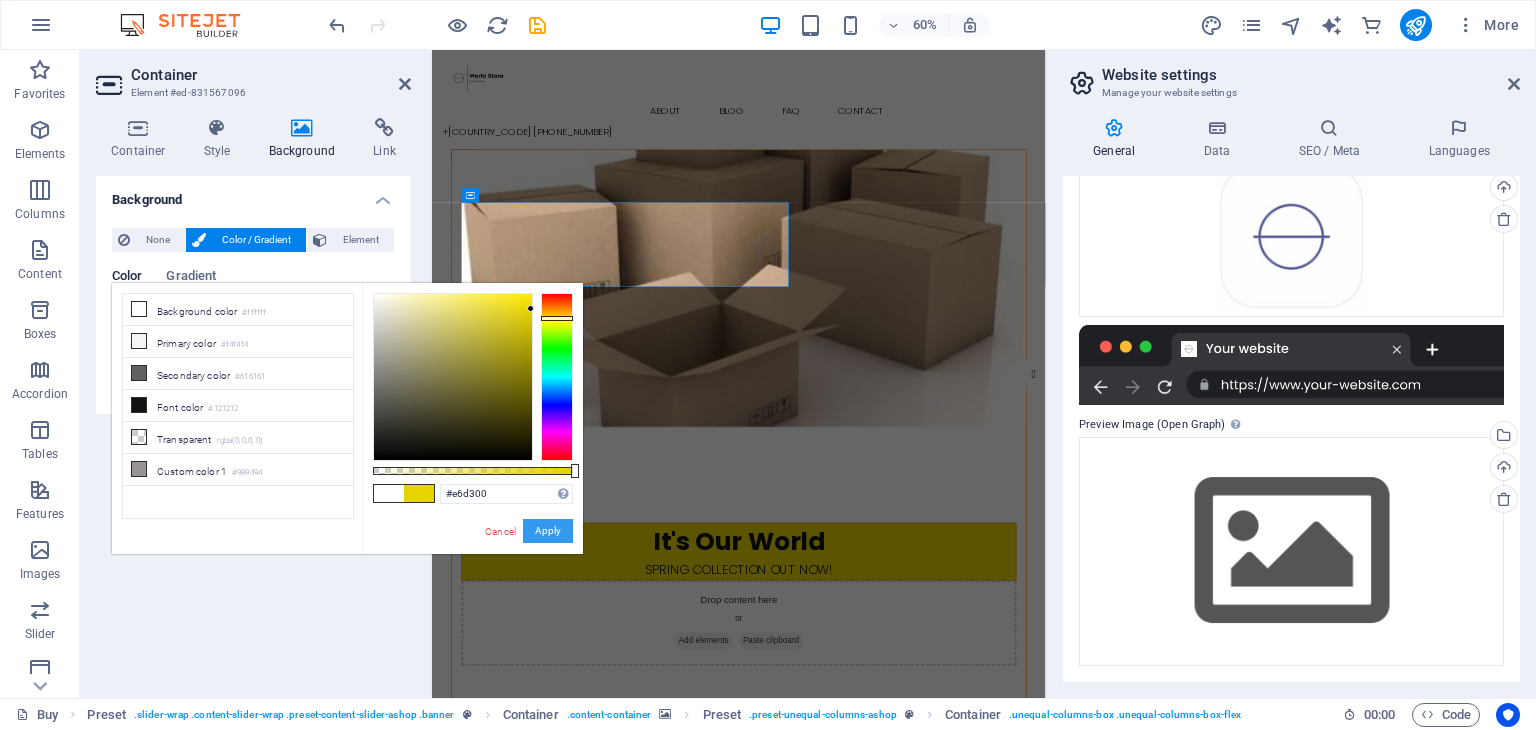 click on "Apply" at bounding box center [548, 531] 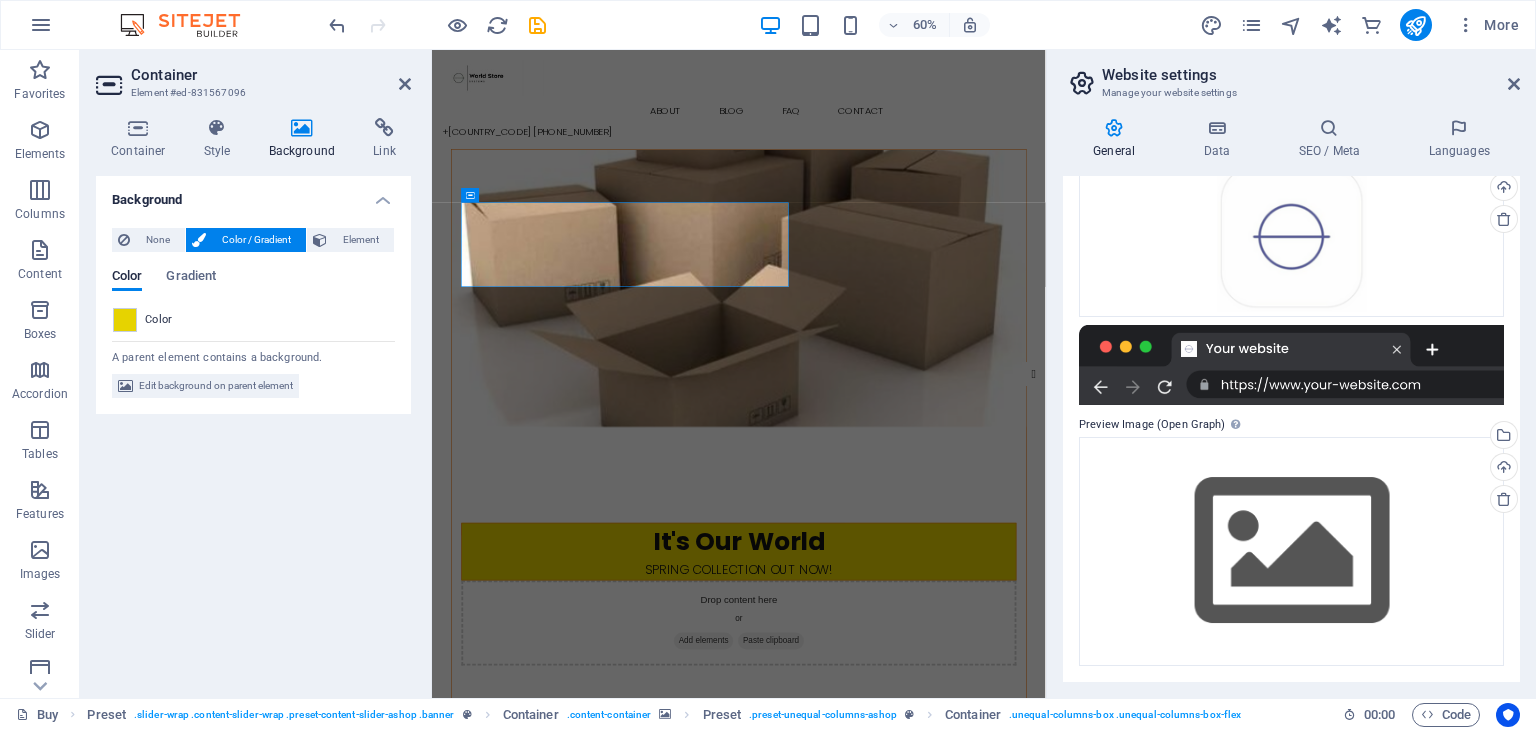 click at bounding box center [943, 447] 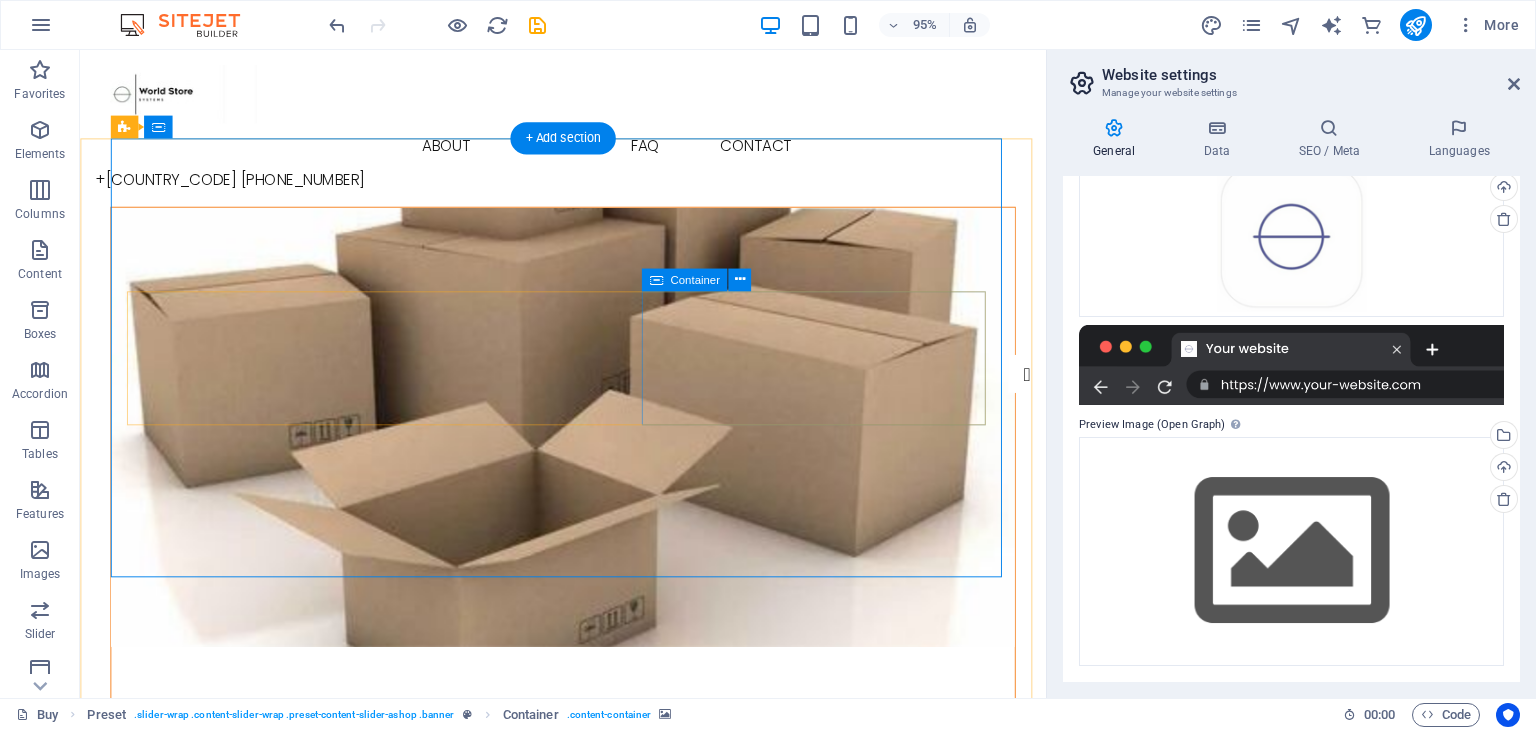 click on "Drop content here or  Add elements  Paste clipboard" at bounding box center (588, 1005) 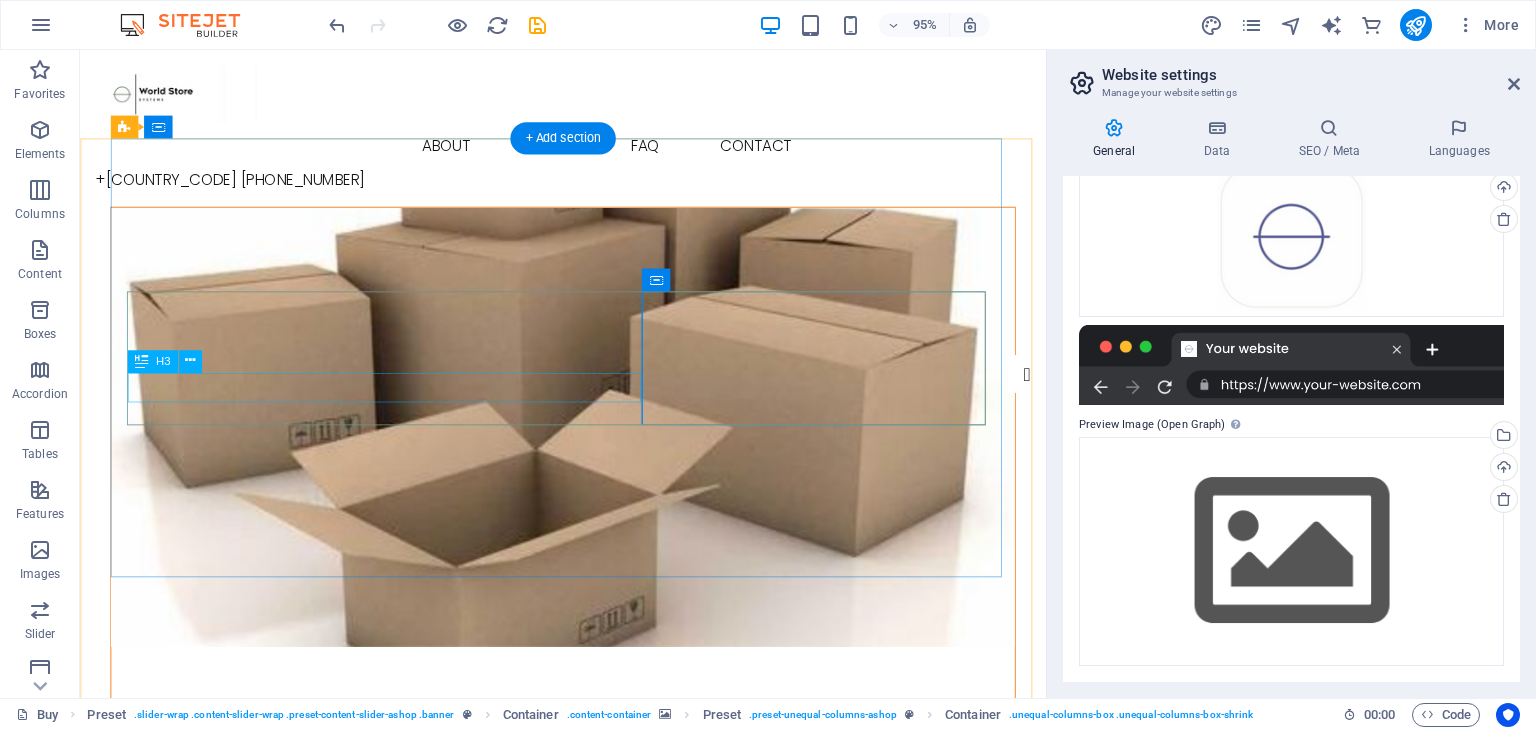 click on "Spring collection out now!" at bounding box center (588, 916) 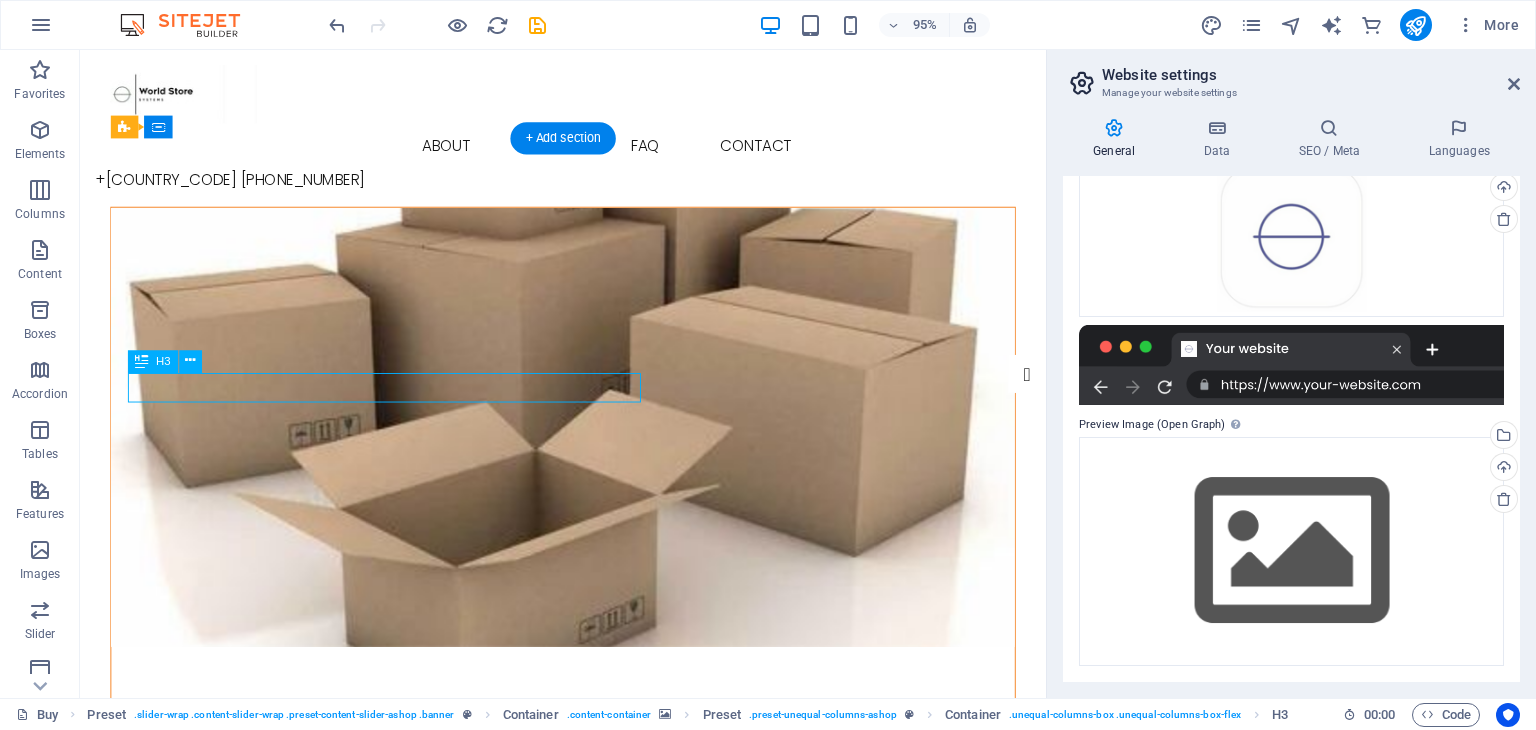 click on "Spring collection out now!" at bounding box center (588, 916) 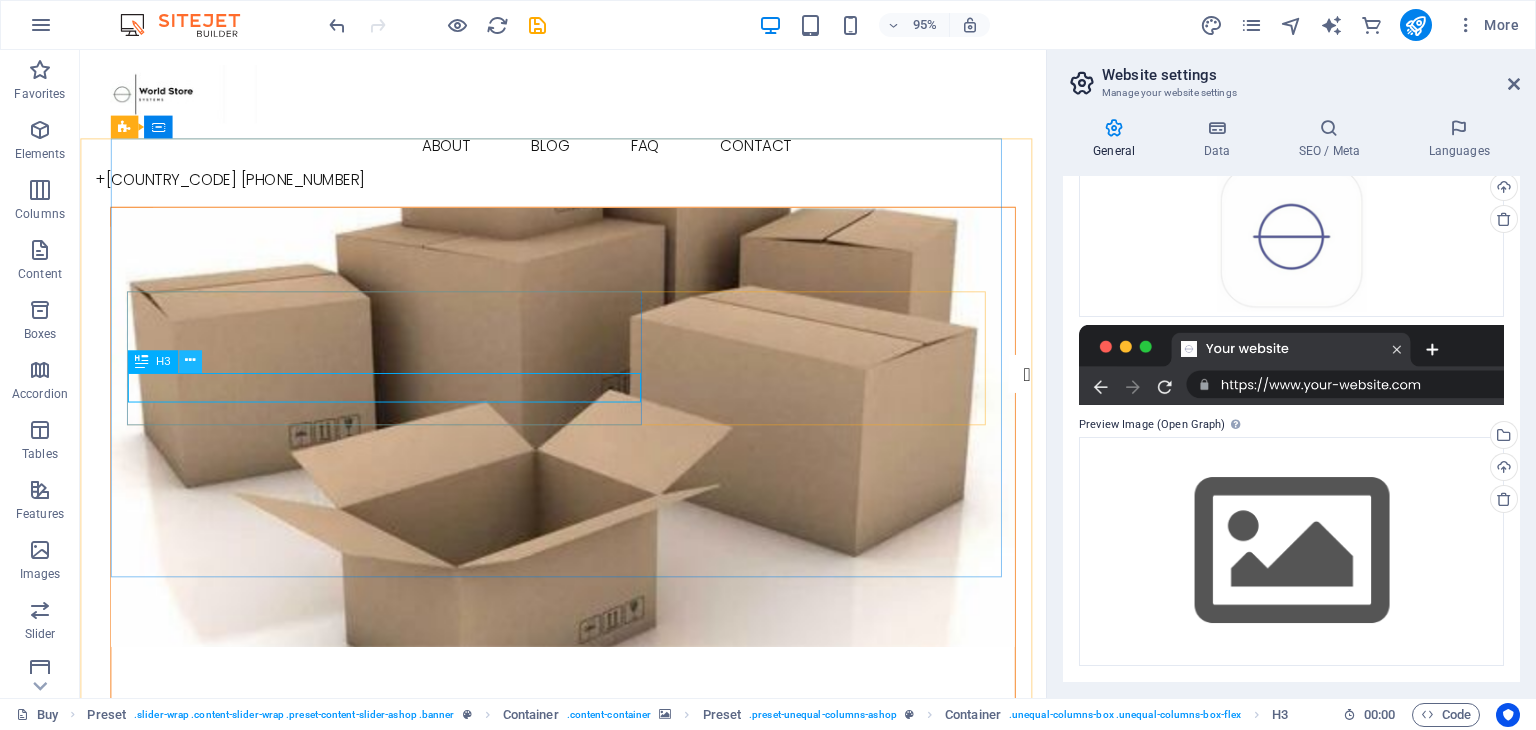 click at bounding box center [190, 361] 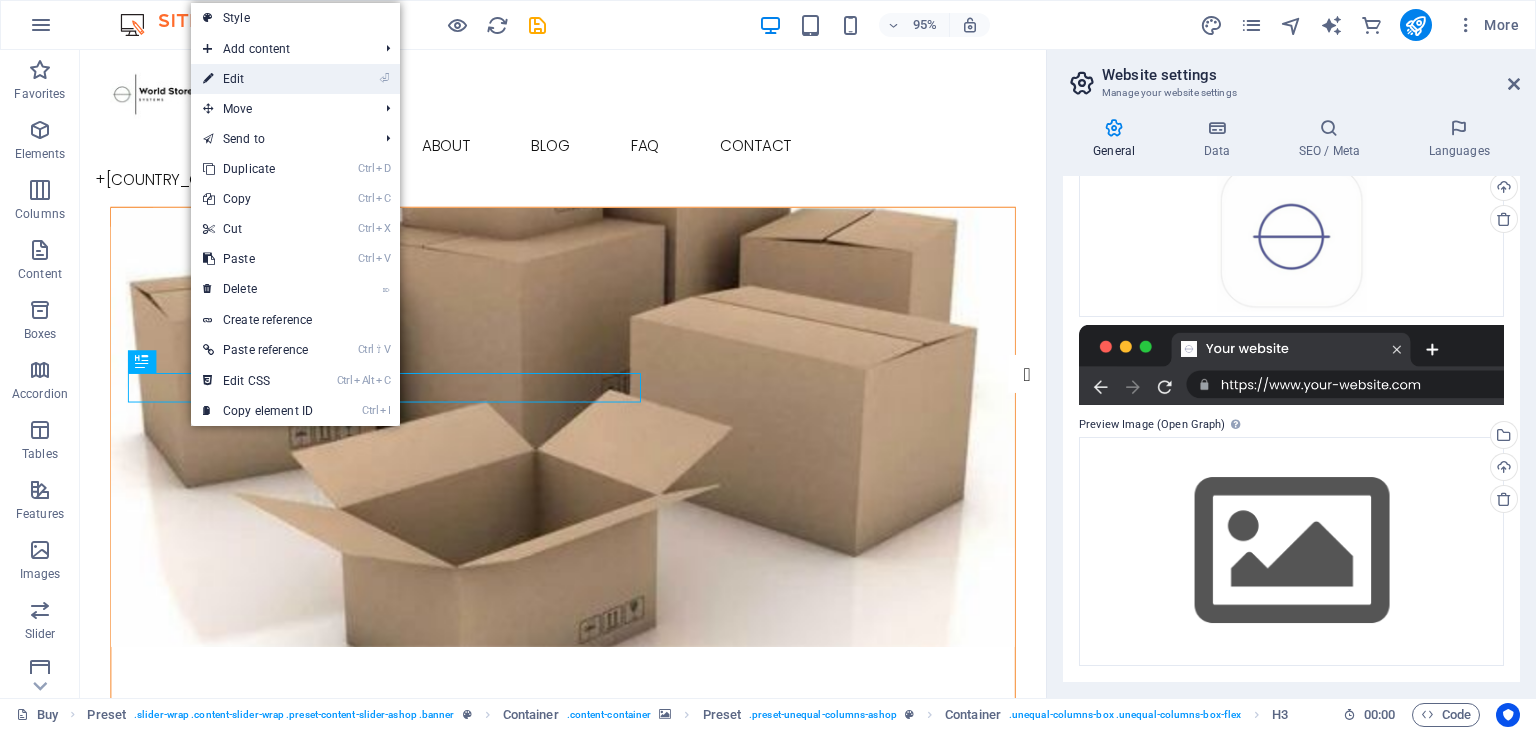 click on "⏎  Edit" at bounding box center [258, 79] 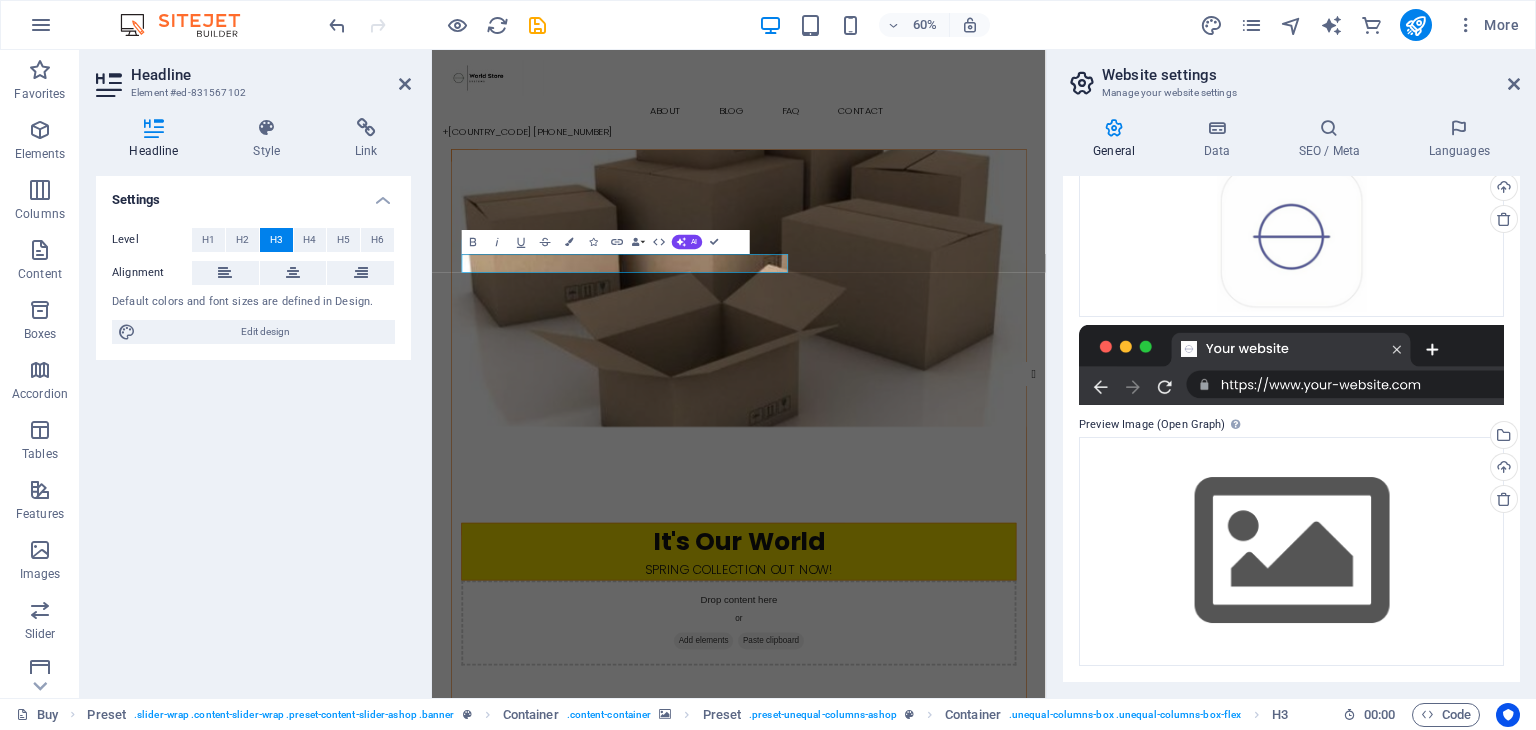 type 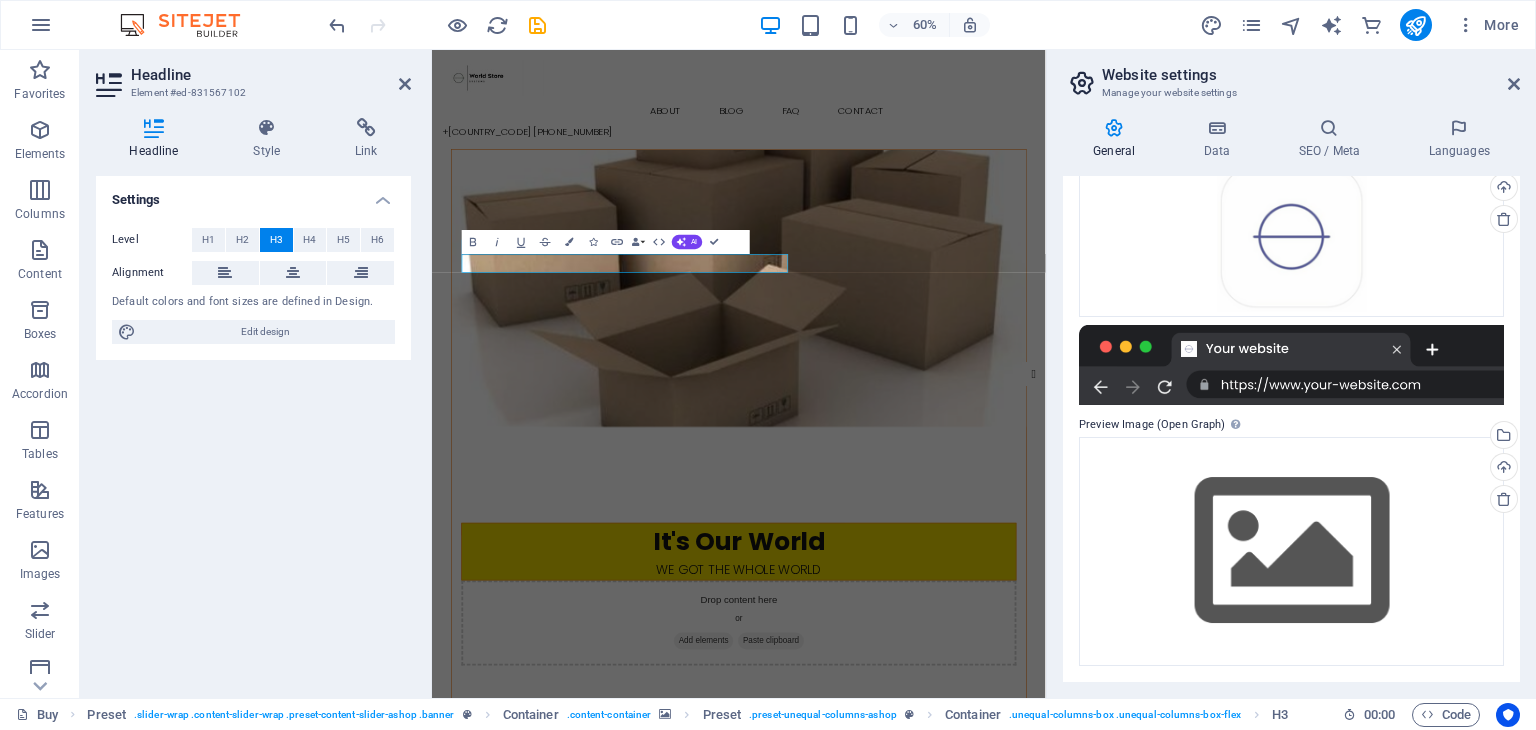 click at bounding box center (943, 447) 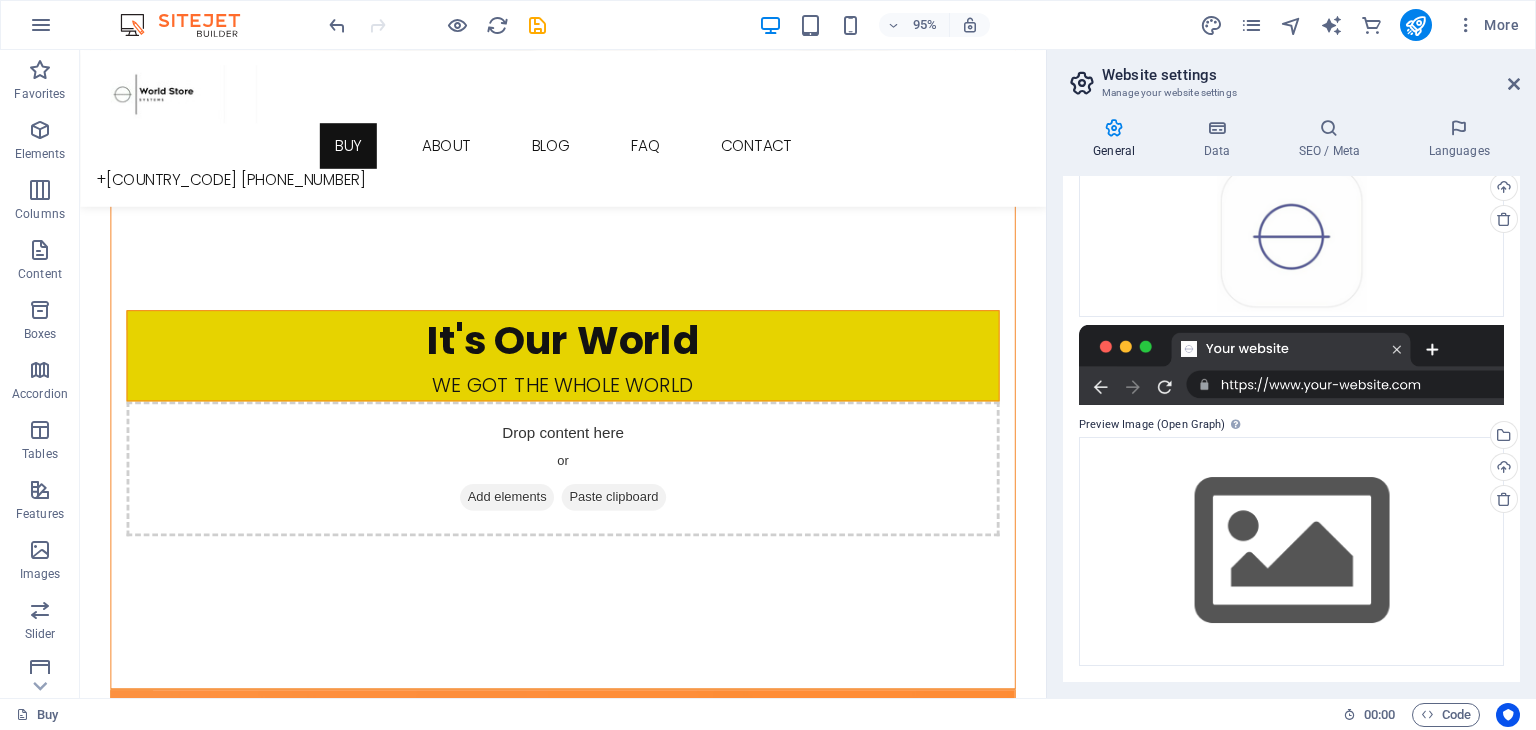scroll, scrollTop: 446, scrollLeft: 0, axis: vertical 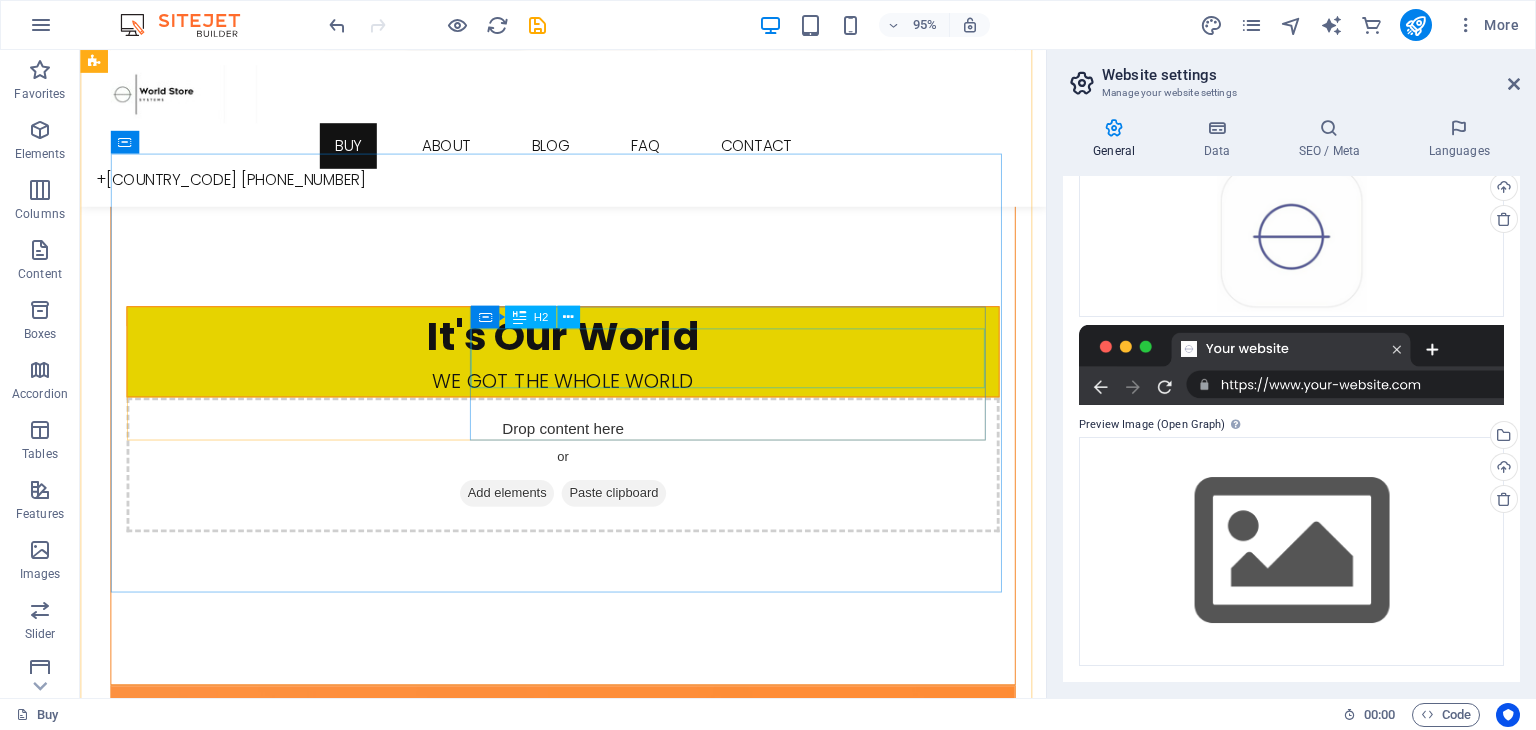 click on "Hello Spring" at bounding box center [588, 1516] 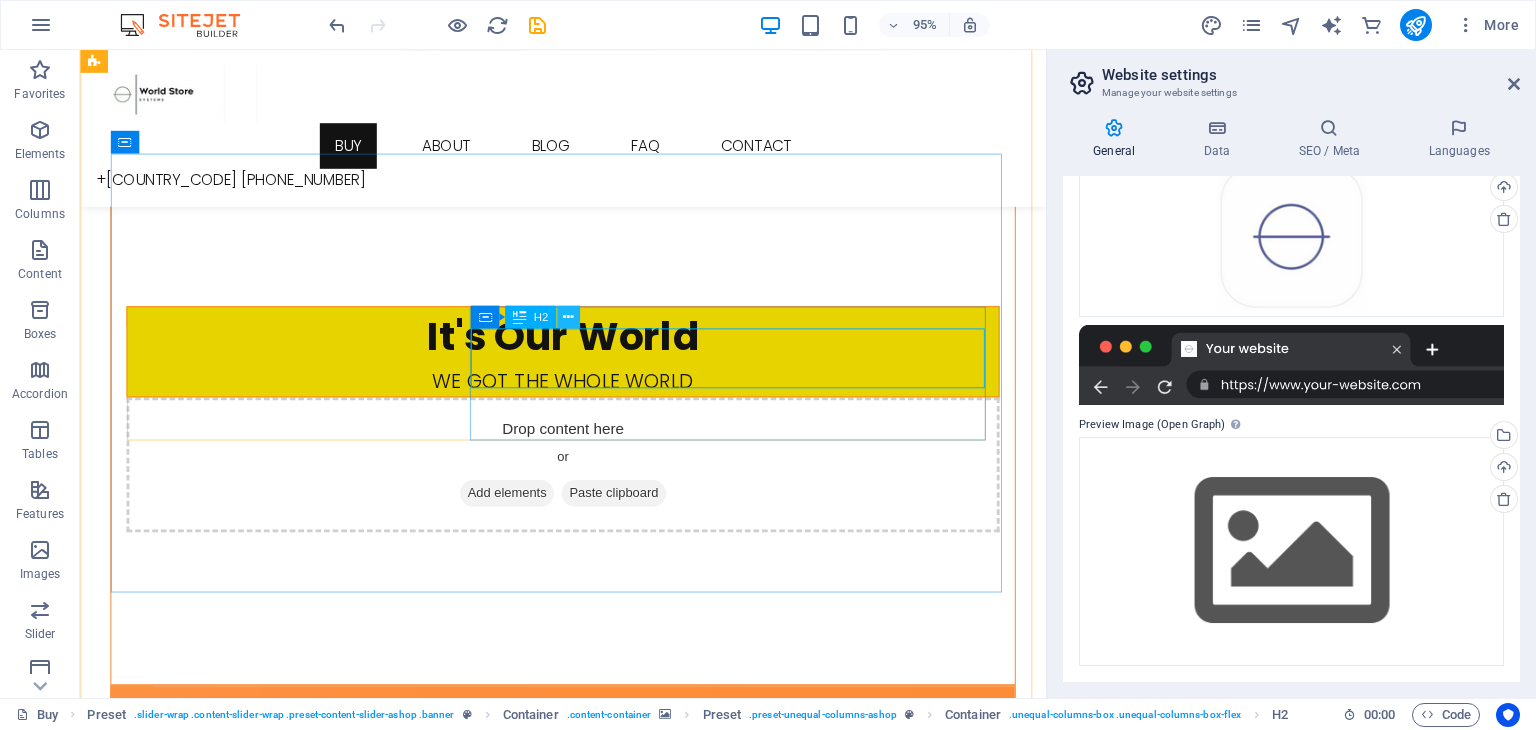 click at bounding box center (568, 317) 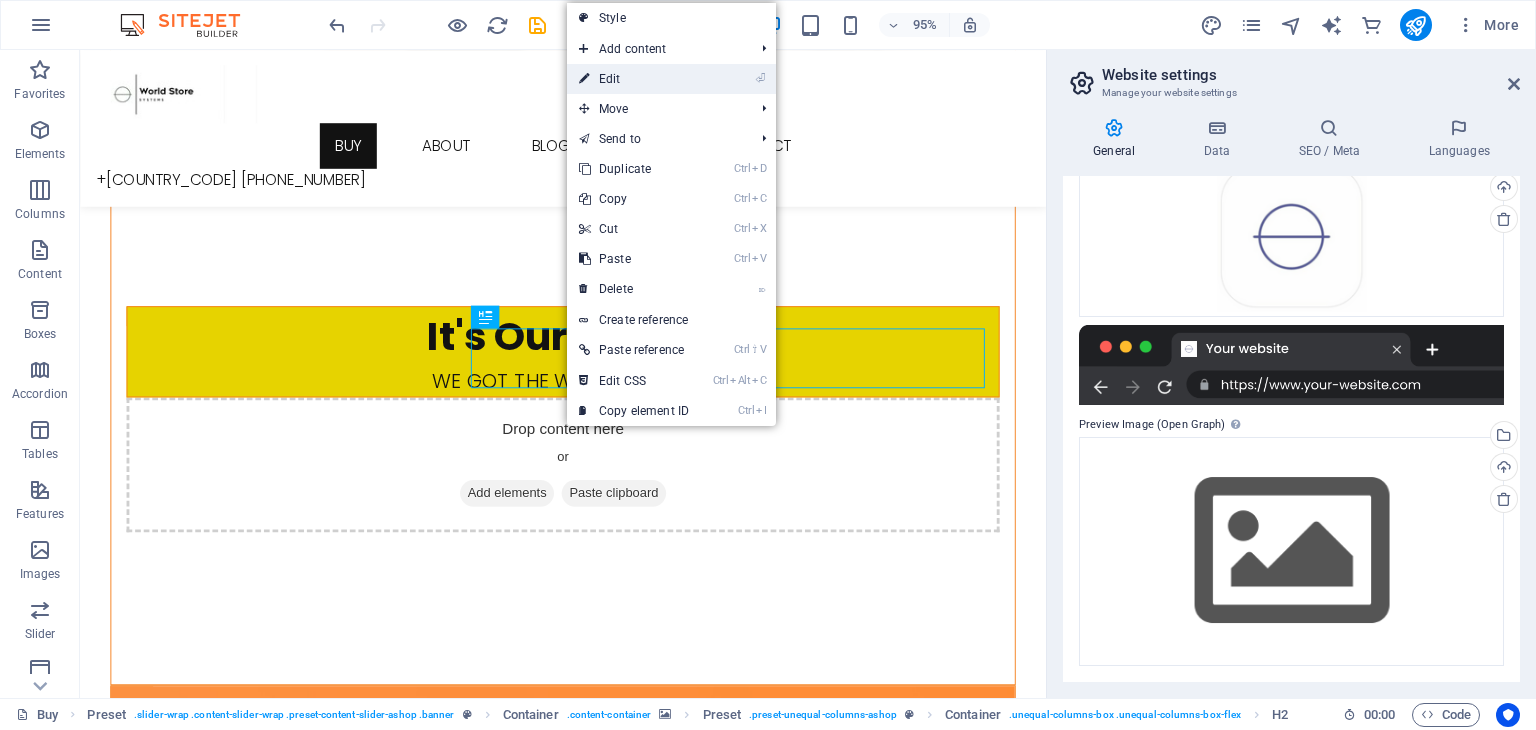 click on "⏎  Edit" at bounding box center [634, 79] 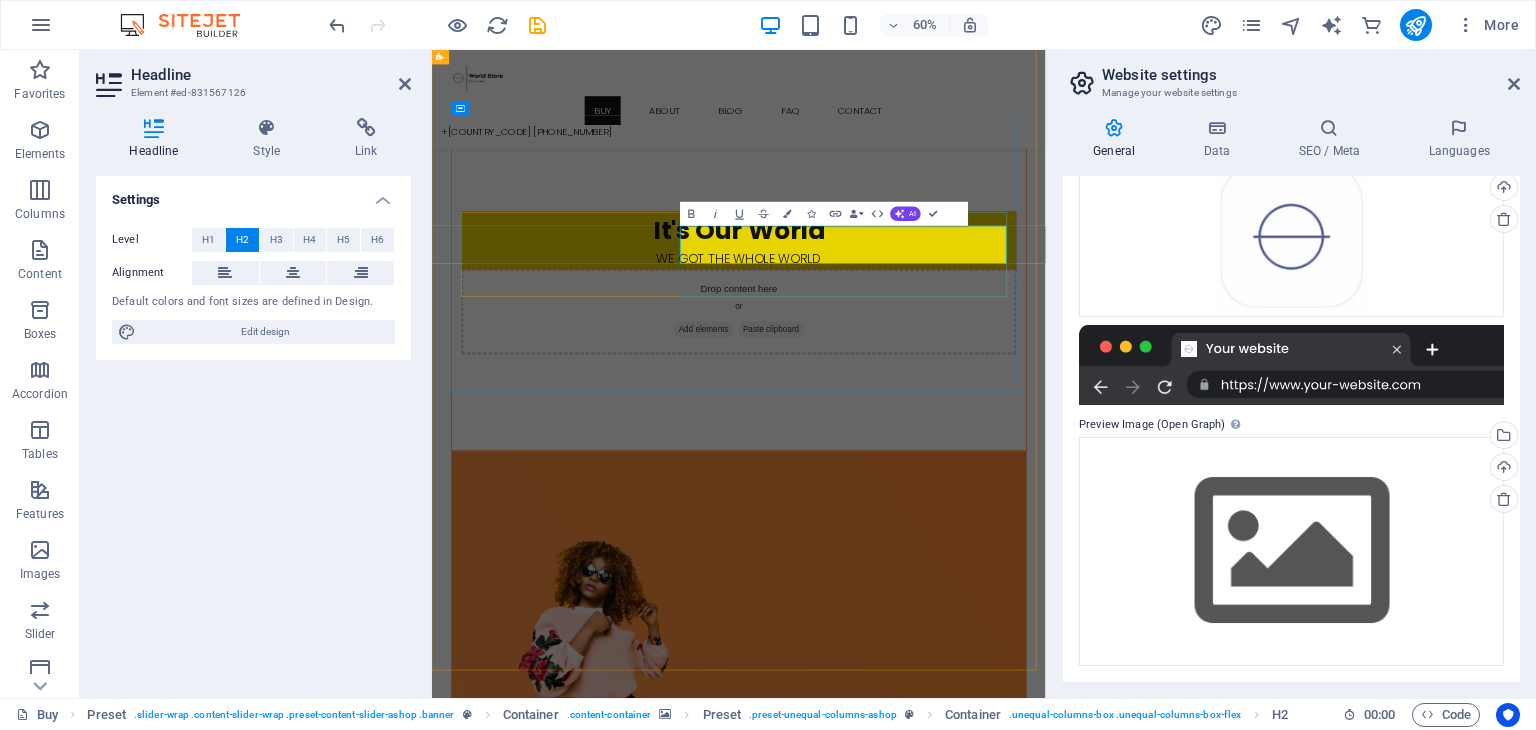 click on "Hello Spring" at bounding box center (943, 1516) 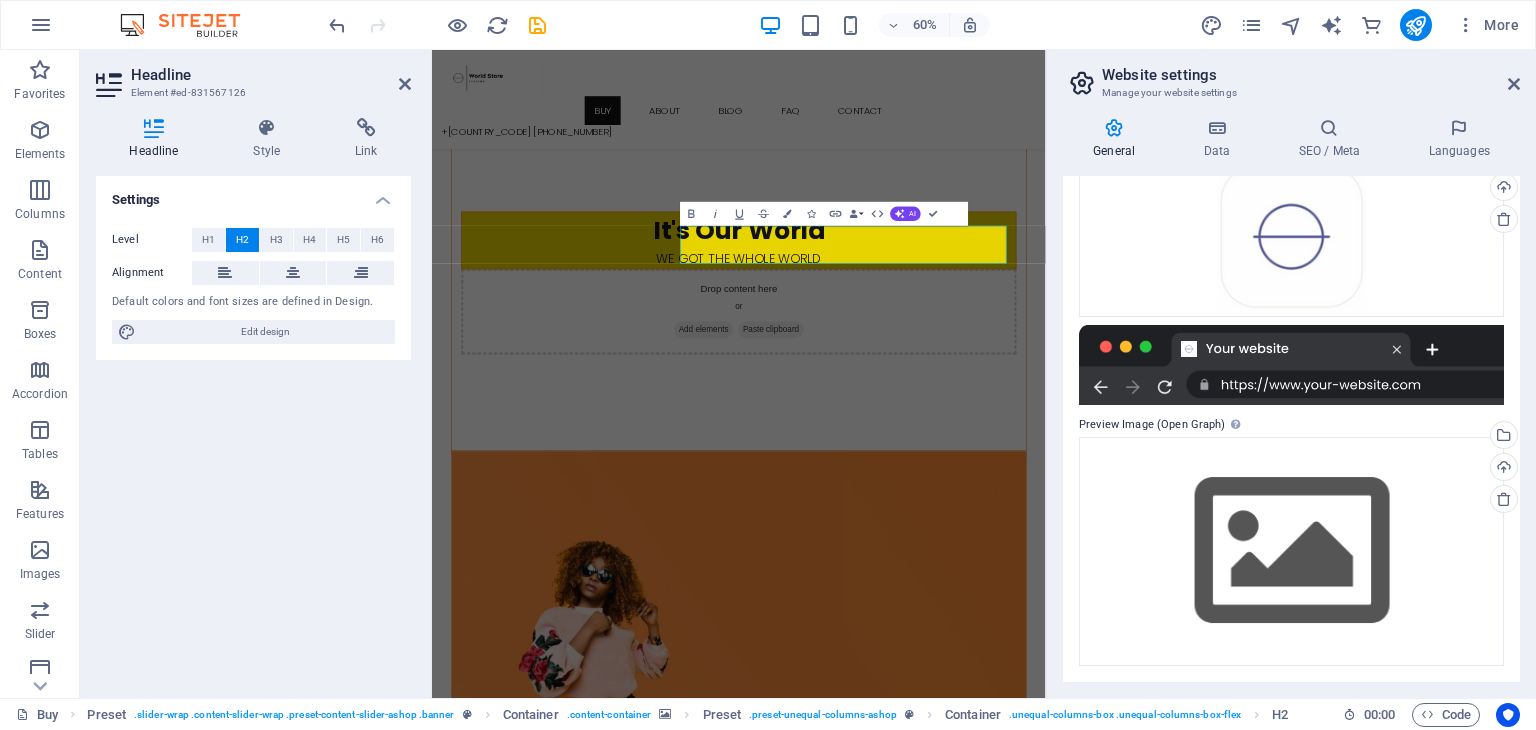 type 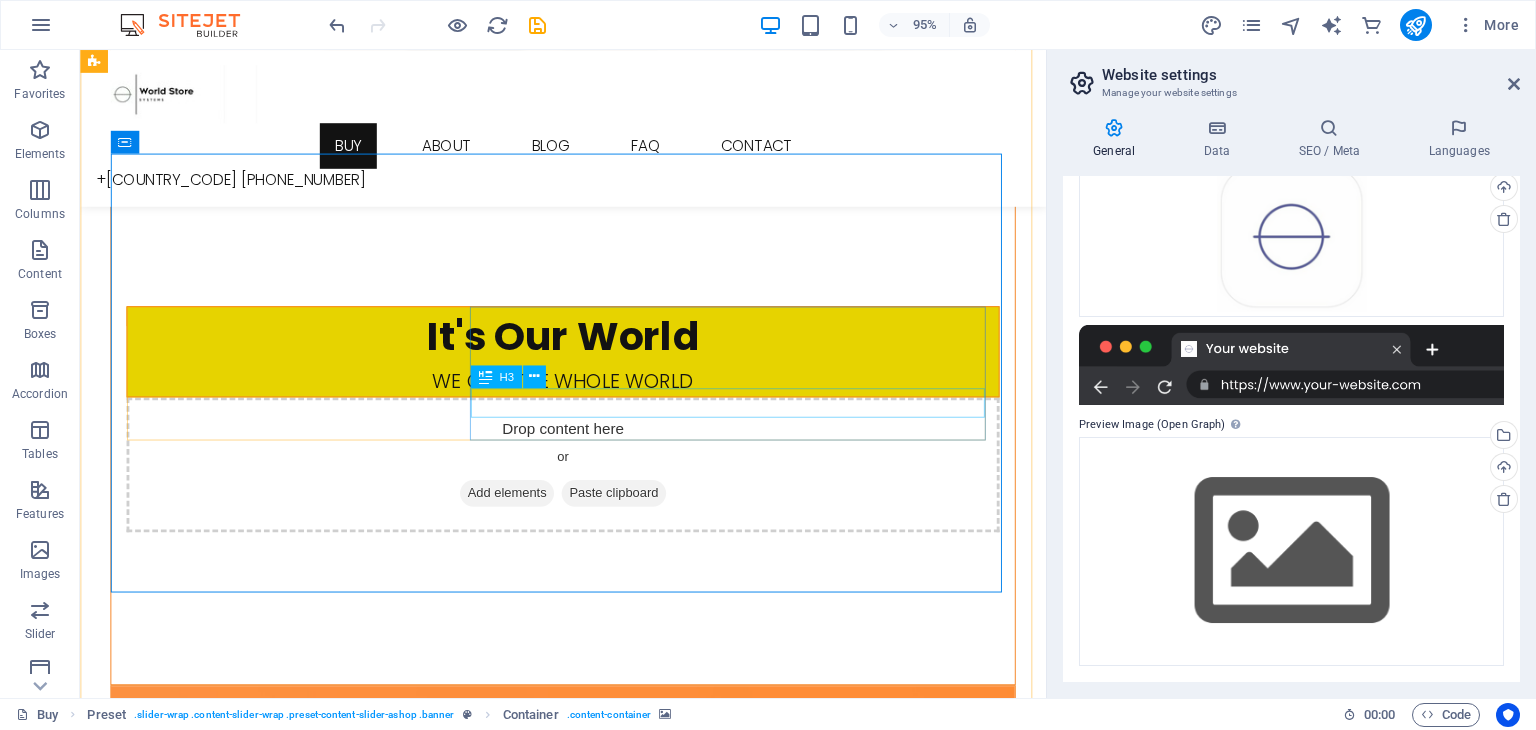 click on "New Outfits for you" at bounding box center [588, 1562] 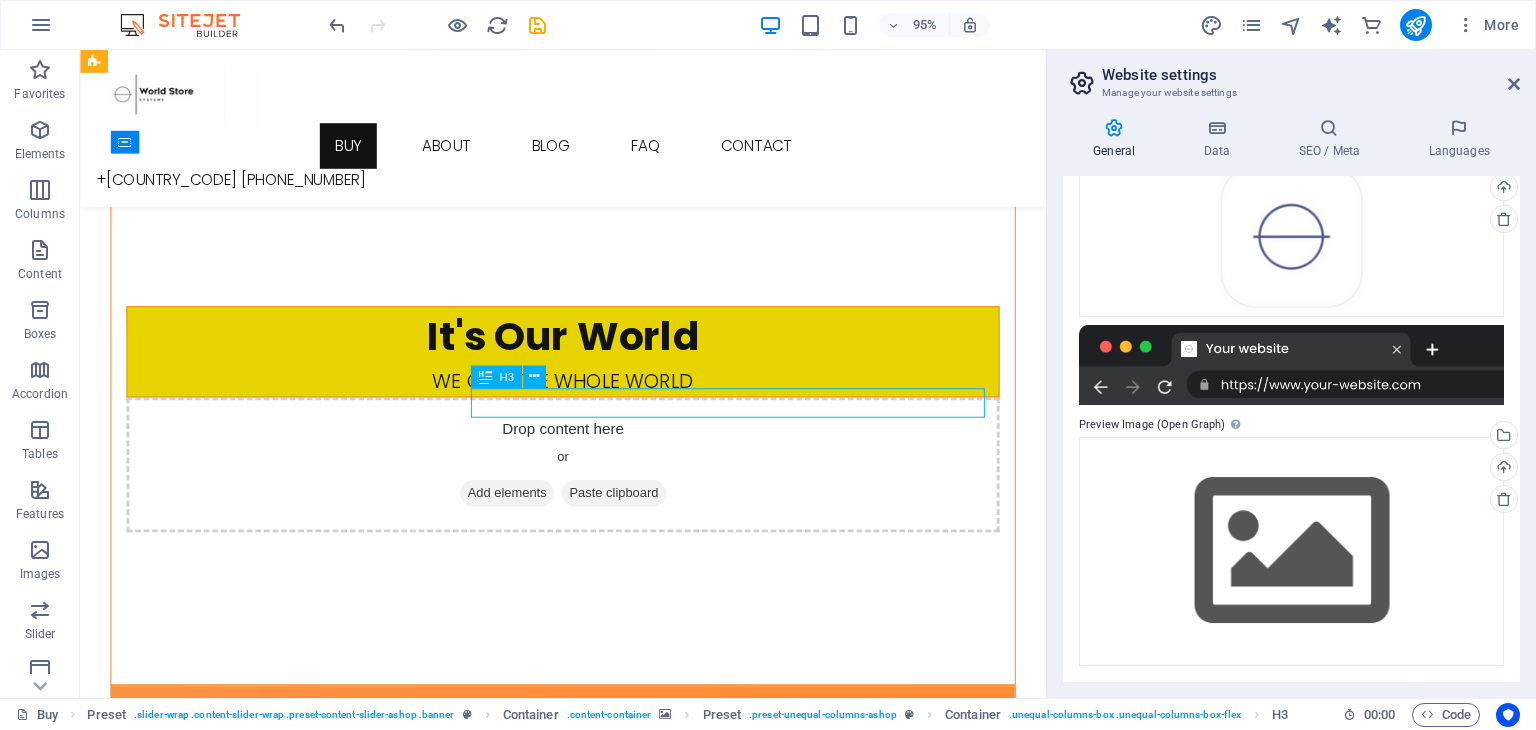 click on "New Outfits for you" at bounding box center (588, 1562) 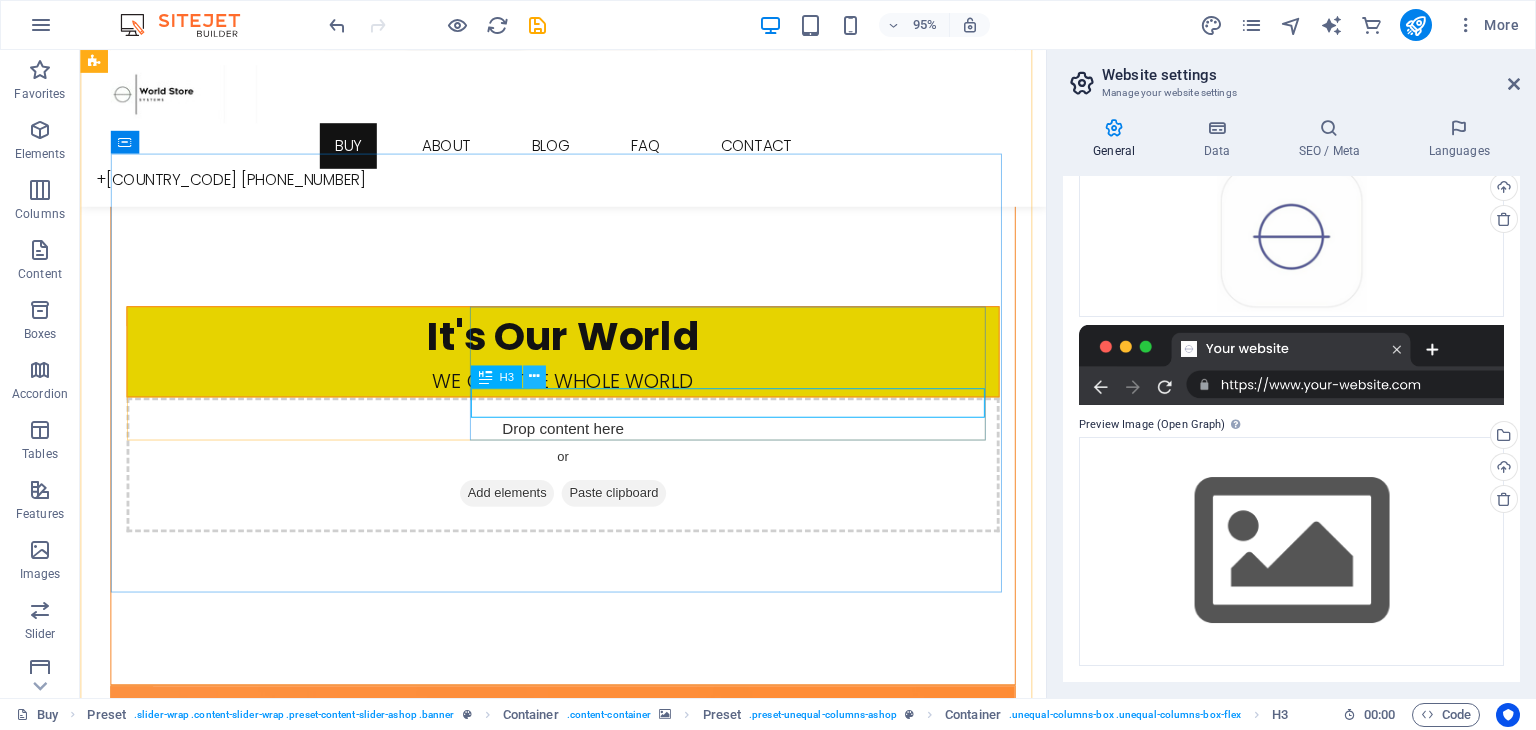 click at bounding box center (533, 376) 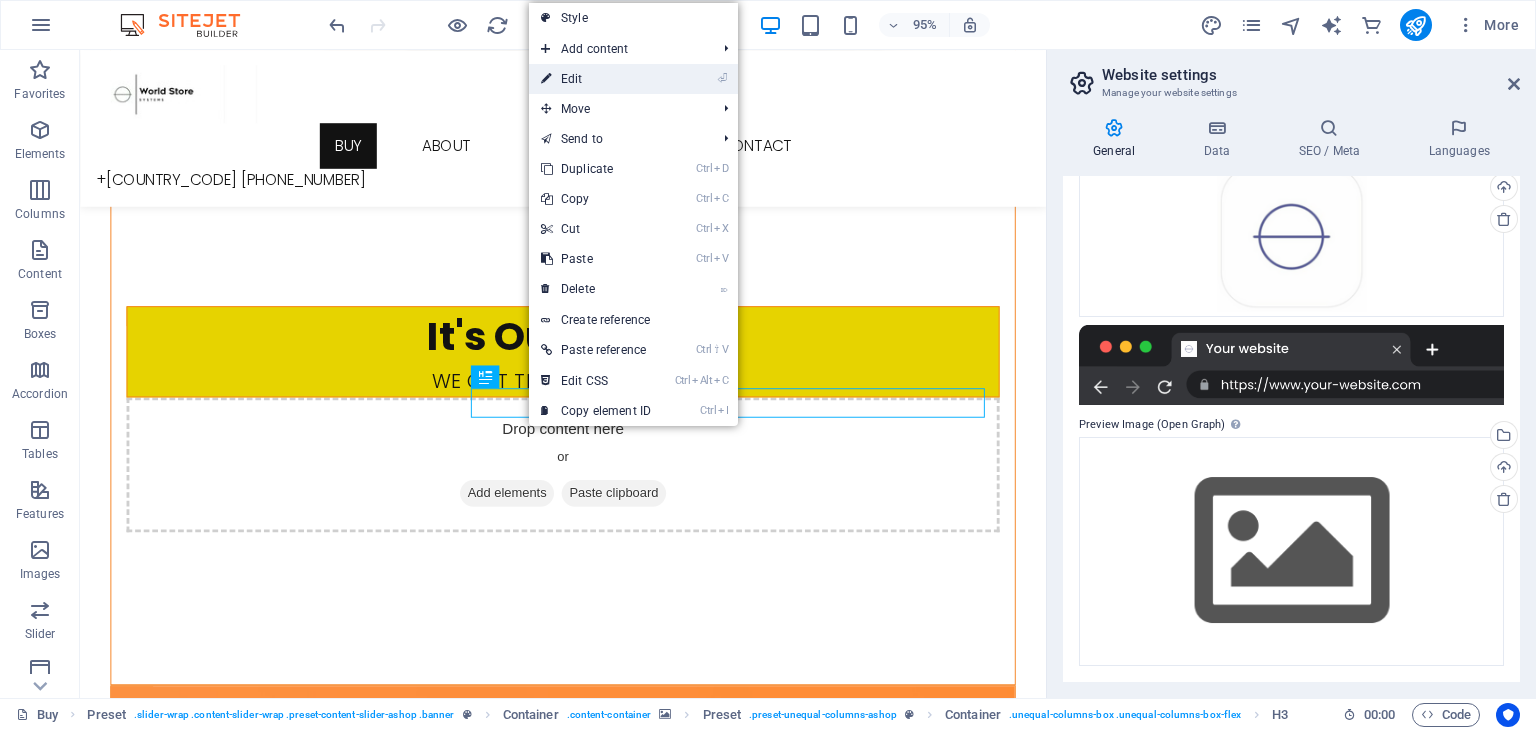 click on "⏎  Edit" at bounding box center (596, 79) 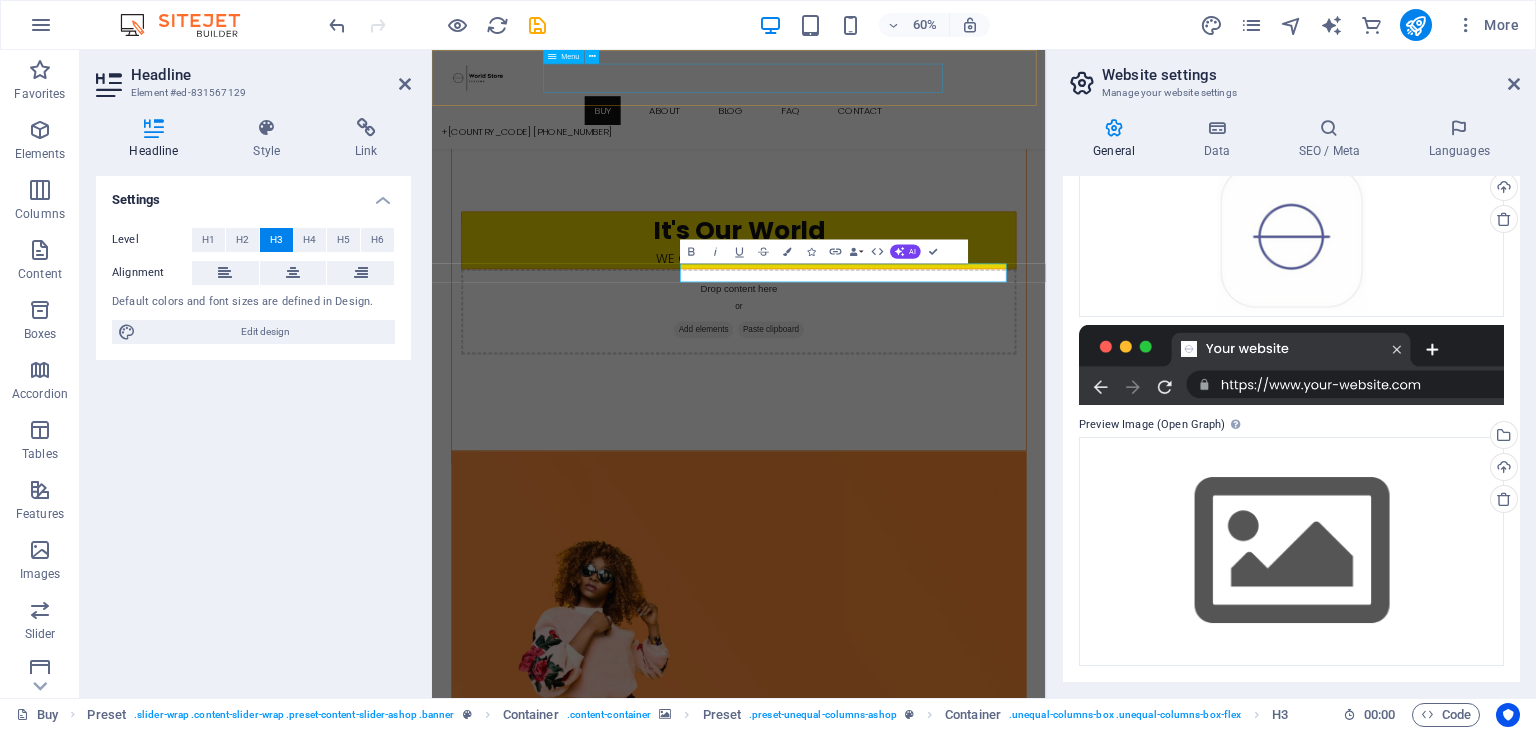 type 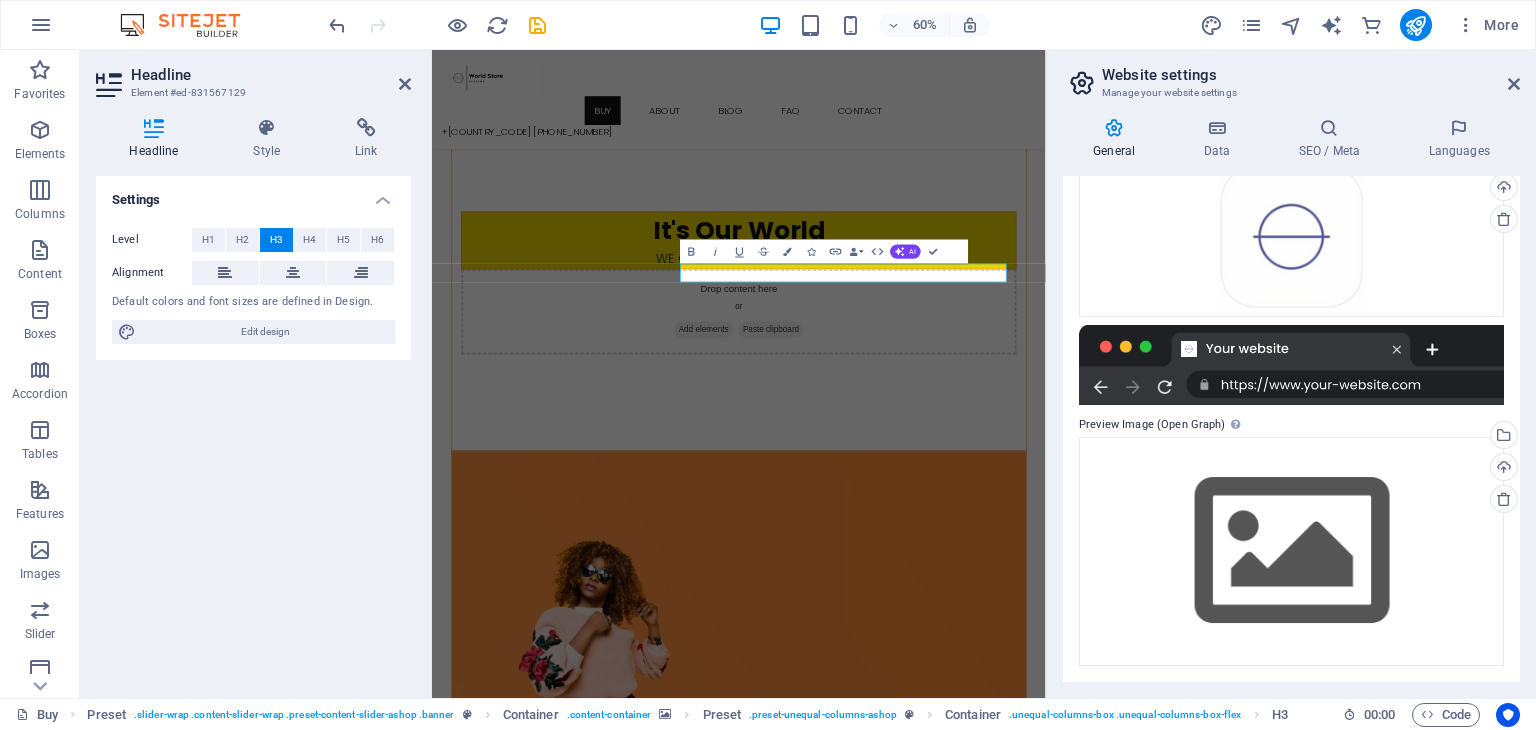 click at bounding box center [943, 951] 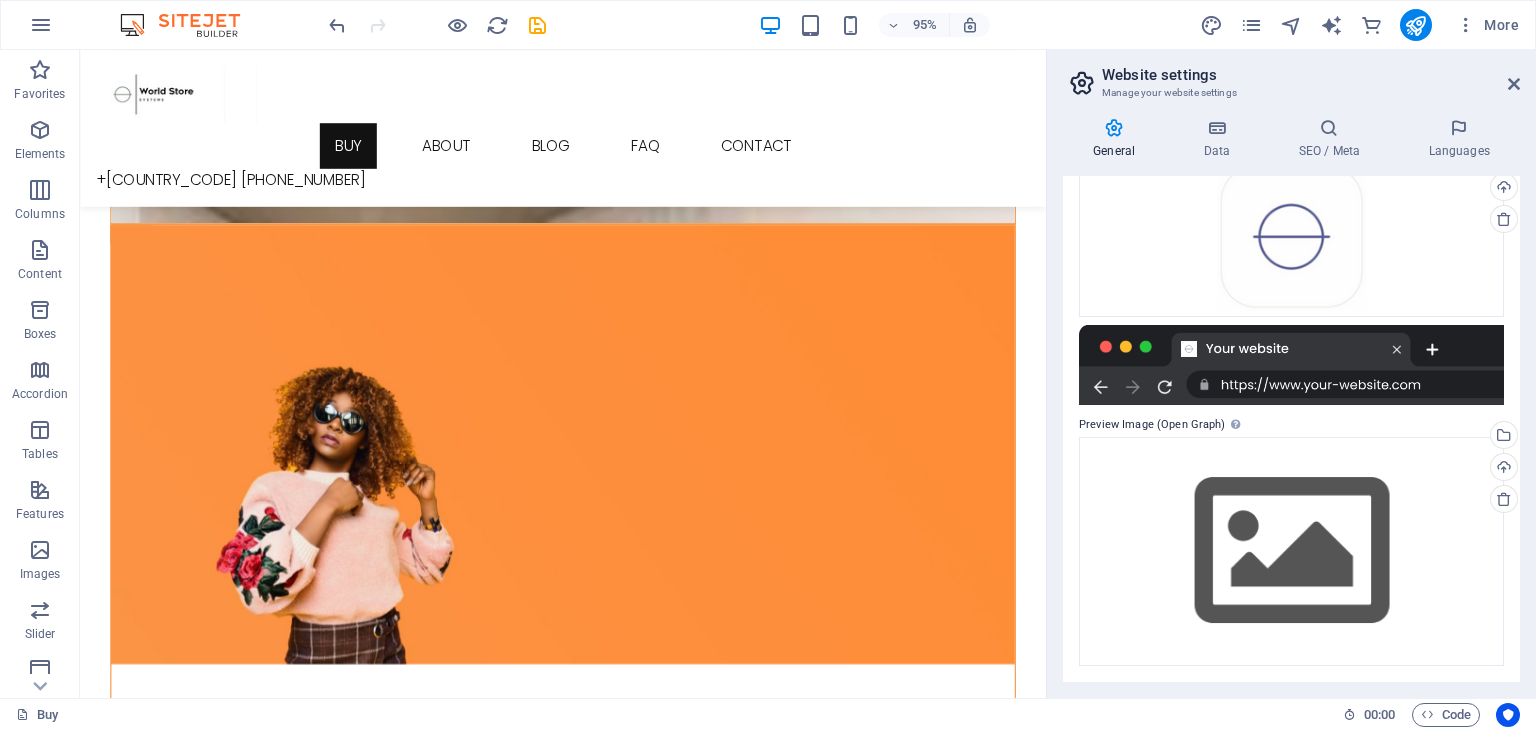 scroll, scrollTop: 937, scrollLeft: 0, axis: vertical 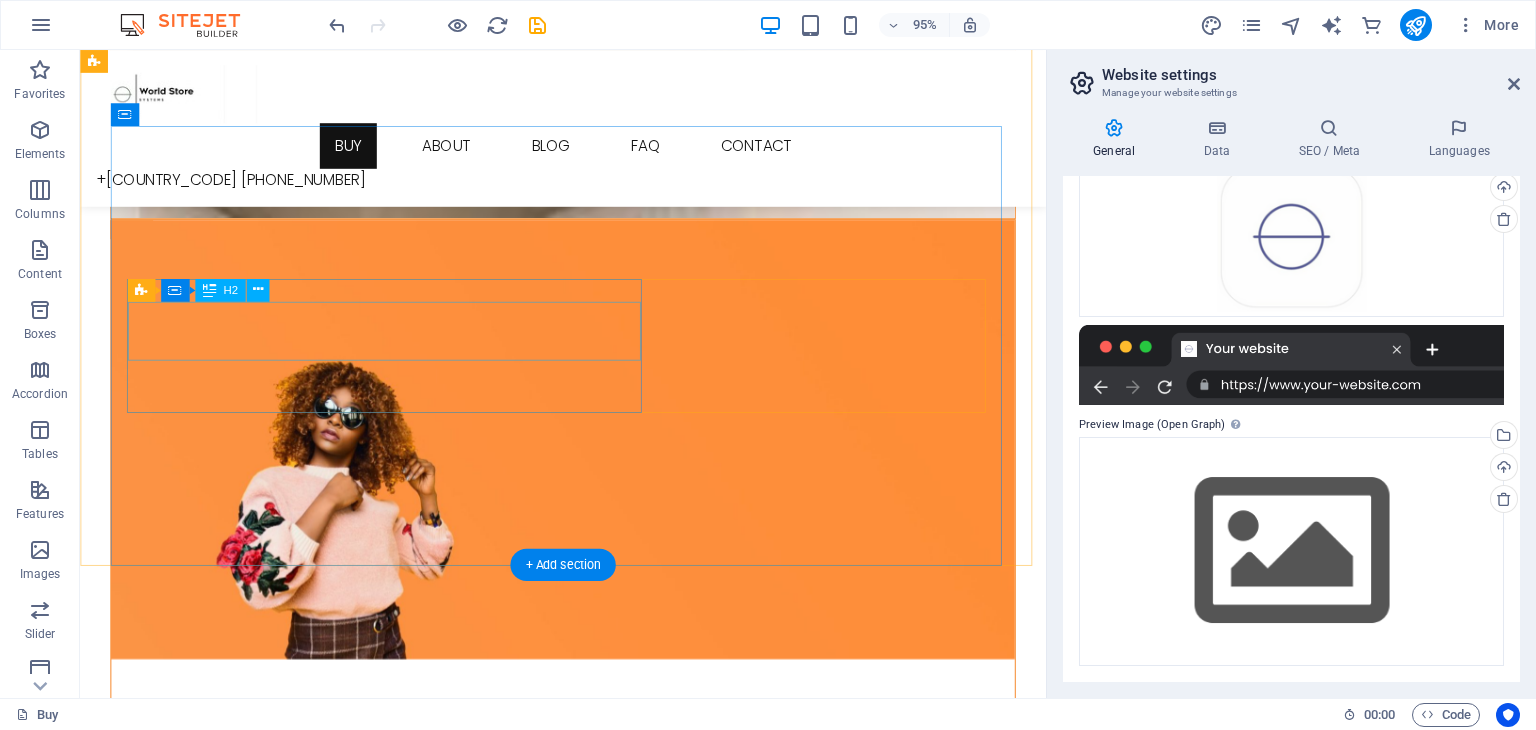 click on "Season Sale" at bounding box center [588, 1904] 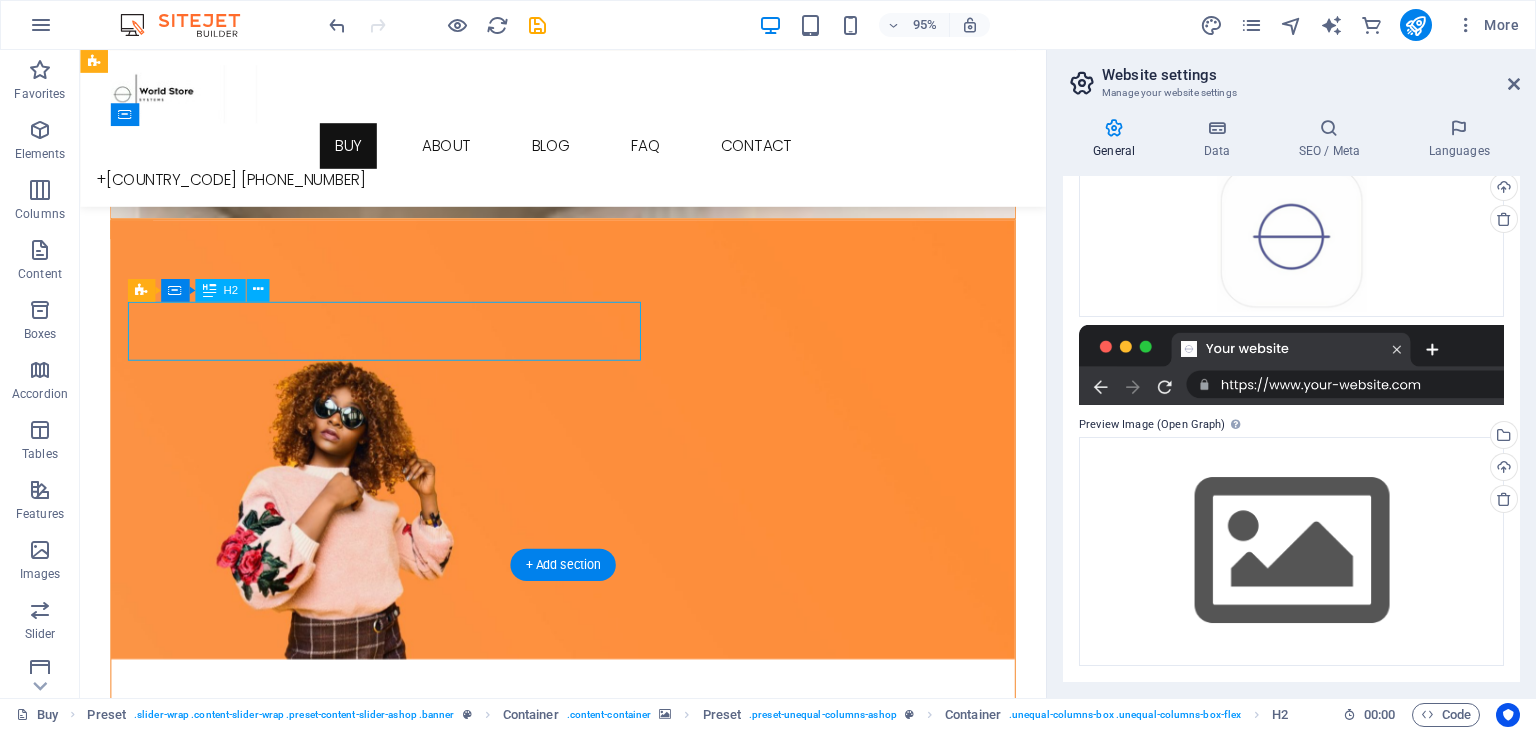 click on "Season Sale" at bounding box center [588, 1904] 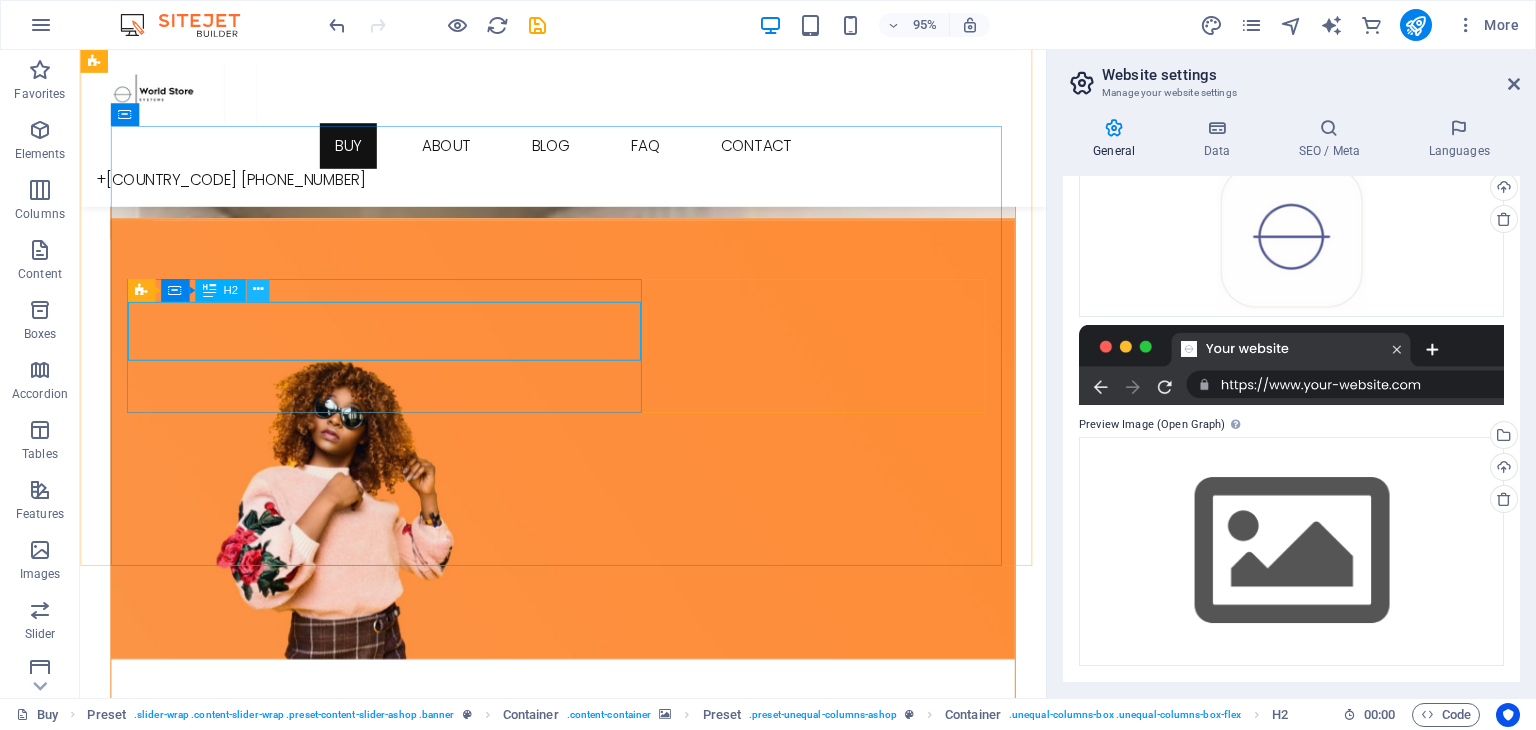 click at bounding box center (257, 290) 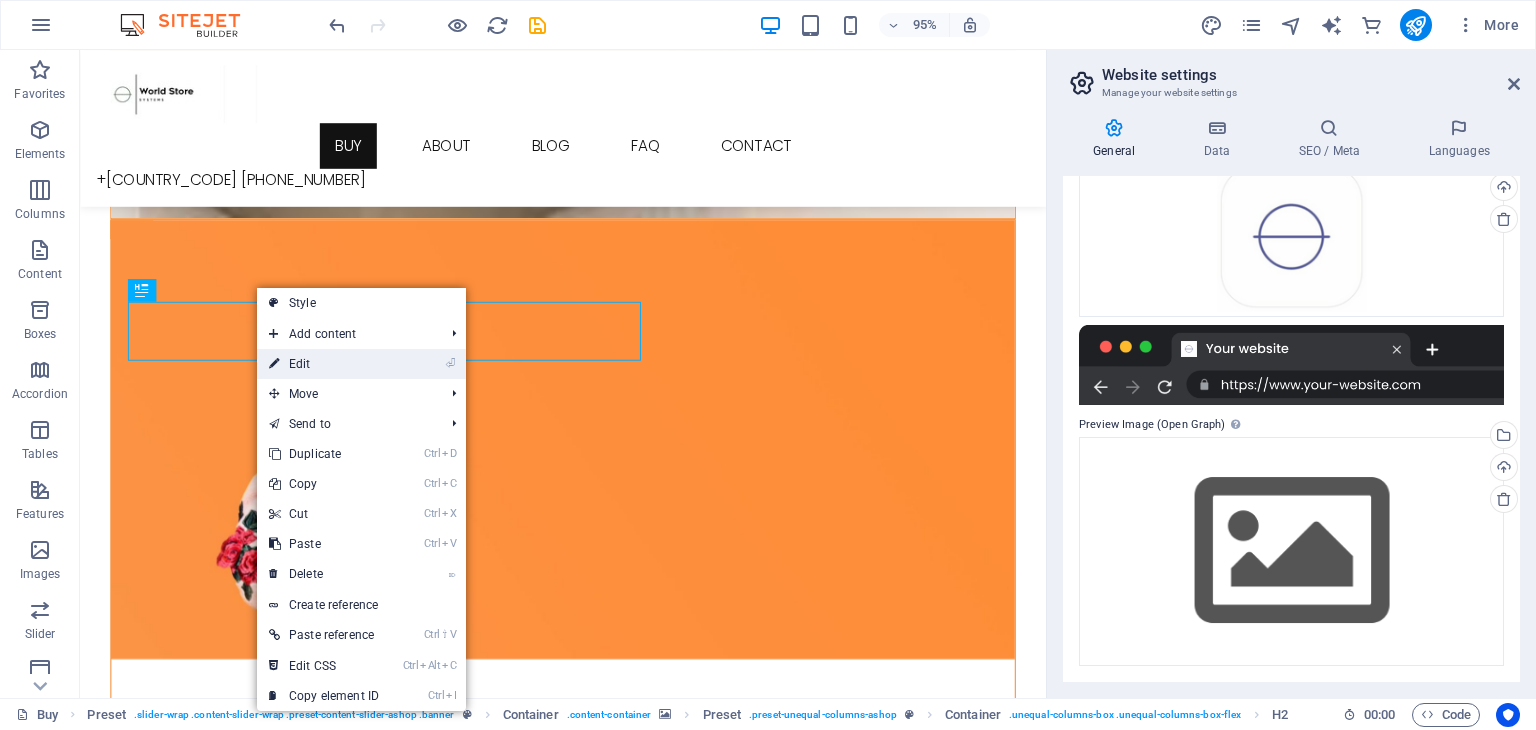 click on "⏎  Edit" at bounding box center [324, 364] 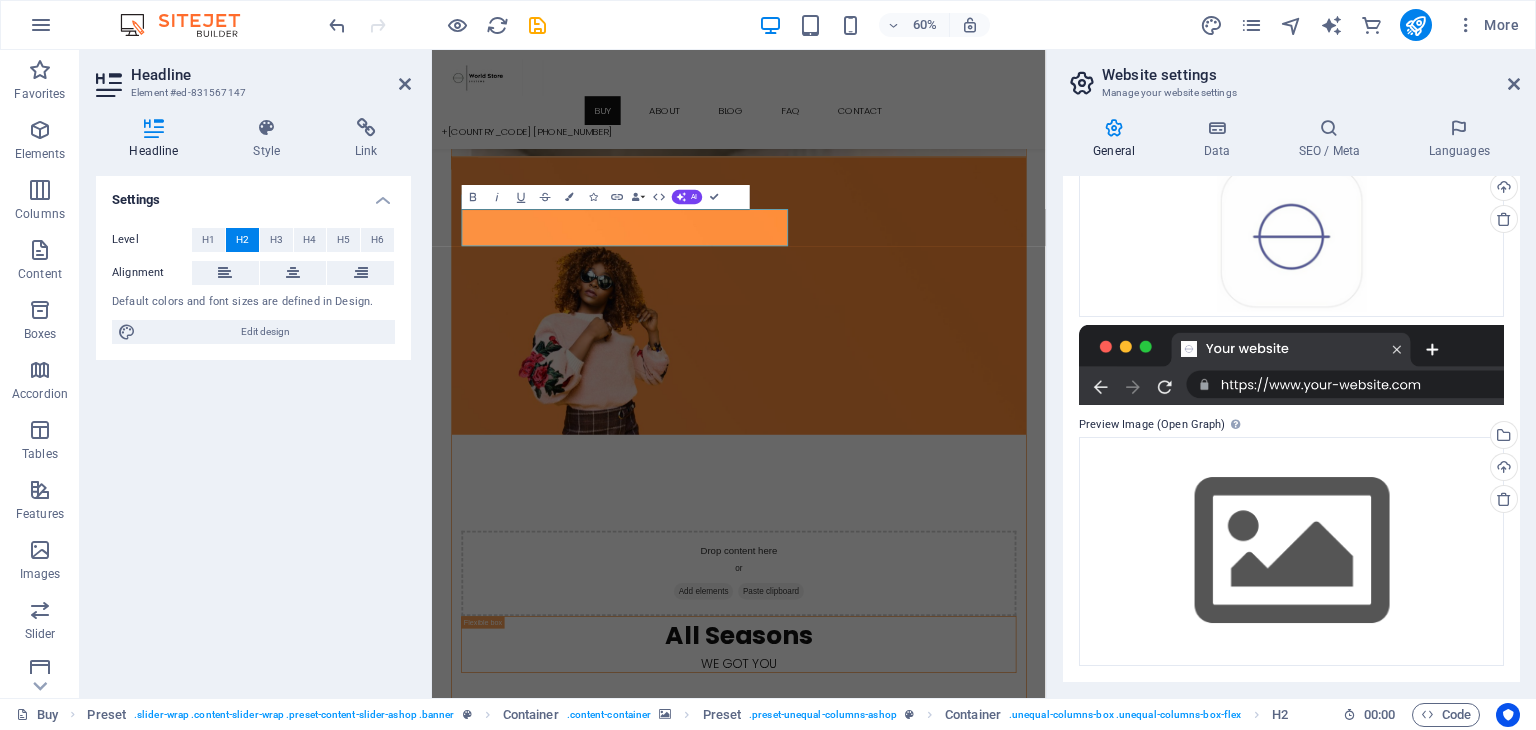 type 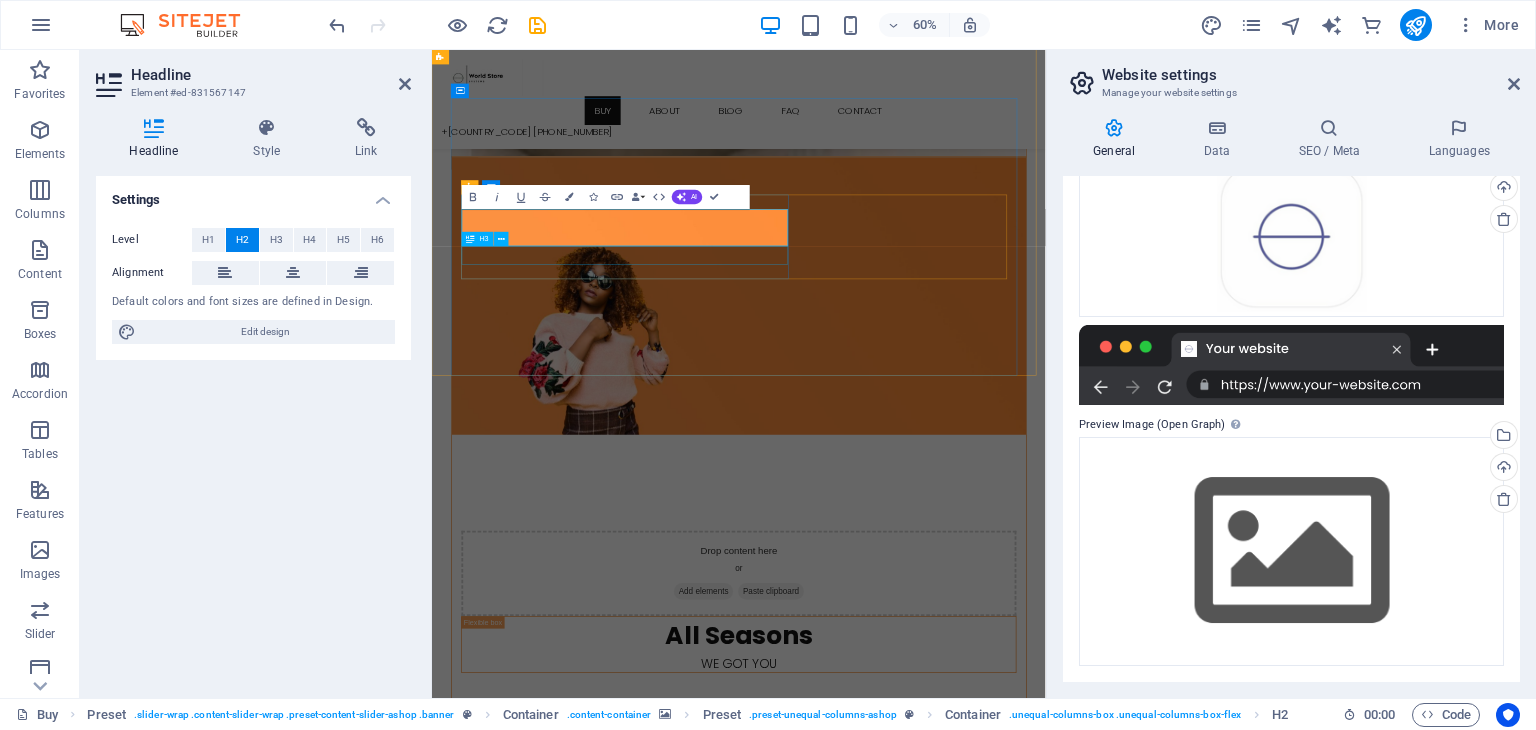 click on "Up to - 50% Discount" at bounding box center (943, 1951) 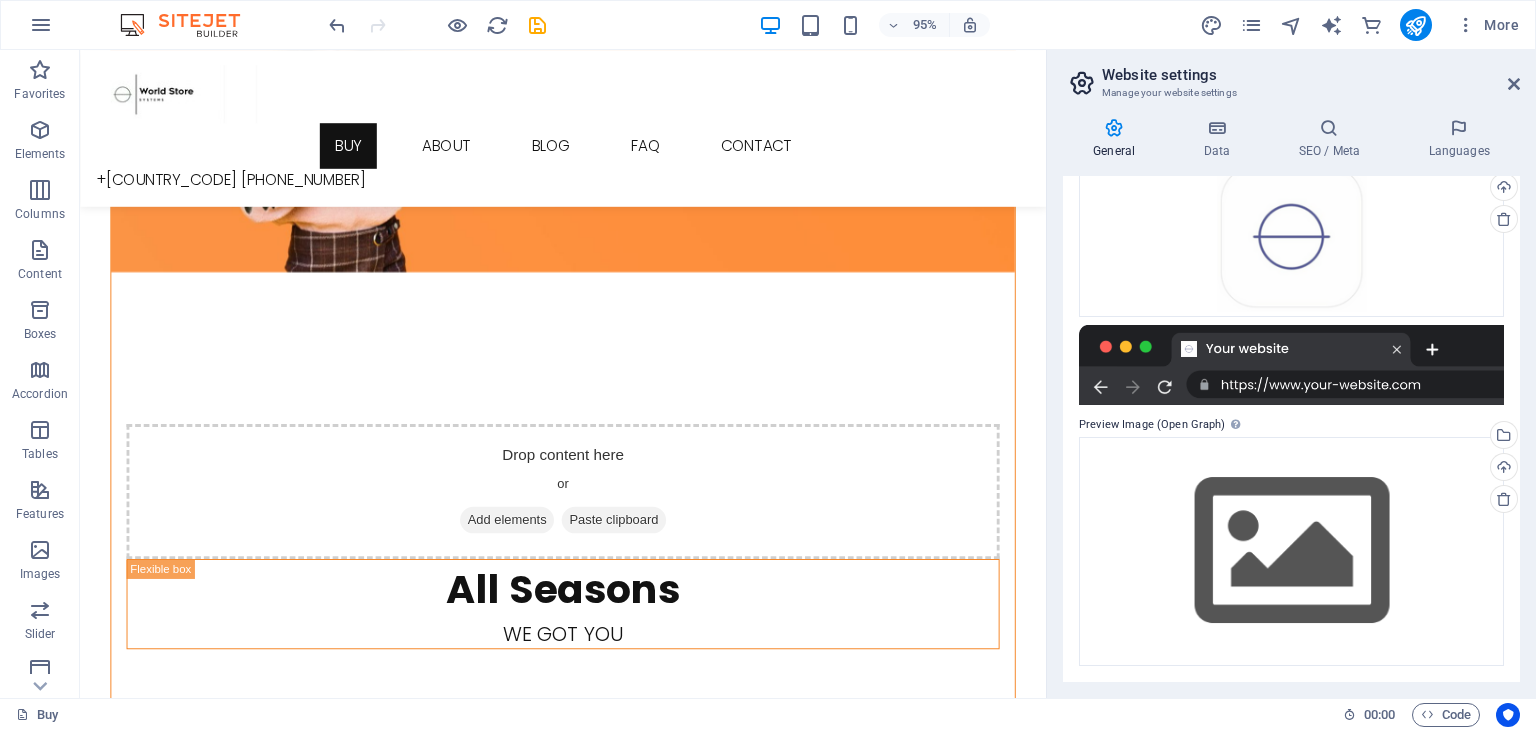 scroll, scrollTop: 1357, scrollLeft: 0, axis: vertical 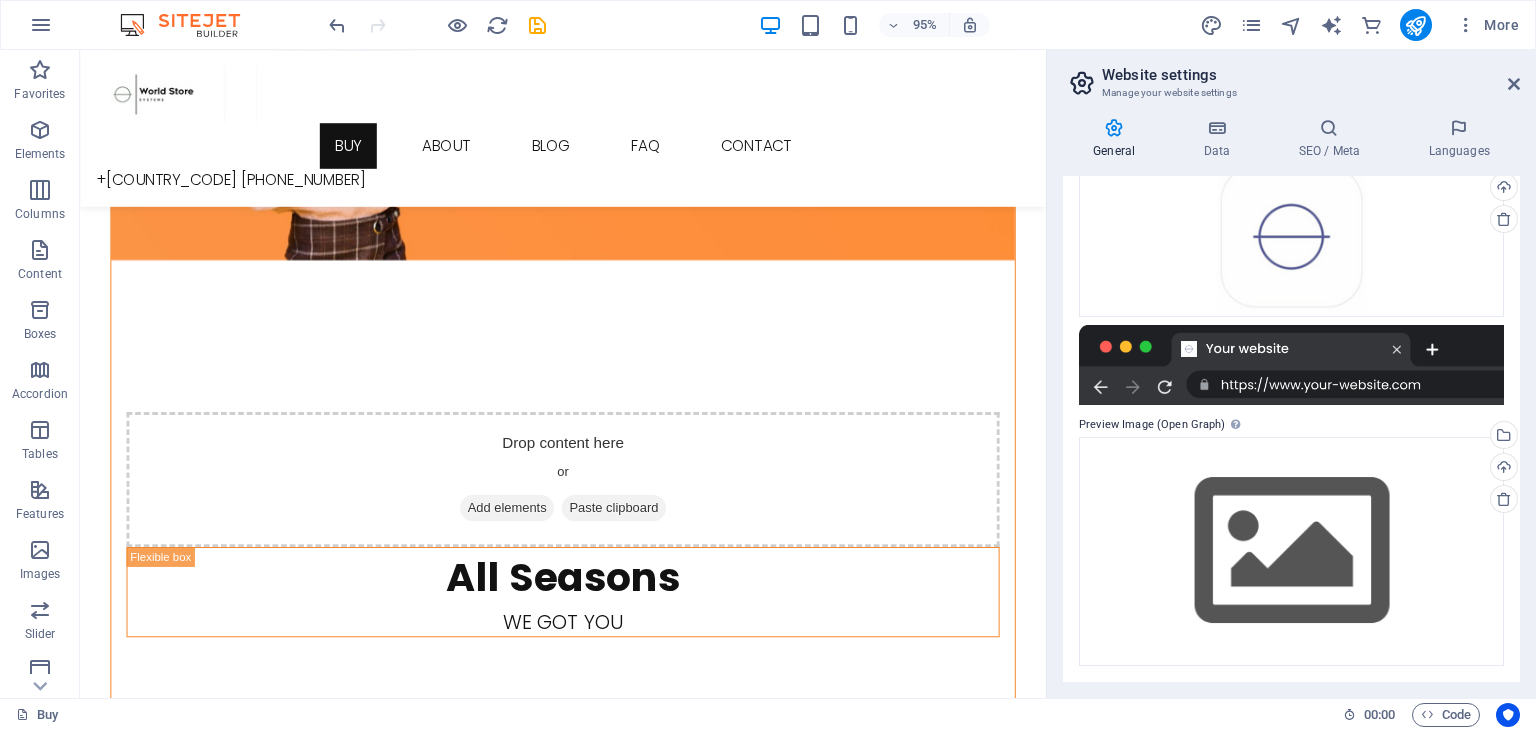 drag, startPoint x: 1091, startPoint y: 343, endPoint x: 1141, endPoint y: 450, distance: 118.10589 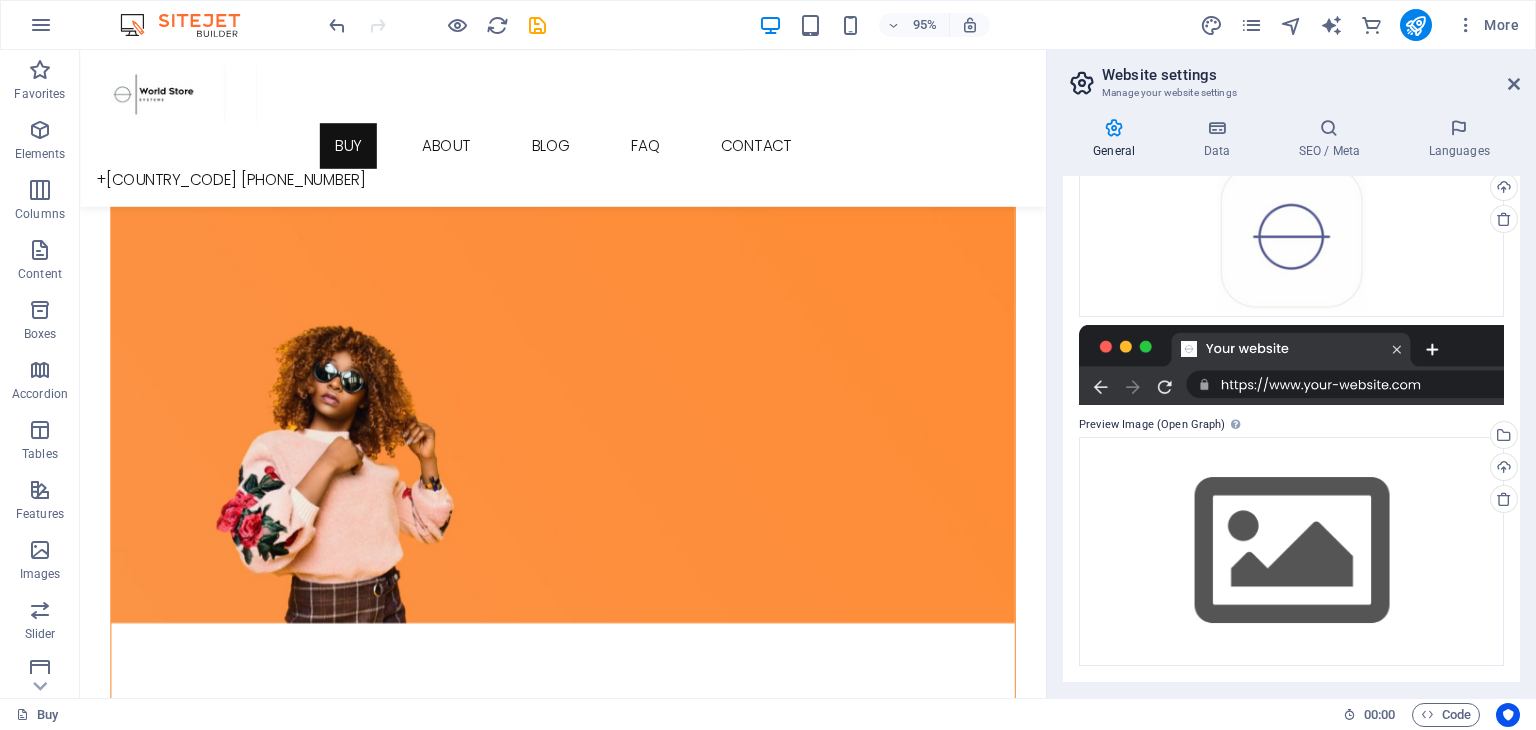 scroll, scrollTop: 961, scrollLeft: 0, axis: vertical 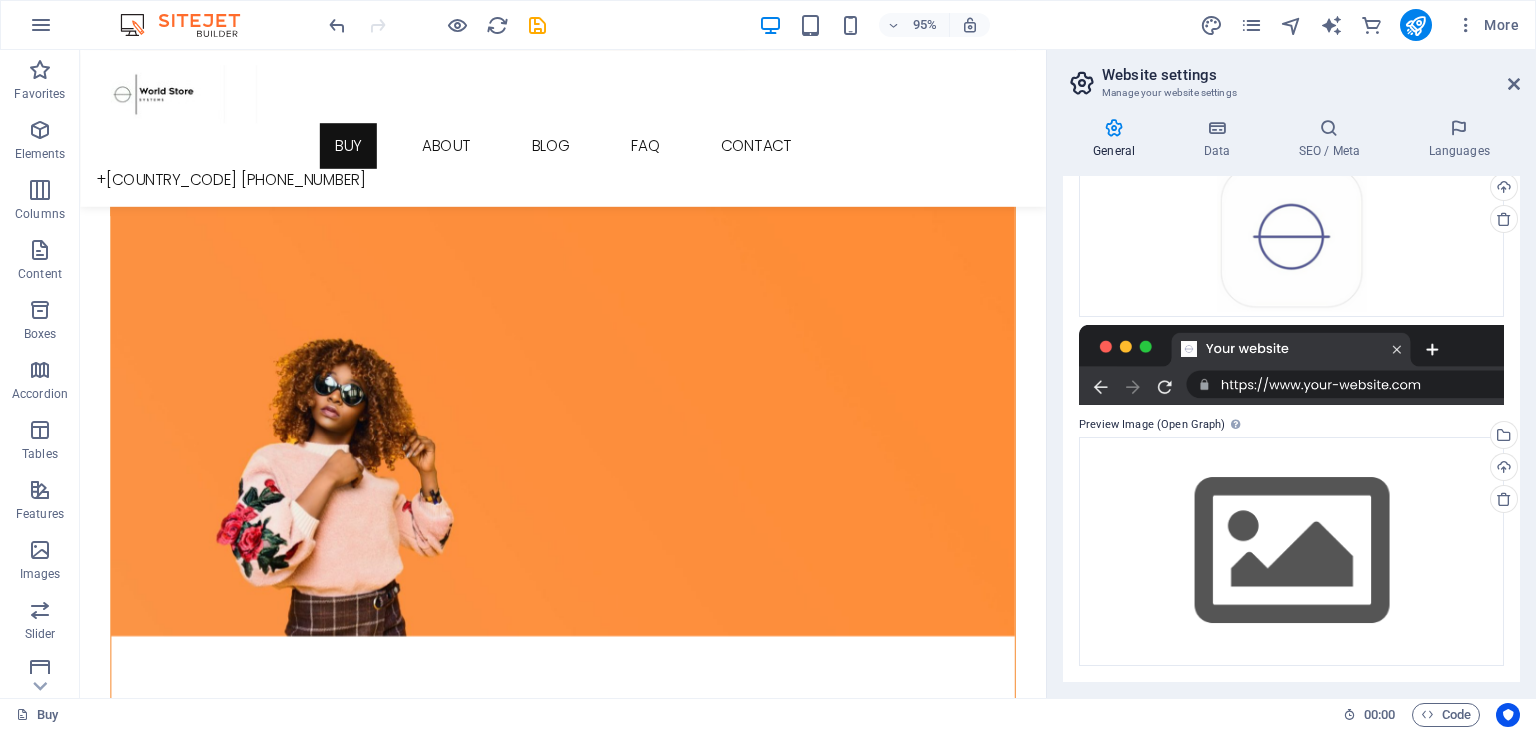 drag, startPoint x: 1091, startPoint y: 379, endPoint x: 1134, endPoint y: 345, distance: 54.81788 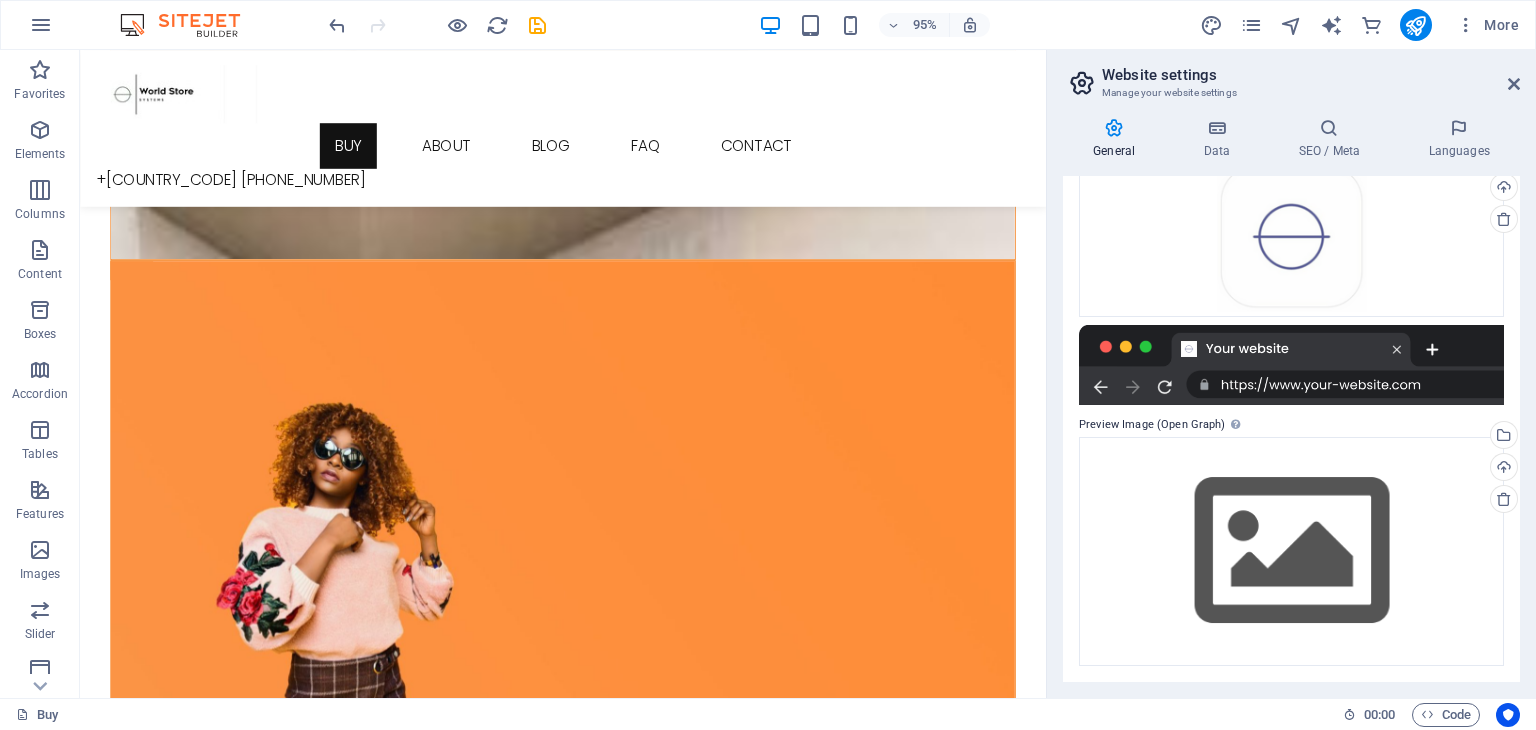 scroll, scrollTop: 904, scrollLeft: 0, axis: vertical 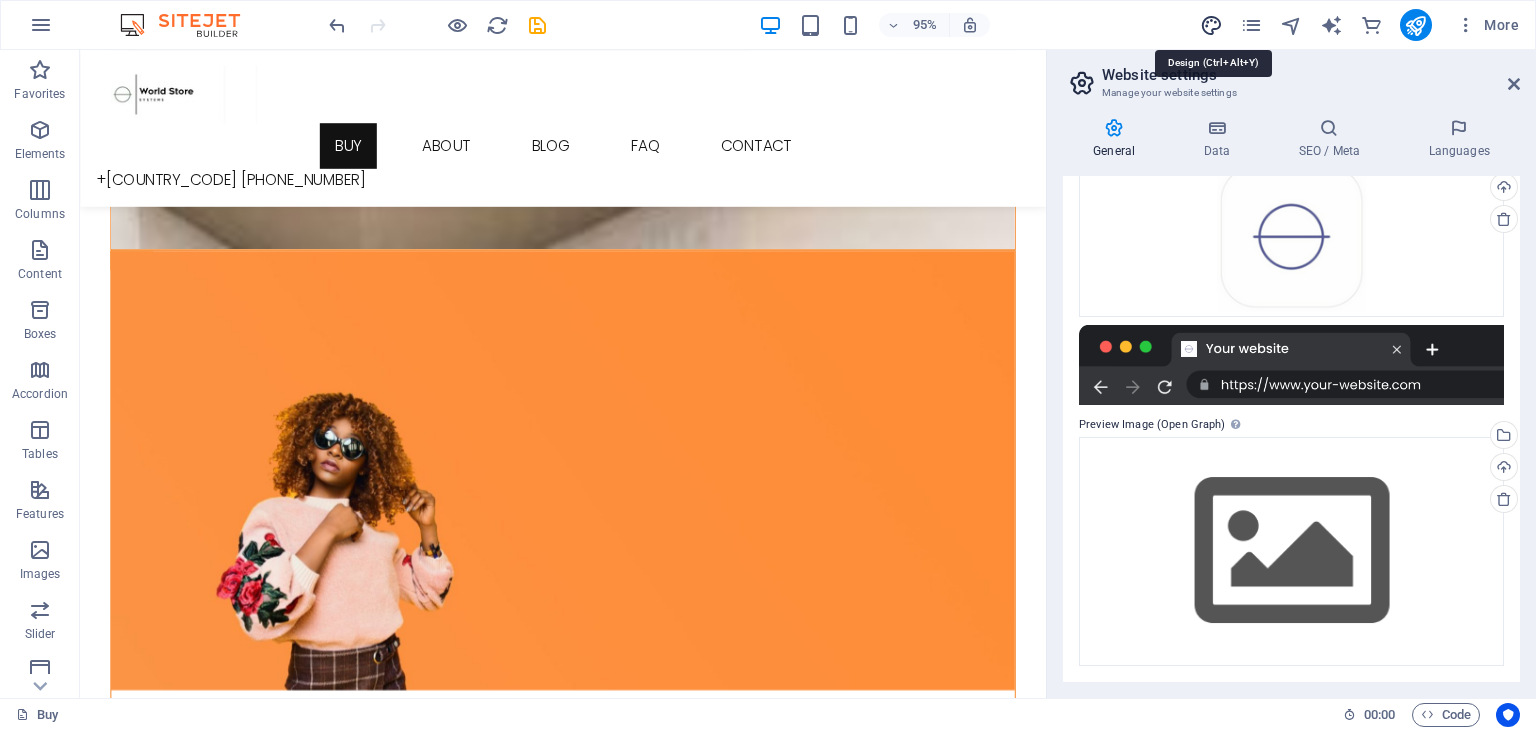 click at bounding box center (1211, 25) 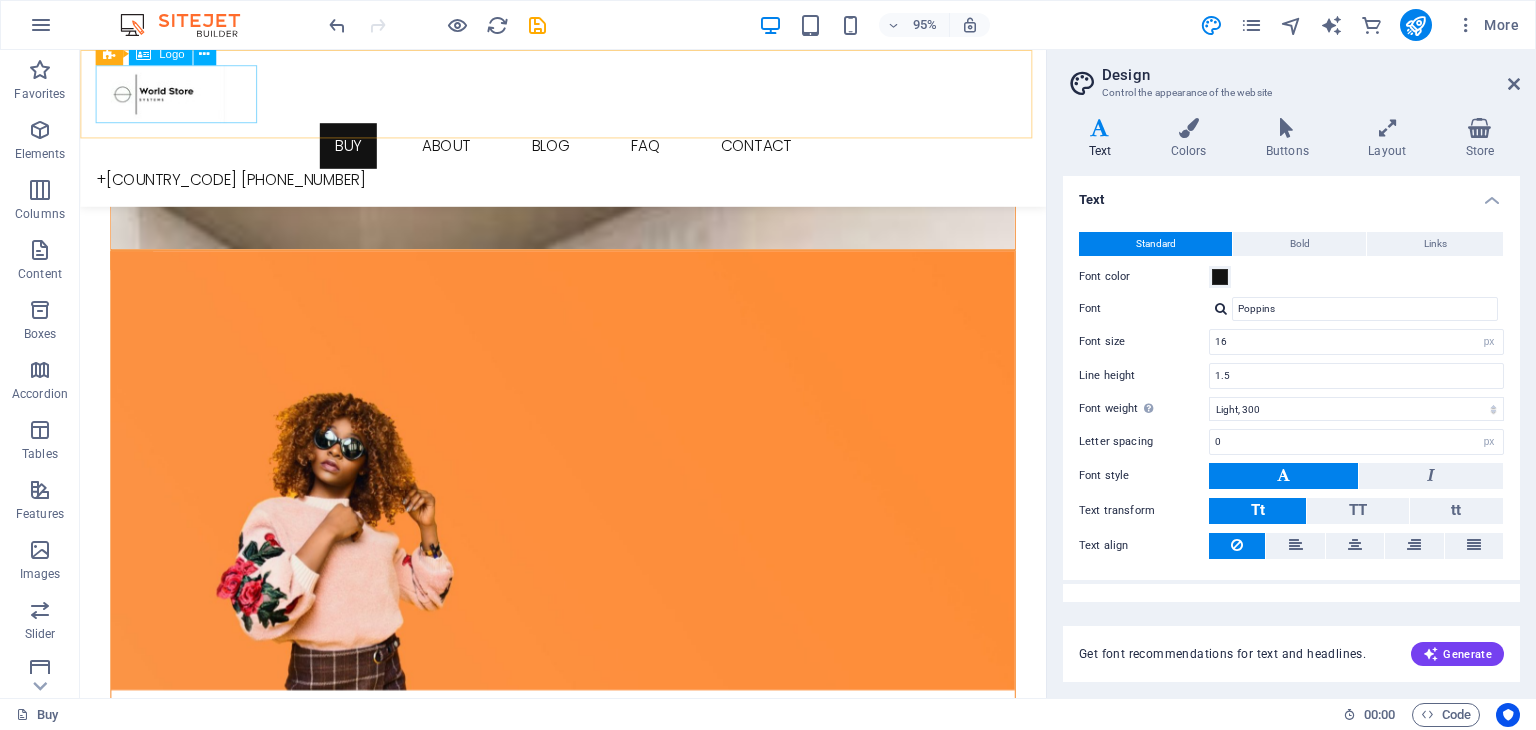 click at bounding box center (588, 96) 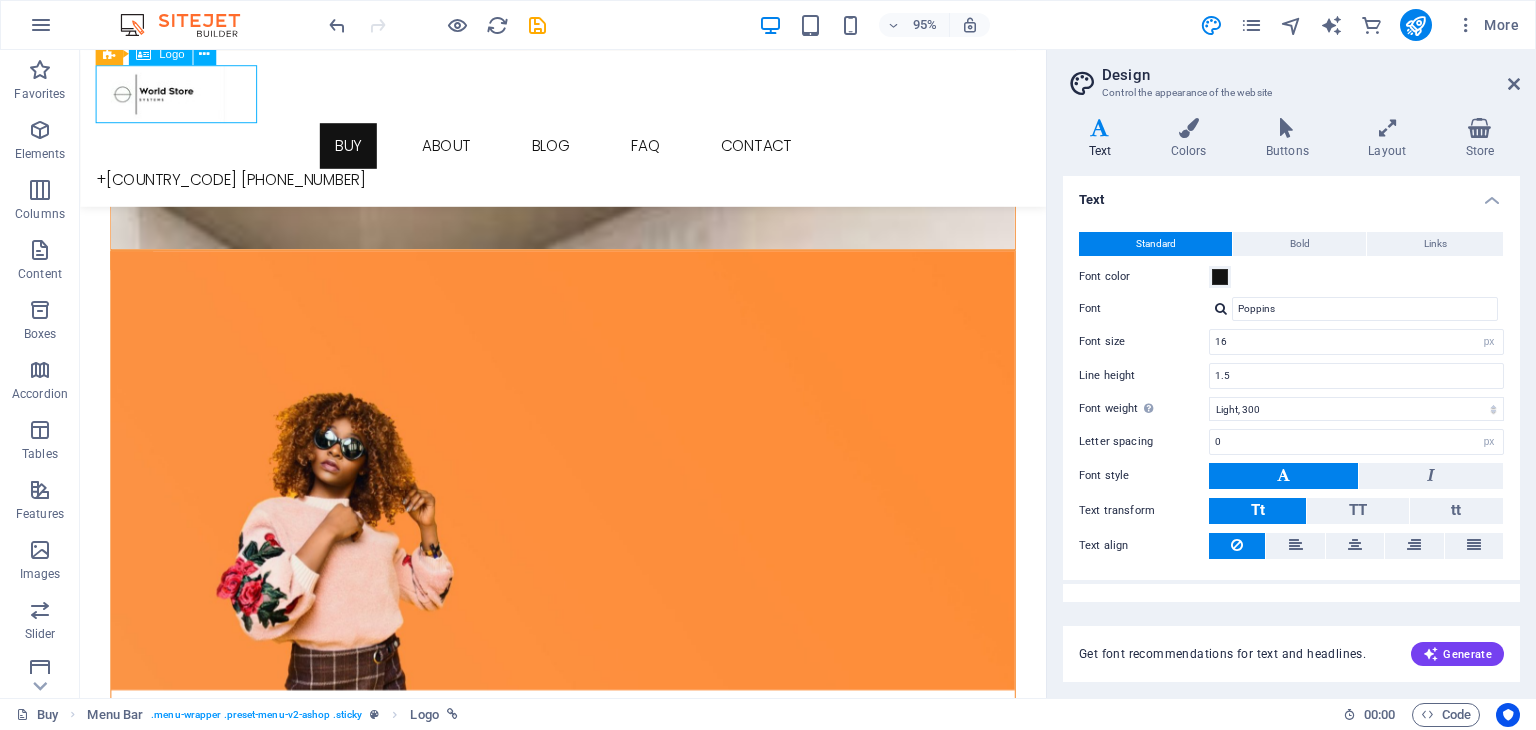 click at bounding box center [588, 96] 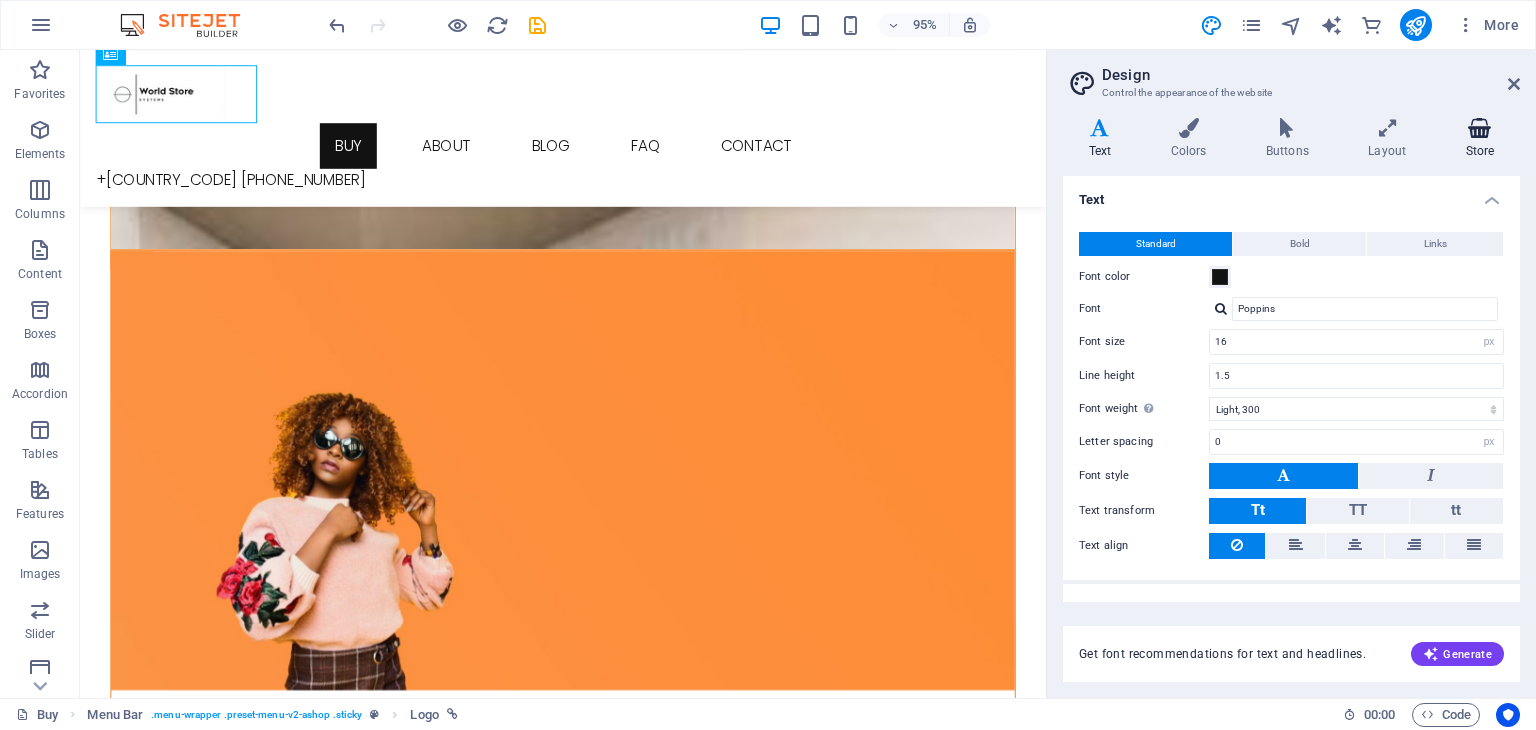 click on "Store" at bounding box center (1480, 139) 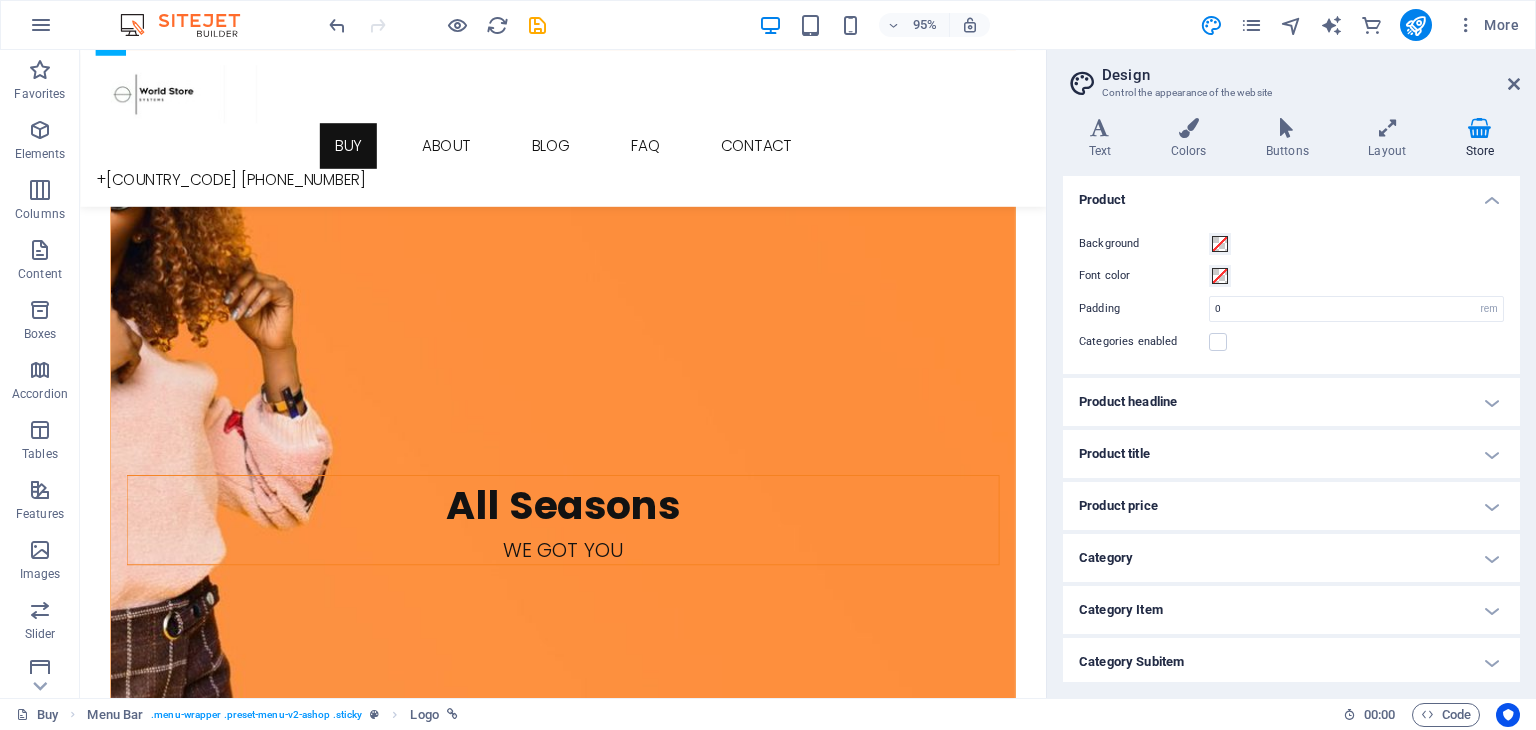 scroll, scrollTop: 1491, scrollLeft: 0, axis: vertical 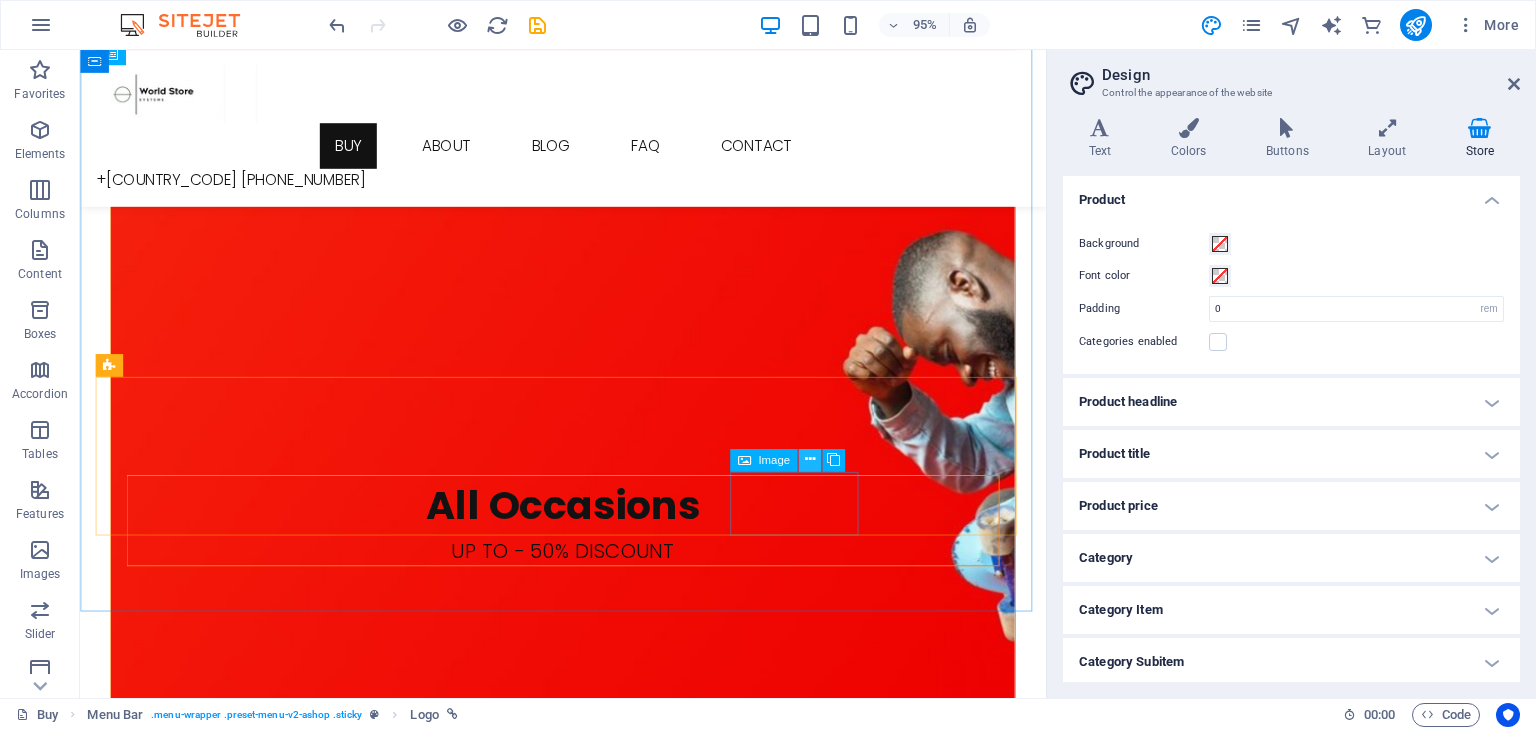click at bounding box center [809, 460] 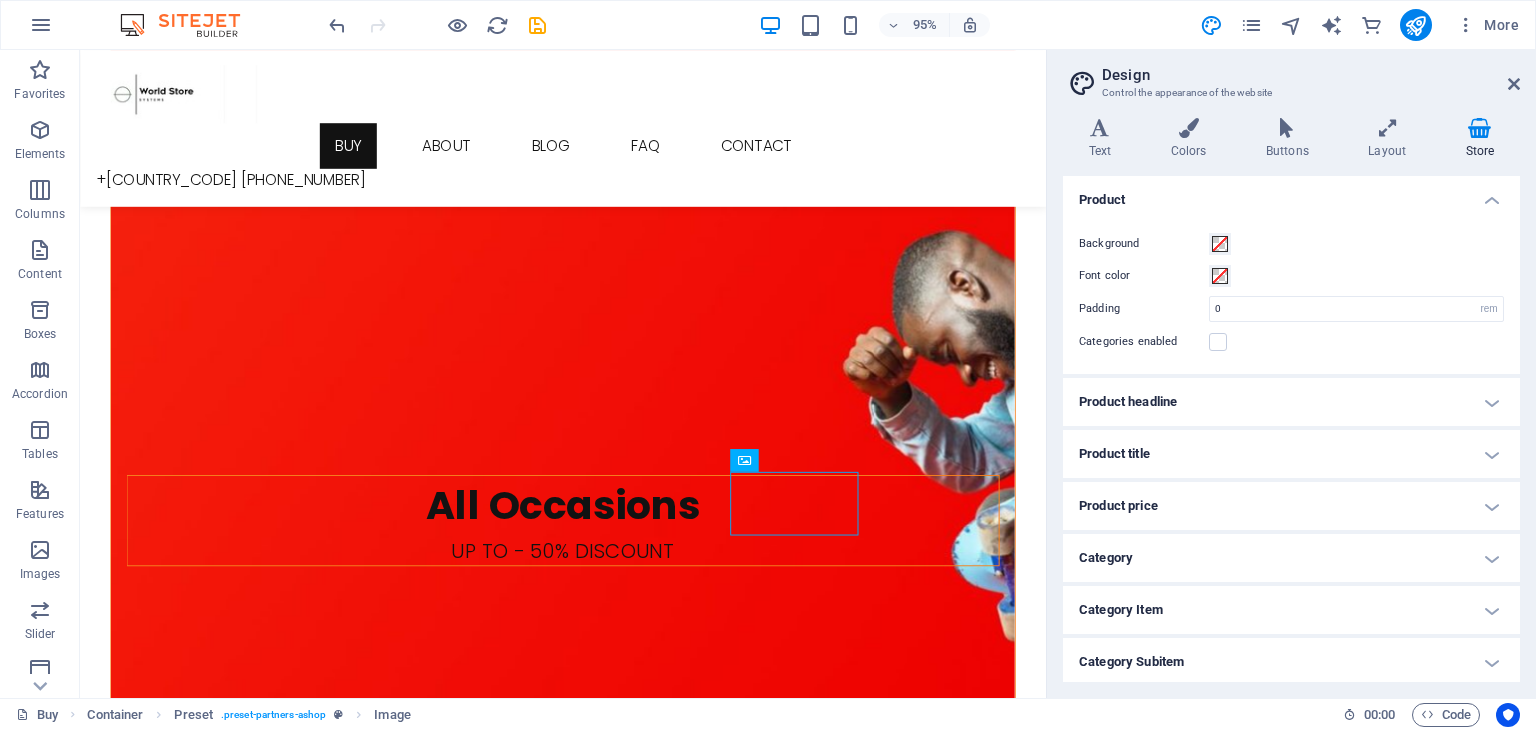 scroll, scrollTop: 2508, scrollLeft: 0, axis: vertical 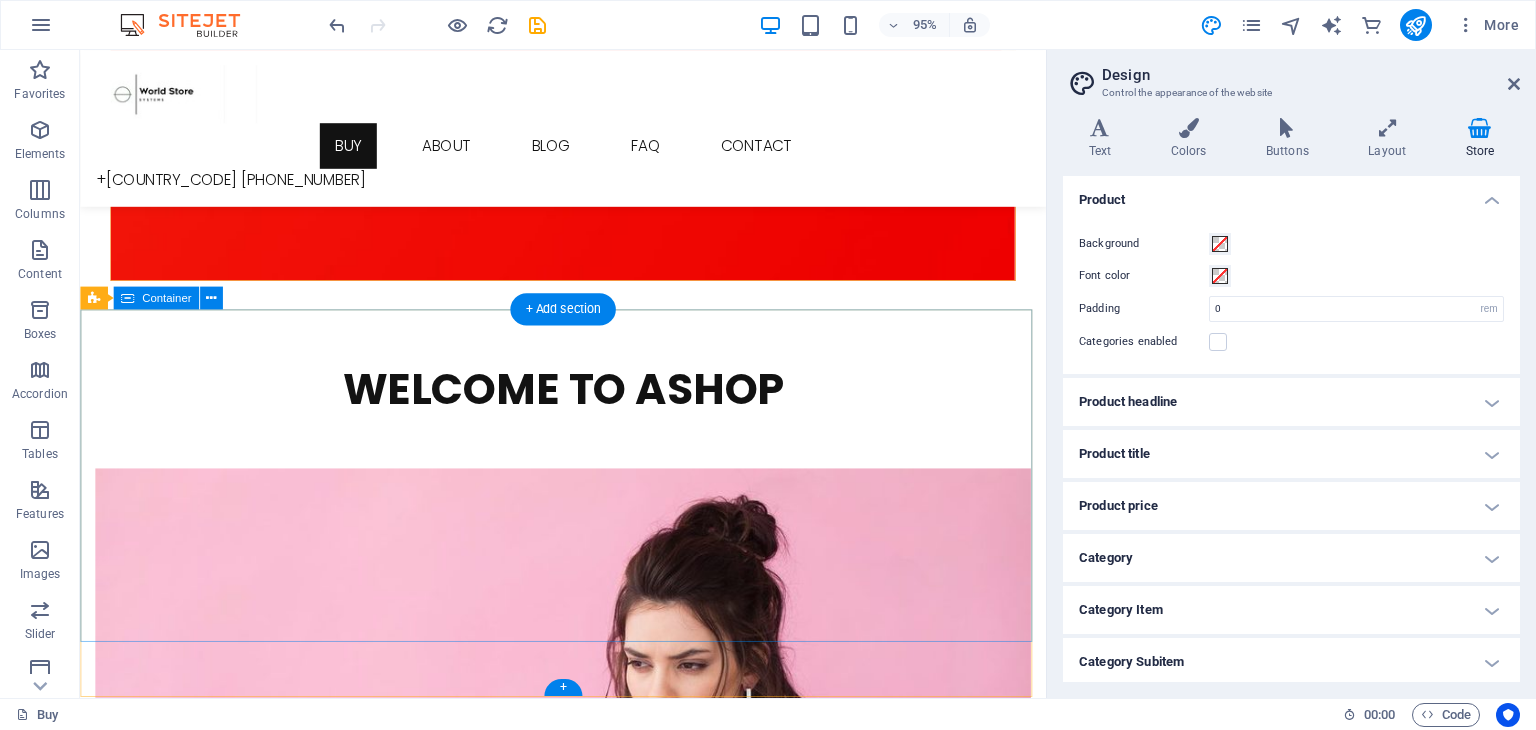 click on "Lorem ipsum dolor sit amet conse ctetur adipisicing elit, sed do eiusmod tempor incididunt ut labore et dolore. Contact R523 Corner Main Road [CITY], NY [POSTAL_CODE] Phone: [PHONE] Fax: sales@example.com Information Hotline: [PHONE] About us FAQ Legal notice Privacy Follow us Facebook Instagram Twitter Pinterest Youtube" at bounding box center [588, 5621] 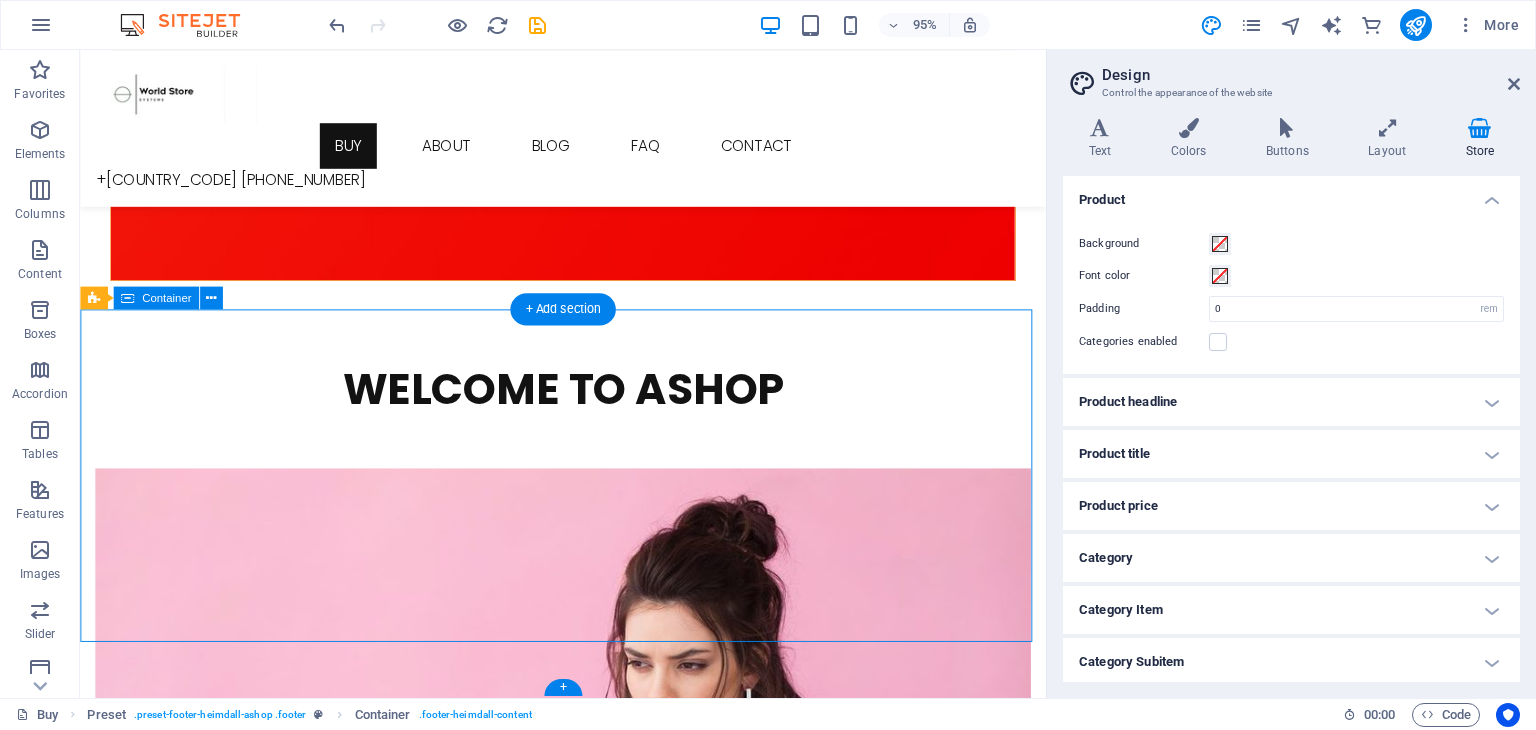 click on "Lorem ipsum dolor sit amet conse ctetur adipisicing elit, sed do eiusmod tempor incididunt ut labore et dolore. Contact R523 Corner Main Road [CITY], NY [POSTAL_CODE] Phone: [PHONE] Fax: sales@example.com Information Hotline: [PHONE] About us FAQ Legal notice Privacy Follow us Facebook Instagram Twitter Pinterest Youtube" at bounding box center [588, 5621] 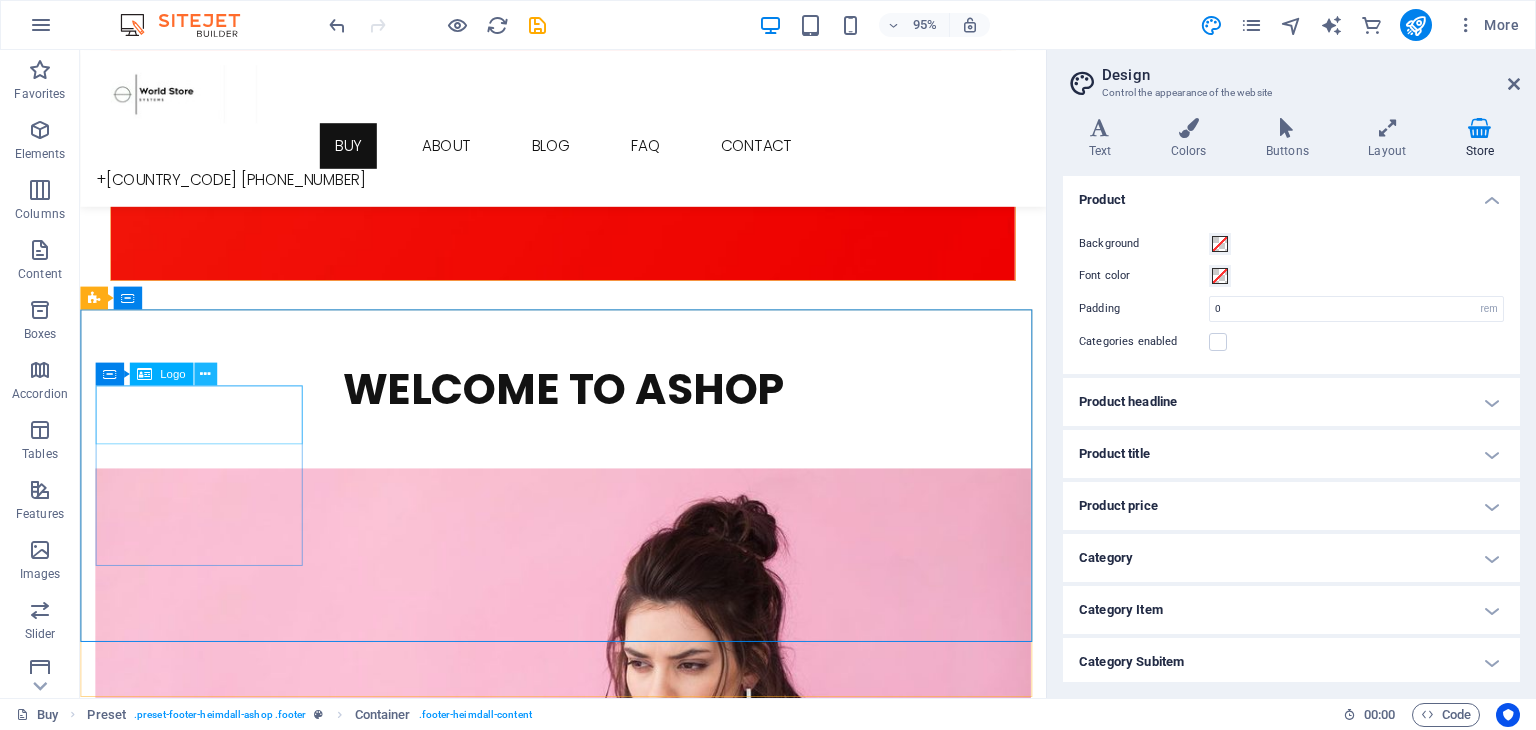 click at bounding box center [205, 374] 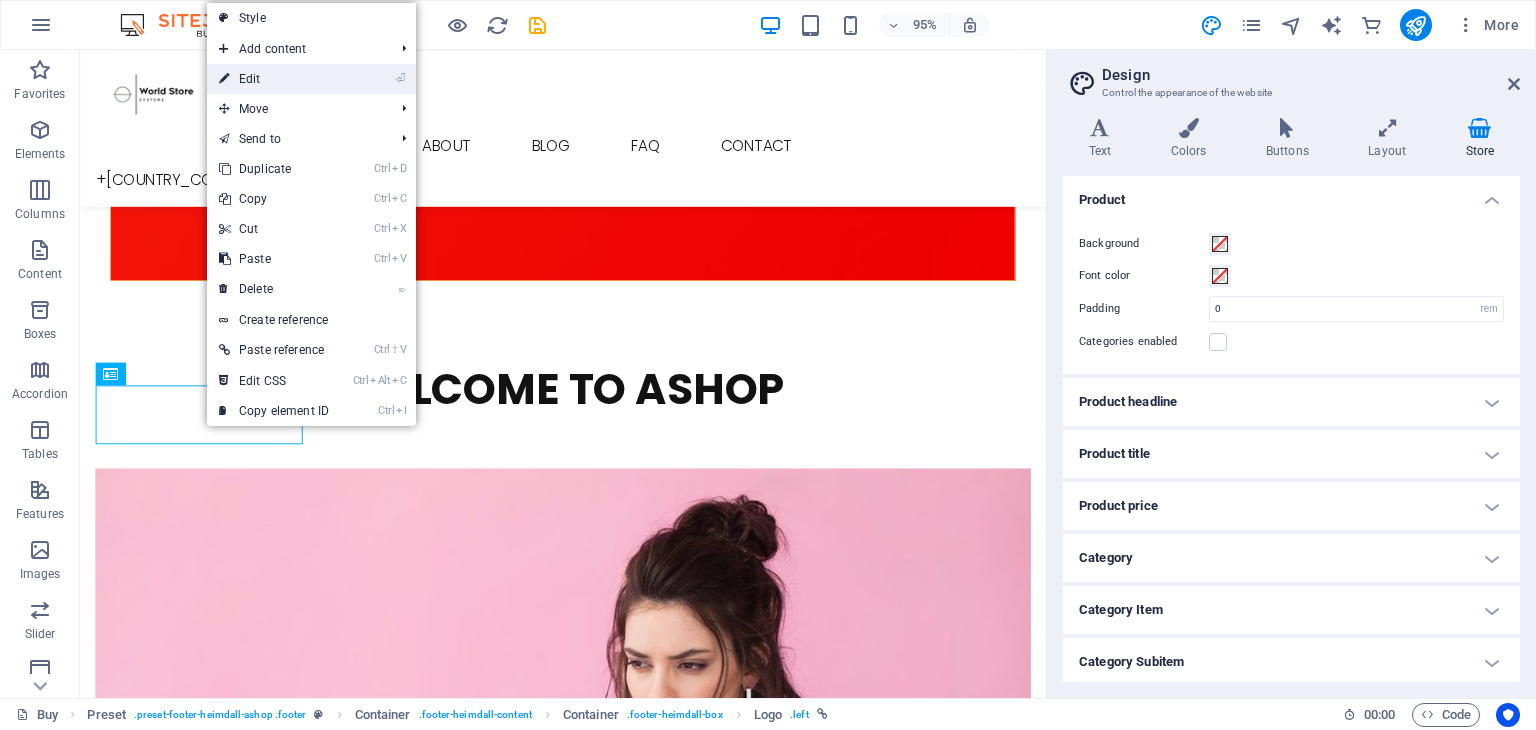 click on "⏎  Edit" at bounding box center (274, 79) 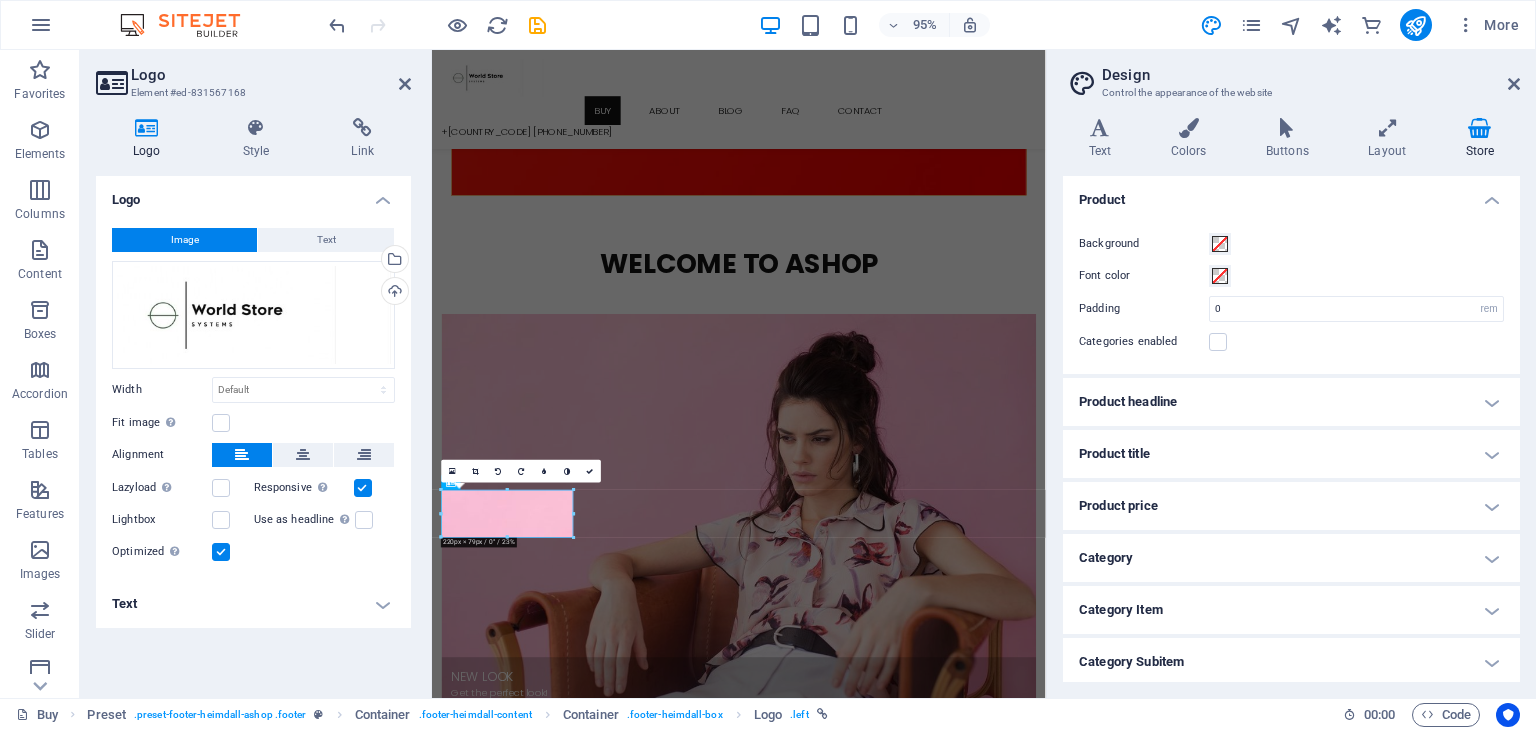 scroll, scrollTop: 2537, scrollLeft: 0, axis: vertical 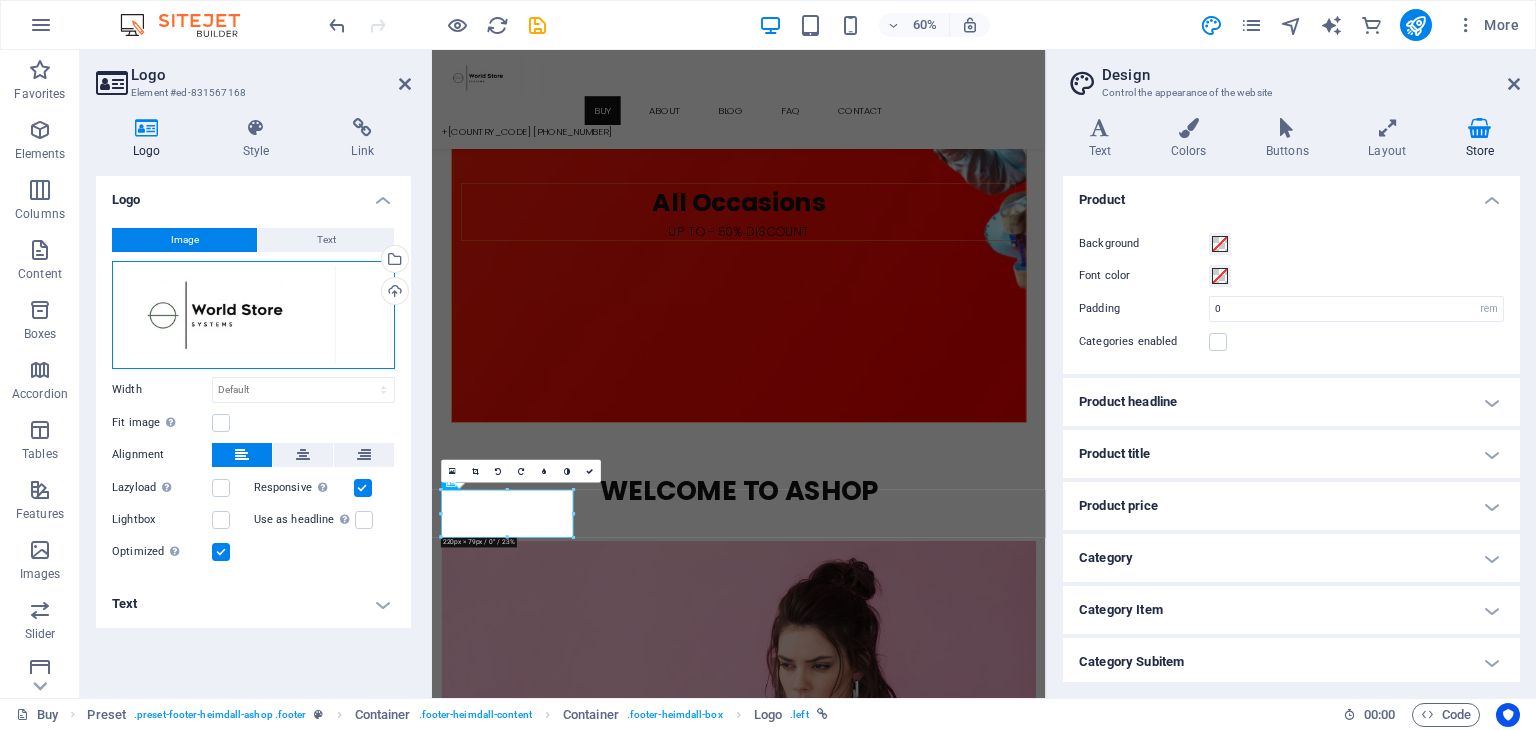 click on "Drag files here, click to choose files or select files from Files or our free stock photos & videos" at bounding box center [253, 315] 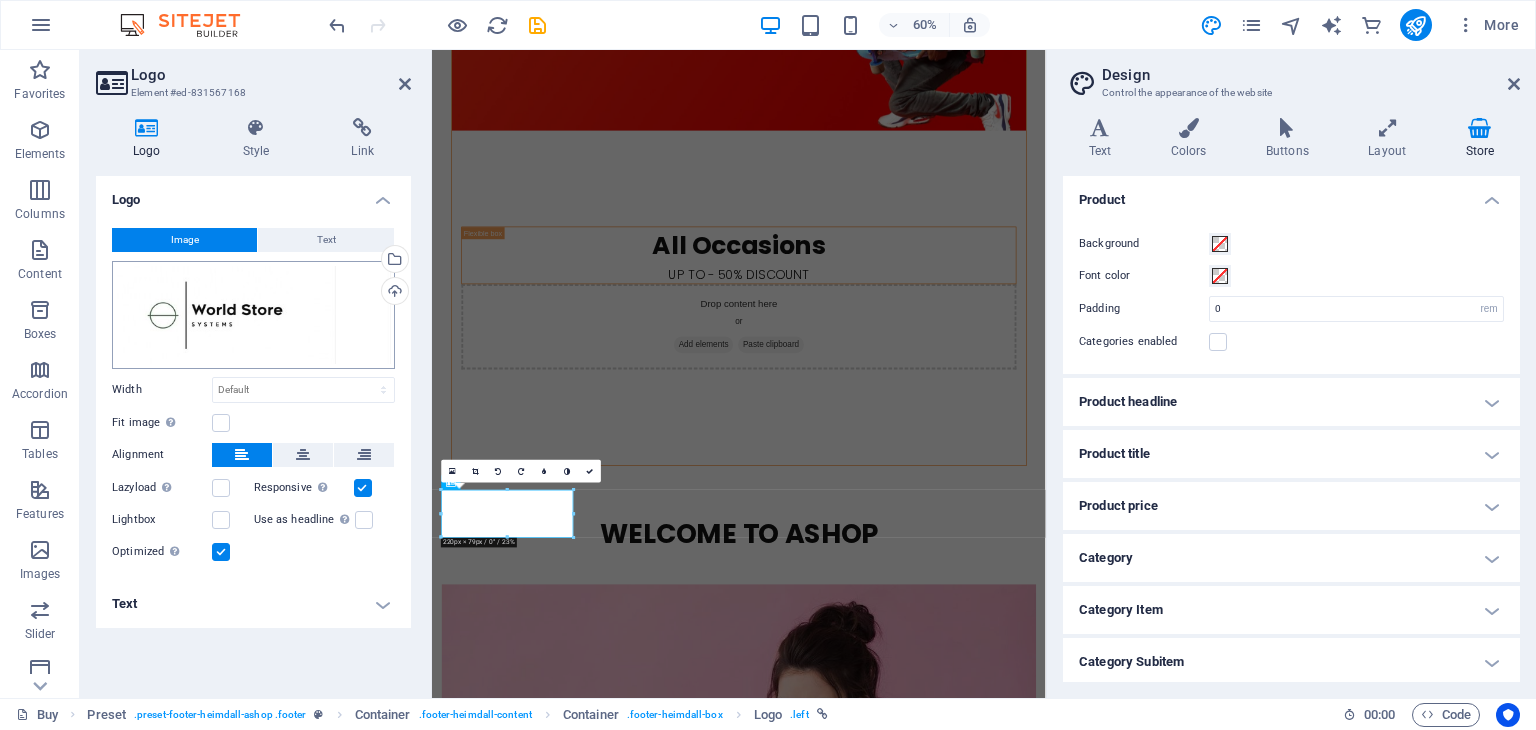 scroll, scrollTop: 0, scrollLeft: 0, axis: both 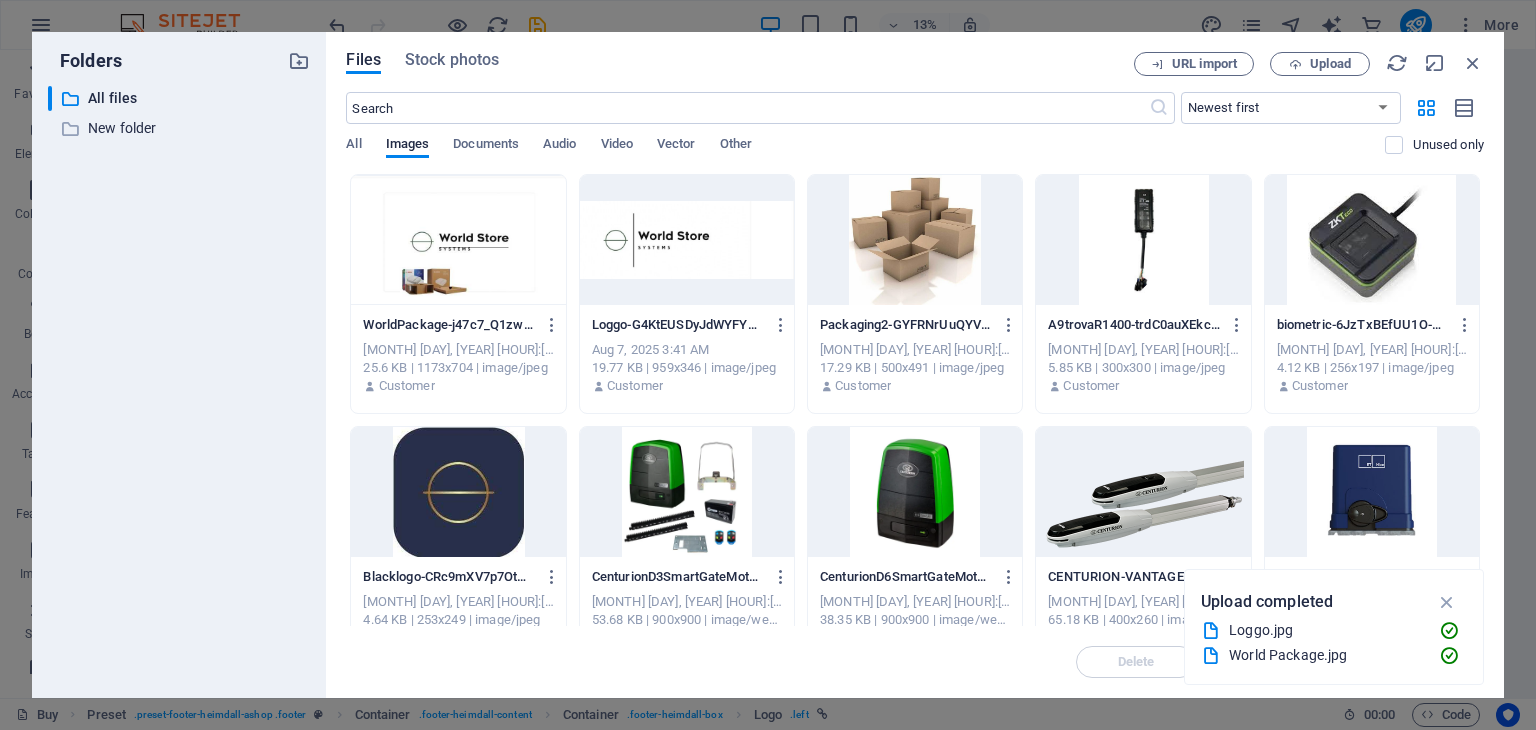 click at bounding box center [458, 492] 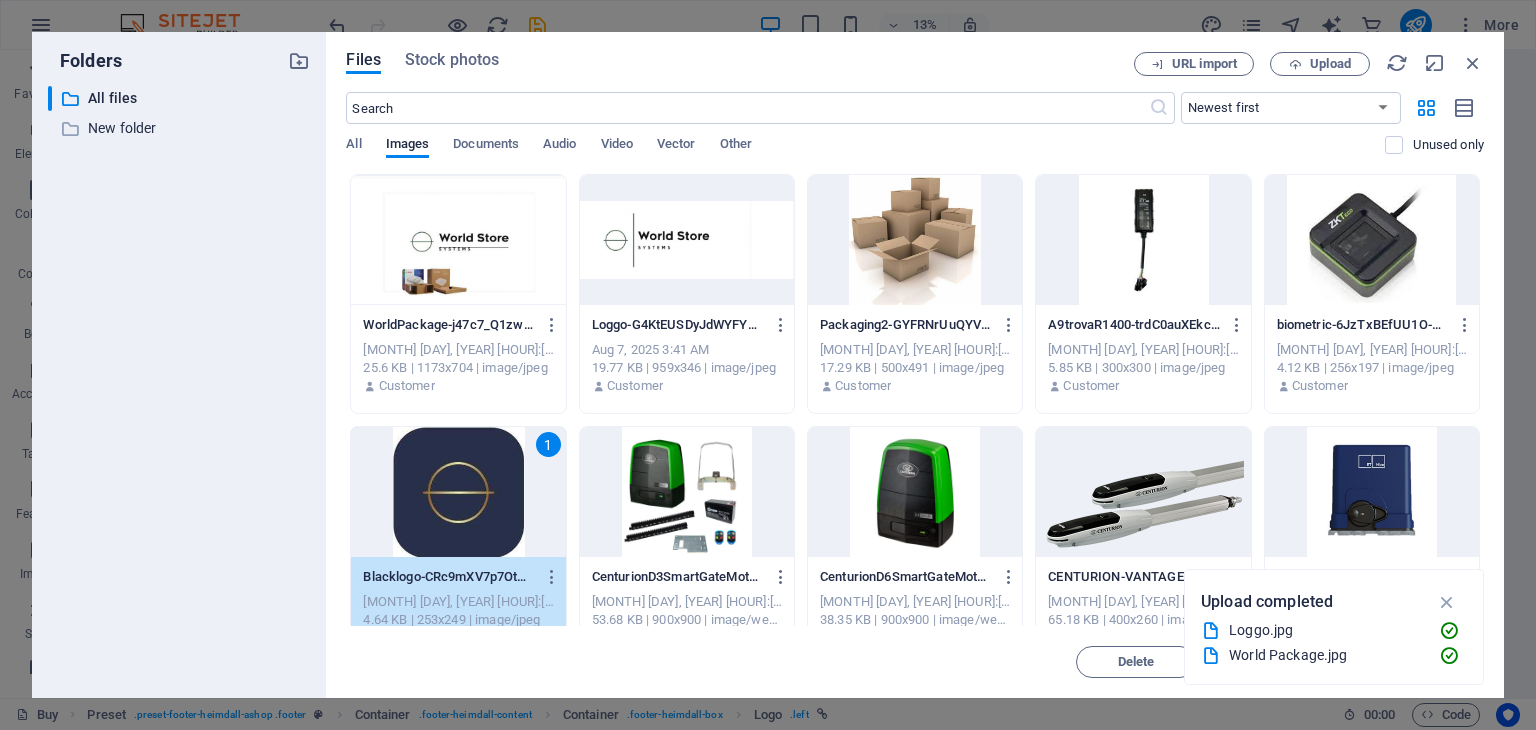 click on "1" at bounding box center [458, 492] 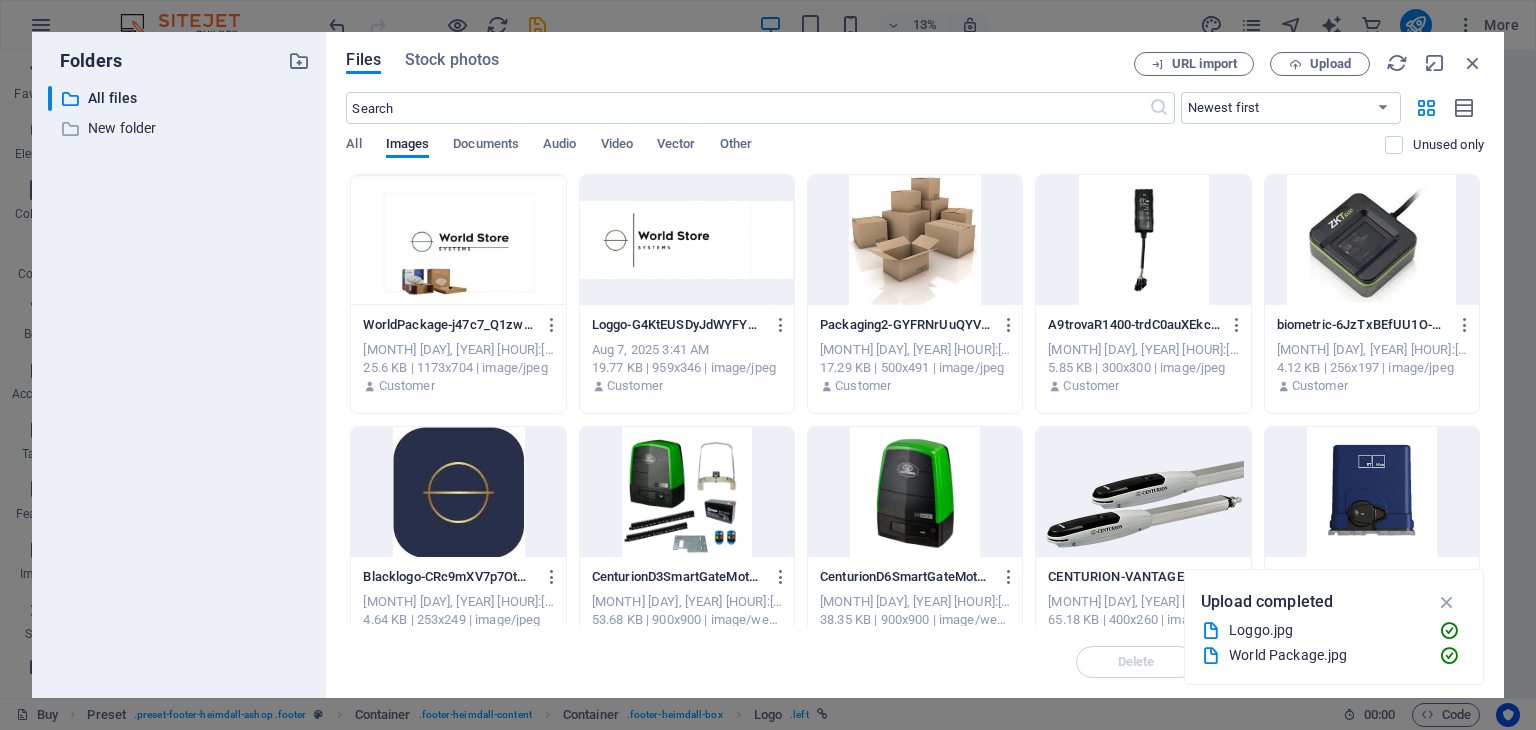 click at bounding box center [458, 492] 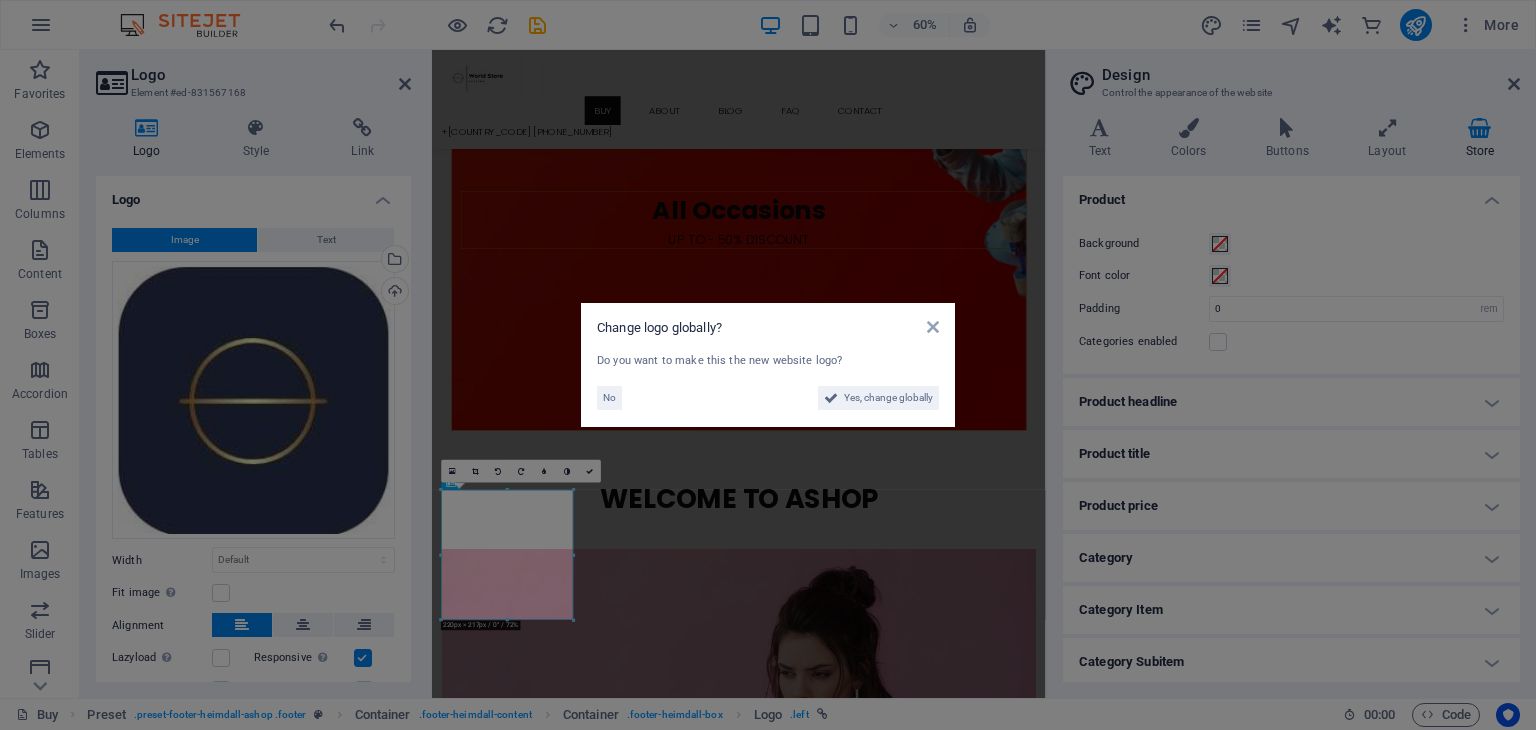 scroll, scrollTop: 2537, scrollLeft: 0, axis: vertical 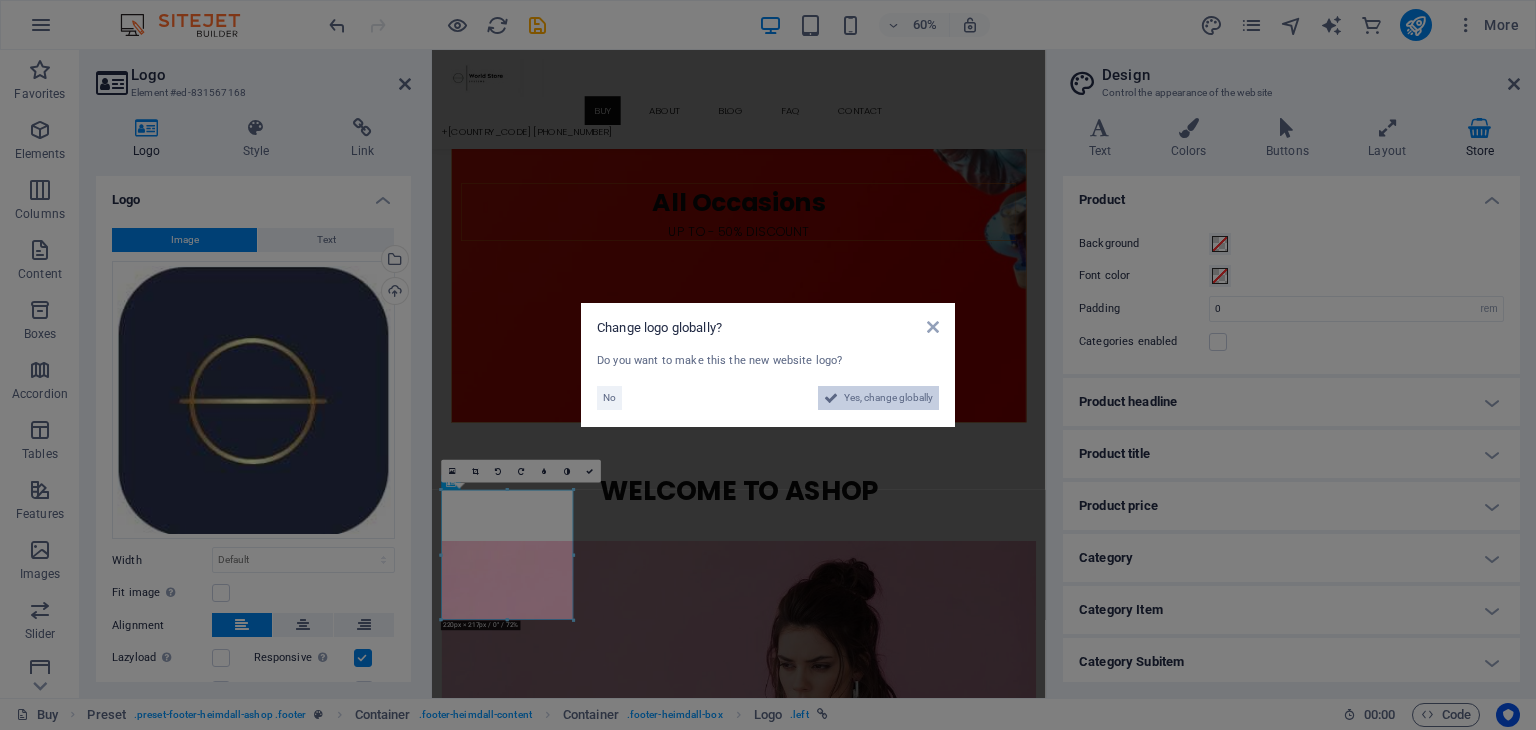 click on "Yes, change globally" at bounding box center (888, 398) 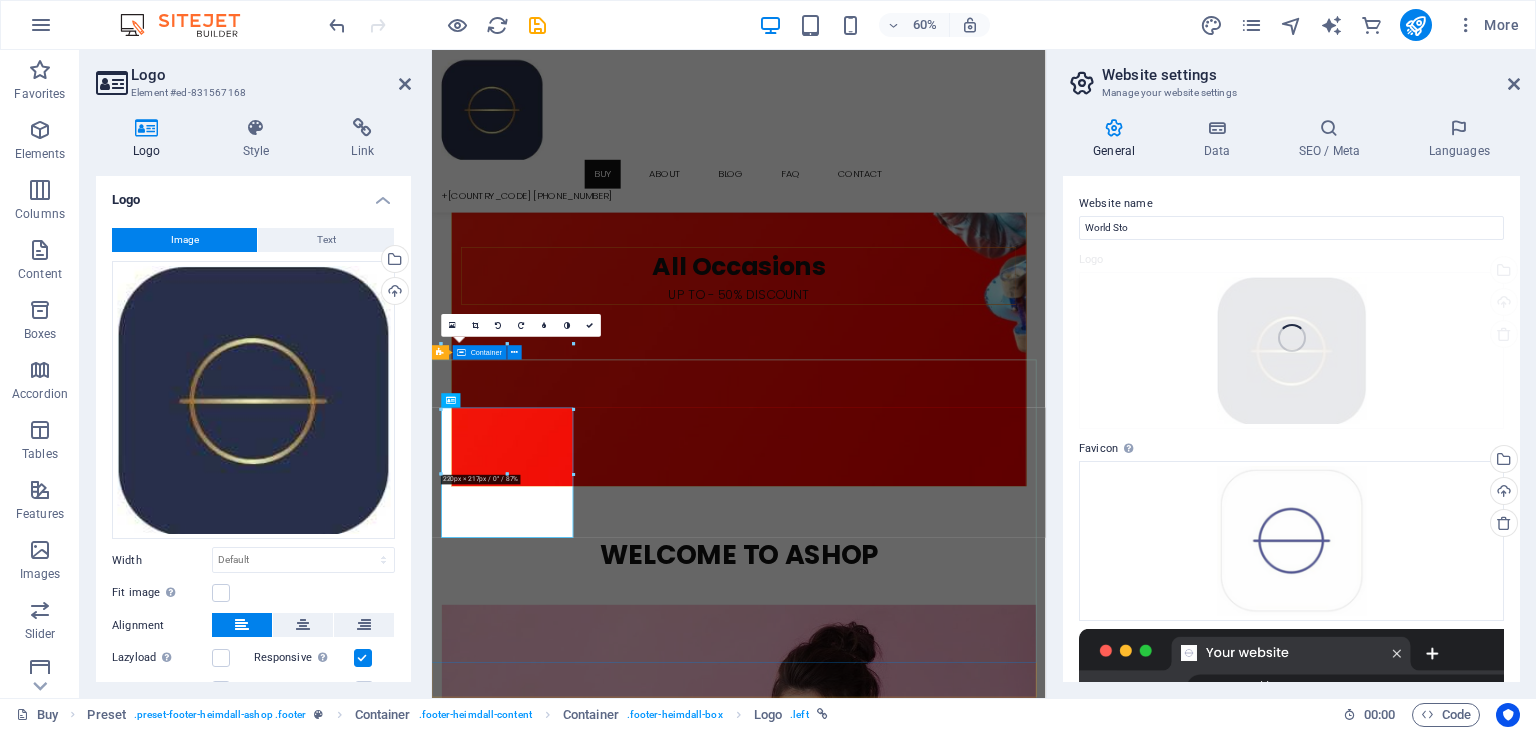 scroll, scrollTop: 2780, scrollLeft: 0, axis: vertical 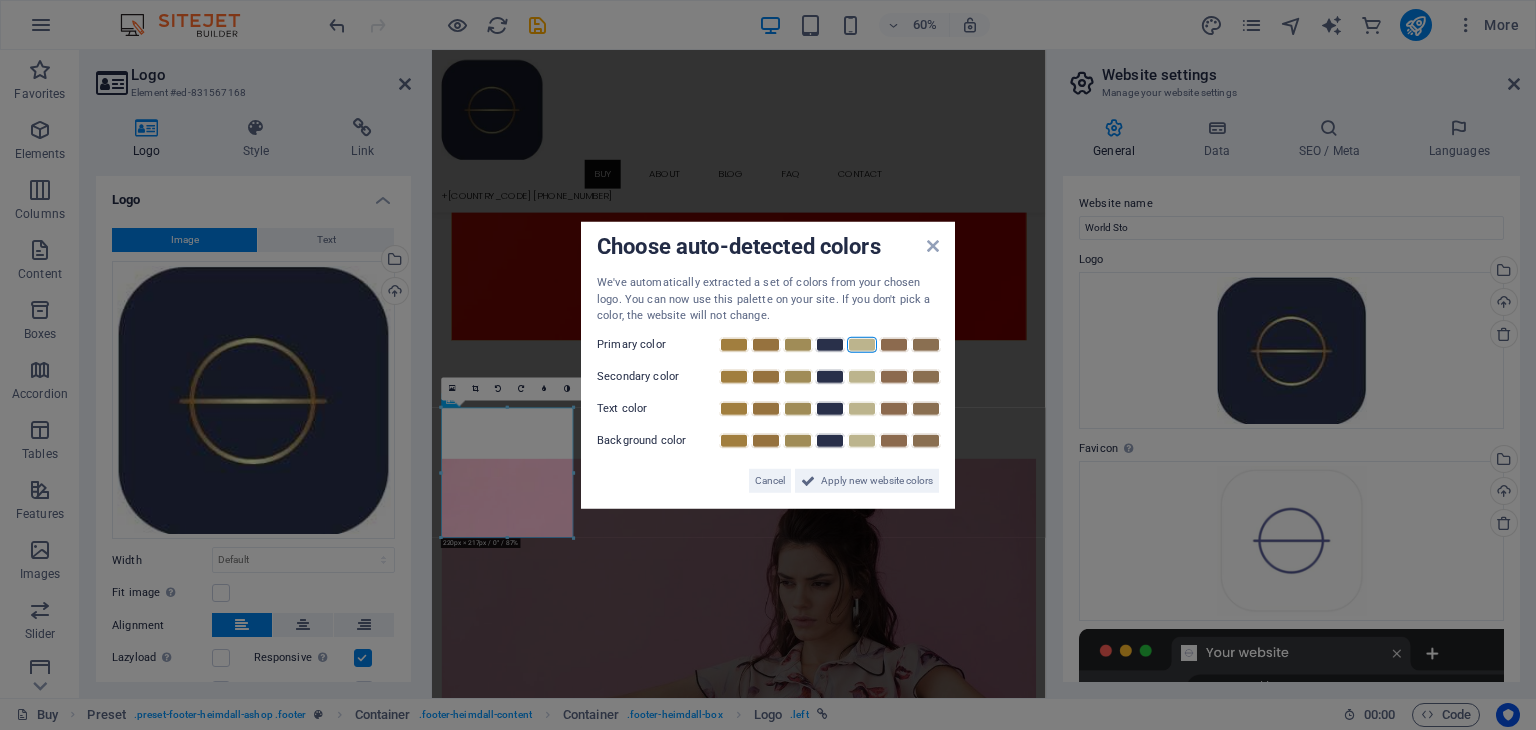 click at bounding box center (862, 344) 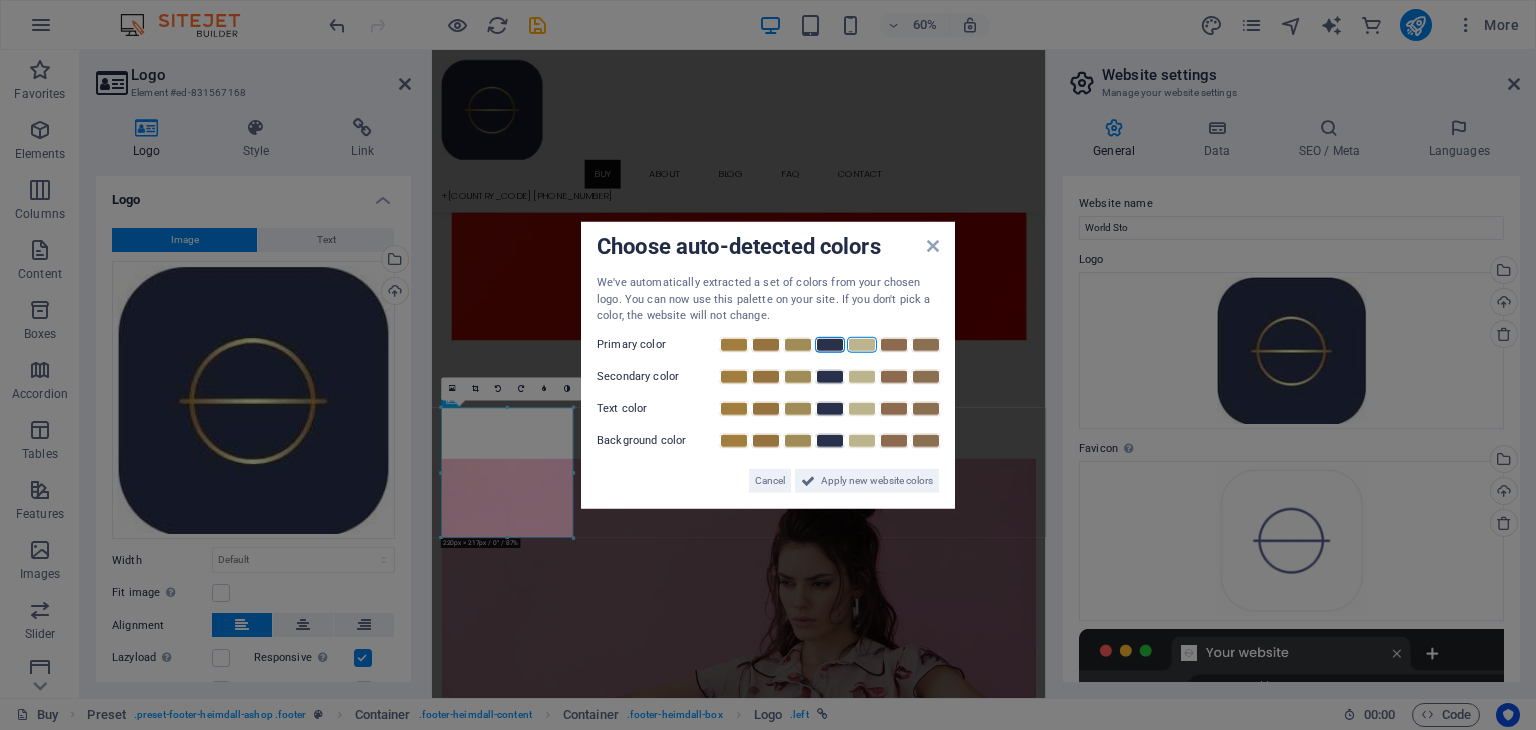 click at bounding box center [830, 344] 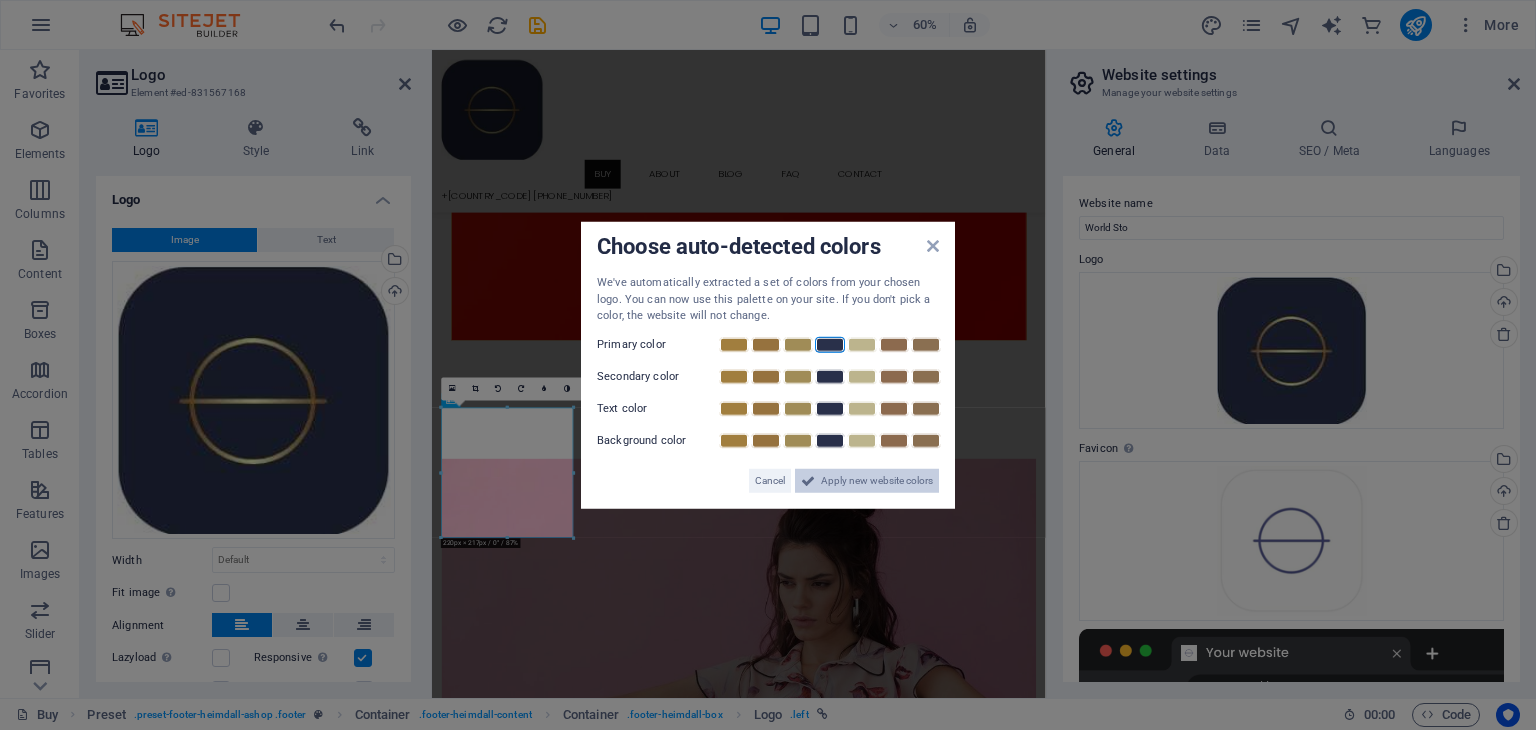 click on "Apply new website colors" at bounding box center (877, 480) 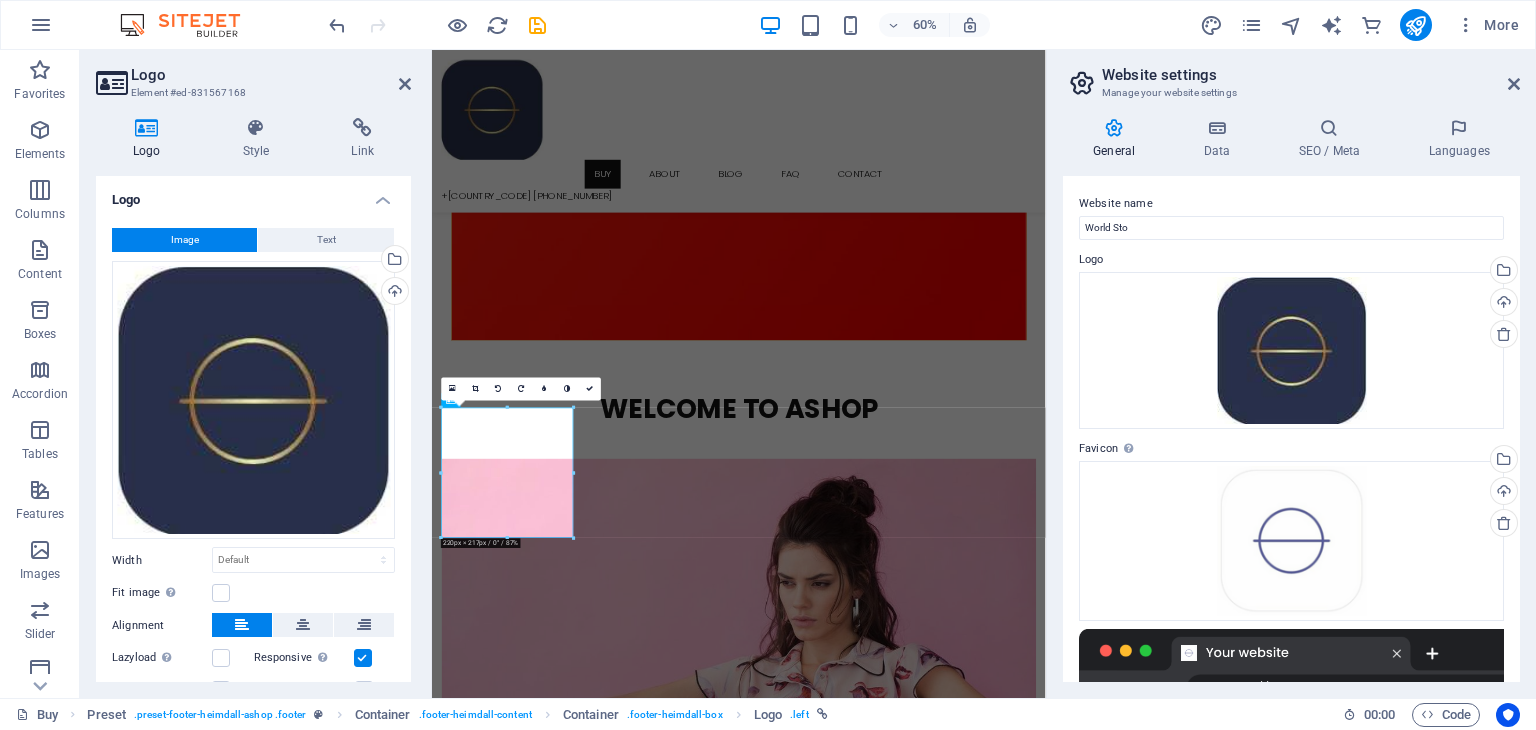 click at bounding box center (1049, 374) 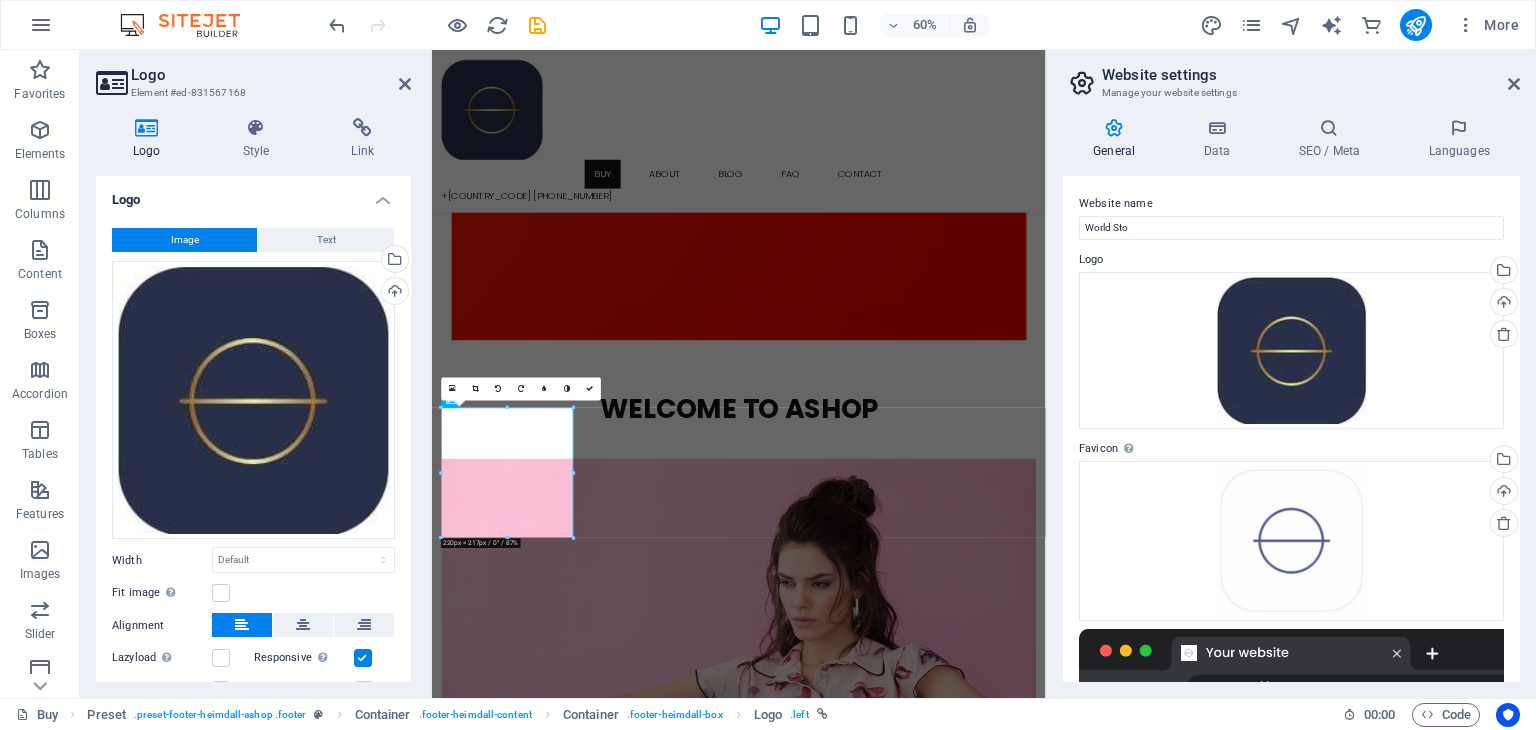 click on "General  Data  SEO / Meta  Languages Website name World Store Logo Drag files here, click to choose files or select files from Files or our free stock photos & videos Select files from the file manager, stock photos, or upload file(s) Upload Favicon Set the favicon of your website here. A favicon is a small icon shown in the browser tab next to your website title. It helps visitors identify your website. Drag files here, click to choose files or select files from Files or our free stock photos & videos Select files from the file manager, stock photos, or upload file(s) Upload Preview Image (Open Graph) This image will be shown when the website is shared on social networks Drag files here, click to choose files or select files from Files or our free stock photos & videos Select files from the file manager, stock photos, or upload file(s) Upload Contact data for this website. This can be used everywhere on the website and will update automatically. Company World Store First name Last name Street ZIP code [POSTAL_CODE] [CITY]" at bounding box center [1291, 400] 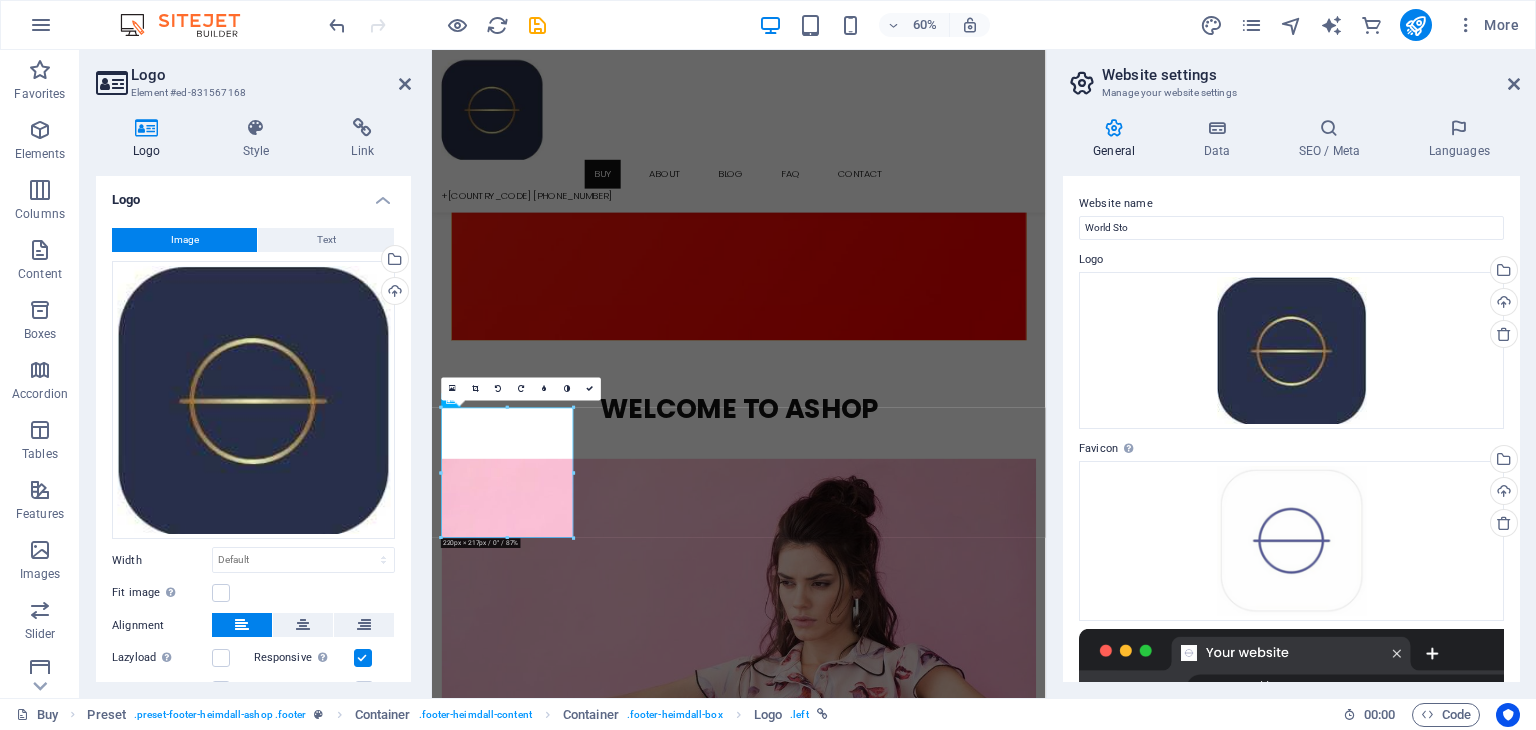 click on "General  Data  SEO / Meta  Languages Website name World Store Logo Drag files here, click to choose files or select files from Files or our free stock photos & videos Select files from the file manager, stock photos, or upload file(s) Upload Favicon Set the favicon of your website here. A favicon is a small icon shown in the browser tab next to your website title. It helps visitors identify your website. Drag files here, click to choose files or select files from Files or our free stock photos & videos Select files from the file manager, stock photos, or upload file(s) Upload Preview Image (Open Graph) This image will be shown when the website is shared on social networks Drag files here, click to choose files or select files from Files or our free stock photos & videos Select files from the file manager, stock photos, or upload file(s) Upload Contact data for this website. This can be used everywhere on the website and will update automatically. Company World Store First name Last name Street ZIP code [POSTAL_CODE] [CITY]" at bounding box center [1291, 400] 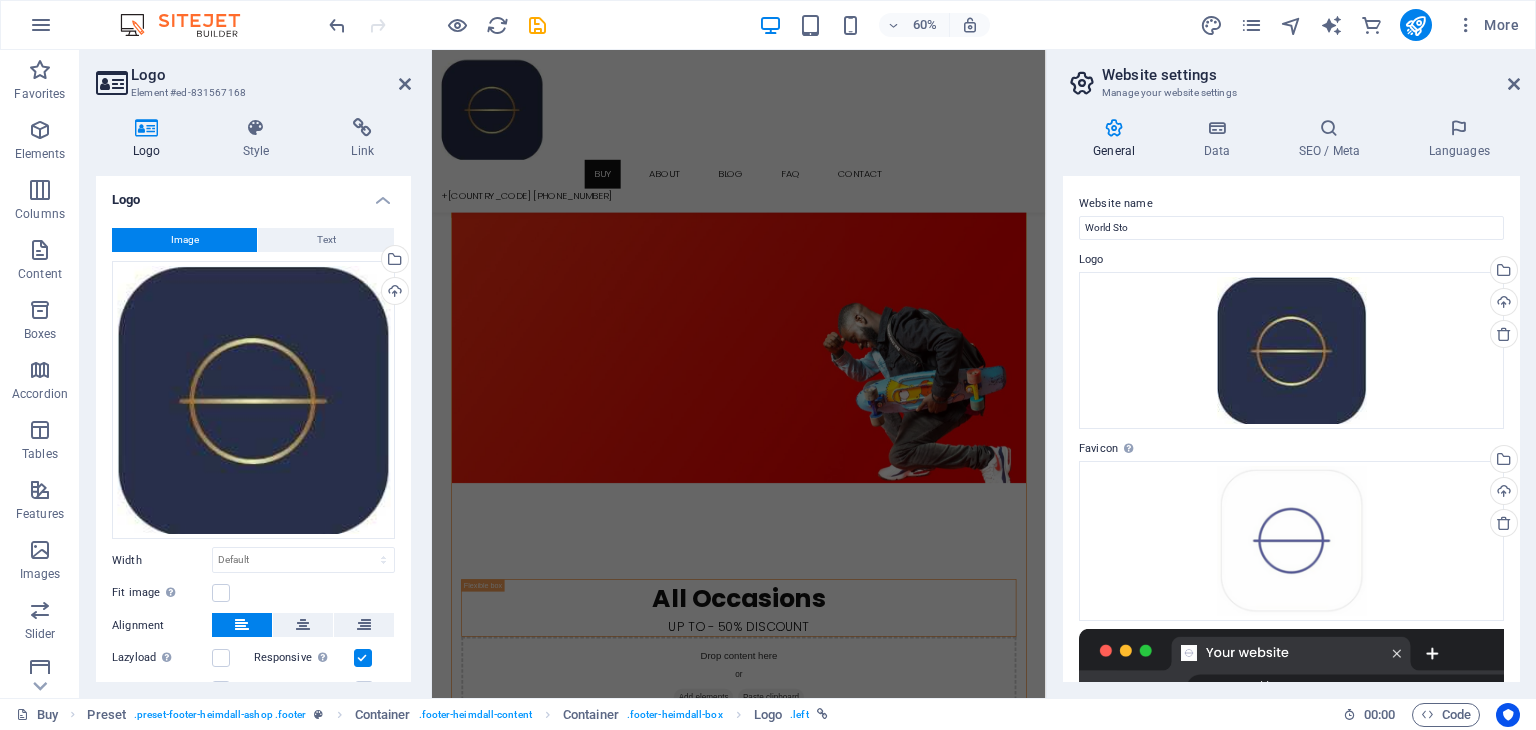 scroll, scrollTop: 1184, scrollLeft: 0, axis: vertical 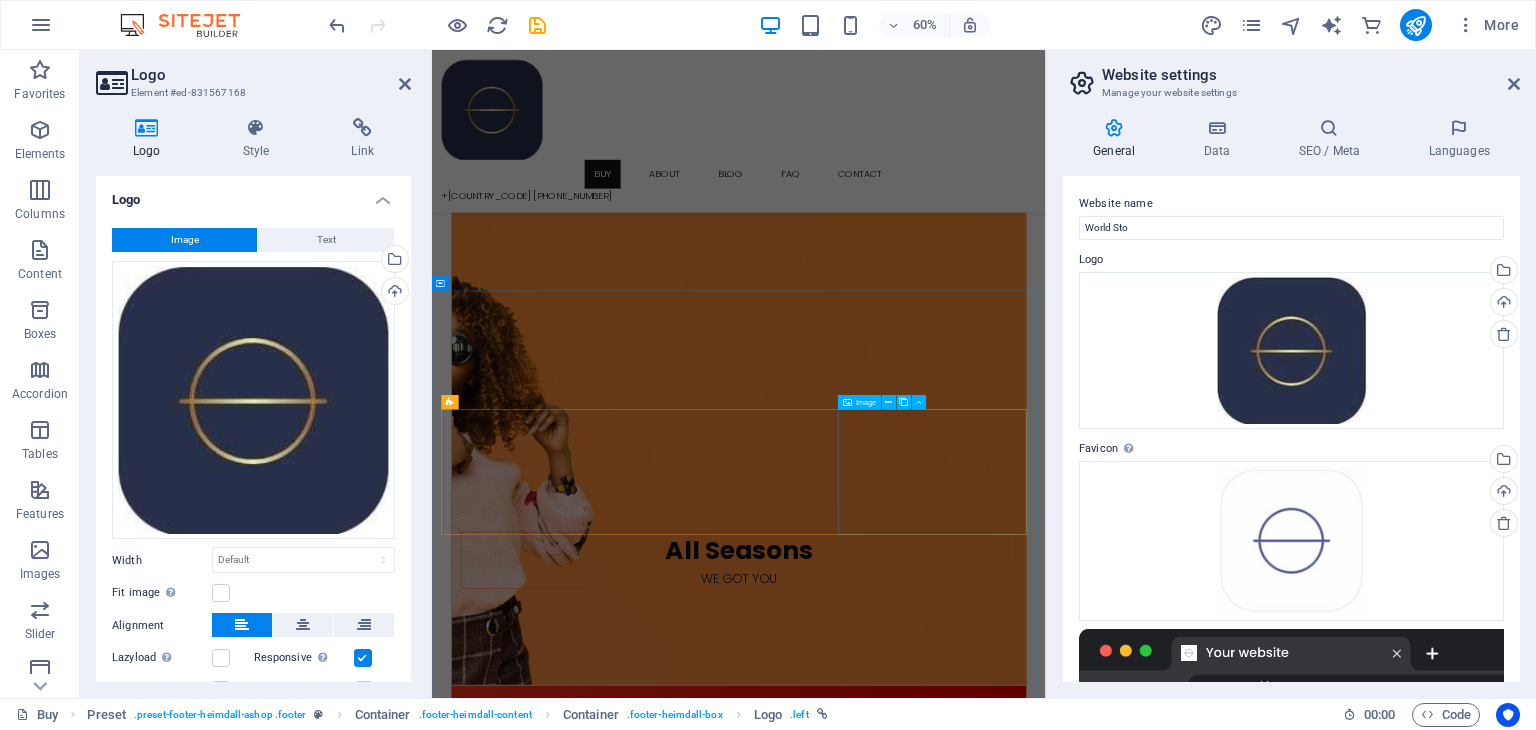 click on "Fashion Fashion & Lifestyle" at bounding box center (943, 3993) 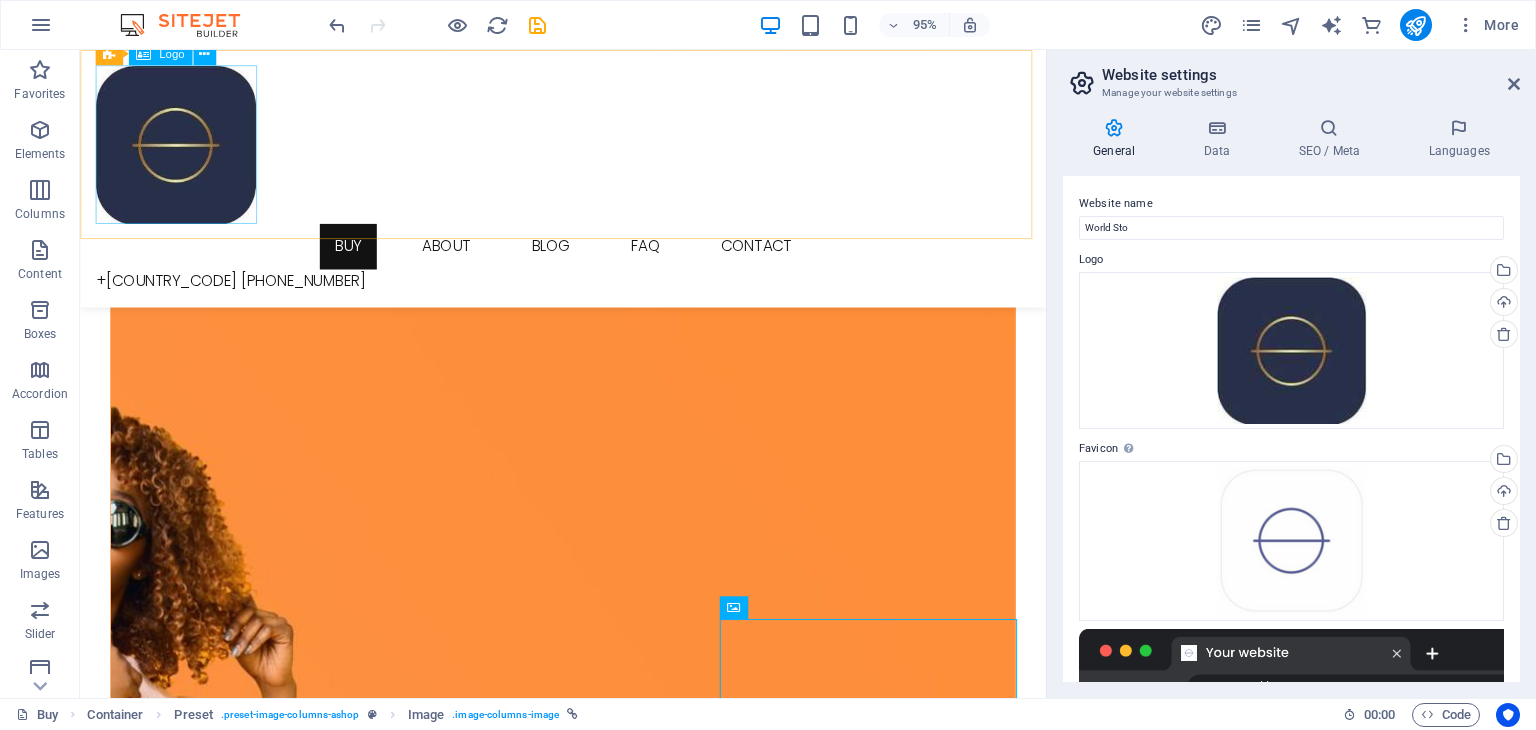 click at bounding box center [588, 149] 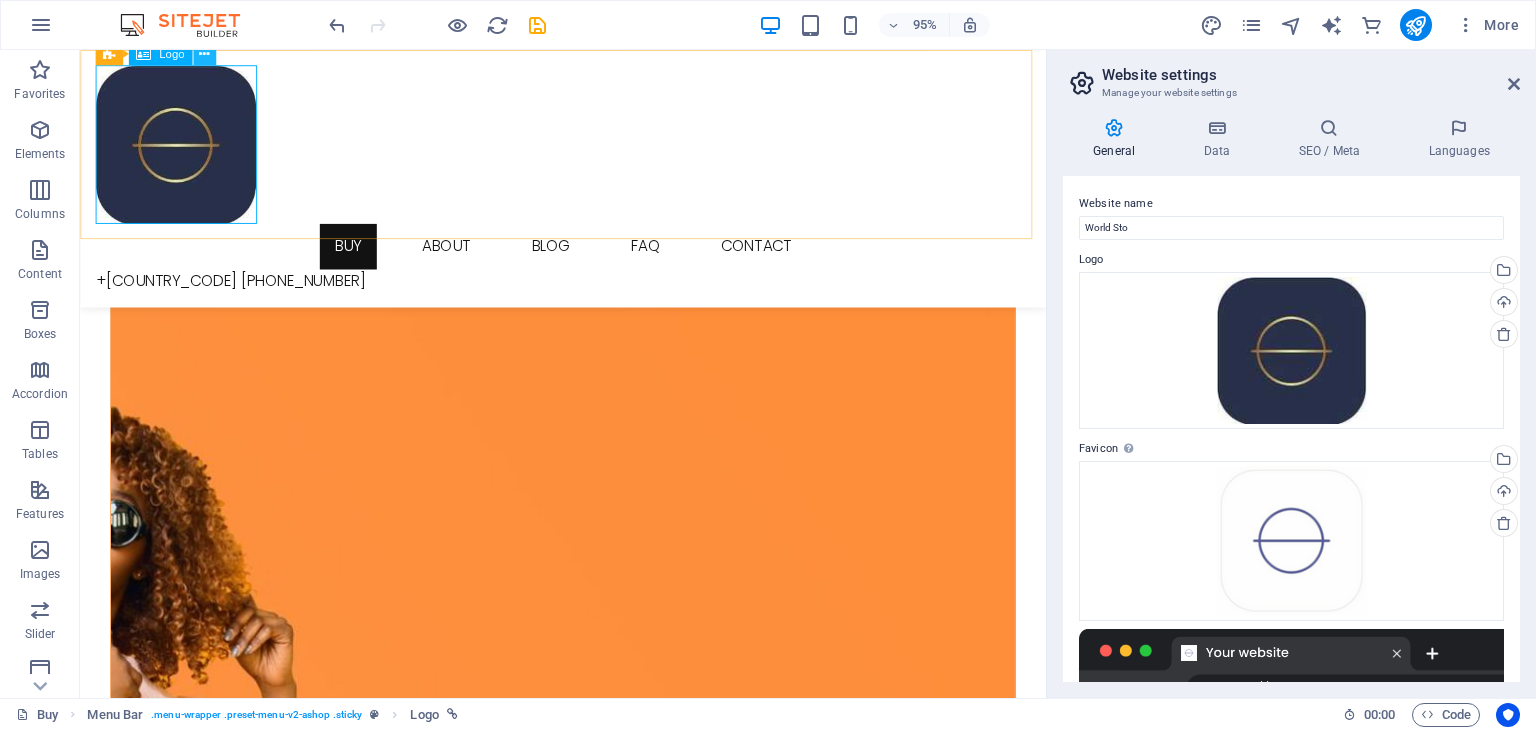 click at bounding box center [204, 54] 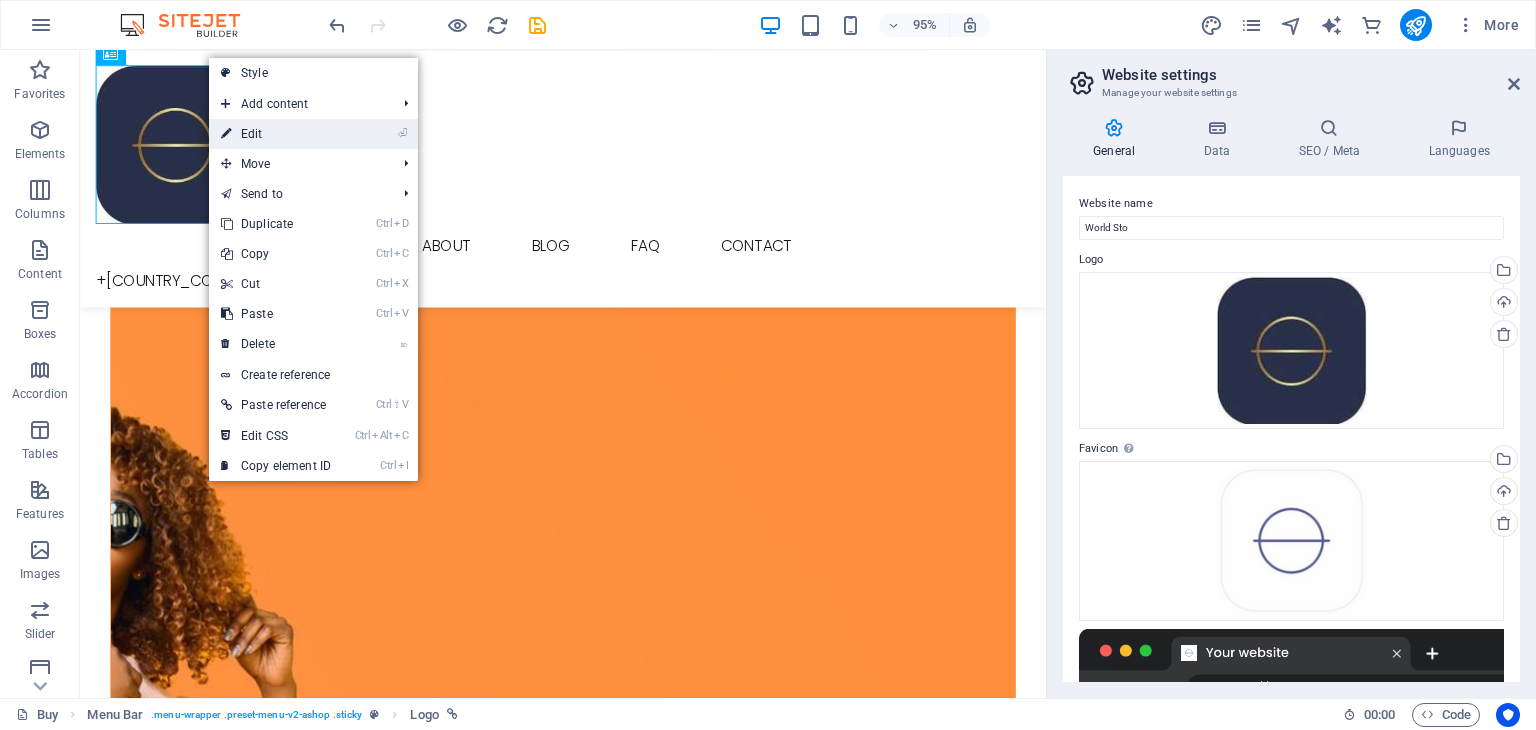 click on "⏎  Edit" at bounding box center (276, 134) 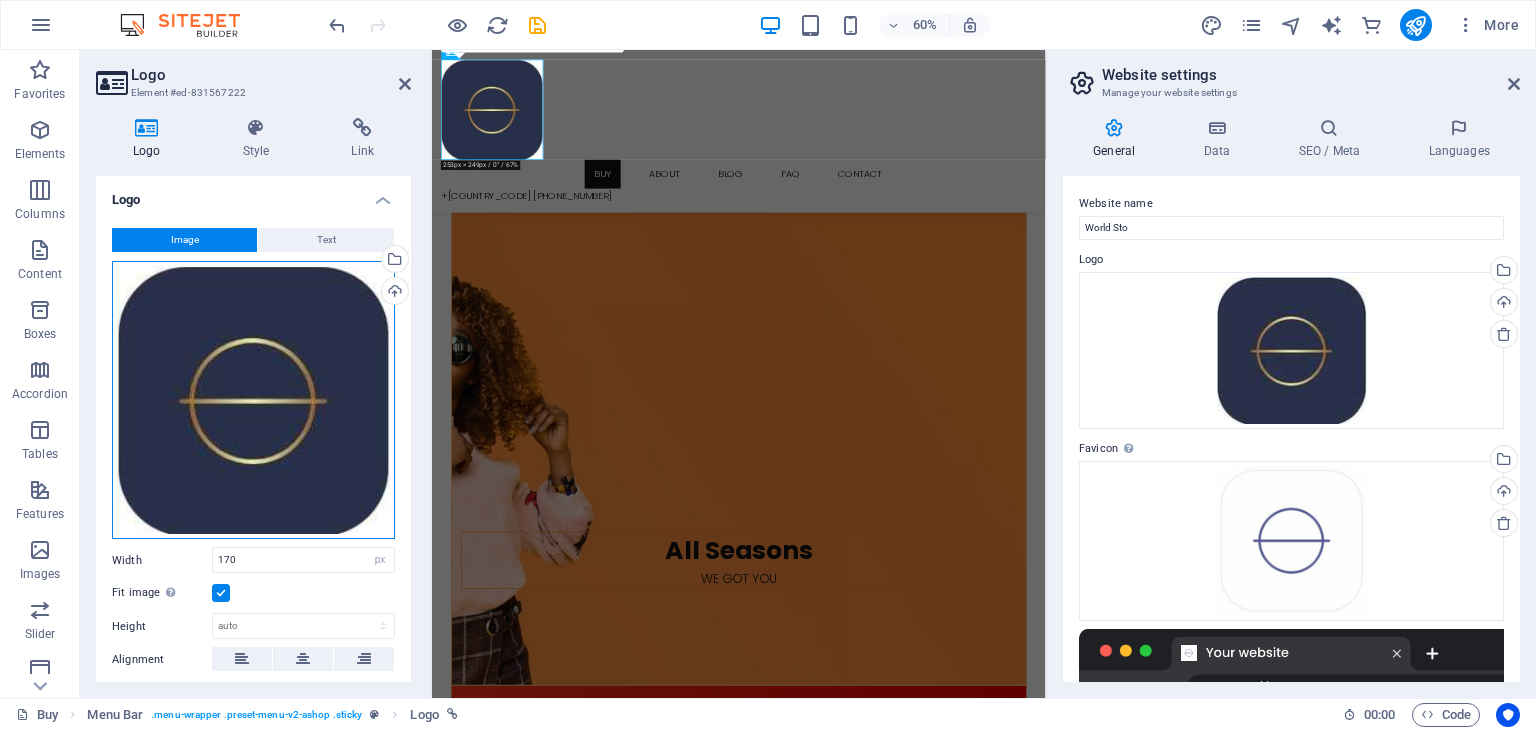 click on "Drag files here, click to choose files or select files from Files or our free stock photos & videos" at bounding box center [253, 400] 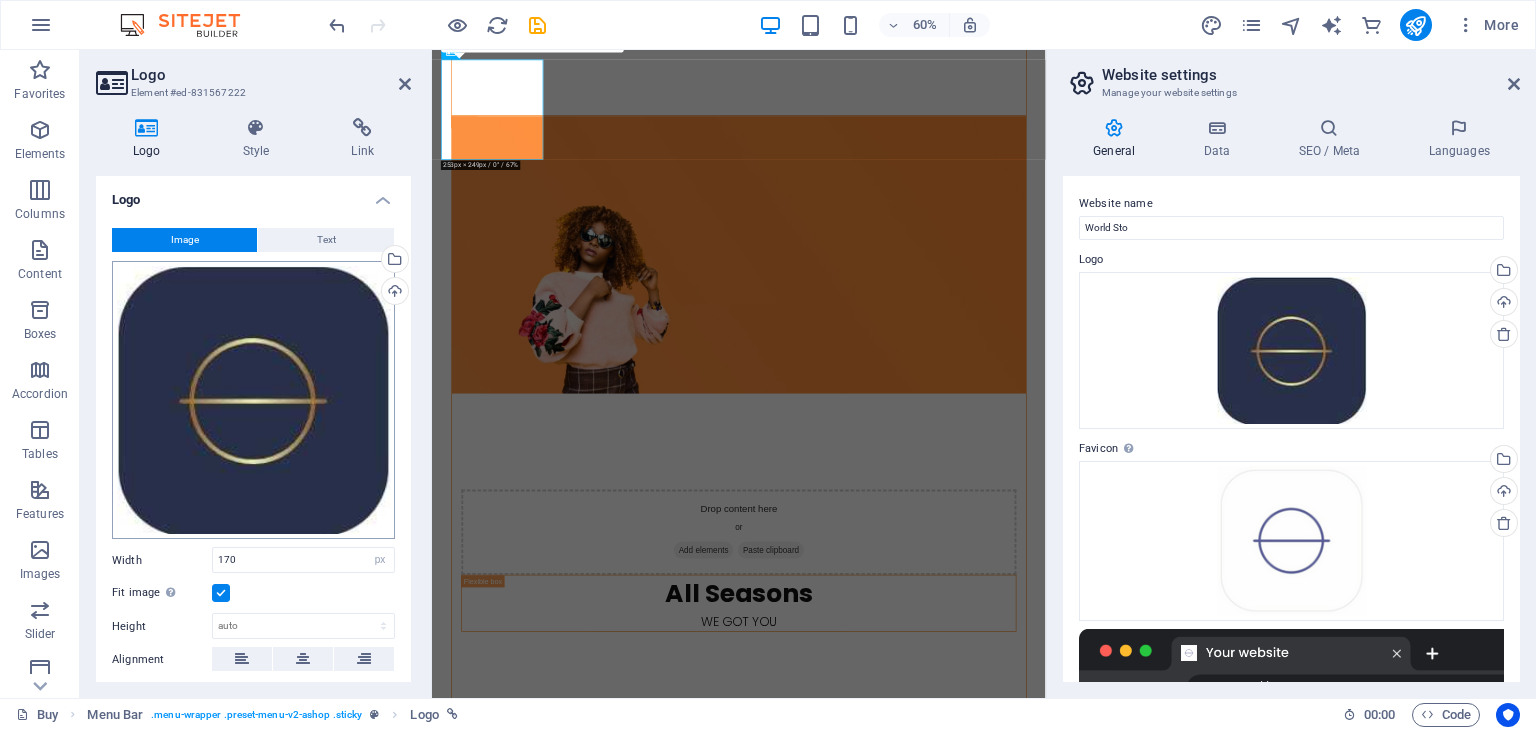 scroll, scrollTop: 0, scrollLeft: 0, axis: both 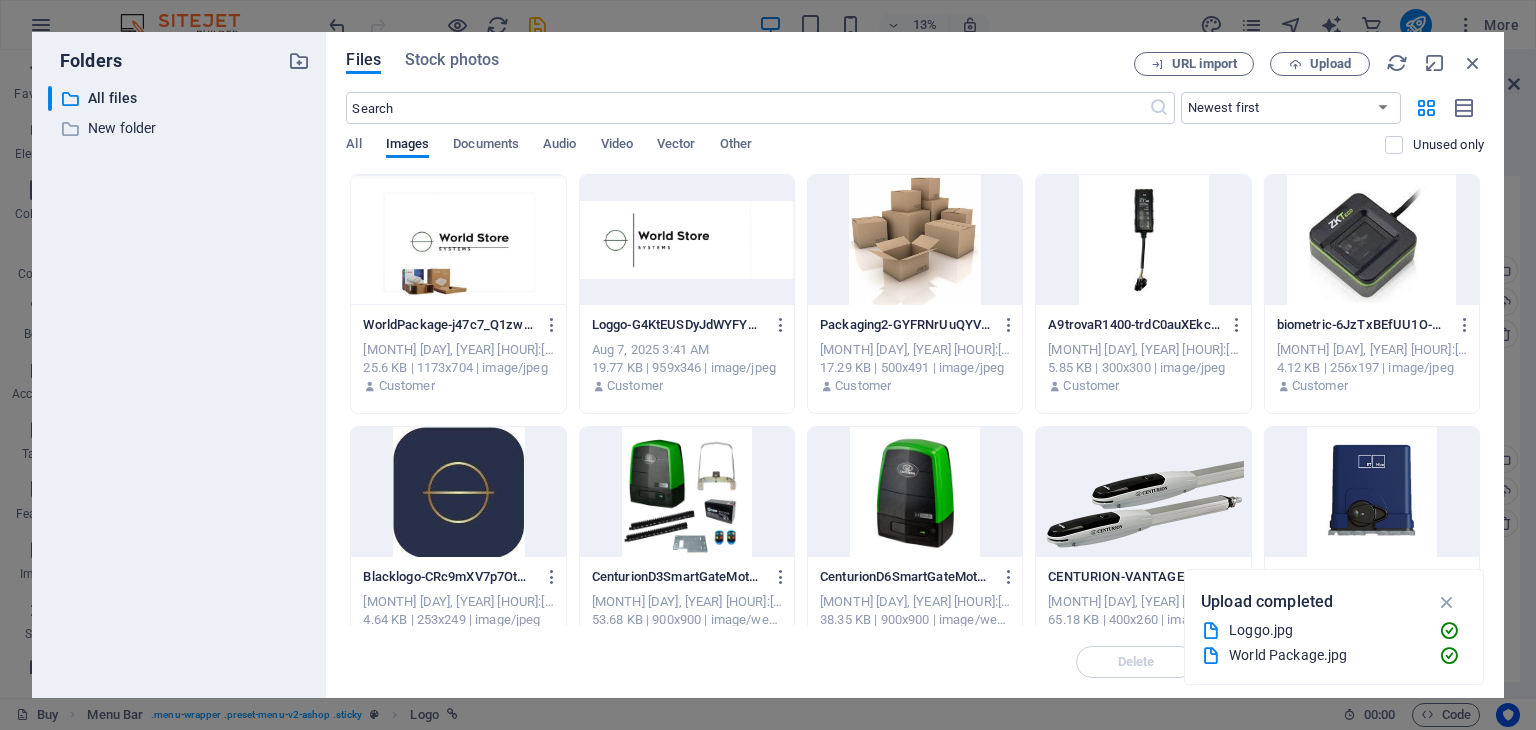 click at bounding box center (458, 240) 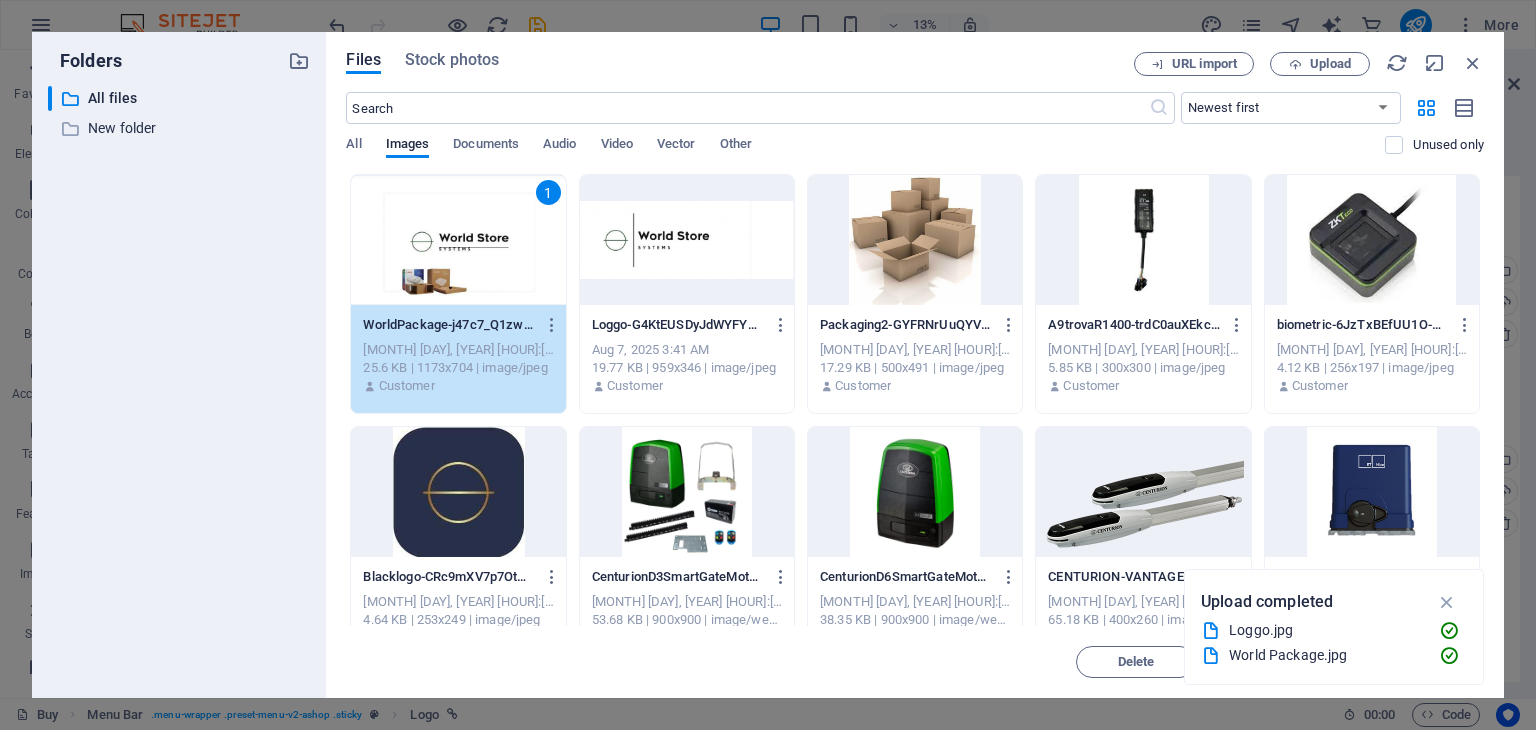 click on "1" at bounding box center (458, 240) 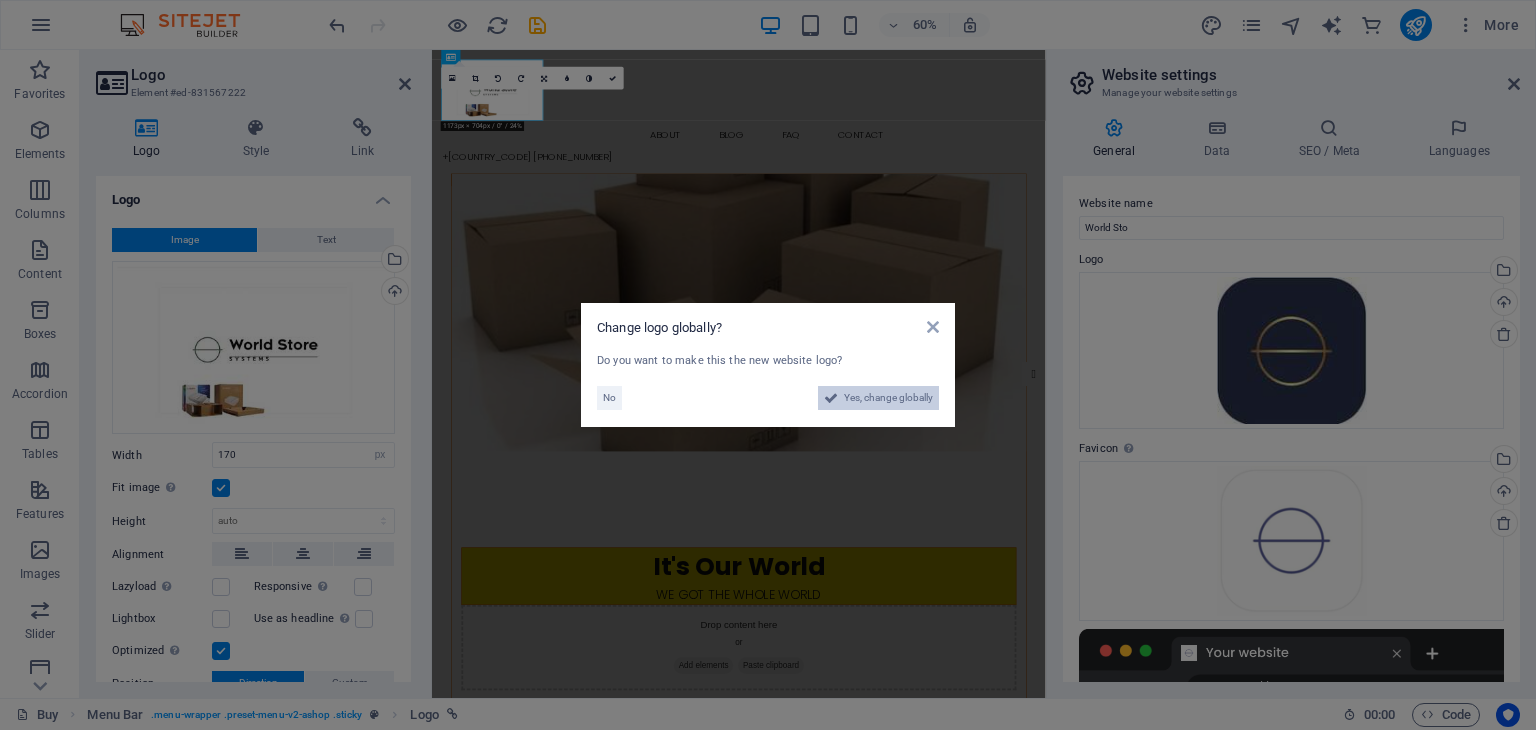 click on "Yes, change globally" at bounding box center (888, 398) 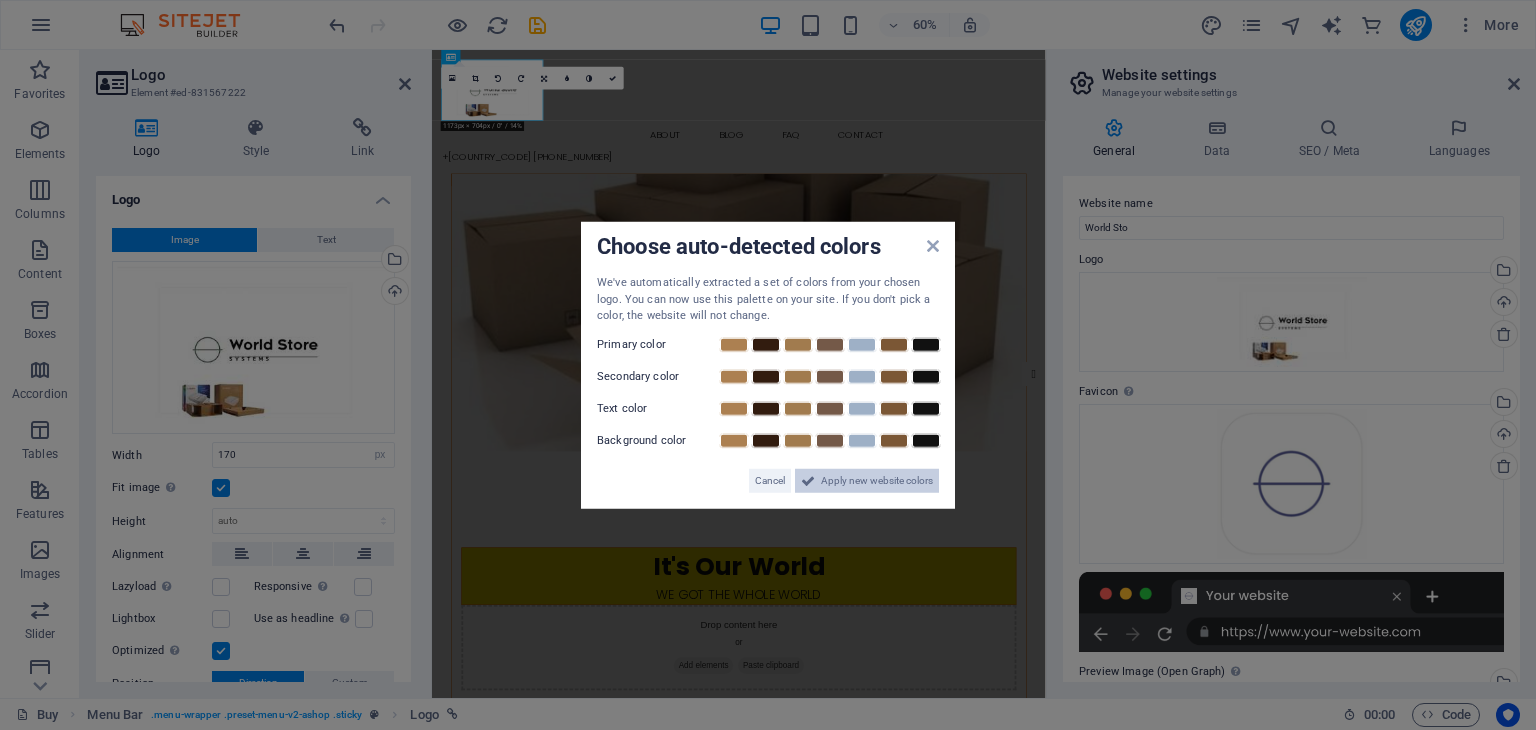 click on "Apply new website colors" at bounding box center [877, 480] 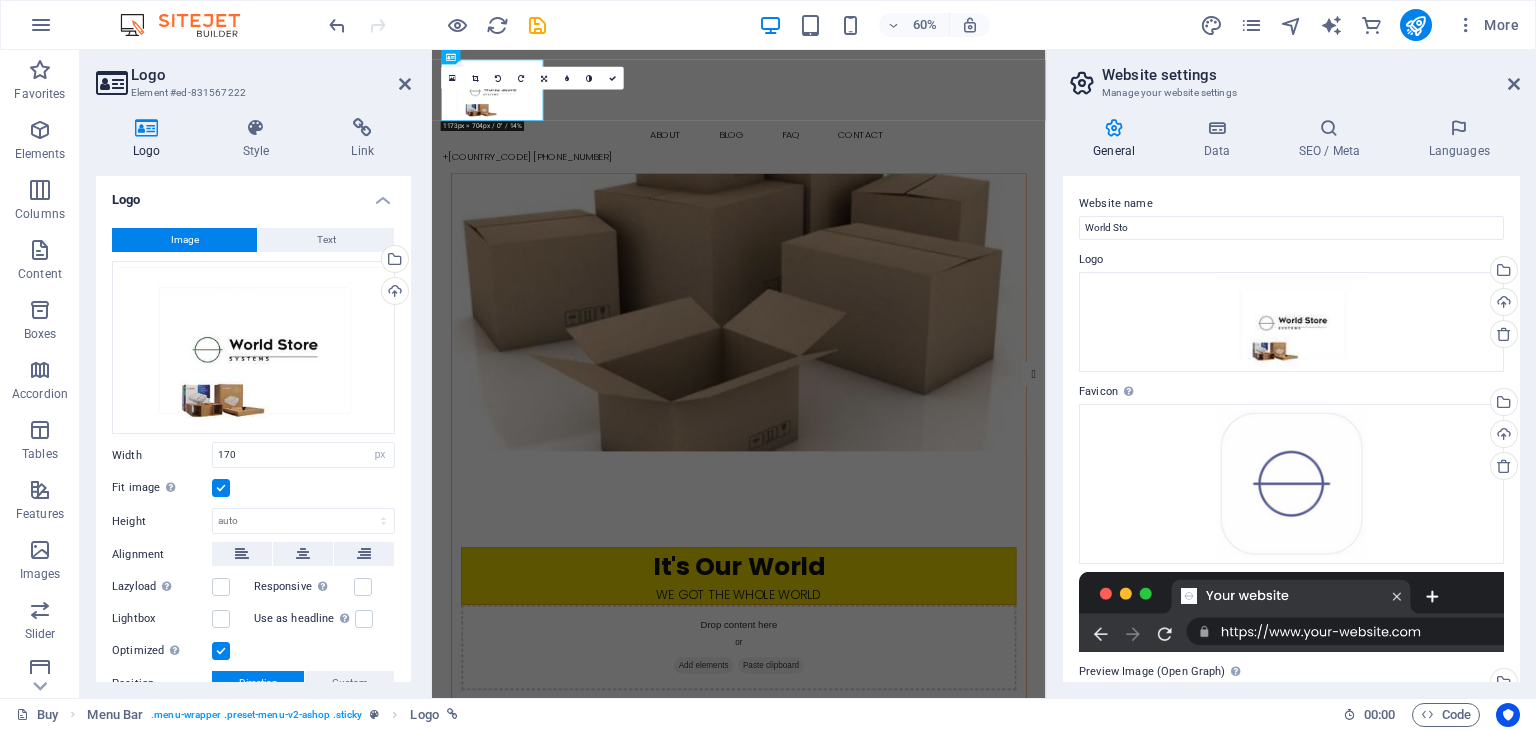 click at bounding box center [943, 488] 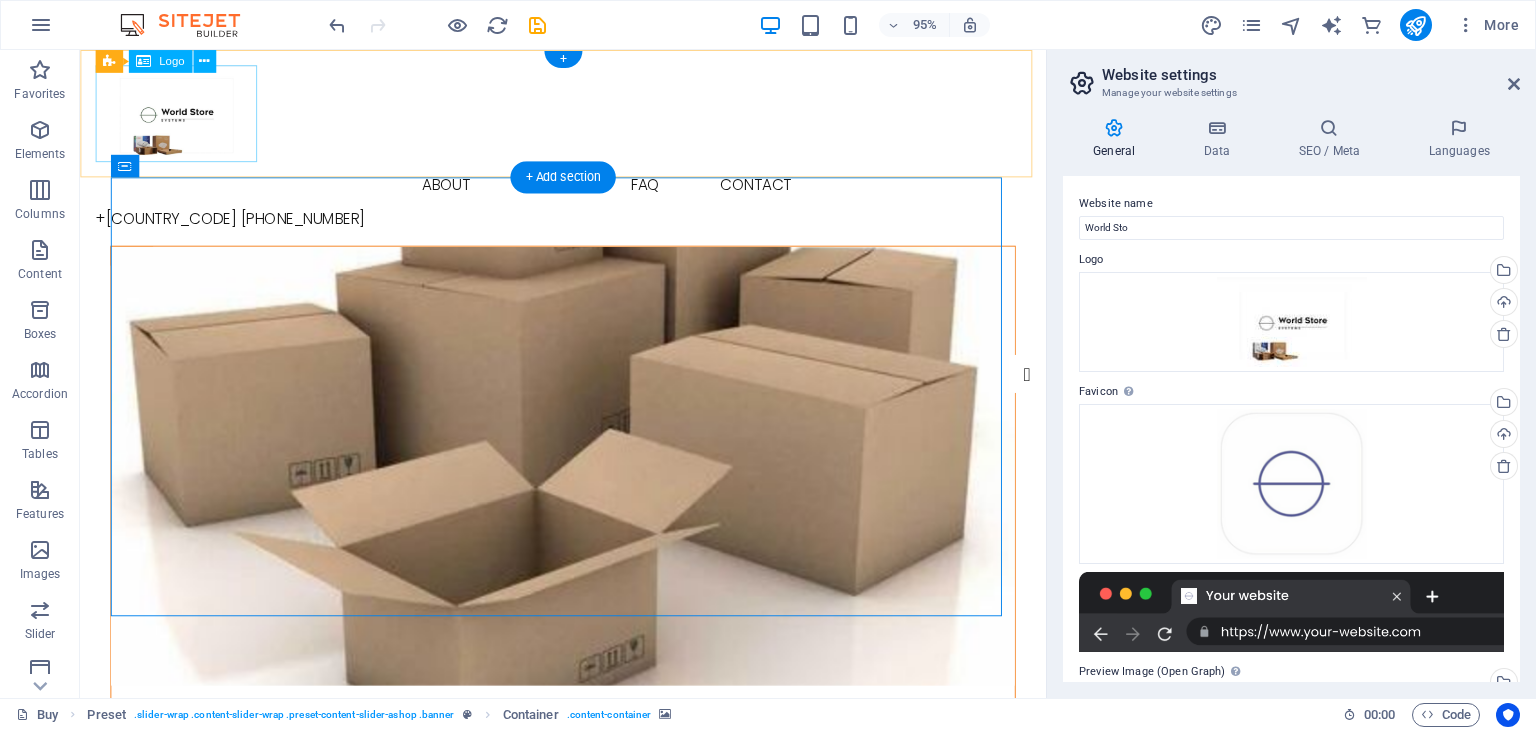 click at bounding box center [588, 117] 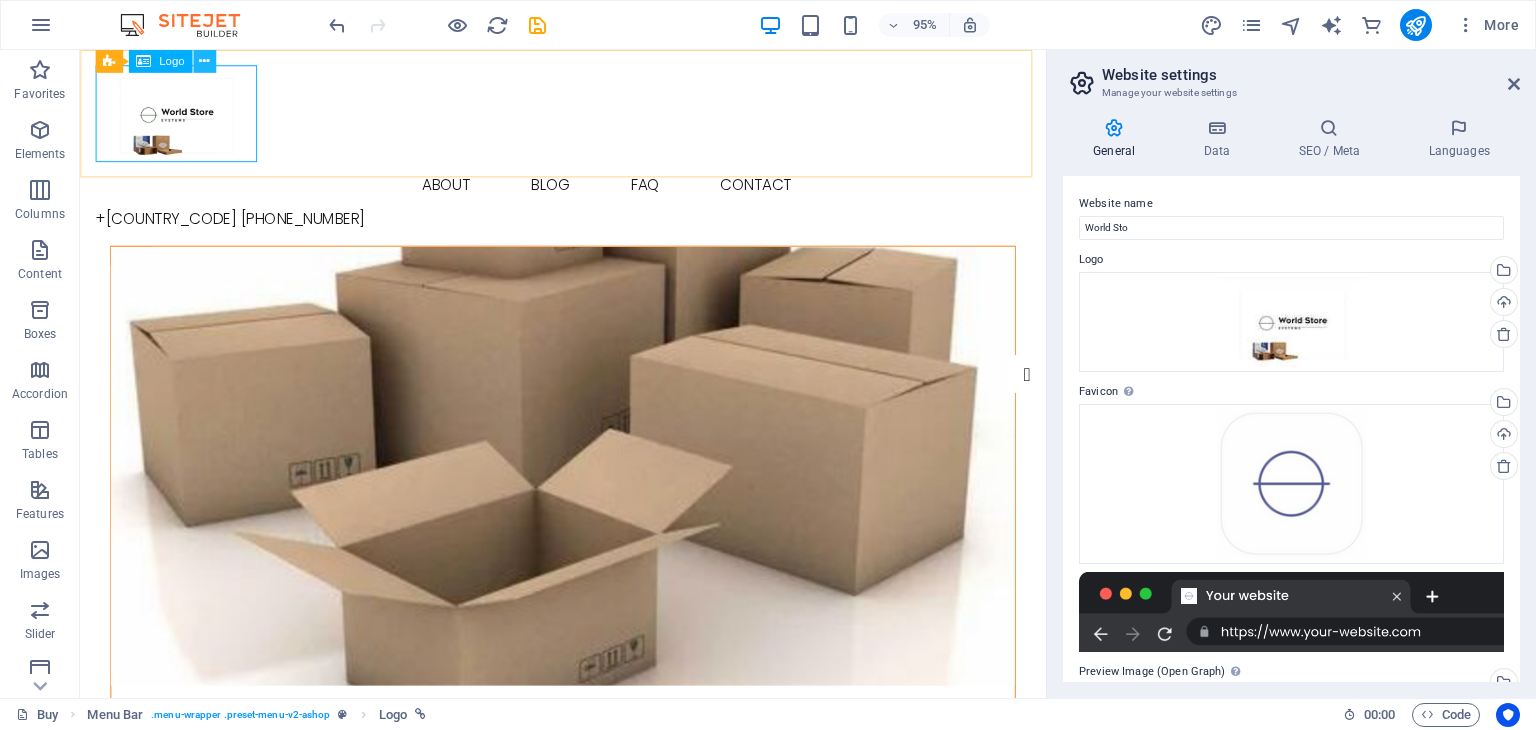 click at bounding box center [204, 61] 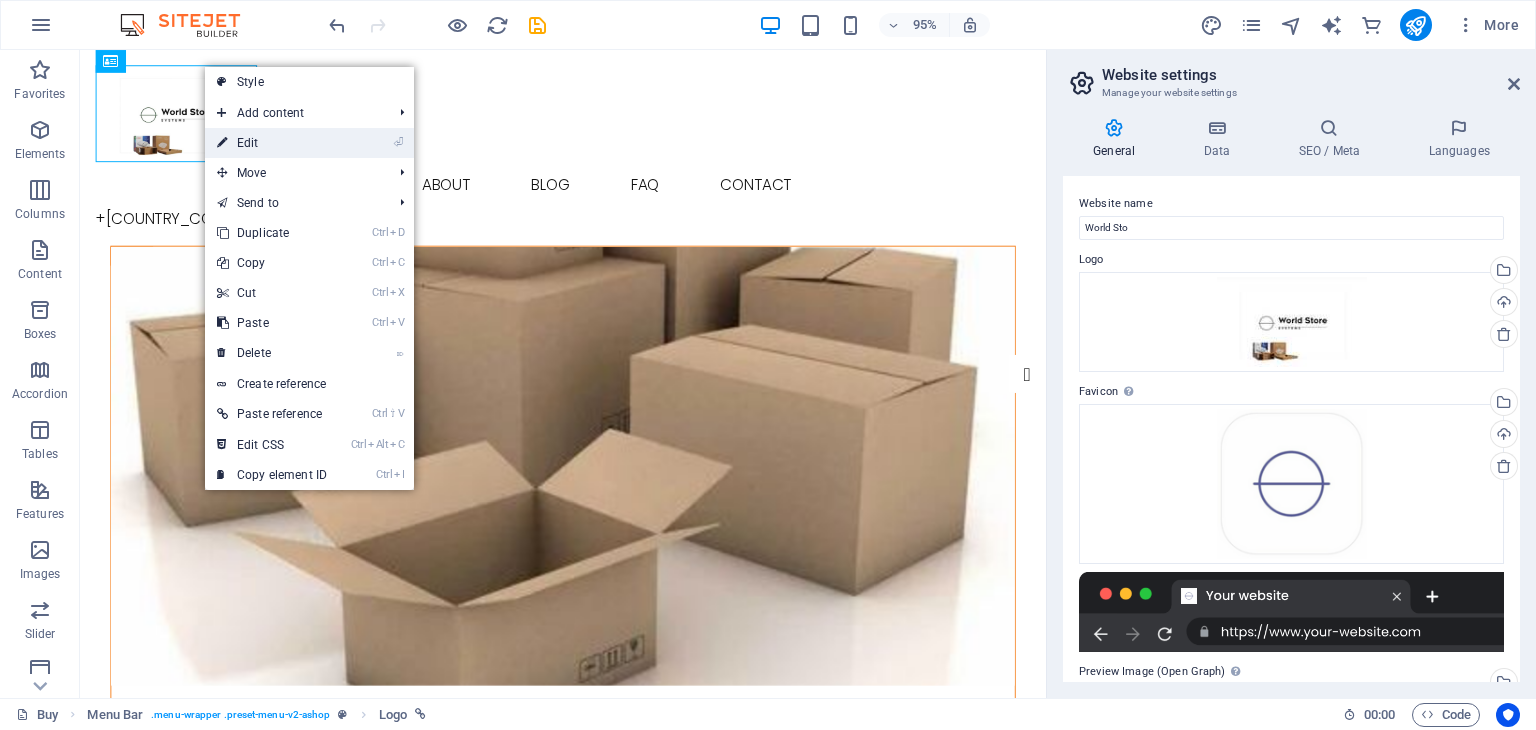 click on "⏎  Edit" at bounding box center [272, 143] 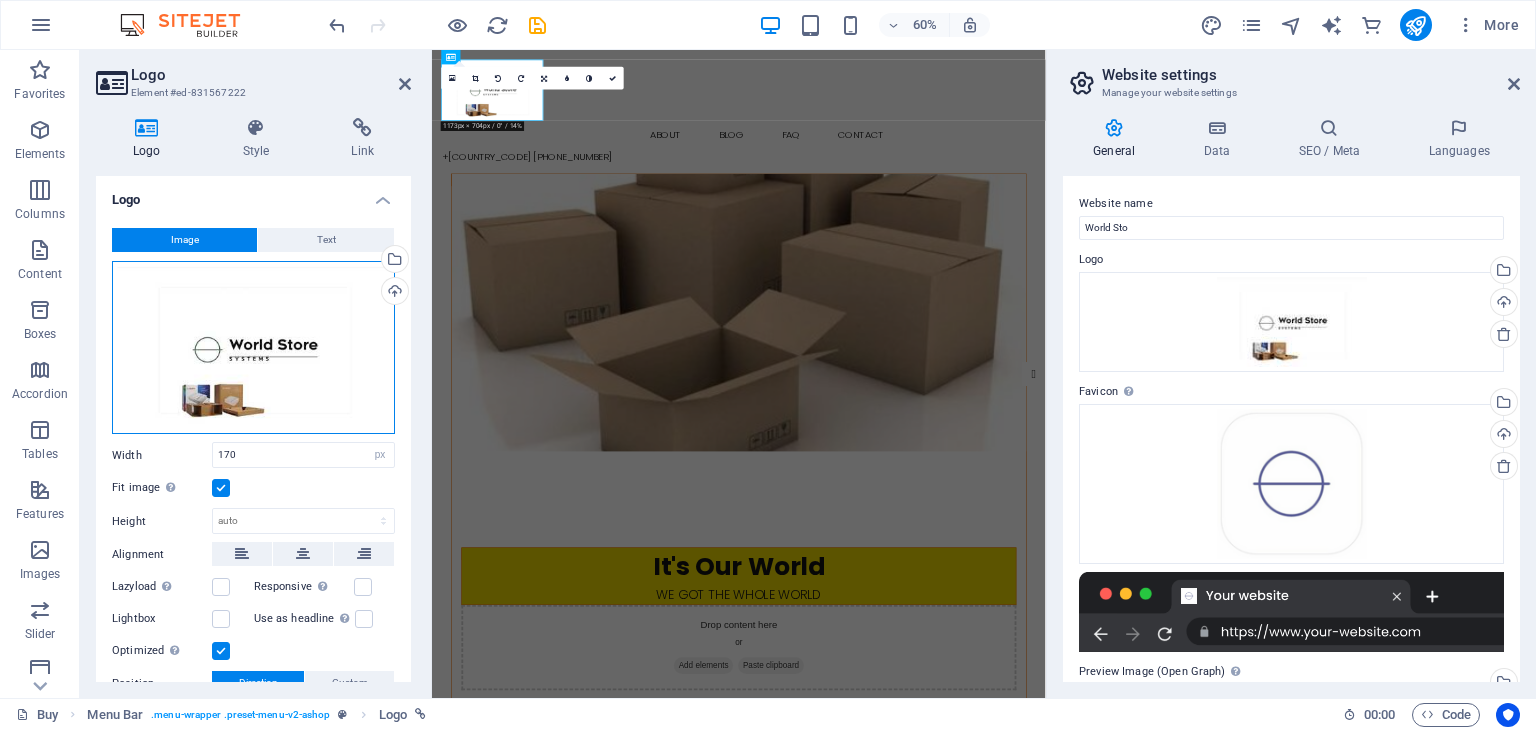 click on "Drag files here, click to choose files or select files from Files or our free stock photos & videos" at bounding box center [253, 348] 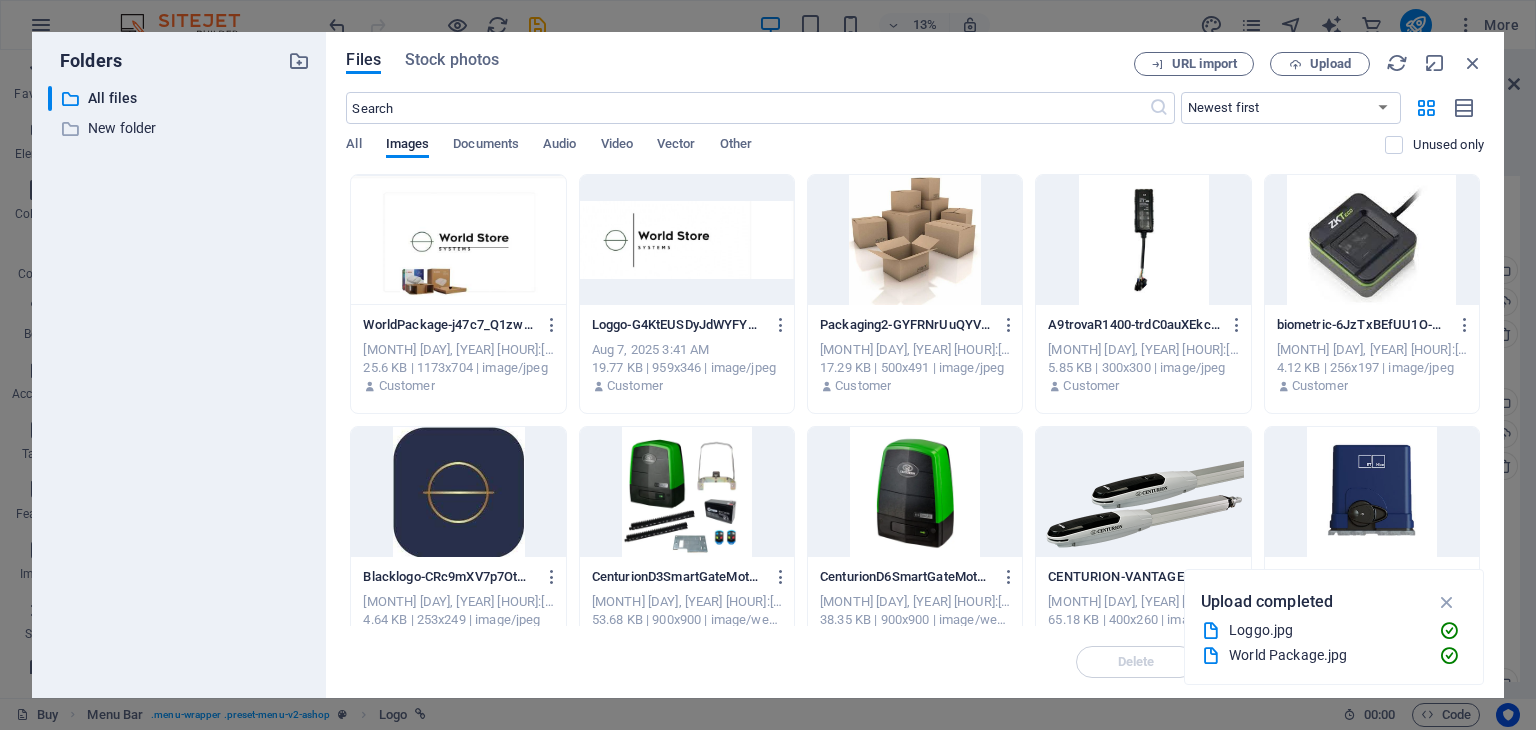 click on "Files Stock photos URL import Upload ​ Newest first Oldest first Name (A-Z) Name (Z-A) Size (0-9) Size (9-0) Resolution (0-9) Resolution (9-0) All Images Documents Audio Video Vector Other Unused only Drop files here to upload them instantly WorldPackage-j47c7_Q1zwBMt1a3nWelog.jpg WorldPackage-j47c7_Q1zwBMt1a3nWelog.jpg [MONTH] [DAY], [YEAR] [HOUR]:[MINUTE] [AM/PM] 25.6 KB | 1173x704 | image/jpeg Customer Loggo-G4KtEUSDyJdWYFYbw4Nyuw.jpg Loggo-G4KtEUSDyJdWYFYbw4Nyuw.jpg [MONTH] [DAY], [YEAR] [HOUR]:[MINUTE] [AM/PM] 19.77 KB | 959x346 | image/jpeg Customer Packaging2-GYFRNrUuQYVZCkb20SvJ2A.jpg Packaging2-GYFRNrUuQYVZCkb20SvJ2A.jpg [MONTH] [DAY], [YEAR] [HOUR]:[MINUTE] [AM/PM] 17.29 KB | 500x491 | image/jpeg Customer A9trovaR1400-trdC0auXEkc9TSlF99MpJw.jpg A9trovaR1400-trdC0auXEkc9TSlF99MpJw.jpg [MONTH] [DAY], [YEAR] [HOUR]:[MINUTE] [AM/PM] 5.85 KB | 300x300 | image/jpeg Customer biometric-6JzTxBEfUU1O-PsR_UQTbA.jpg biometric-6JzTxBEfUU1O-PsR_UQTbA.jpg [MONTH] [DAY], [YEAR] [HOUR]:[MINUTE] [AM/PM] 4.12 KB | 256x197 | image/jpeg Customer Blacklogo-CRc9mXV7p7Otwis-0aUDxw.jpg Blacklogo-CRc9mXV7p7Otwis-0aUDxw.jpg [MONTH] [DAY], [YEAR] [HOUR]:[MINUTE] [AM/PM]" at bounding box center (915, 365) 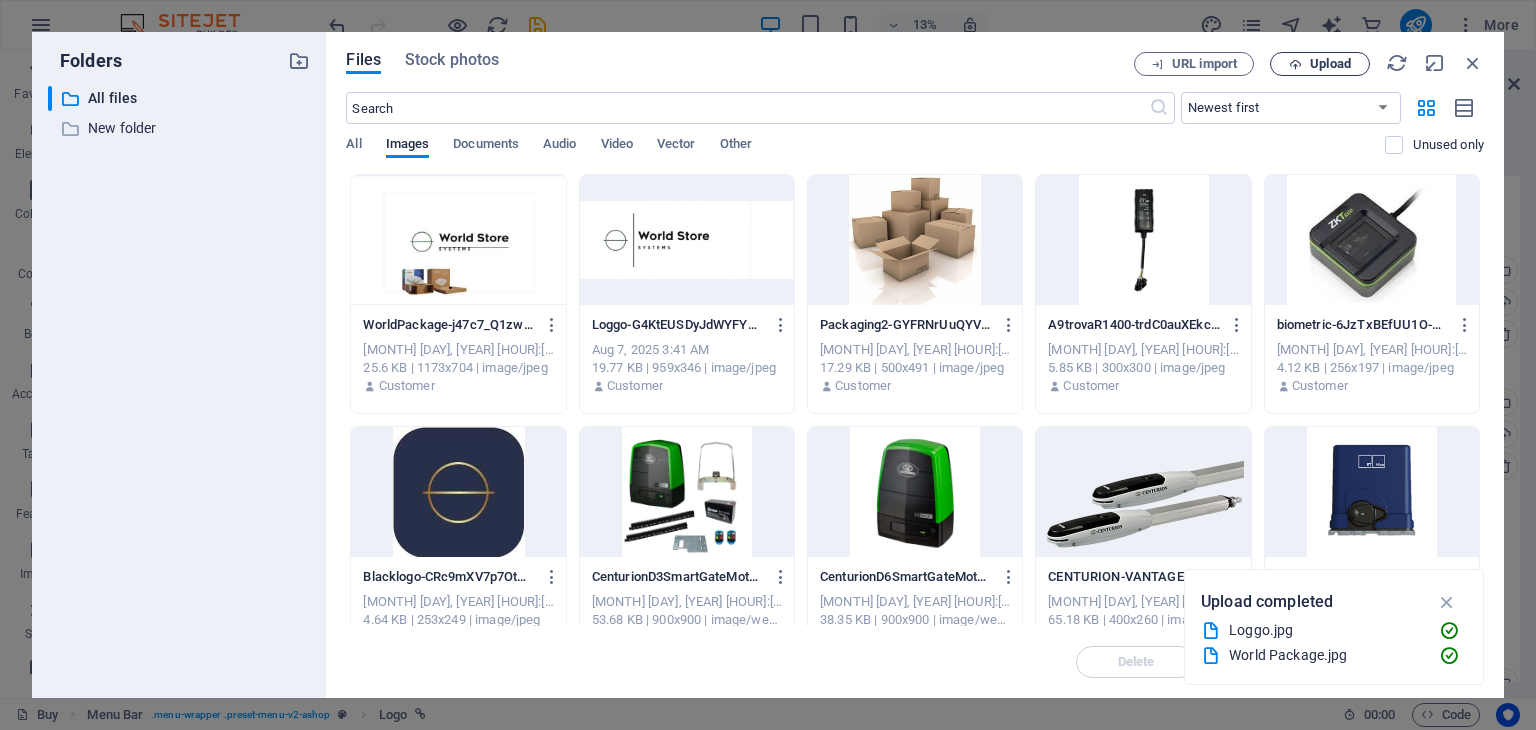 click at bounding box center (1295, 64) 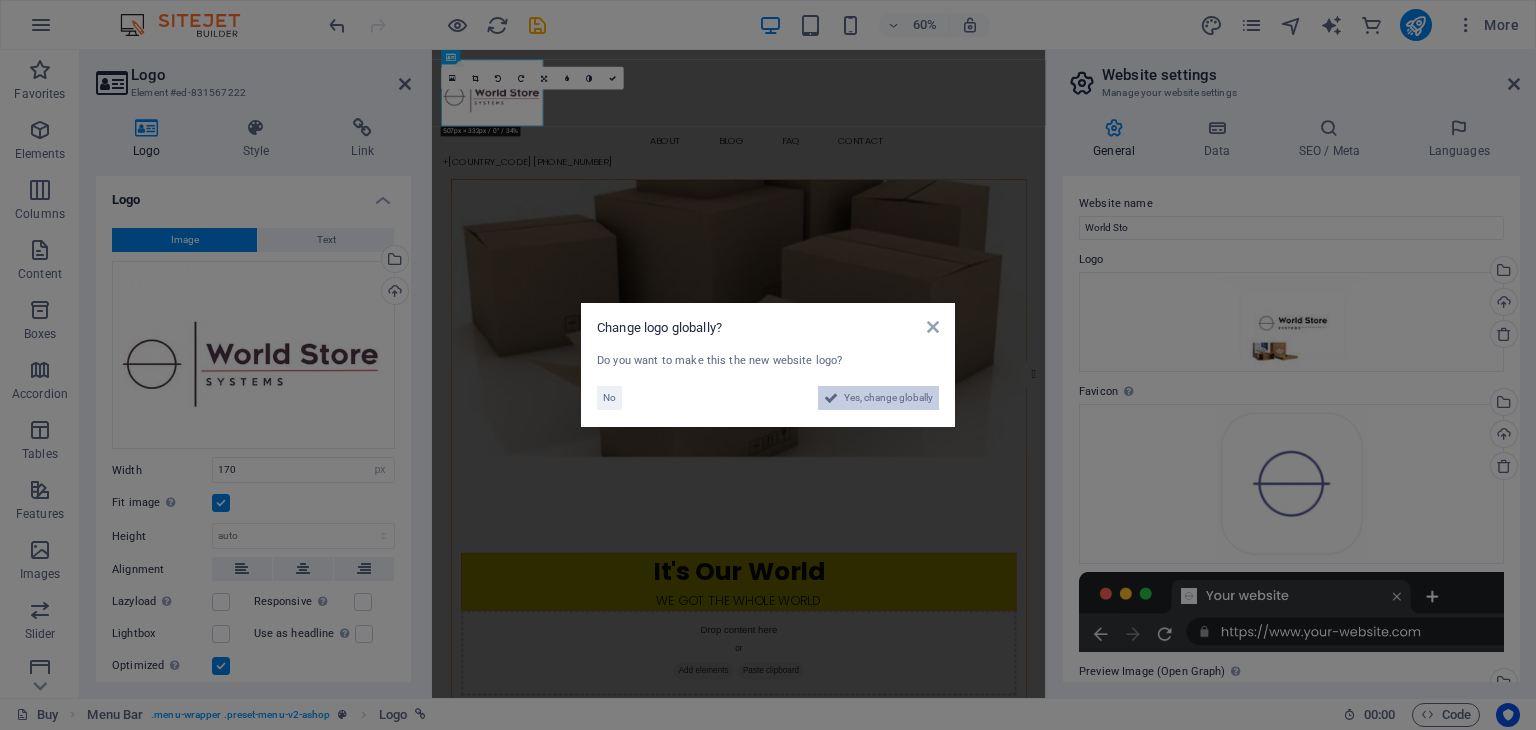 click on "Yes, change globally" at bounding box center [888, 398] 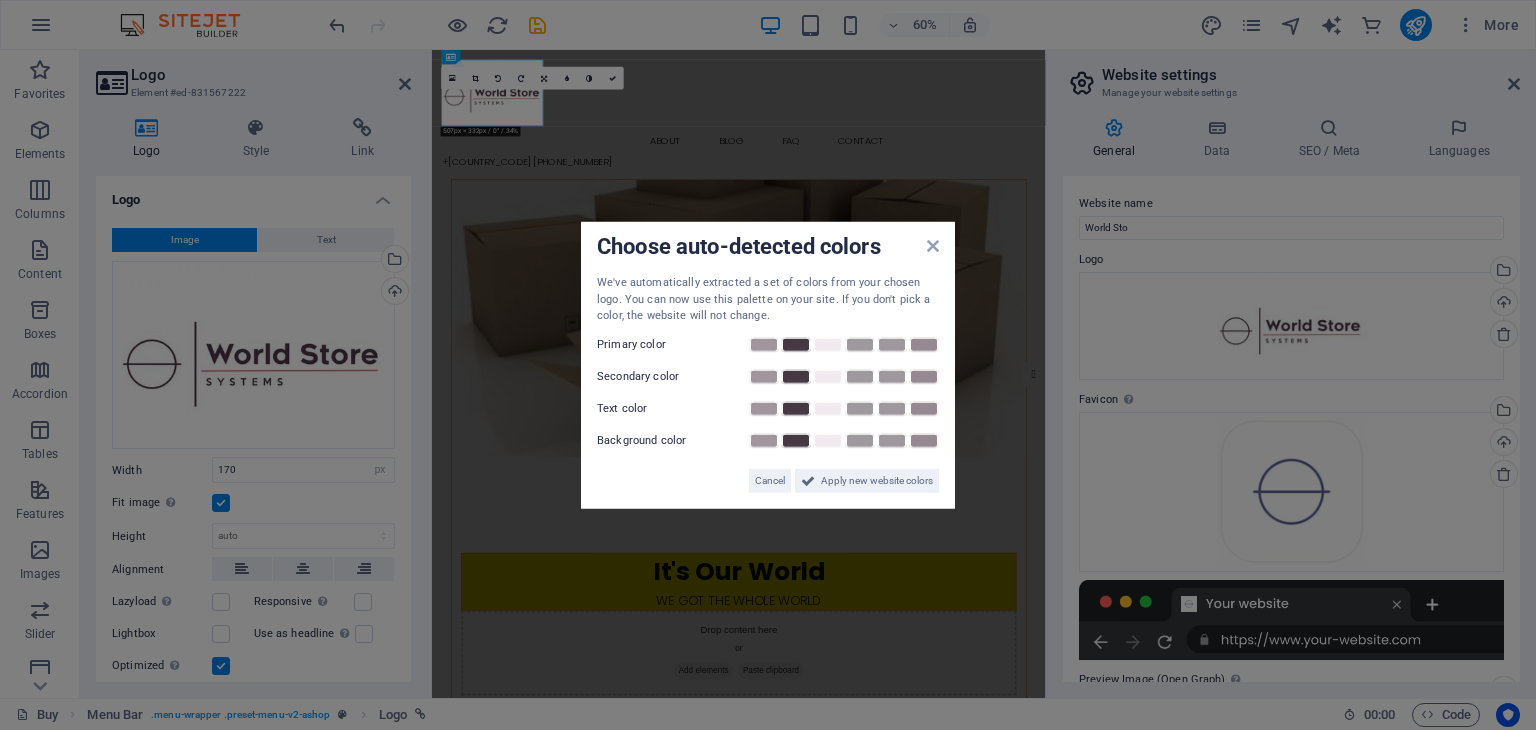 drag, startPoint x: 1306, startPoint y: 441, endPoint x: 1170, endPoint y: 618, distance: 223.21515 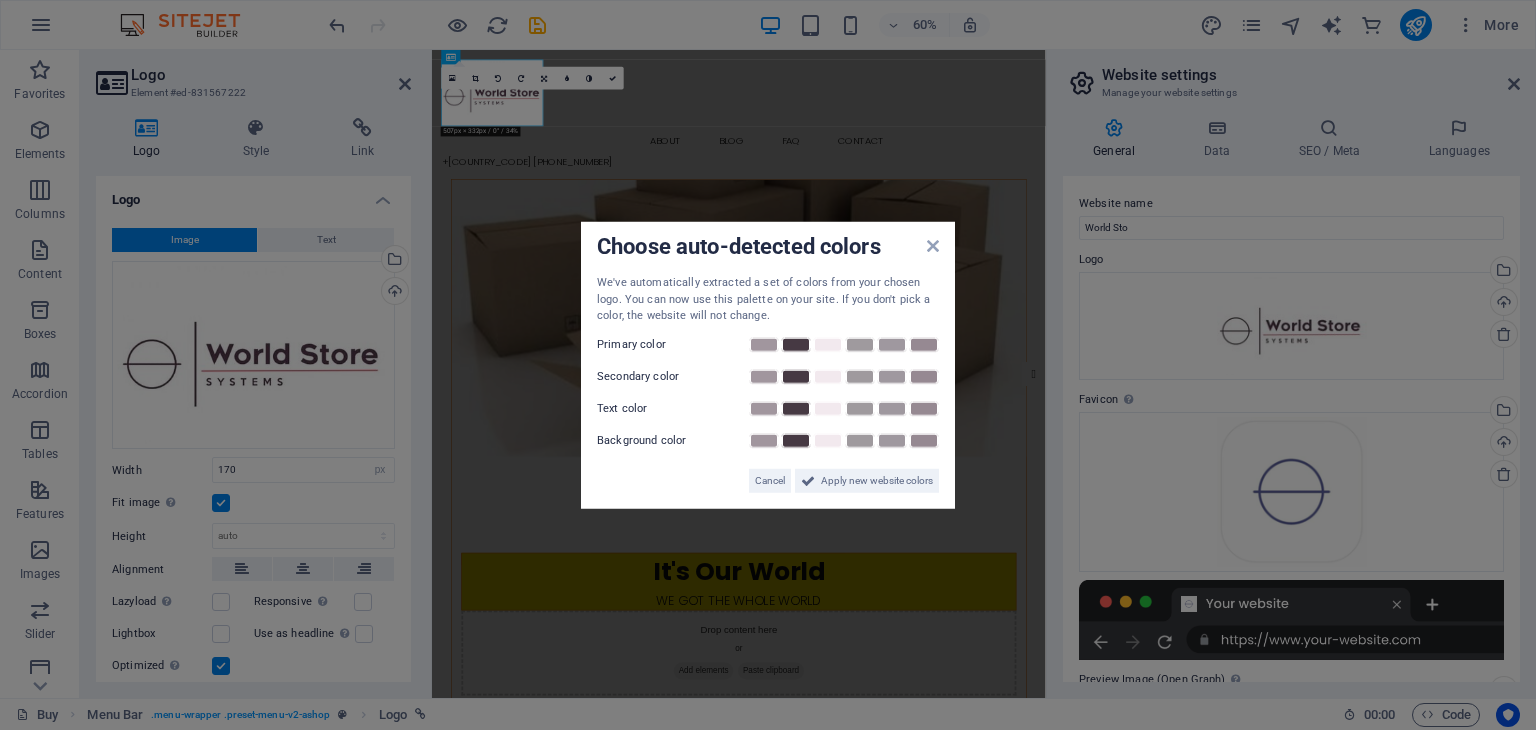 click at bounding box center [943, 497] 